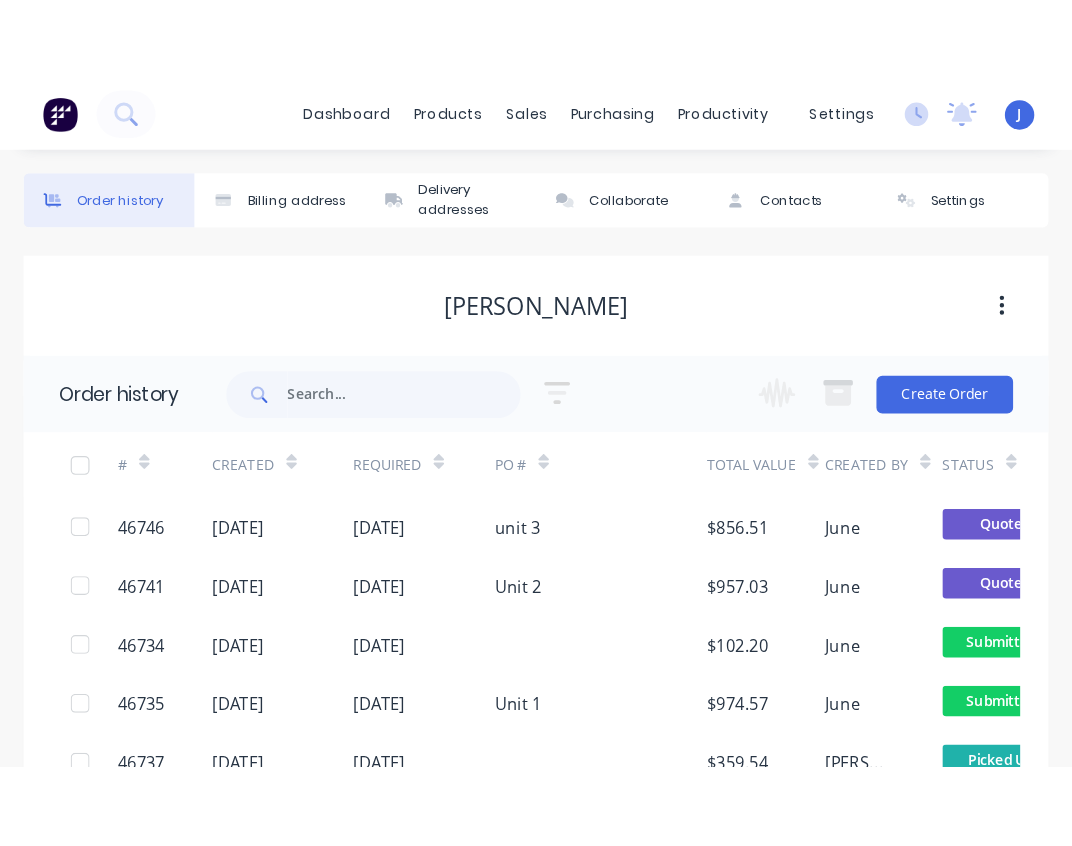 scroll, scrollTop: 0, scrollLeft: 0, axis: both 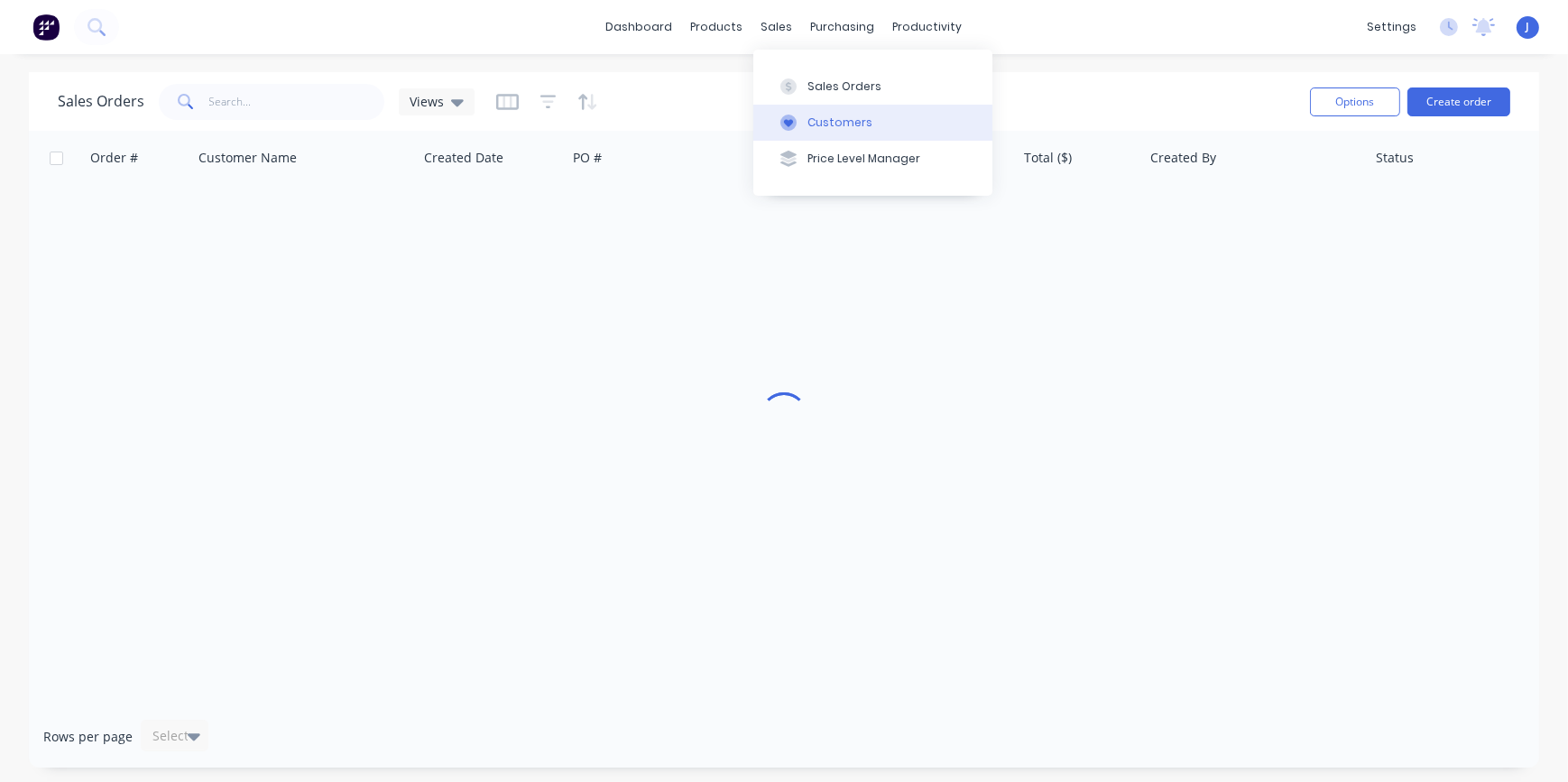 click at bounding box center [789, 123] 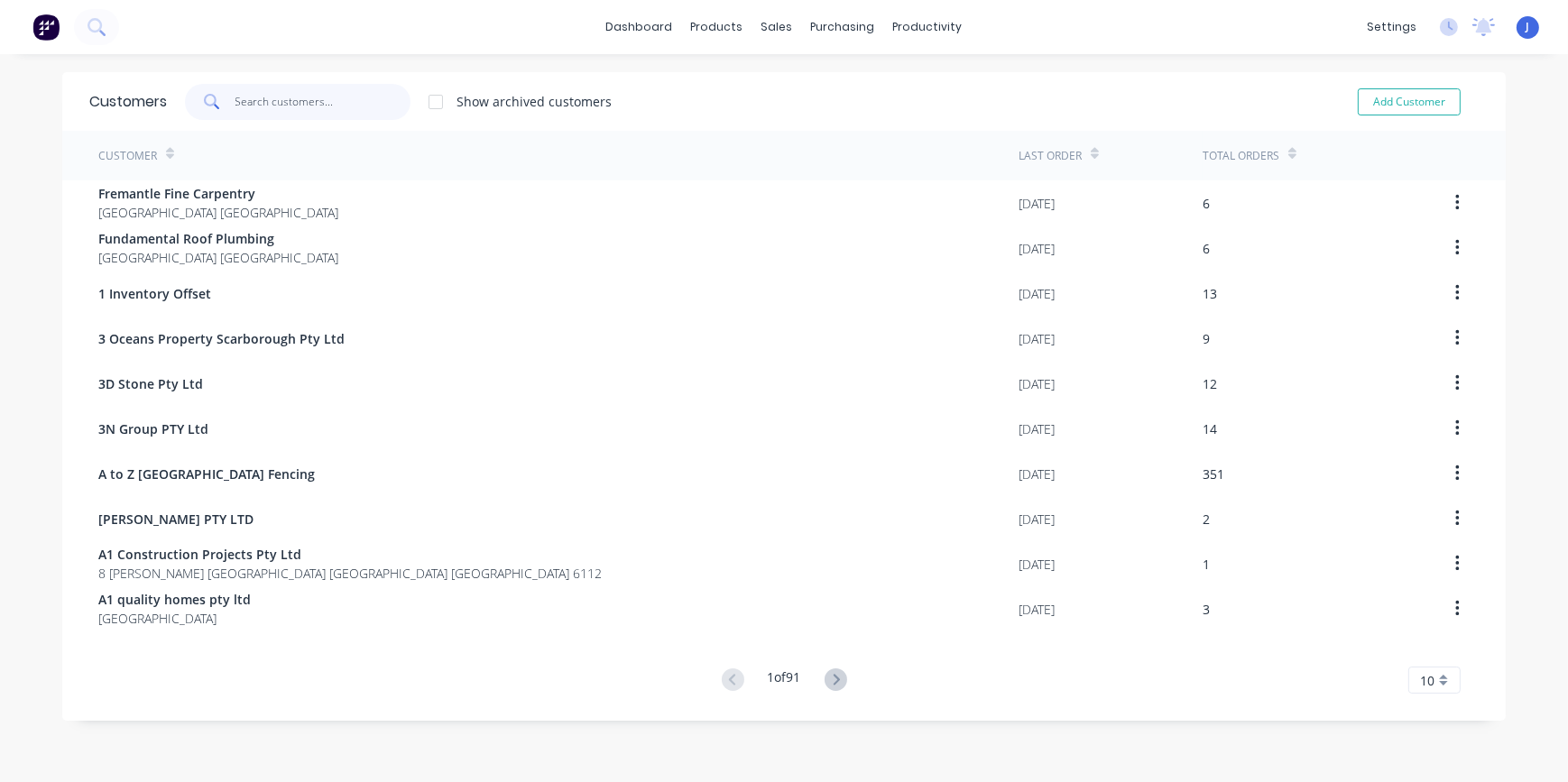 click at bounding box center (323, 102) 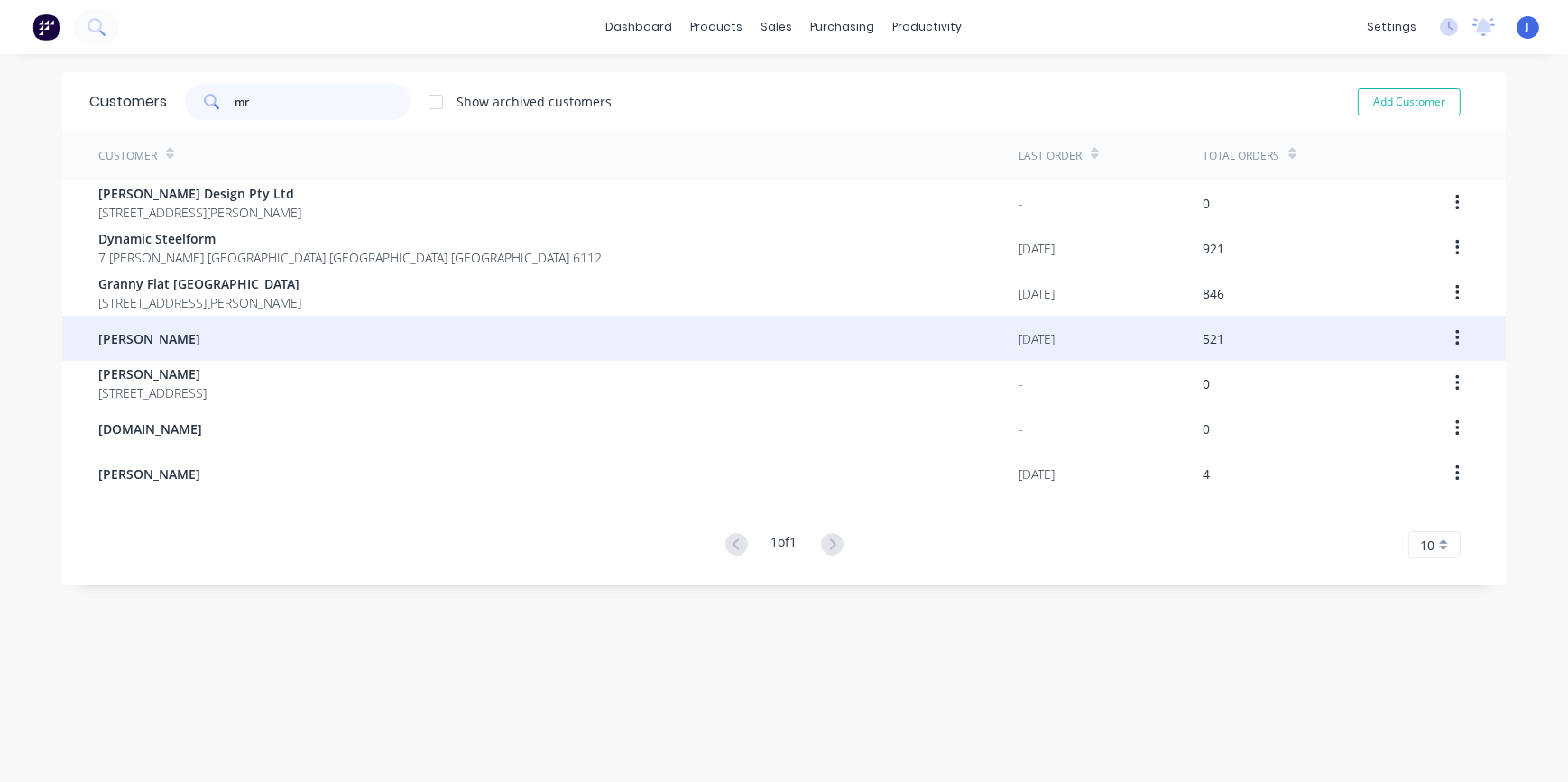 type on "mr" 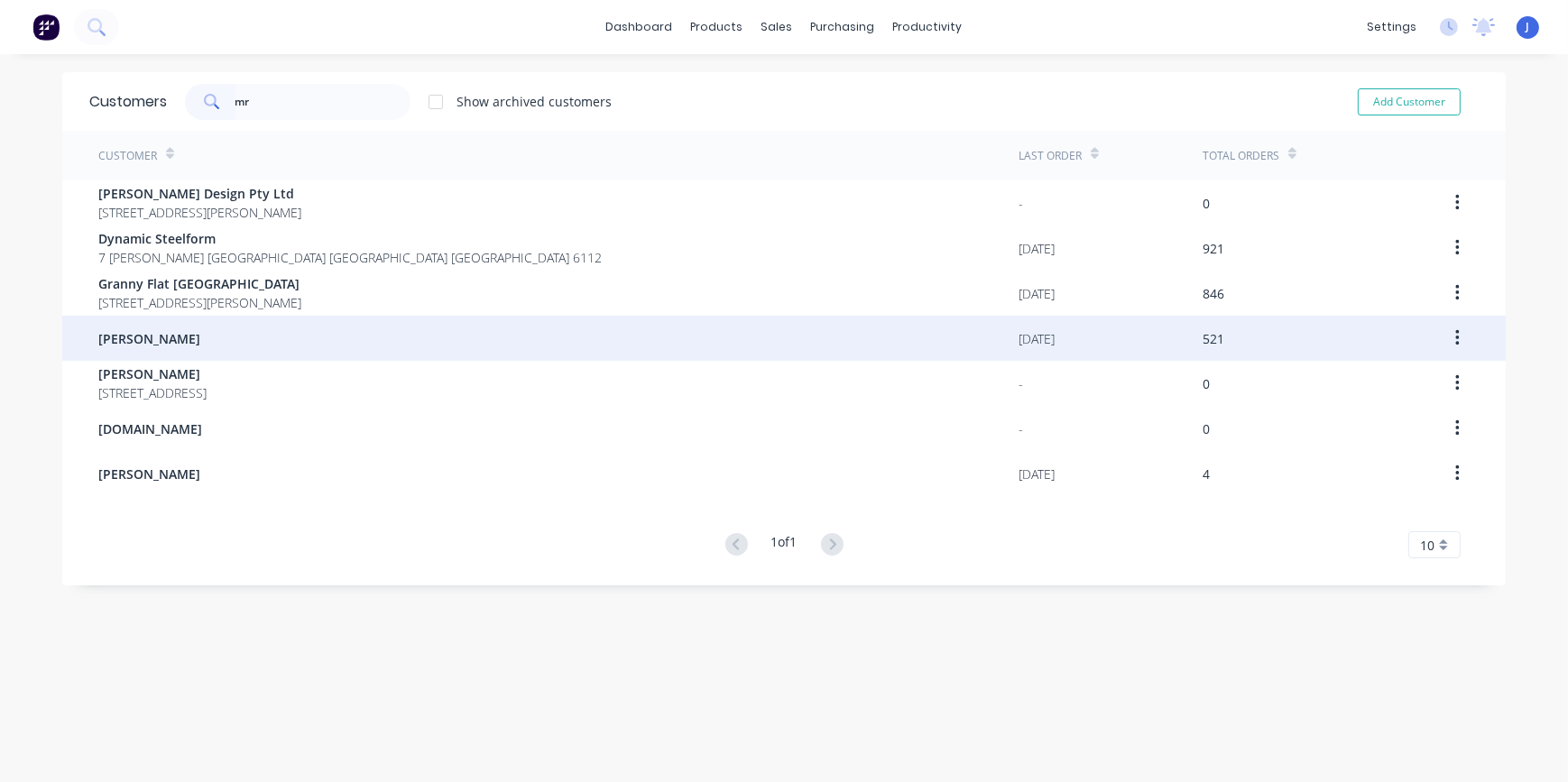 click on "[PERSON_NAME]" at bounding box center (558, 338) 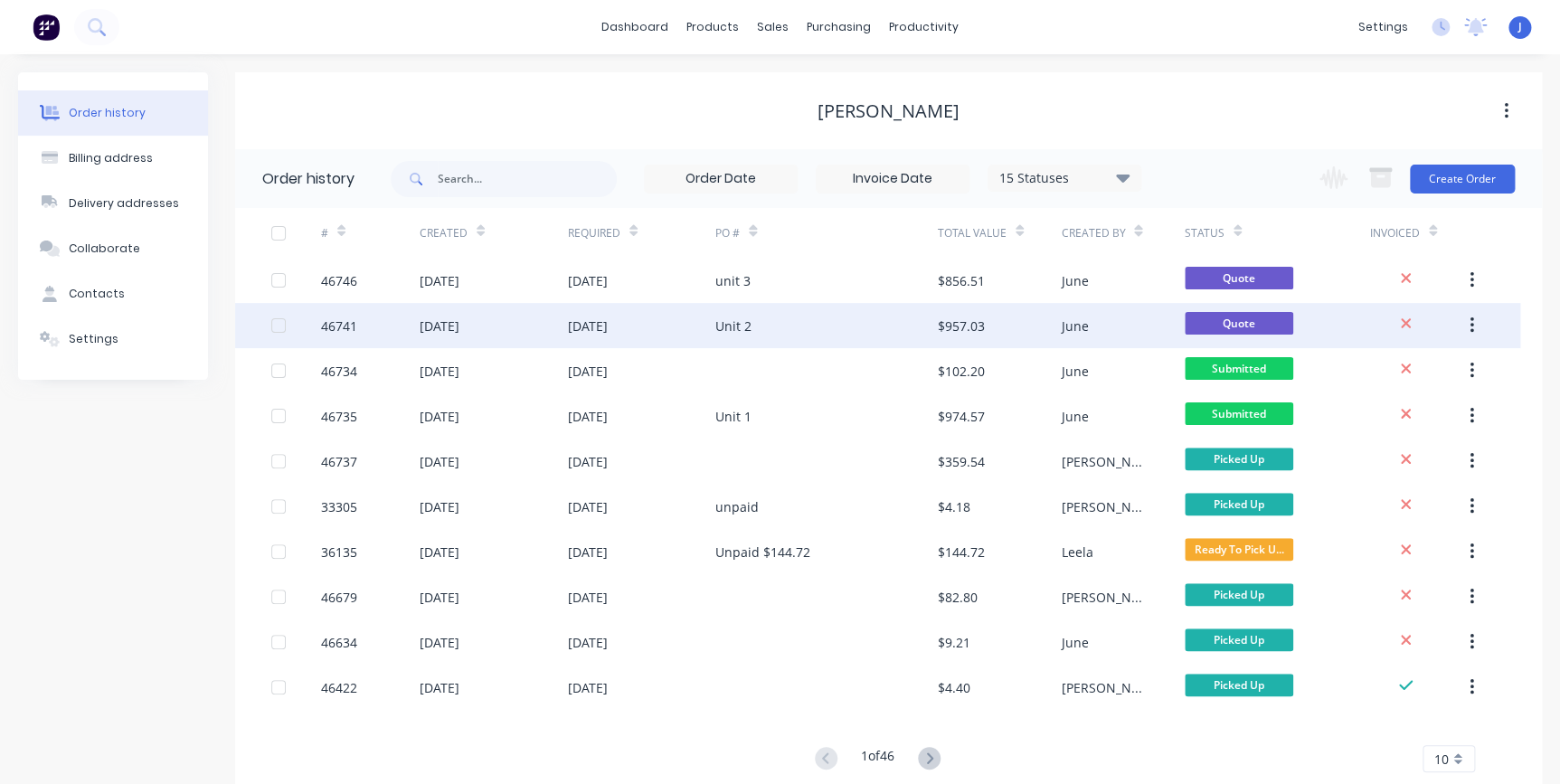 click on "$957.03" at bounding box center (999, 326) 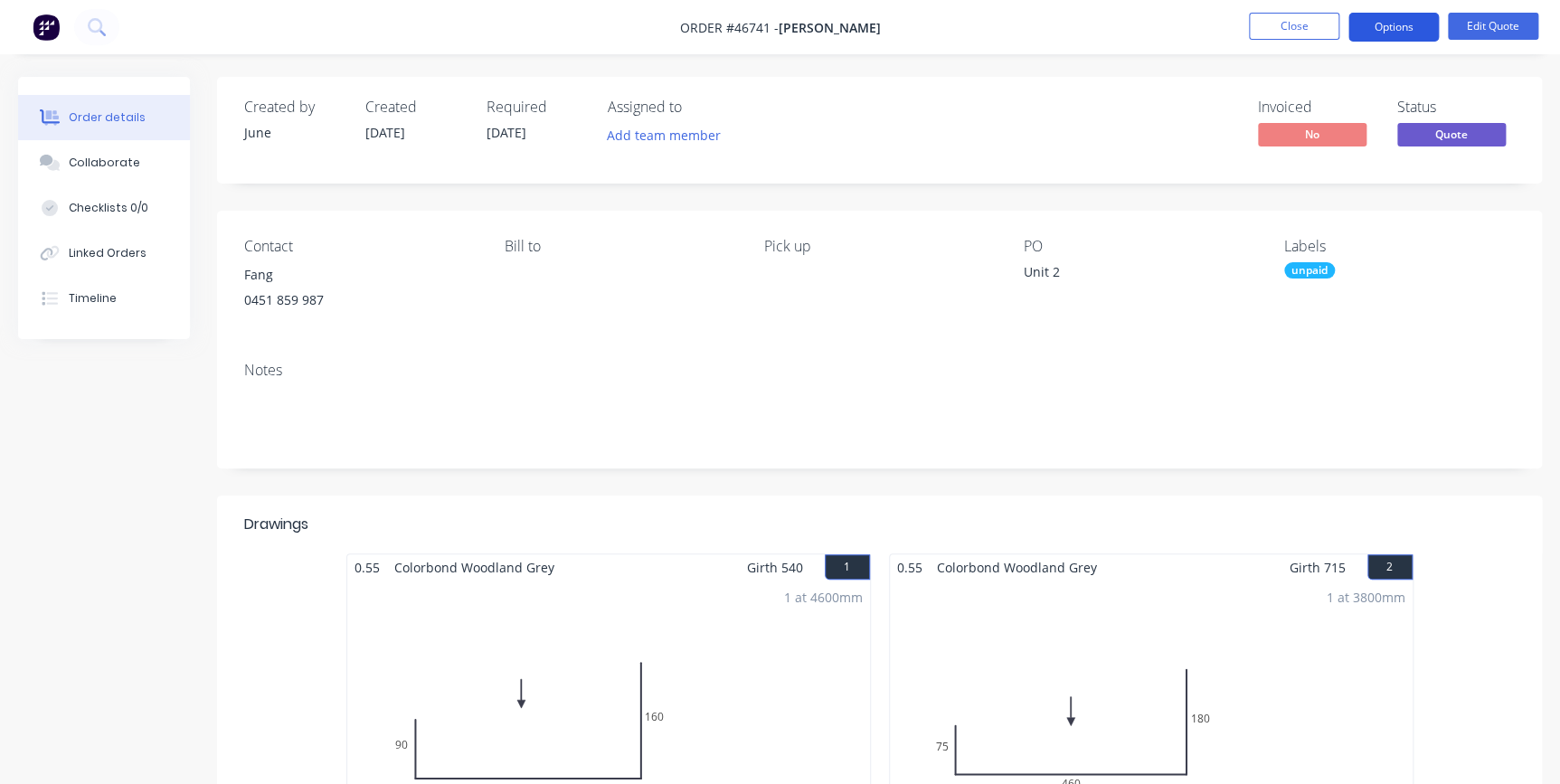 click on "Options" at bounding box center (1394, 27) 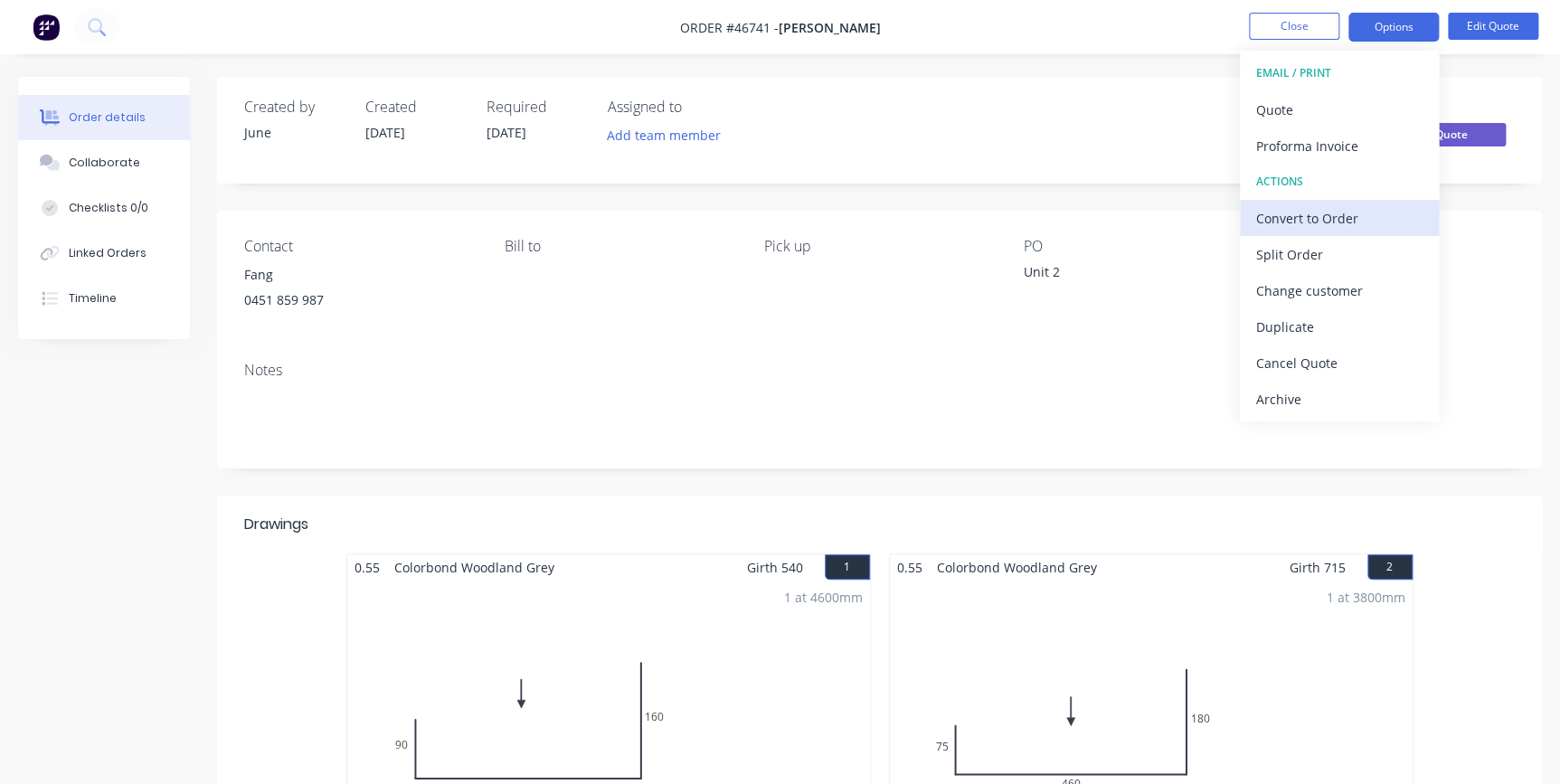 click on "Convert to Order" at bounding box center [1339, 218] 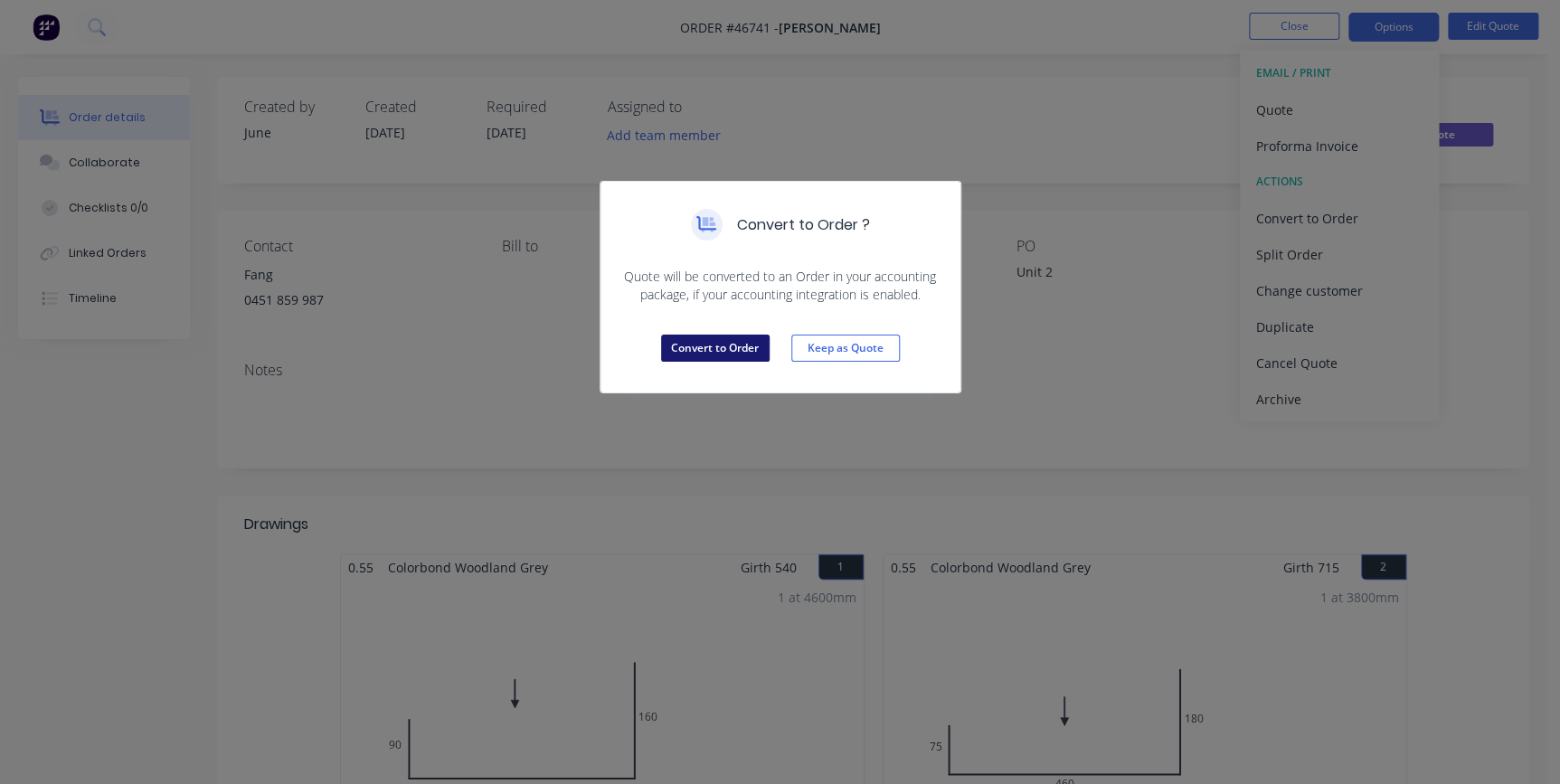 click on "Convert to Order" at bounding box center (715, 348) 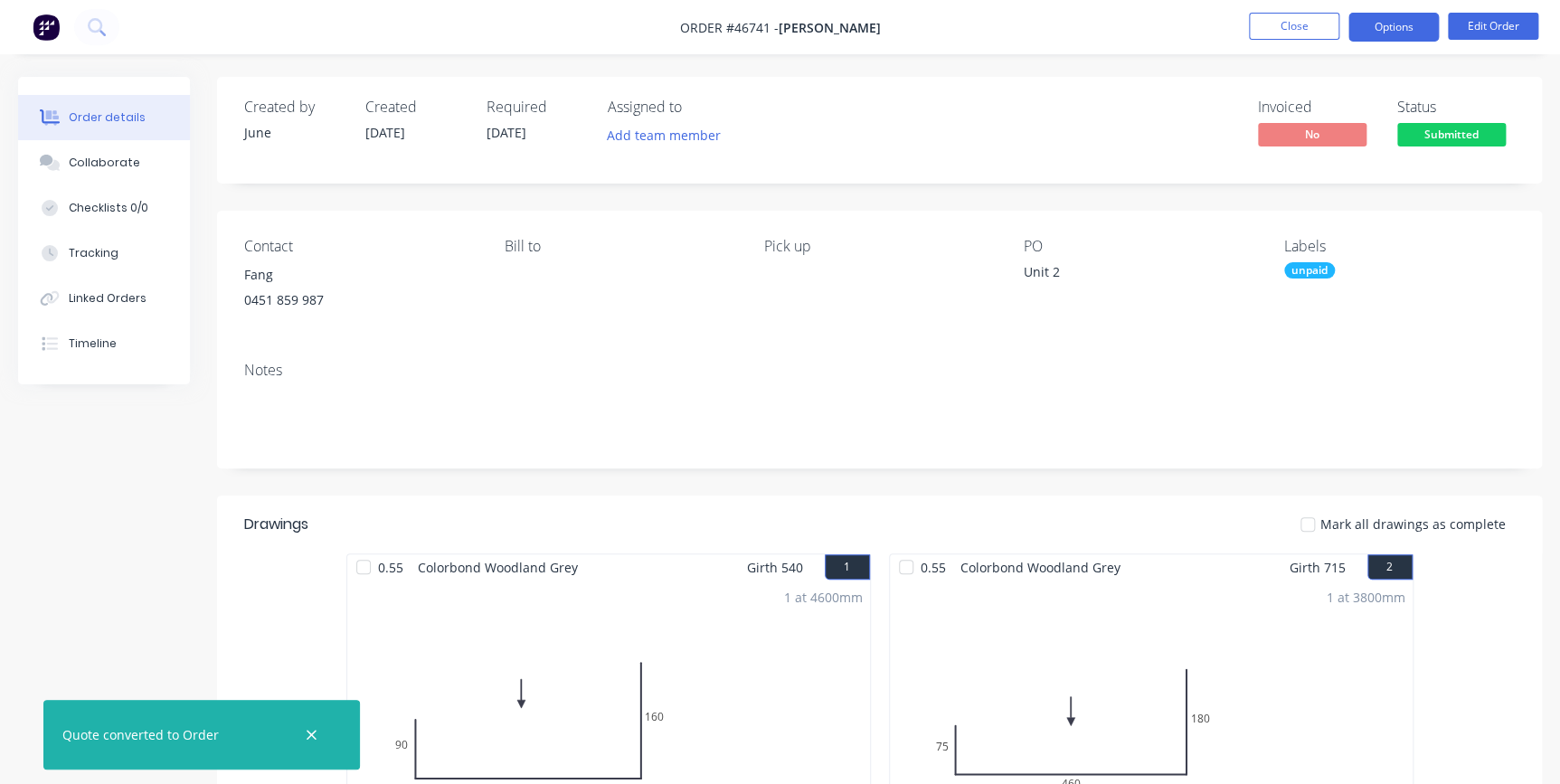 click on "Options" at bounding box center [1394, 27] 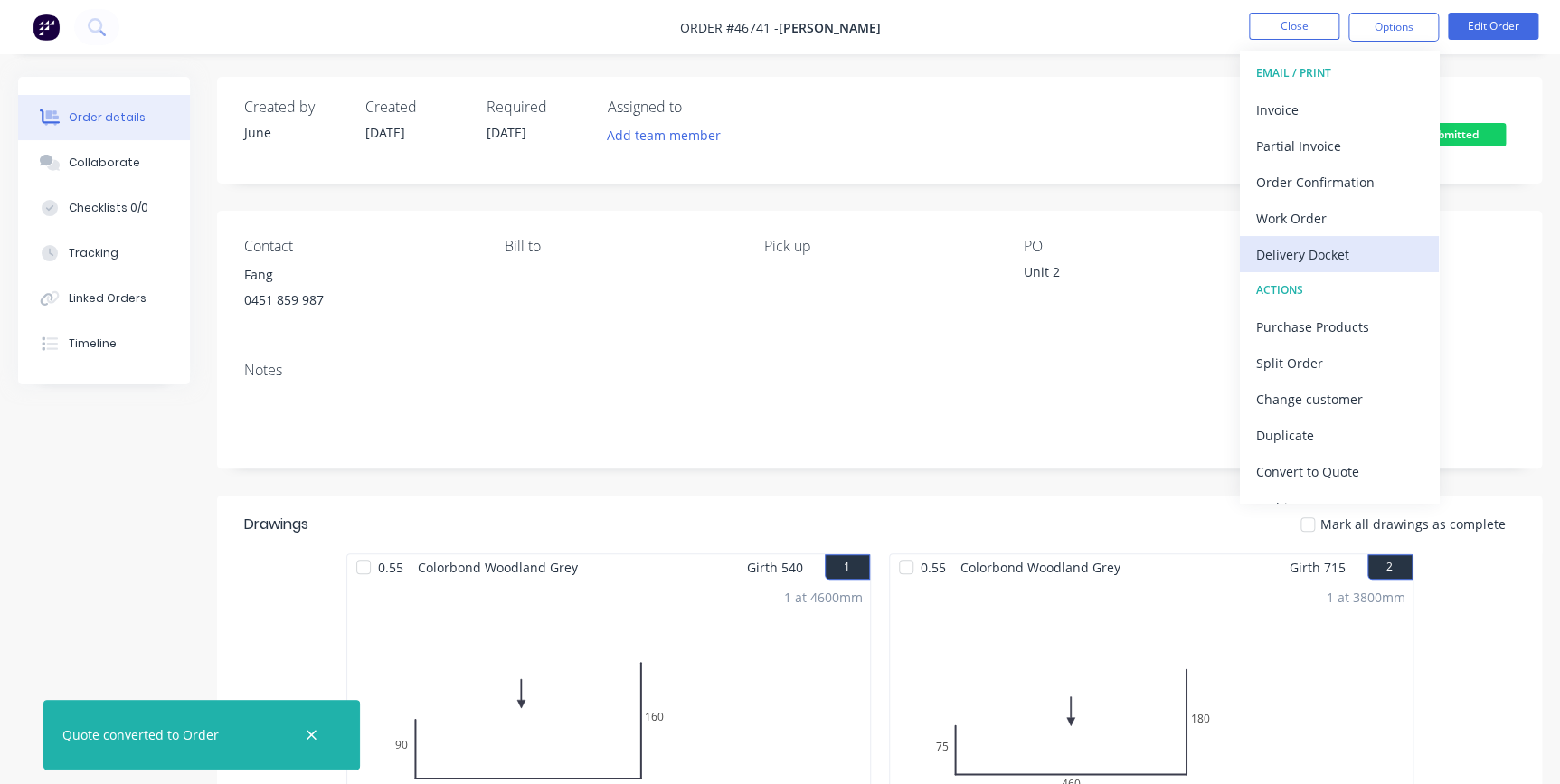 click on "Delivery Docket" at bounding box center [1339, 254] 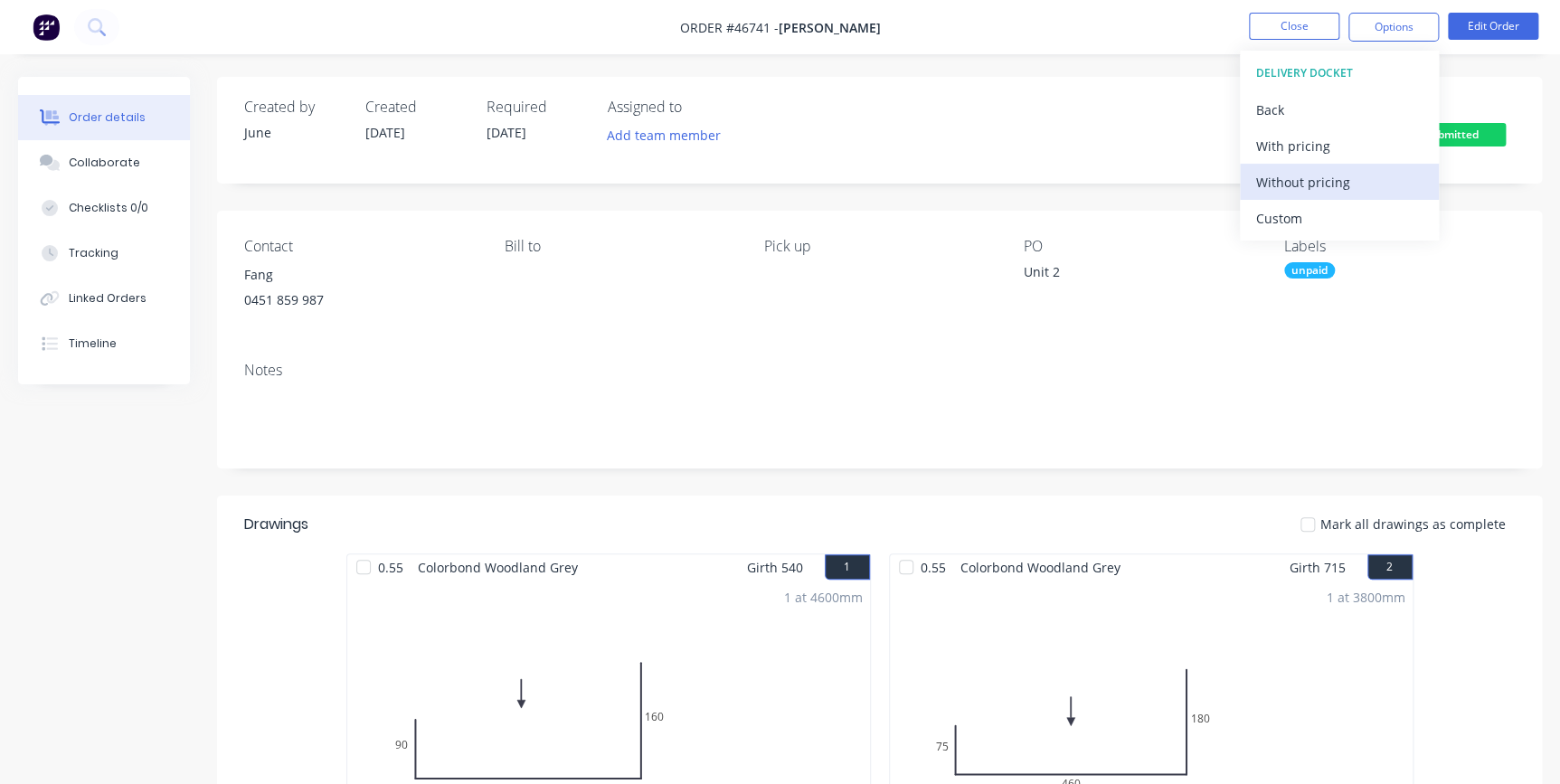 click on "Without pricing" at bounding box center [1339, 182] 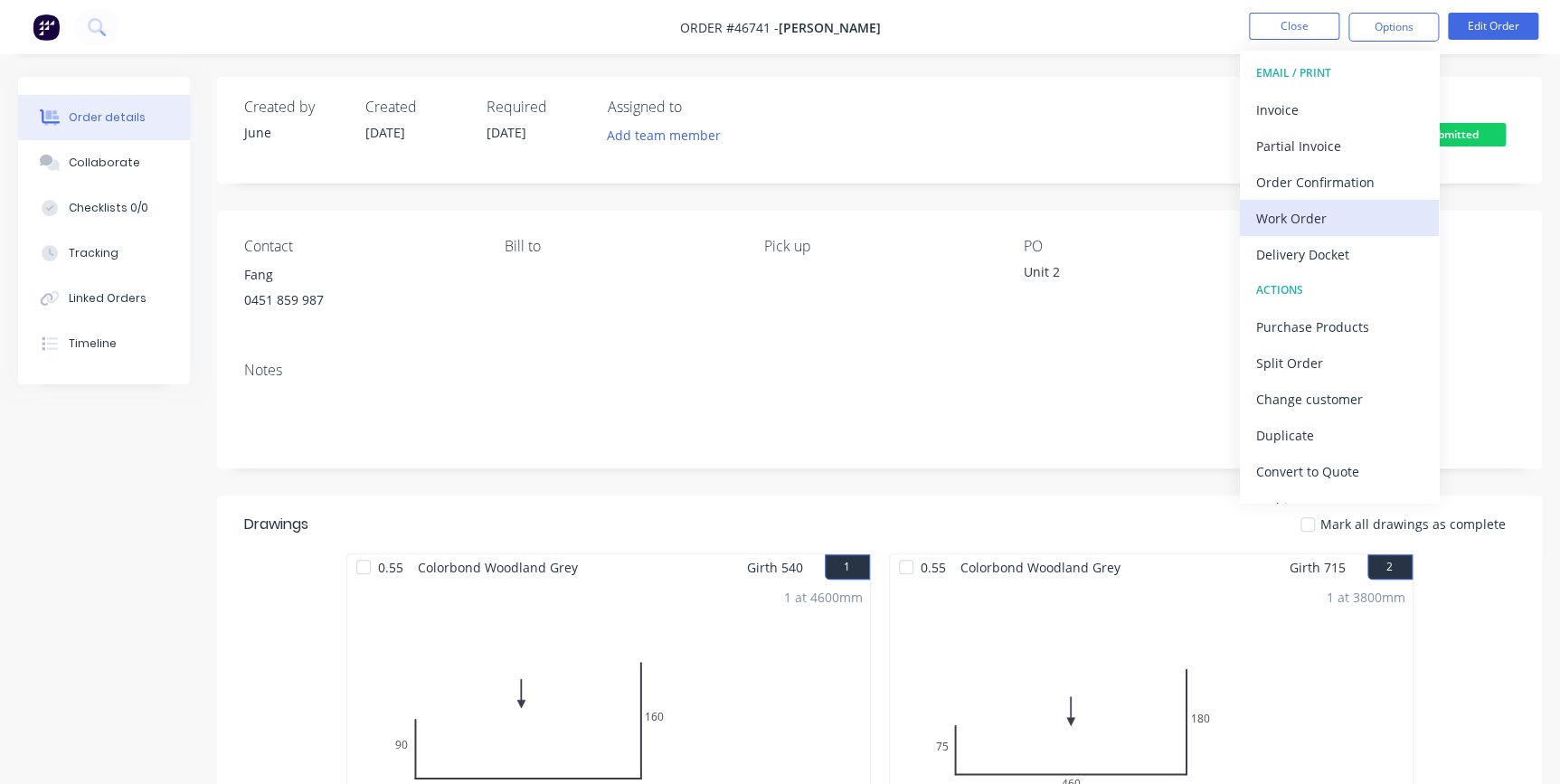click on "Work Order" at bounding box center [1339, 218] 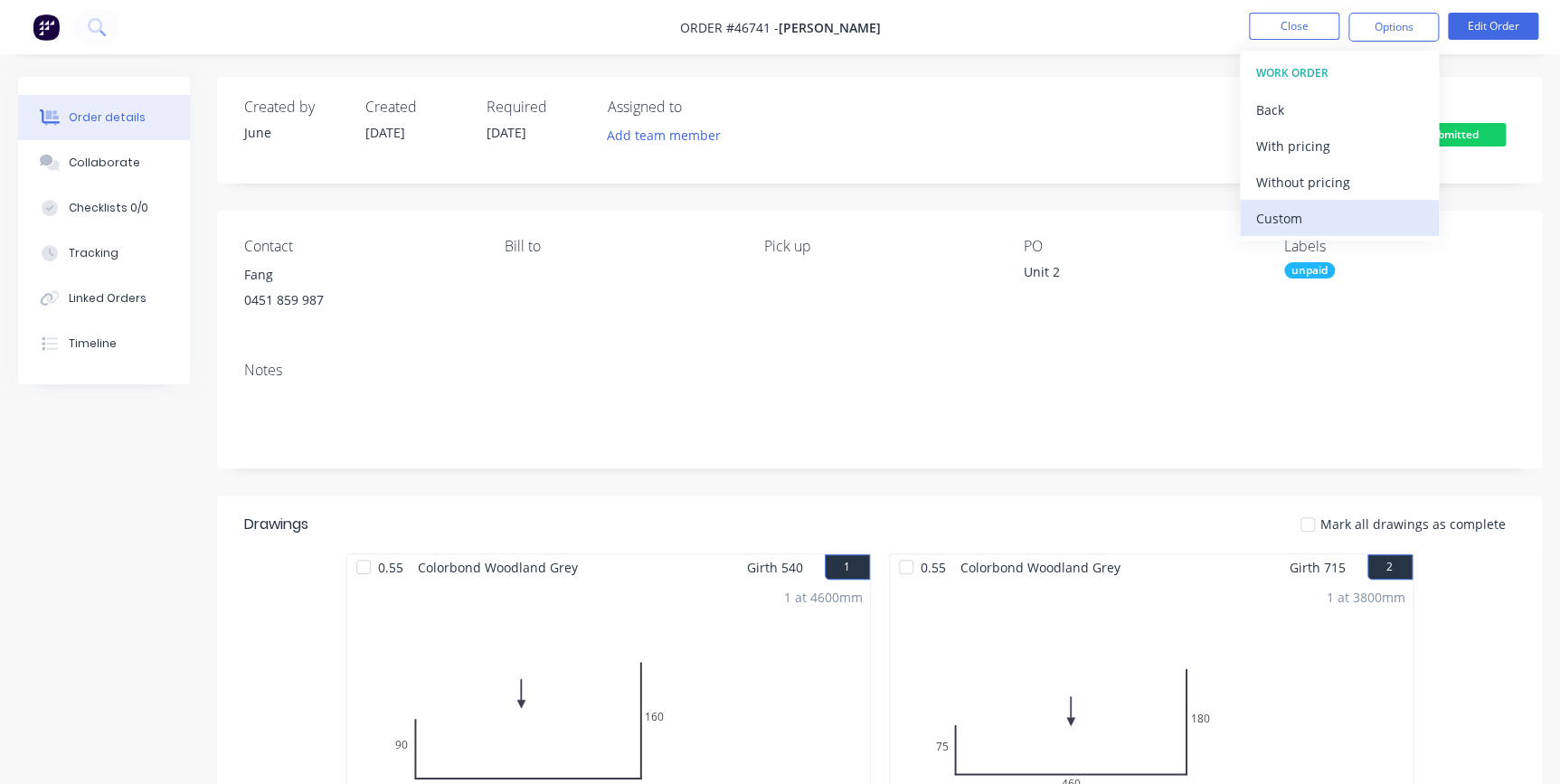 click on "Custom" at bounding box center [1339, 218] 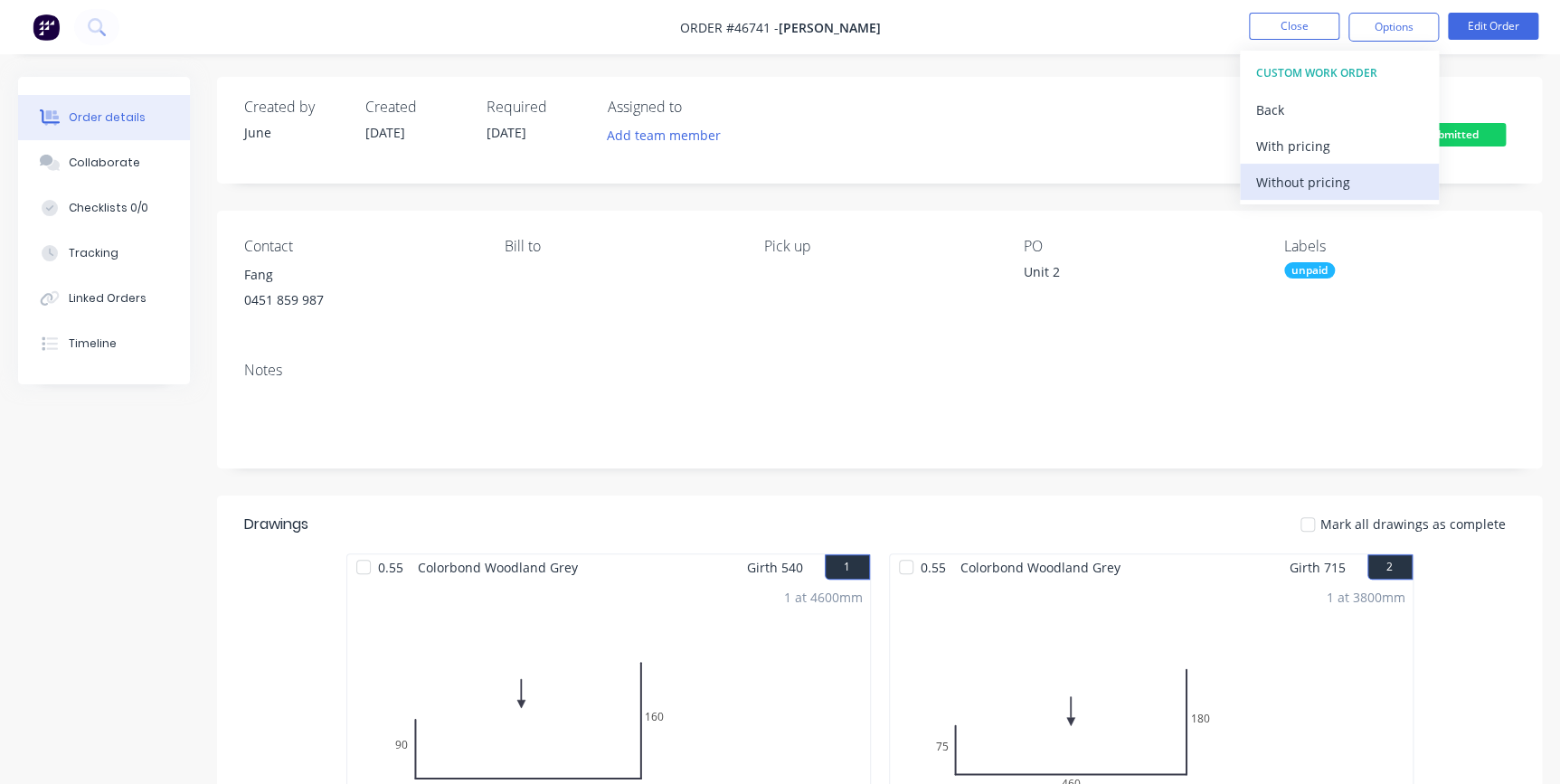 click on "Without pricing" at bounding box center (1339, 182) 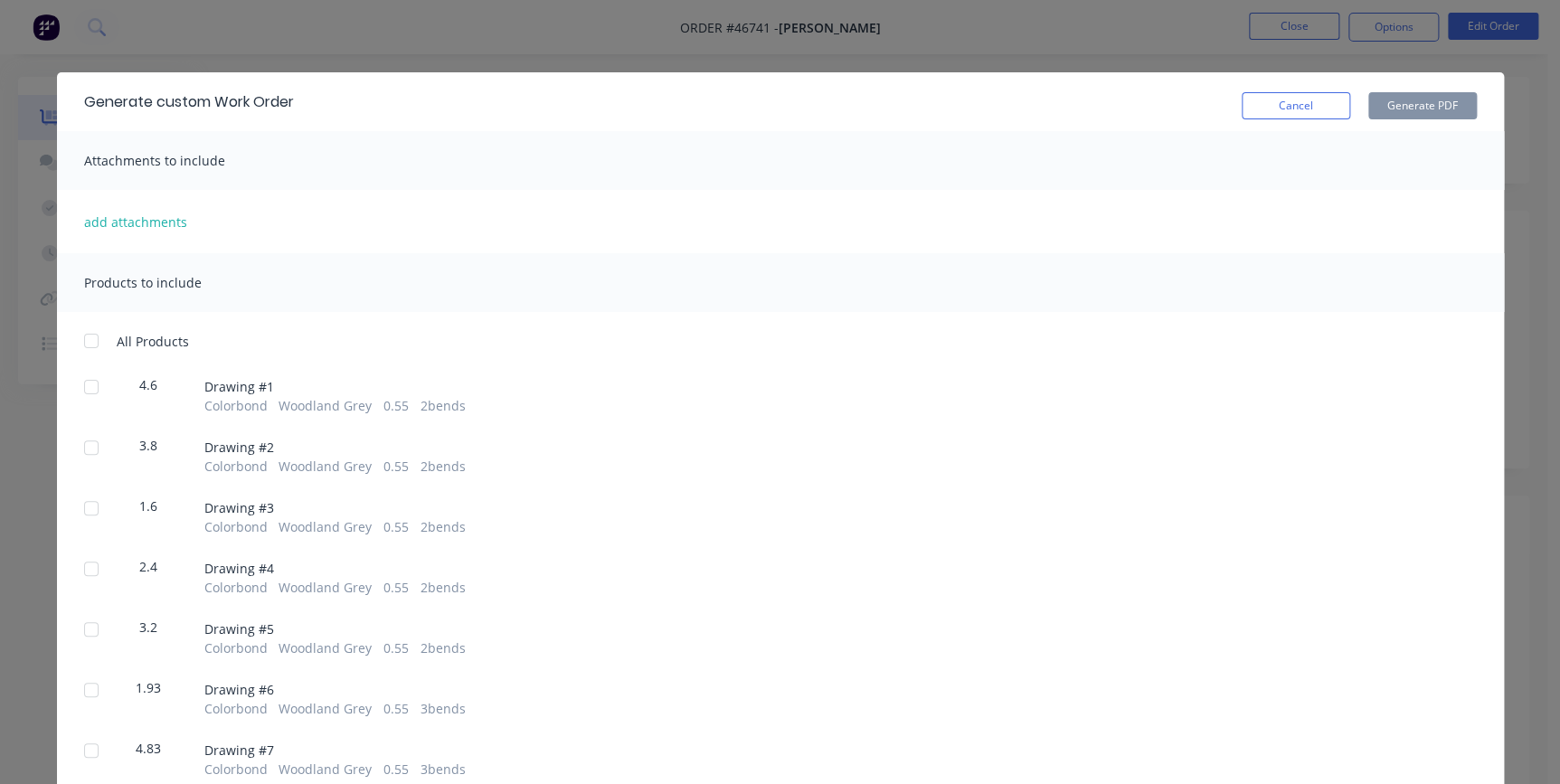 click at bounding box center (91, 341) 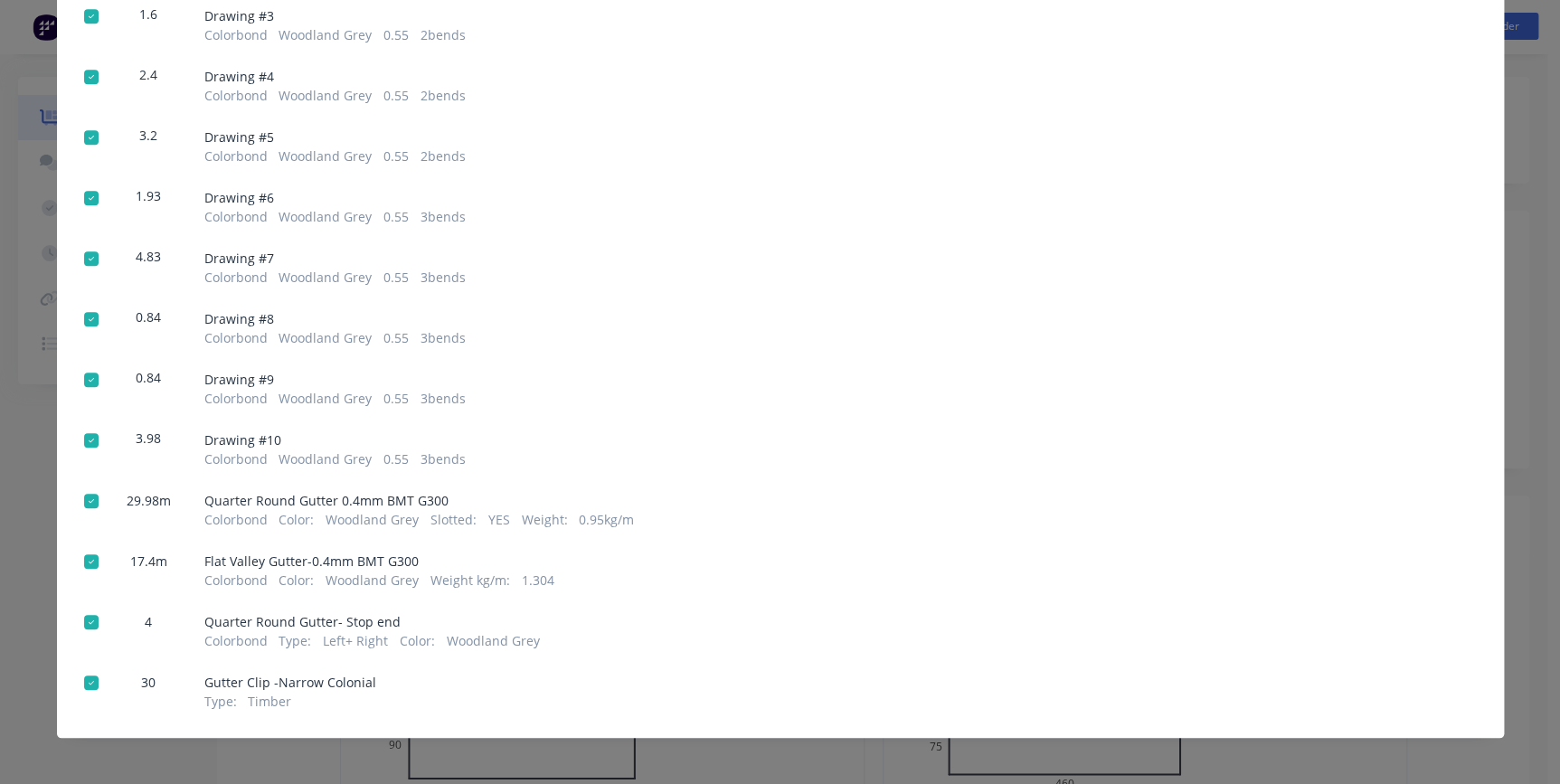scroll, scrollTop: 493, scrollLeft: 0, axis: vertical 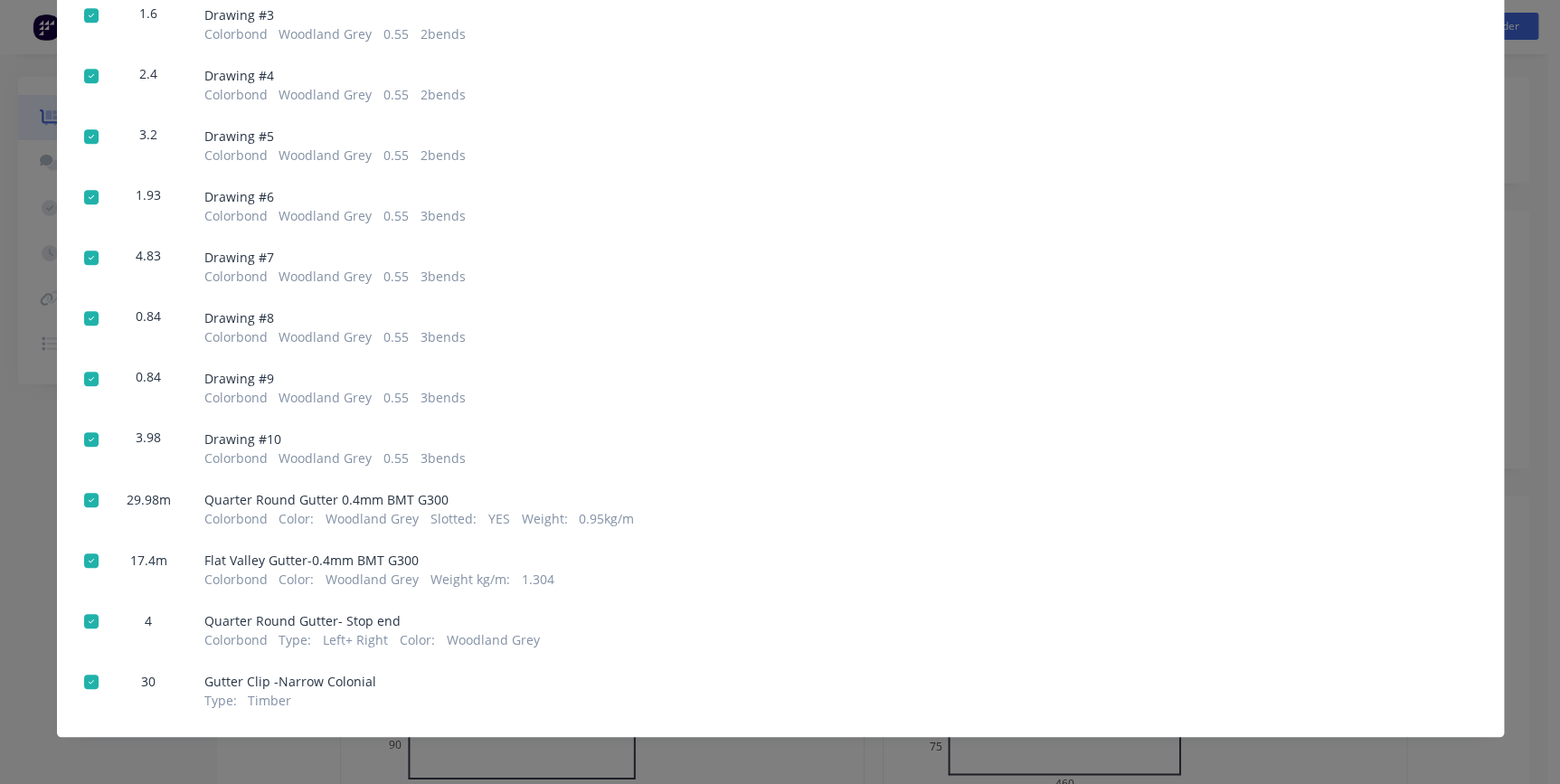 click at bounding box center (91, 500) 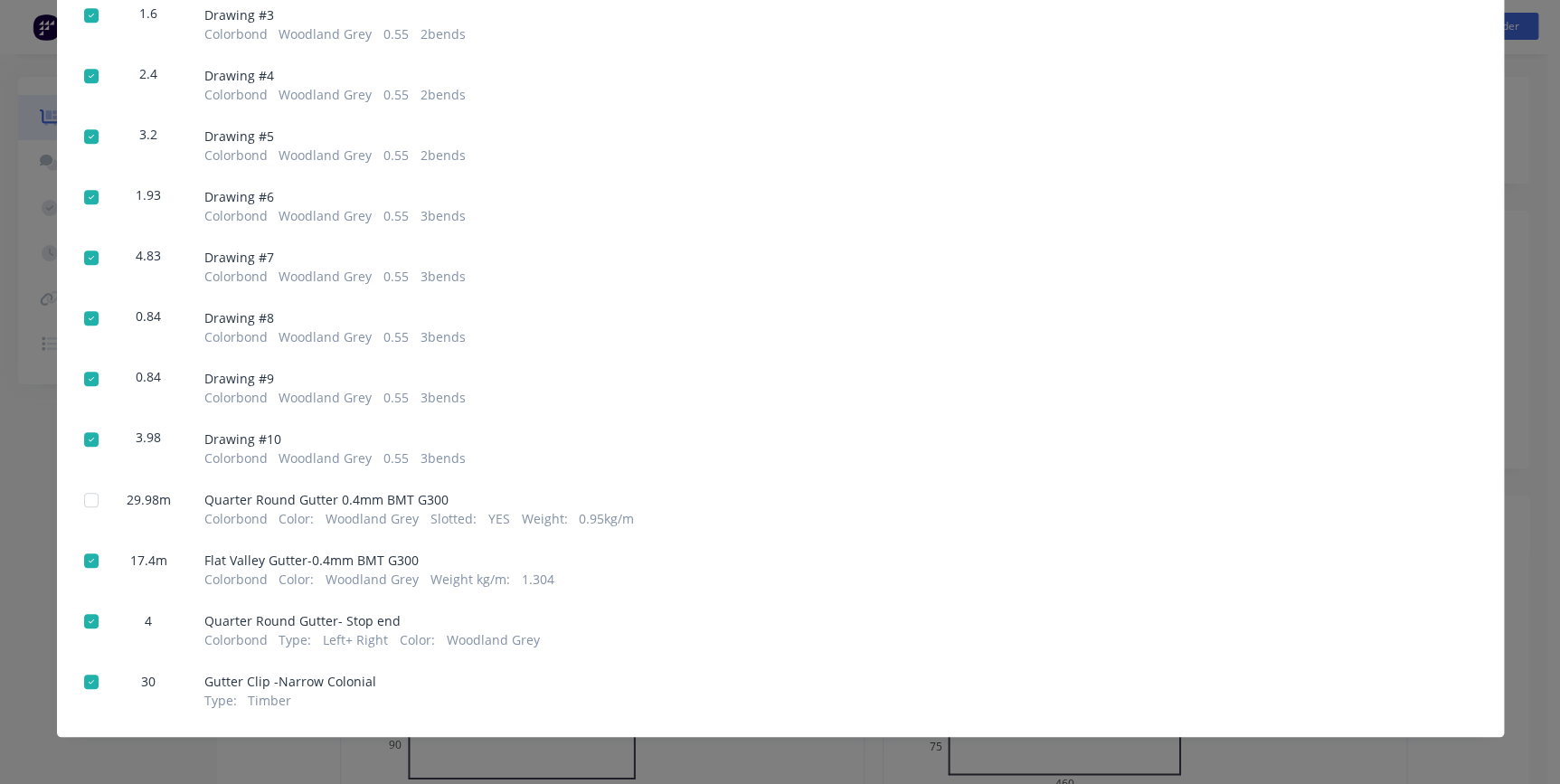 click at bounding box center [91, 561] 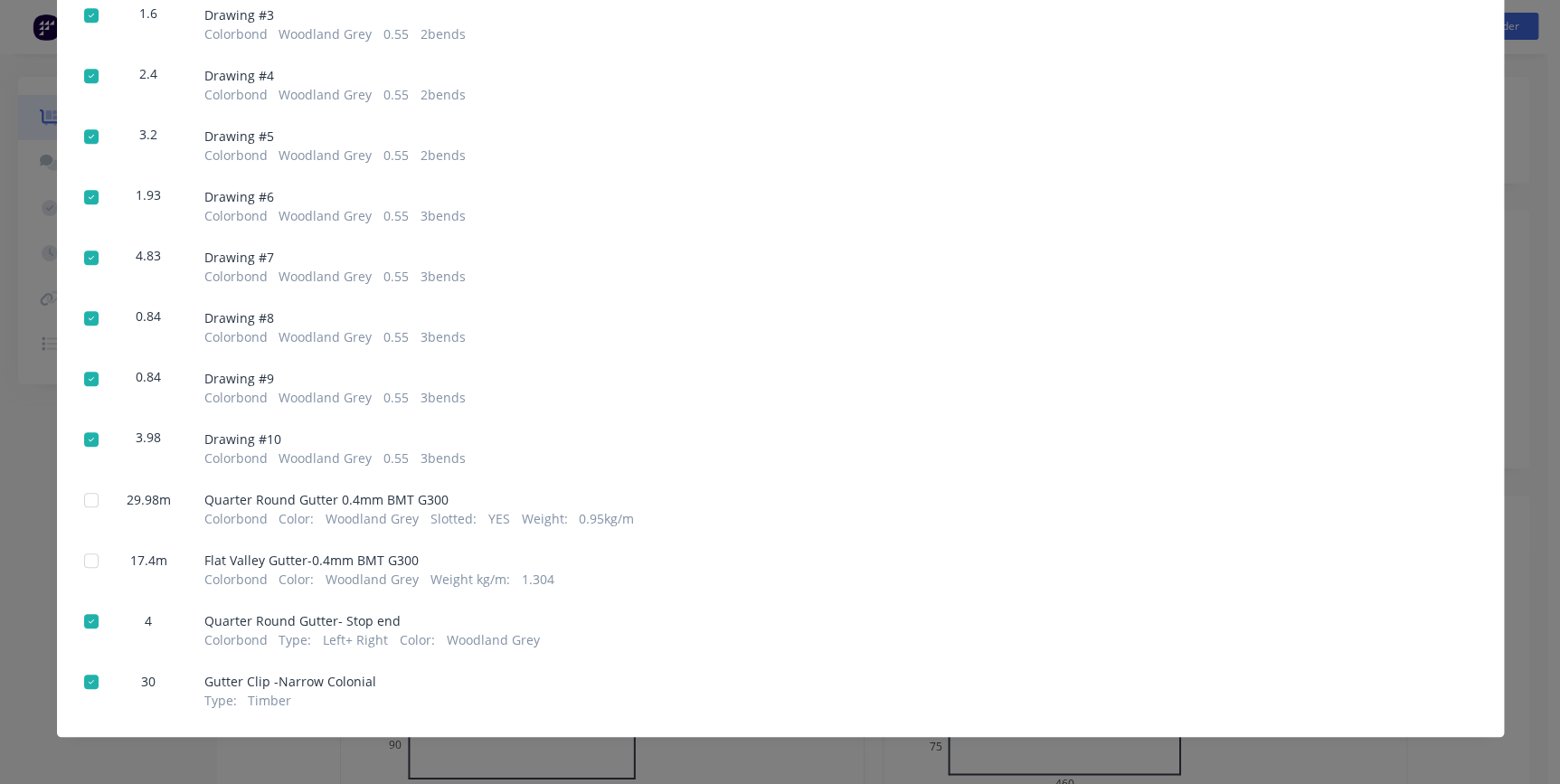 click on "All Products 4.6 Drawing # 1 Colorbond Woodland Grey 0.55 2  bends 3.8 Drawing # 2 Colorbond Woodland Grey 0.55 2  bends 1.6 Drawing # 3 Colorbond Woodland Grey 0.55 2  bends 2.4 Drawing # 4 Colorbond Woodland Grey 0.55 2  bends 3.2 Drawing # 5 Colorbond Woodland Grey 0.55 2  bends 1.93 Drawing # 6 Colorbond Woodland Grey 0.55 3  bends 4.83 Drawing # 7 Colorbond Woodland Grey 0.55 3  bends 0.84 Drawing # 8 Colorbond Woodland Grey 0.55 3  bends 0.84 Drawing # 9 Colorbond Woodland Grey 0.55 3  bends 3.98 Drawing # 10 Colorbond Woodland Grey 0.55 3  bends 29.98 m Quarter Round Gutter 0.4mm BMT G300 Colorbond  Color : Woodland Grey Slotted : YES Weight : 0.95kg/m 17.4 m Flat Valley Gutter-0.4mm BMT G300 Colorbond  Color : Woodland Grey Weight kg/m : 1.304 4 Quarter Round Gutter- Stop end Colorbond  Type : Left+ Right Color : Woodland Grey 30 Gutter Clip -Narrow Colonial Type : Timber" at bounding box center [780, 275] 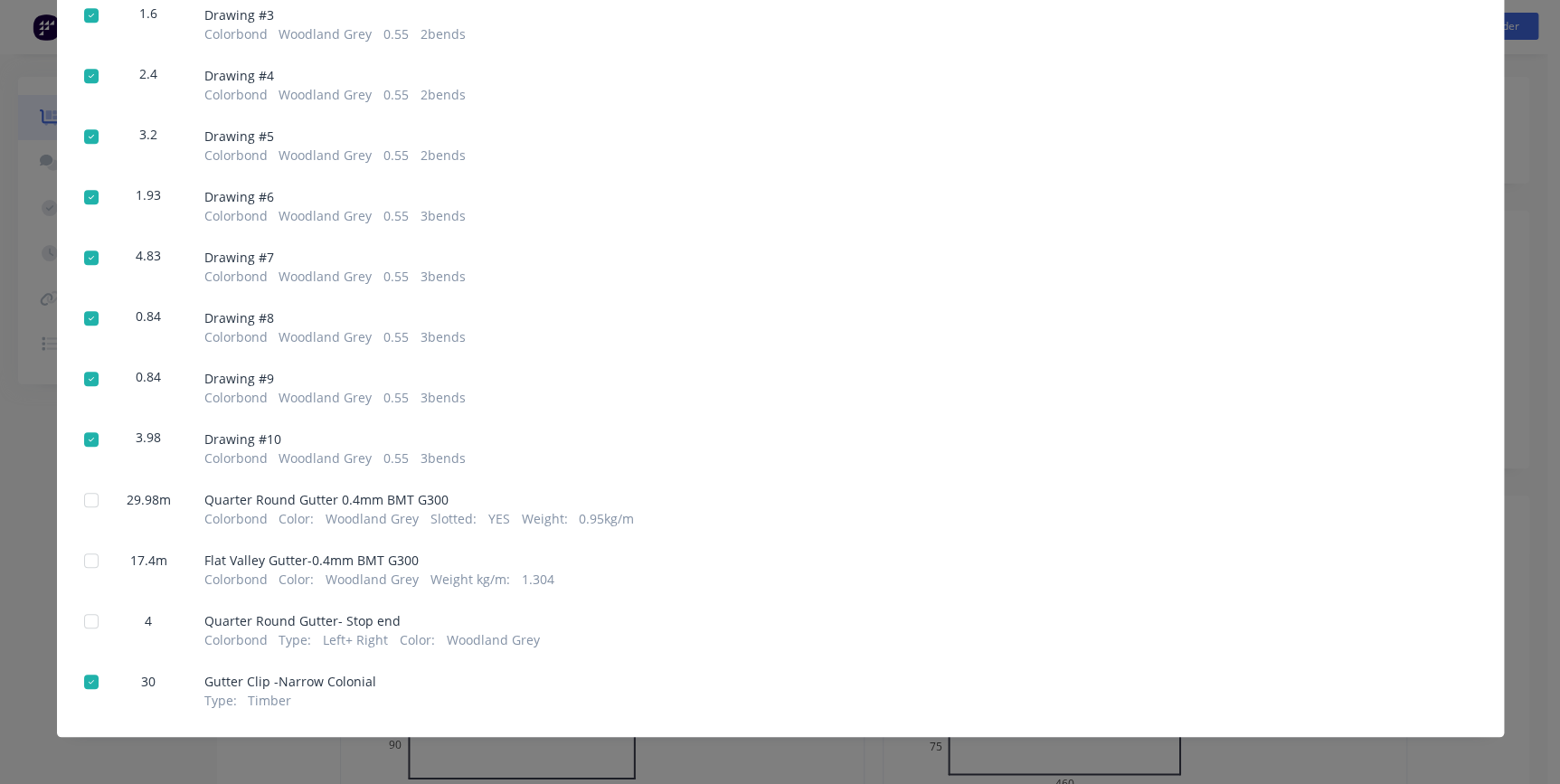 click at bounding box center (91, 682) 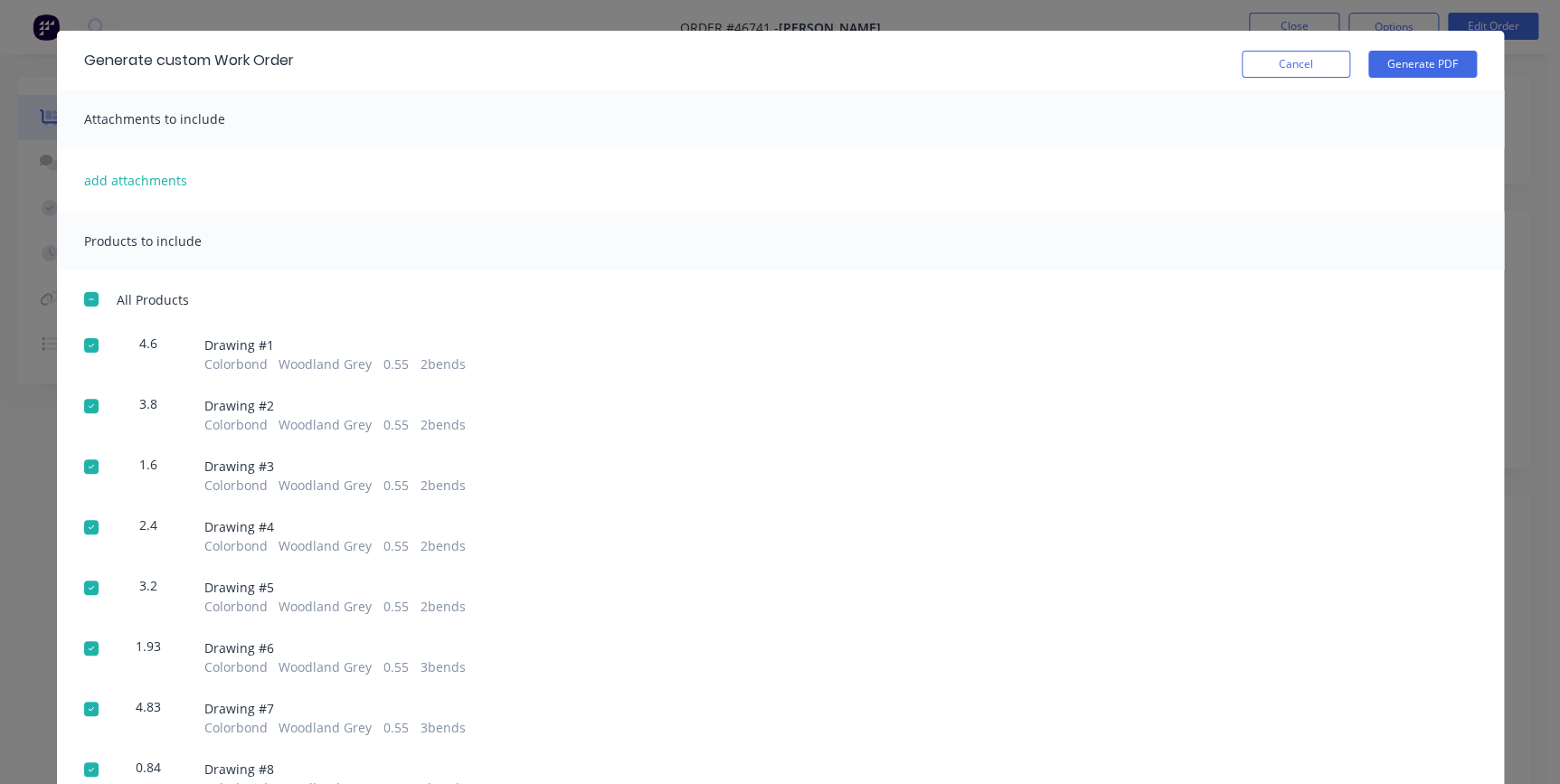 scroll, scrollTop: 0, scrollLeft: 0, axis: both 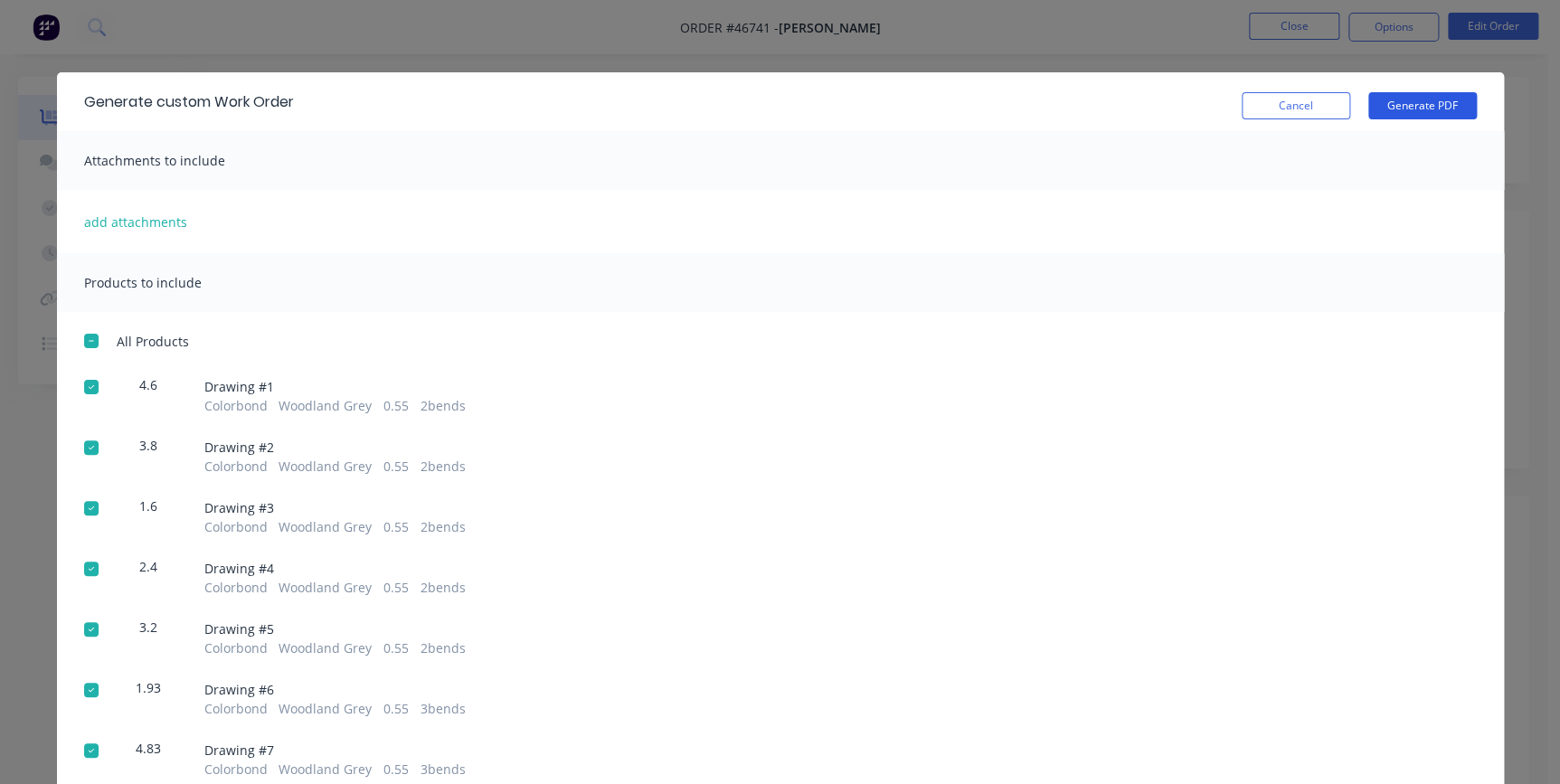 click on "Generate PDF" at bounding box center (1423, 106) 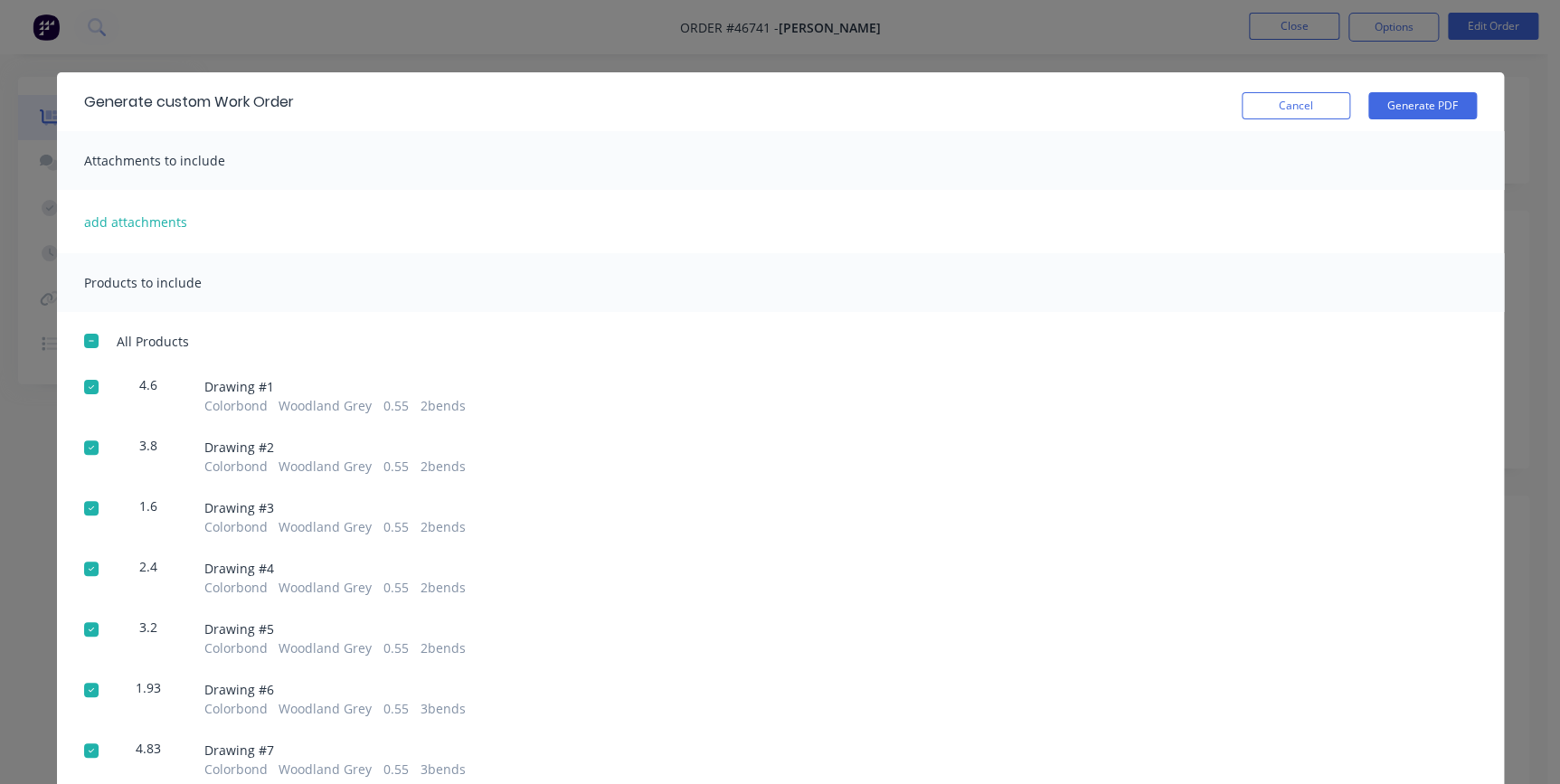 click at bounding box center [91, 341] 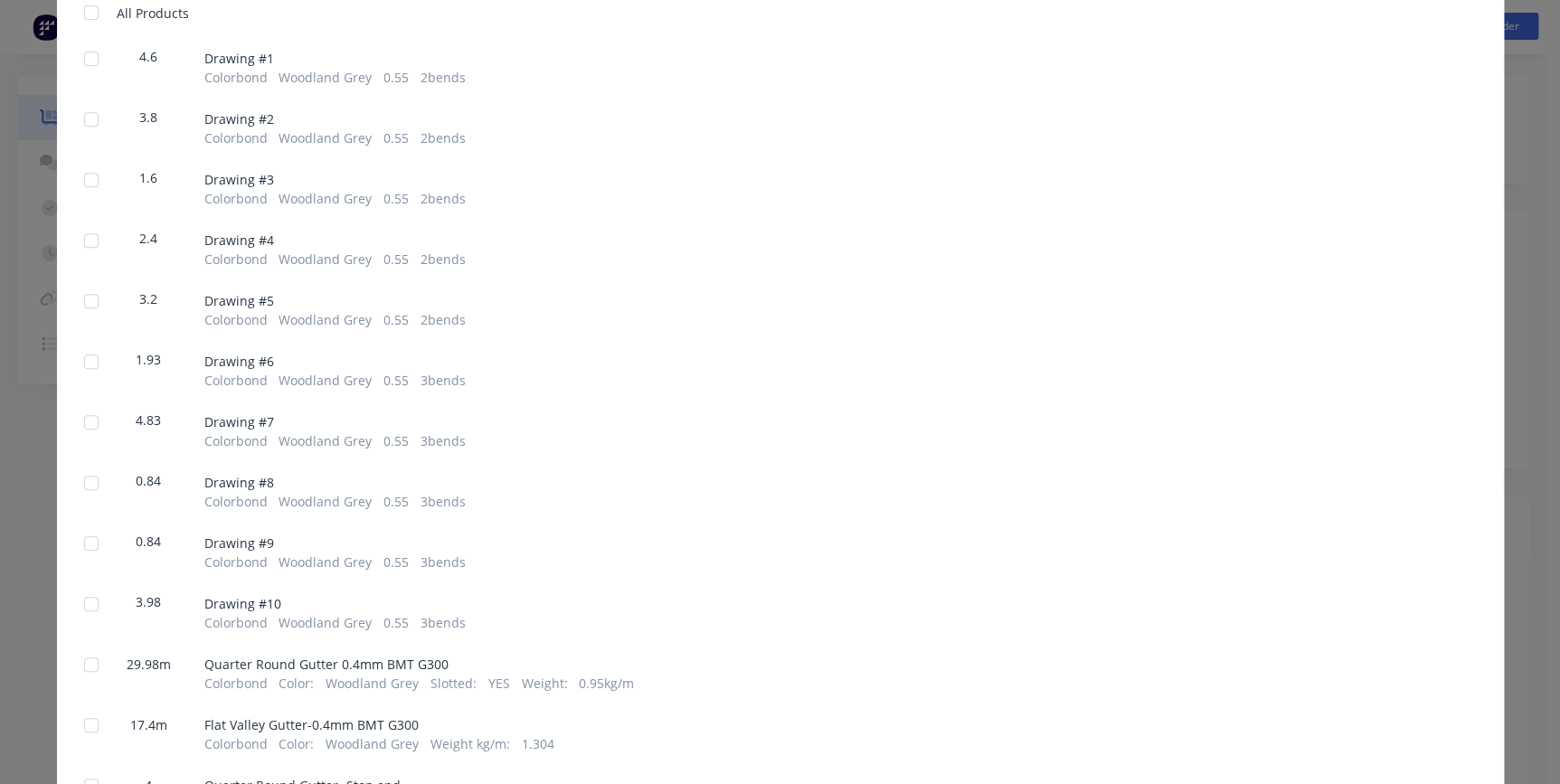 scroll, scrollTop: 493, scrollLeft: 0, axis: vertical 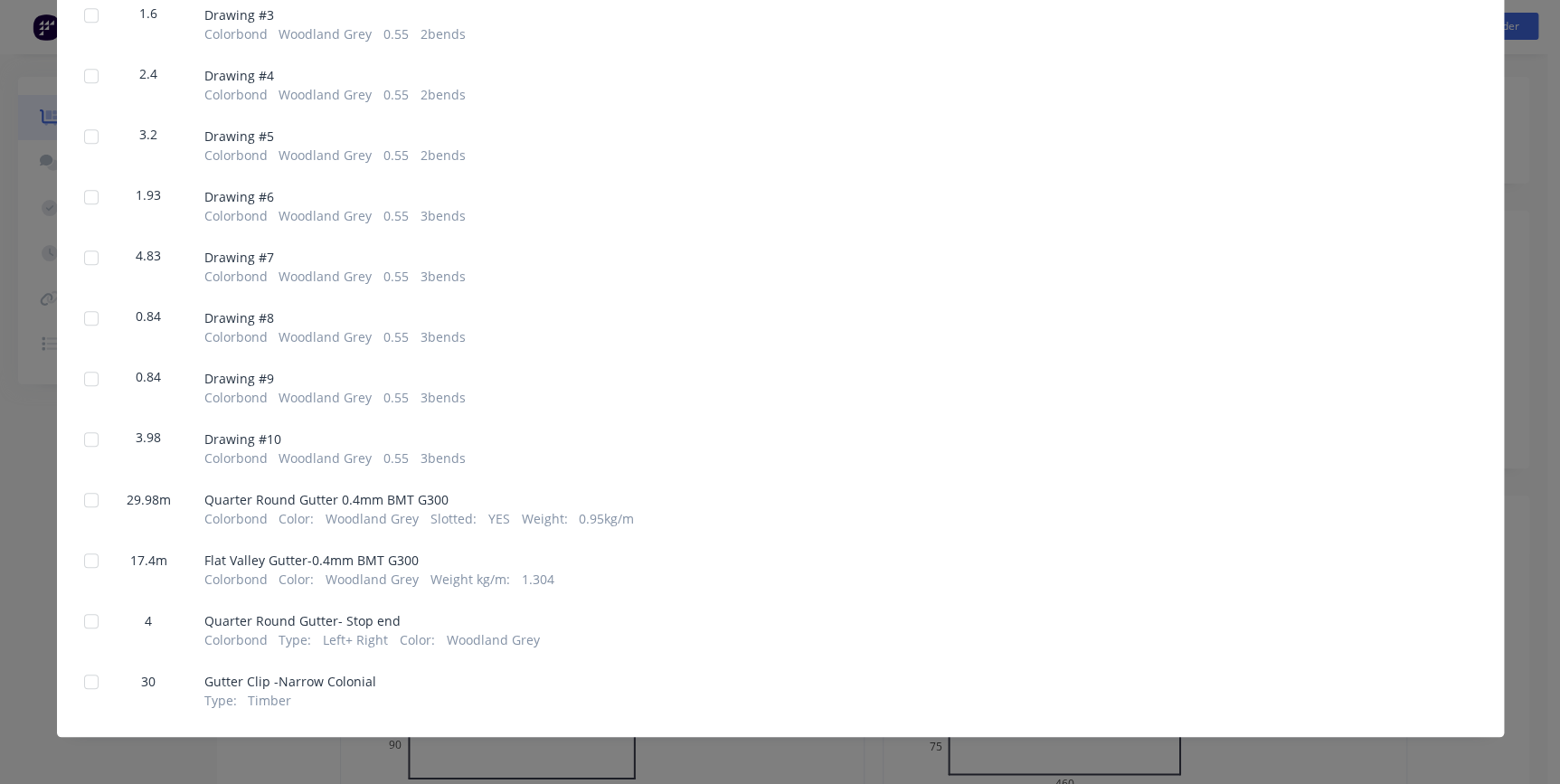 click at bounding box center (91, 500) 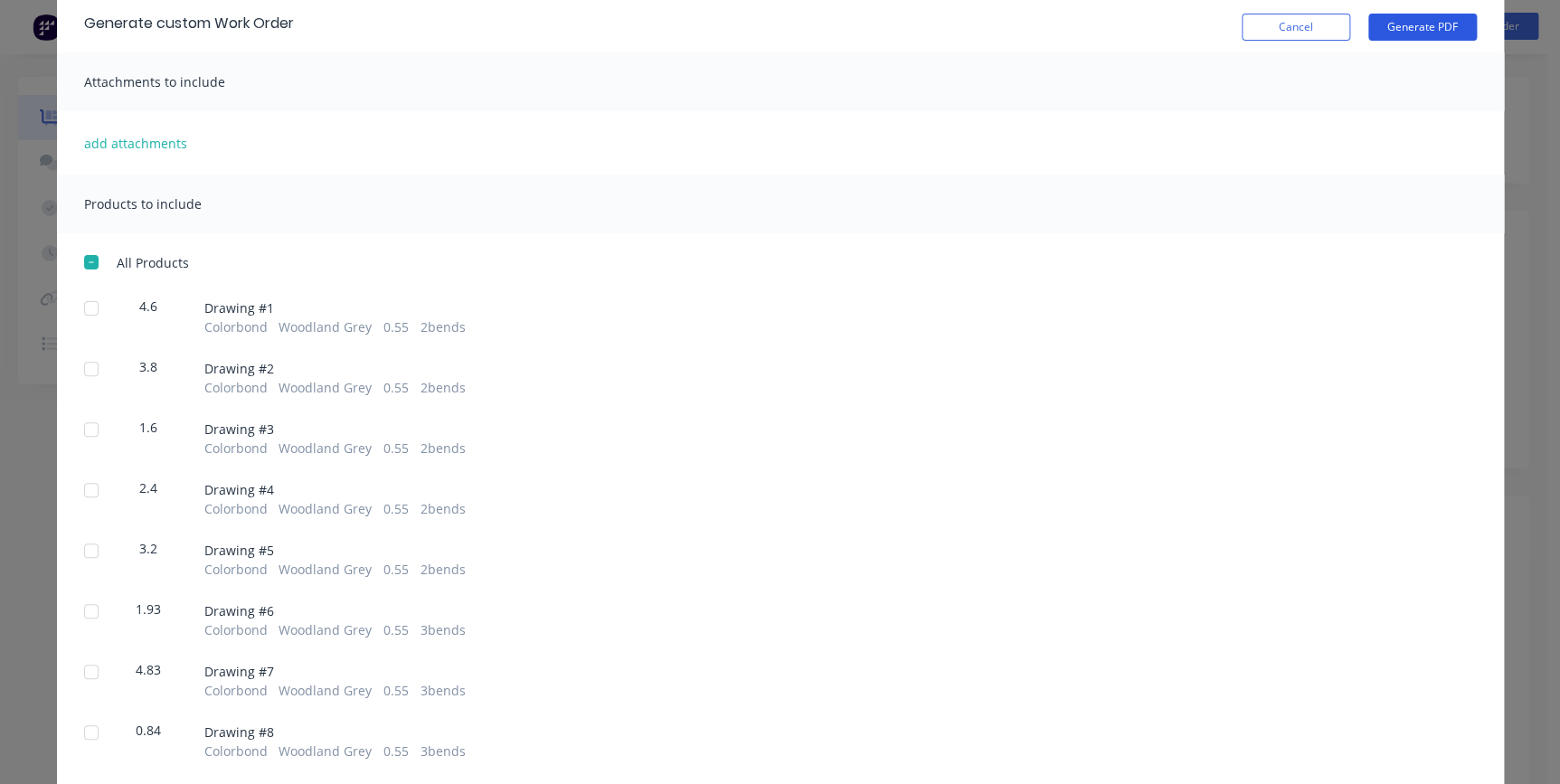scroll, scrollTop: 0, scrollLeft: 0, axis: both 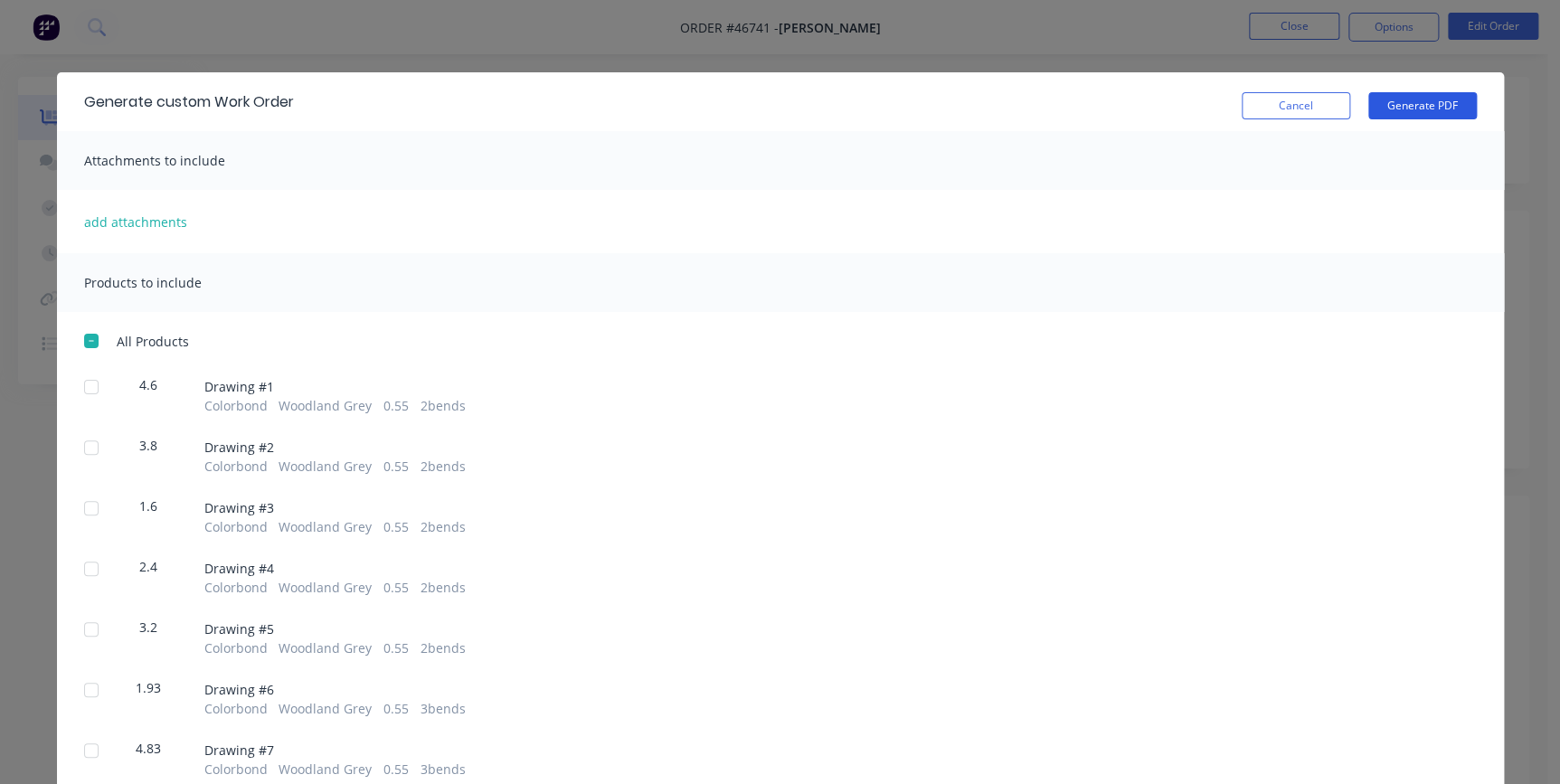 click on "Generate PDF" at bounding box center (1423, 106) 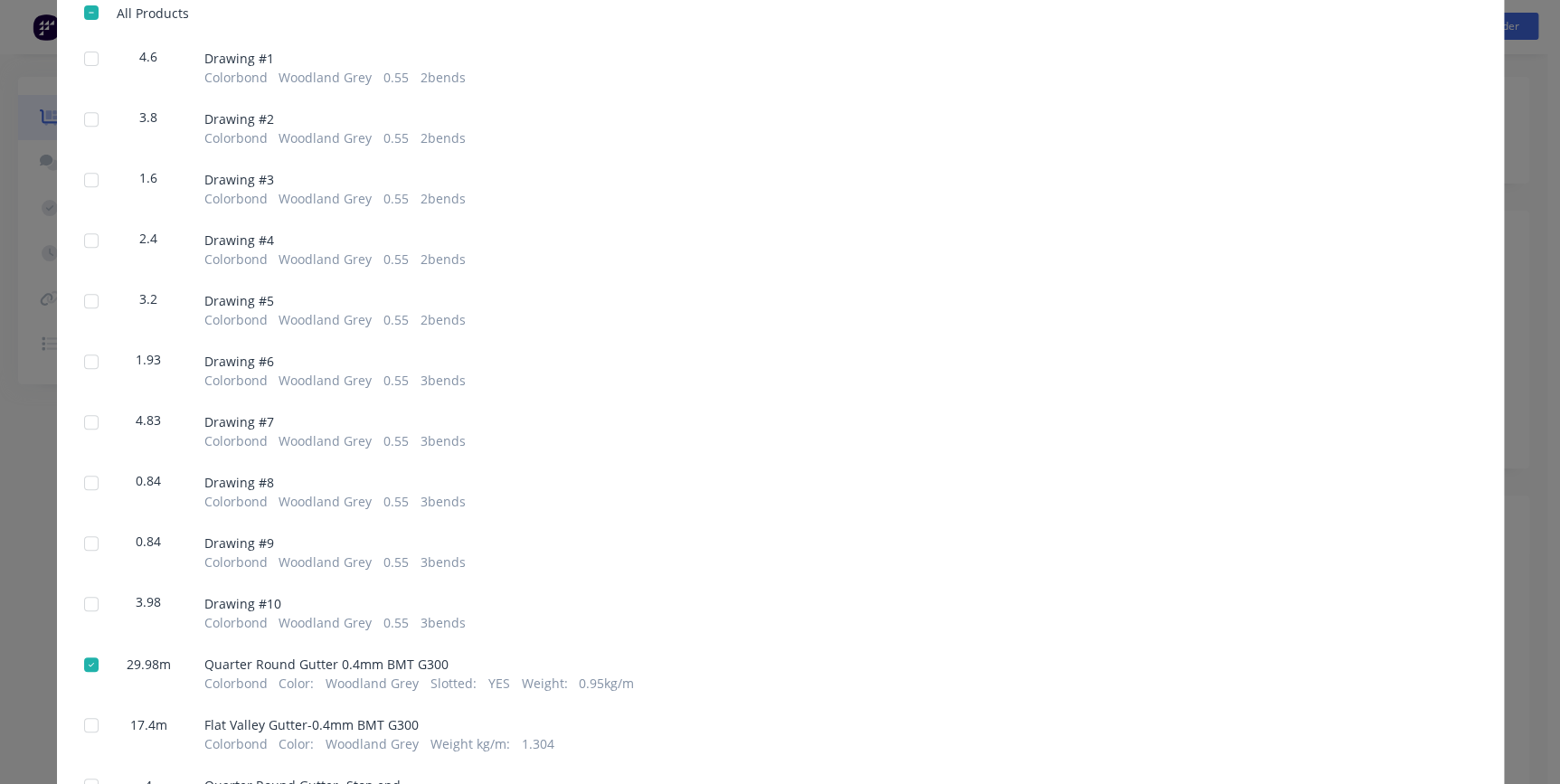 scroll, scrollTop: 497, scrollLeft: 0, axis: vertical 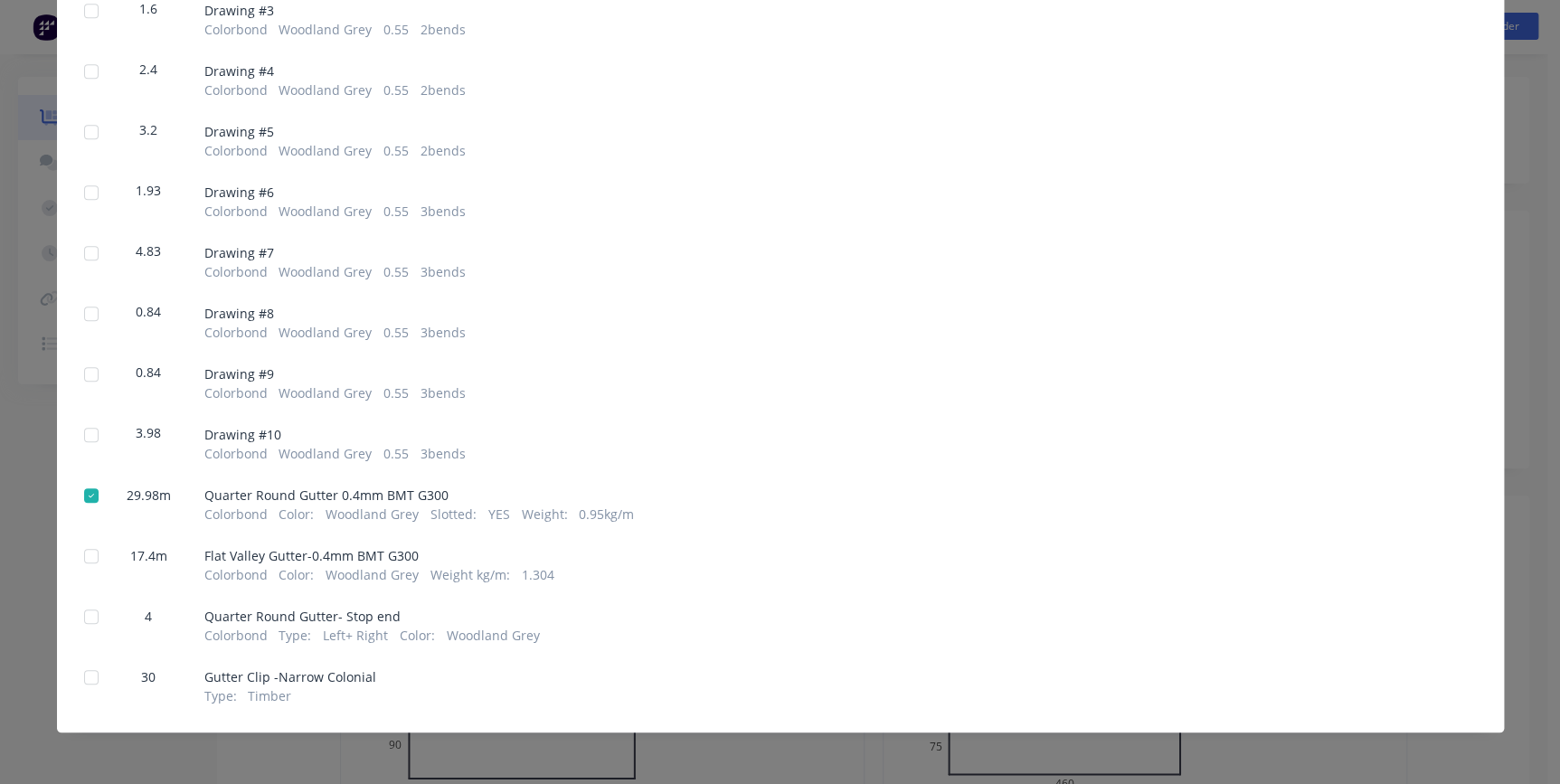 click at bounding box center (91, 496) 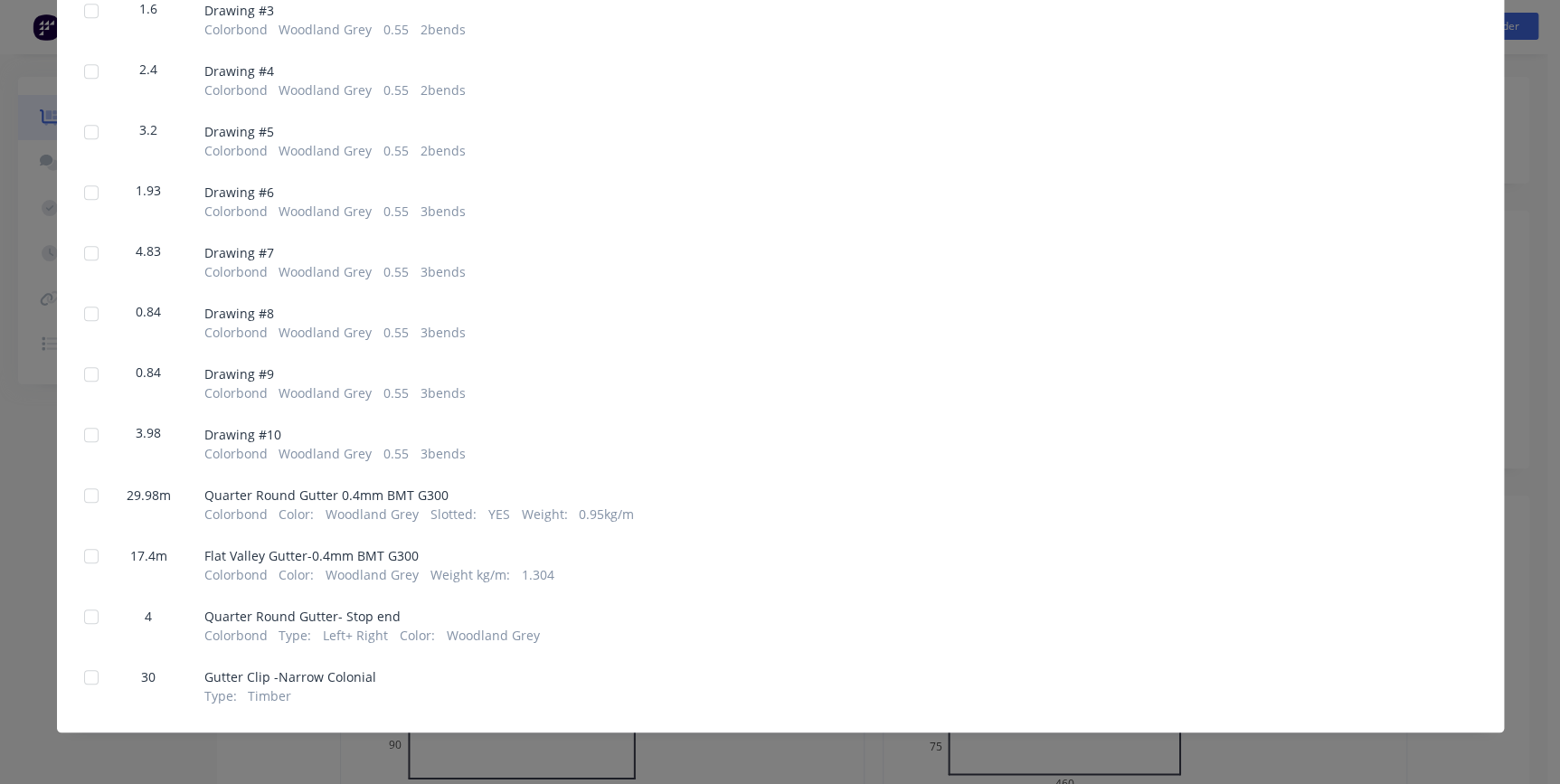 click at bounding box center (91, 556) 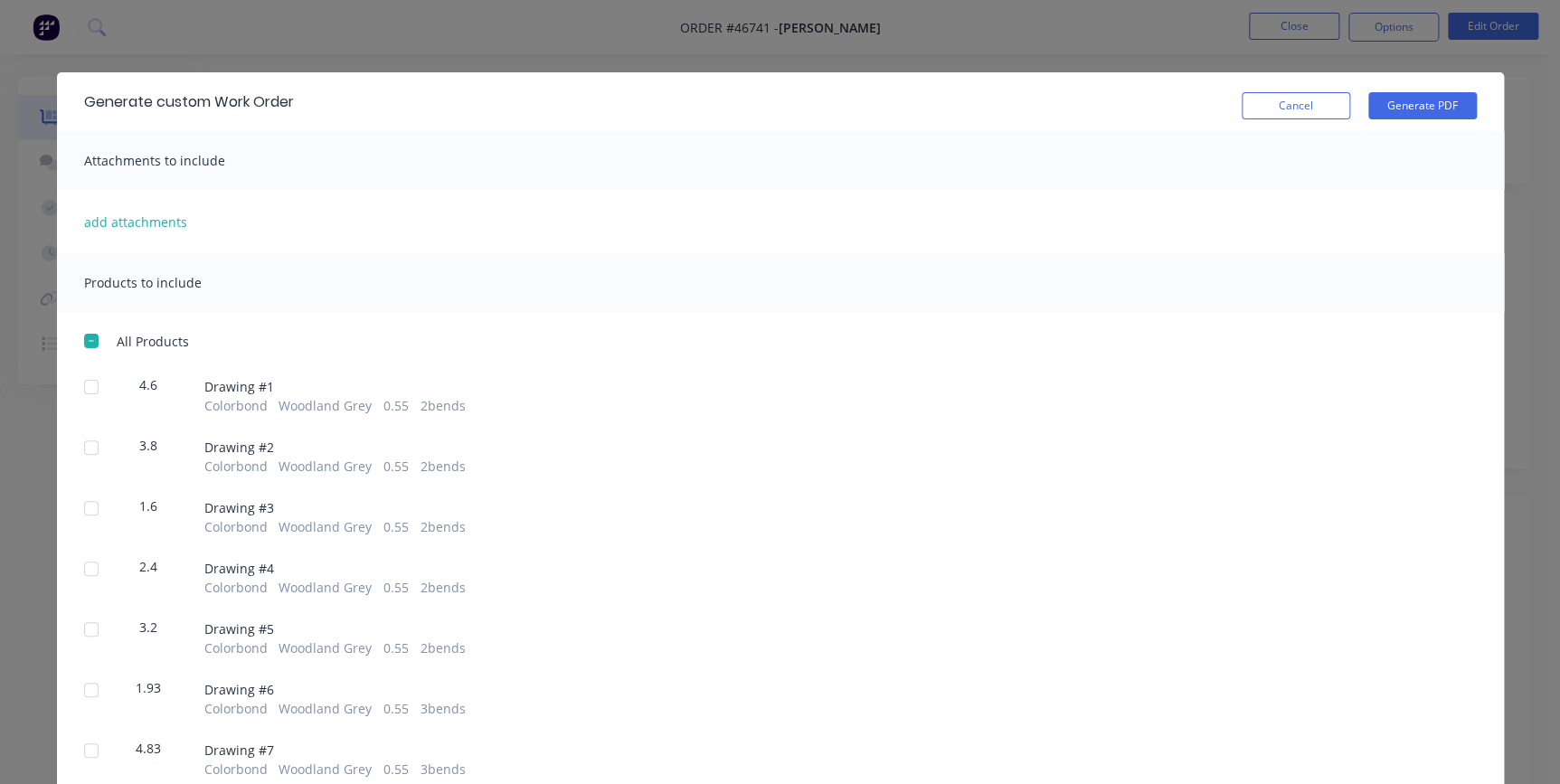scroll, scrollTop: 0, scrollLeft: 0, axis: both 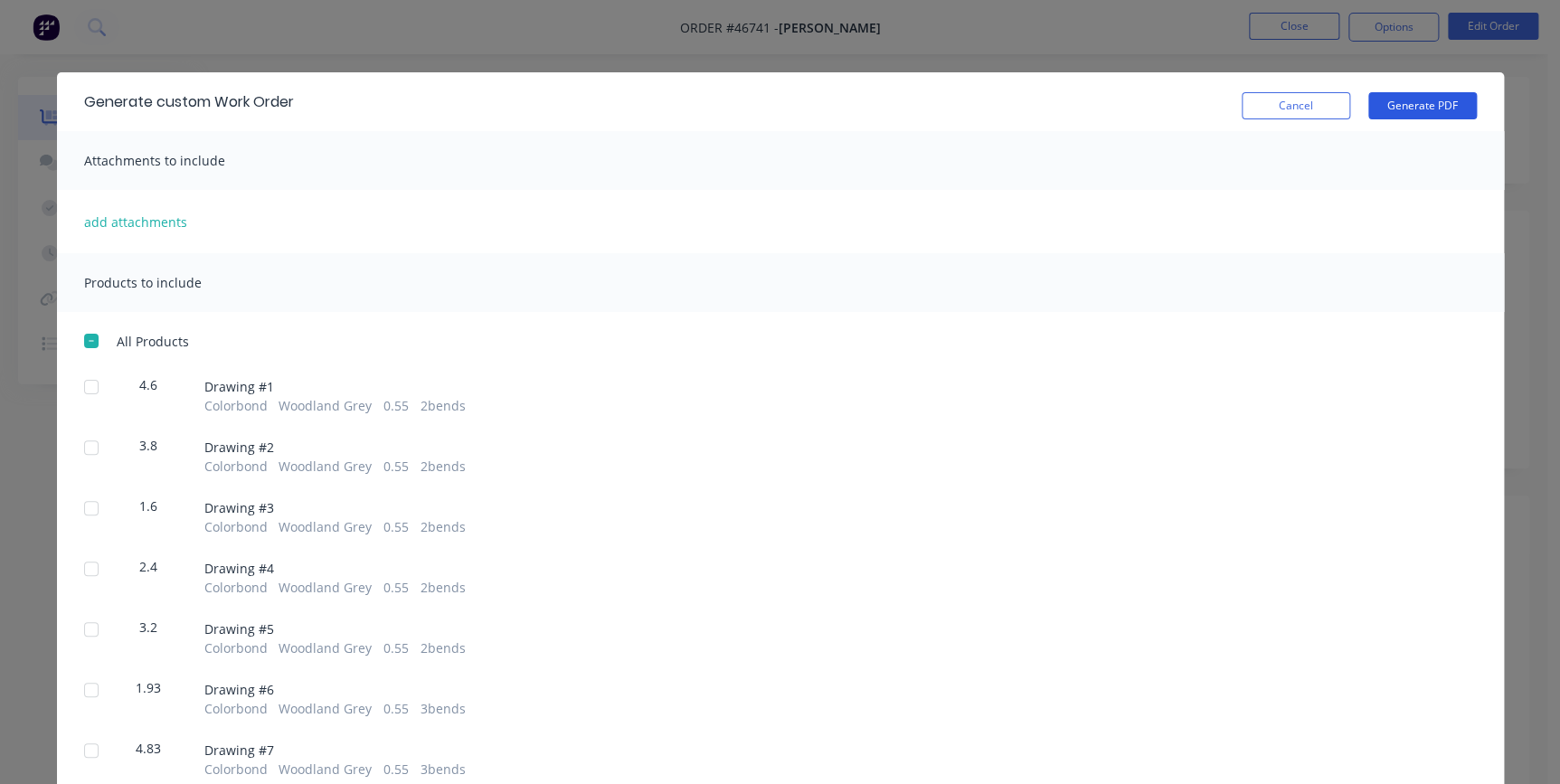 click on "Generate PDF" at bounding box center [1423, 106] 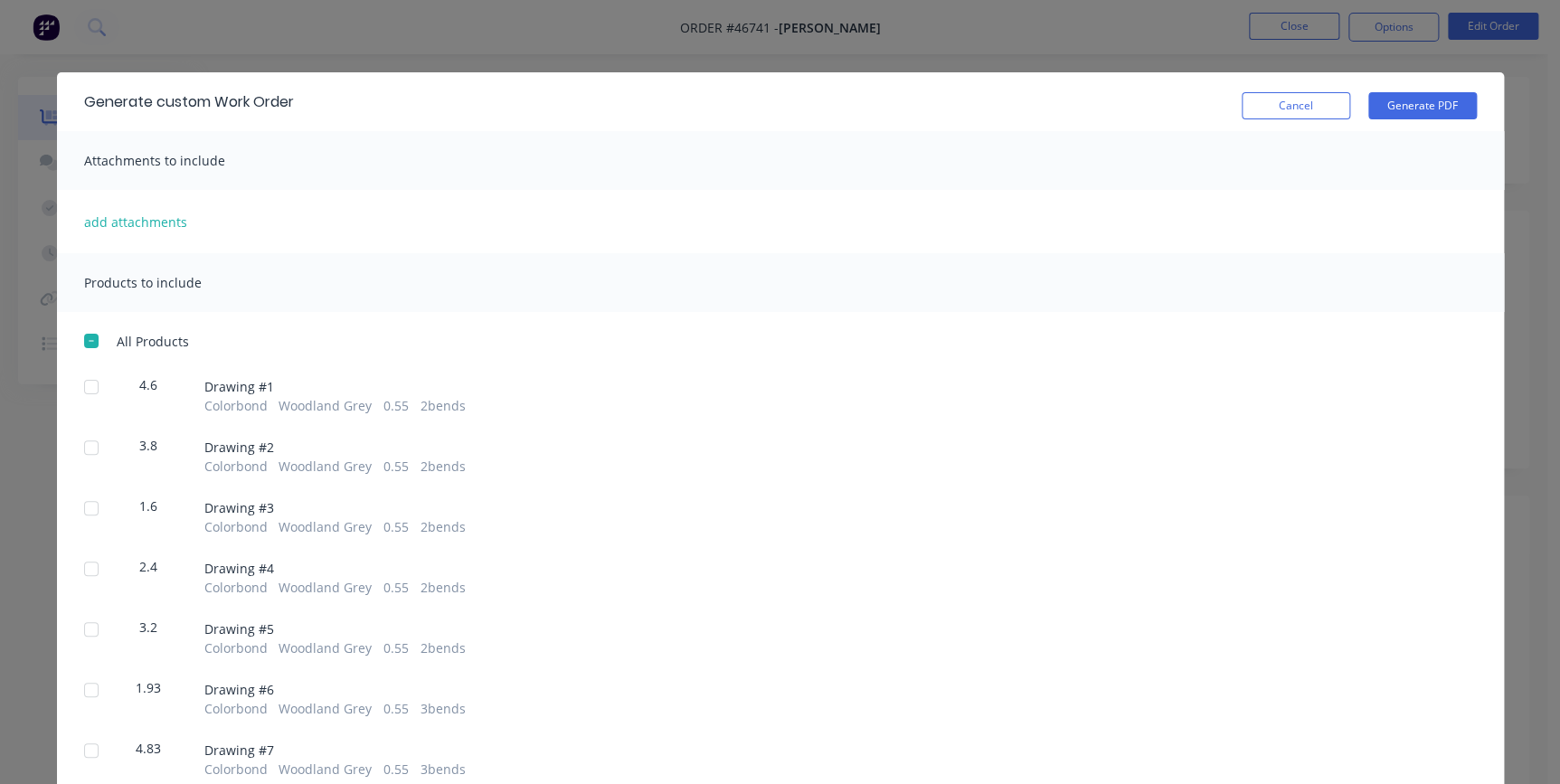 click on "Cancel" at bounding box center [1296, 106] 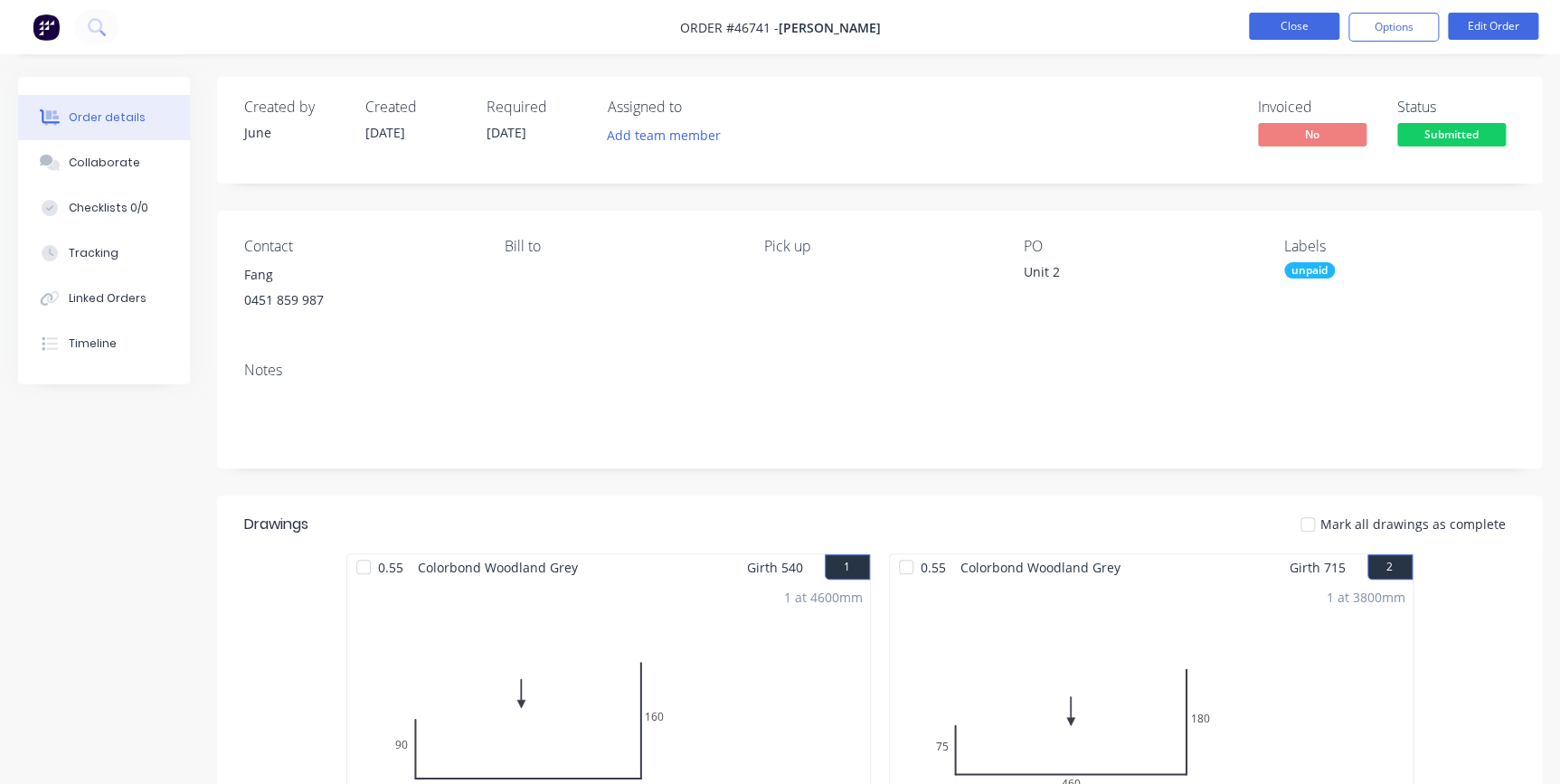 click on "Close" at bounding box center [1294, 26] 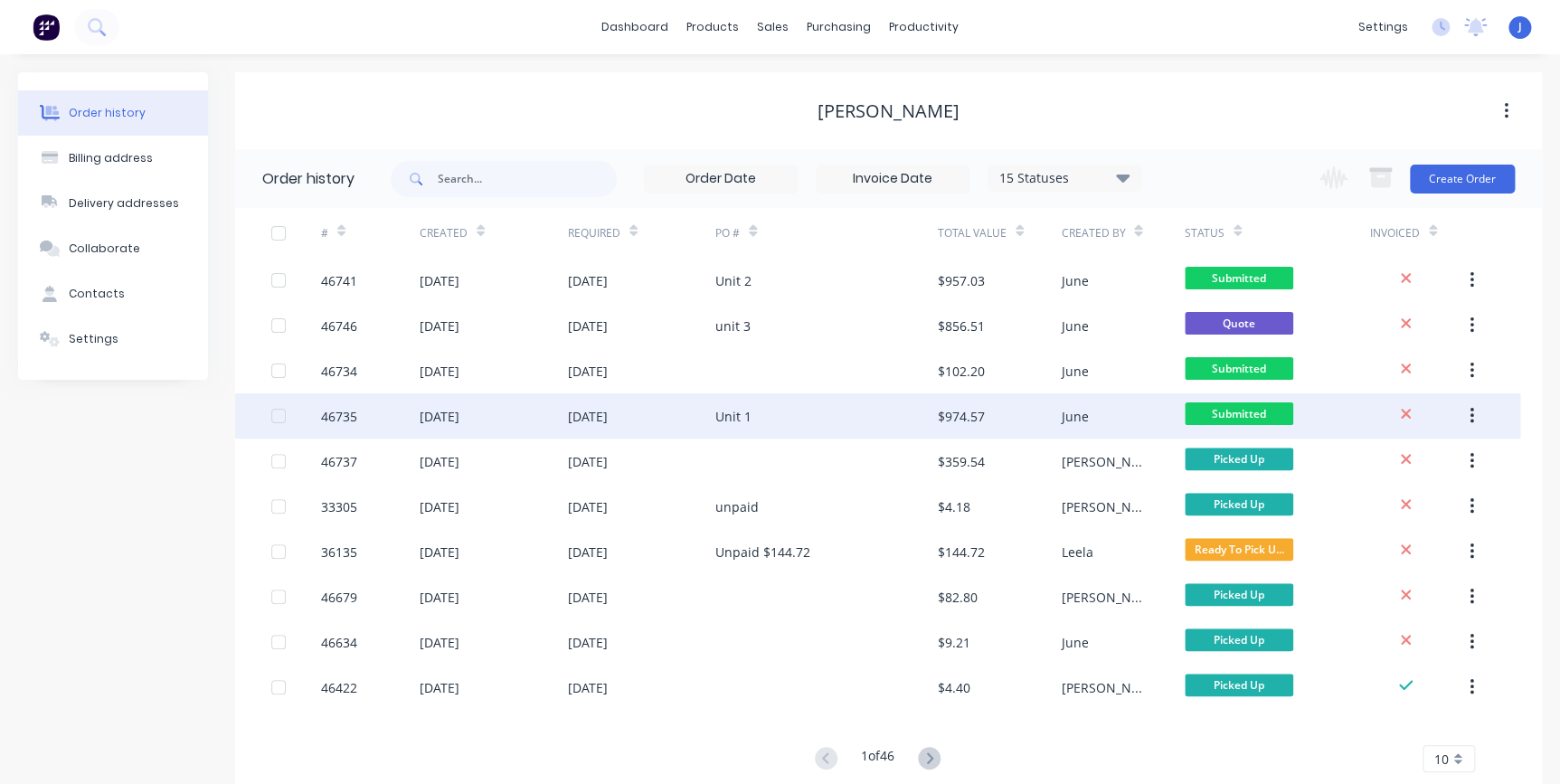 click on "Unit 1" at bounding box center (827, 416) 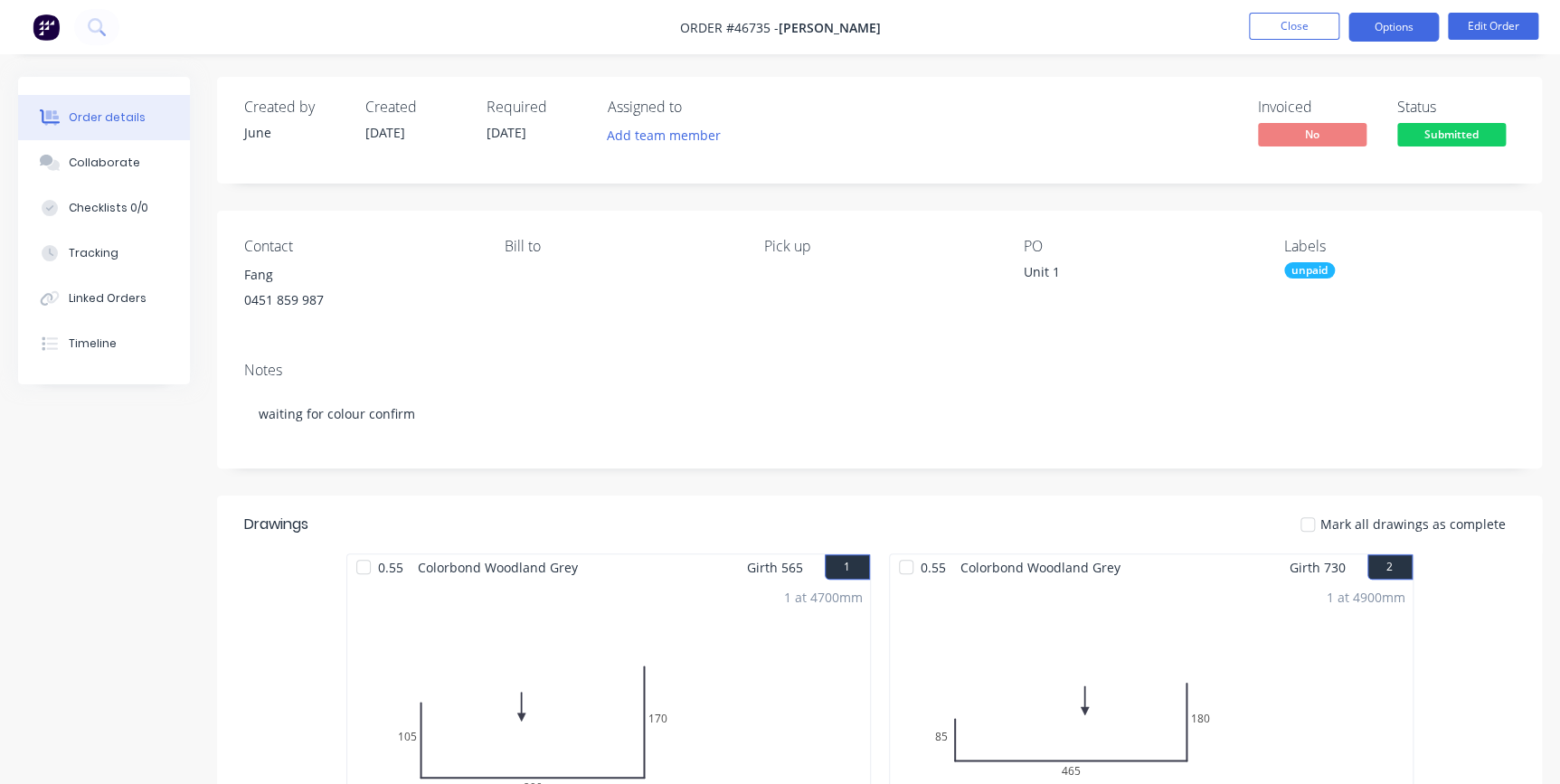 click on "Options" at bounding box center (1394, 27) 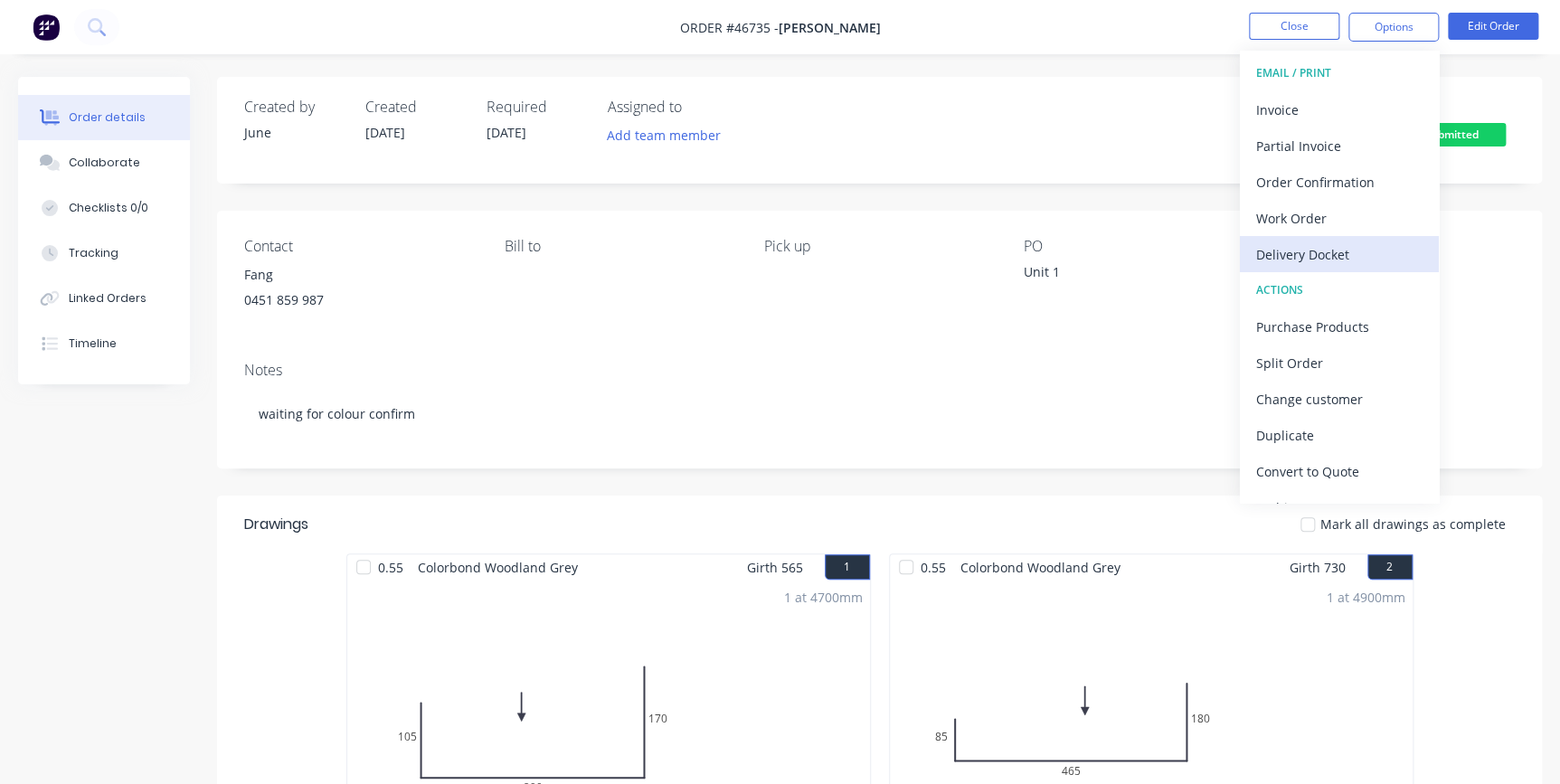click on "Delivery Docket" at bounding box center (1339, 254) 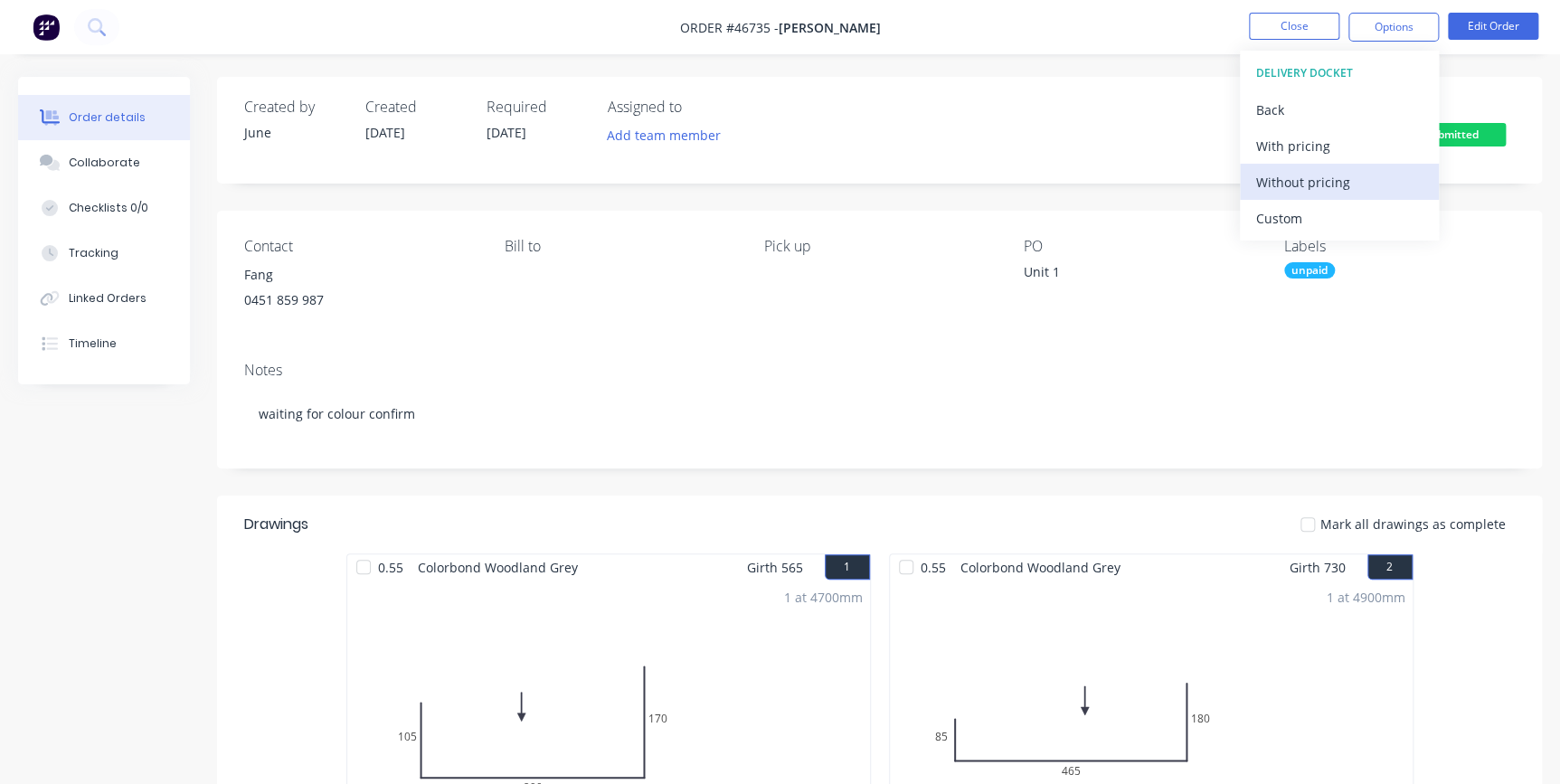 click on "Without pricing" at bounding box center (1339, 182) 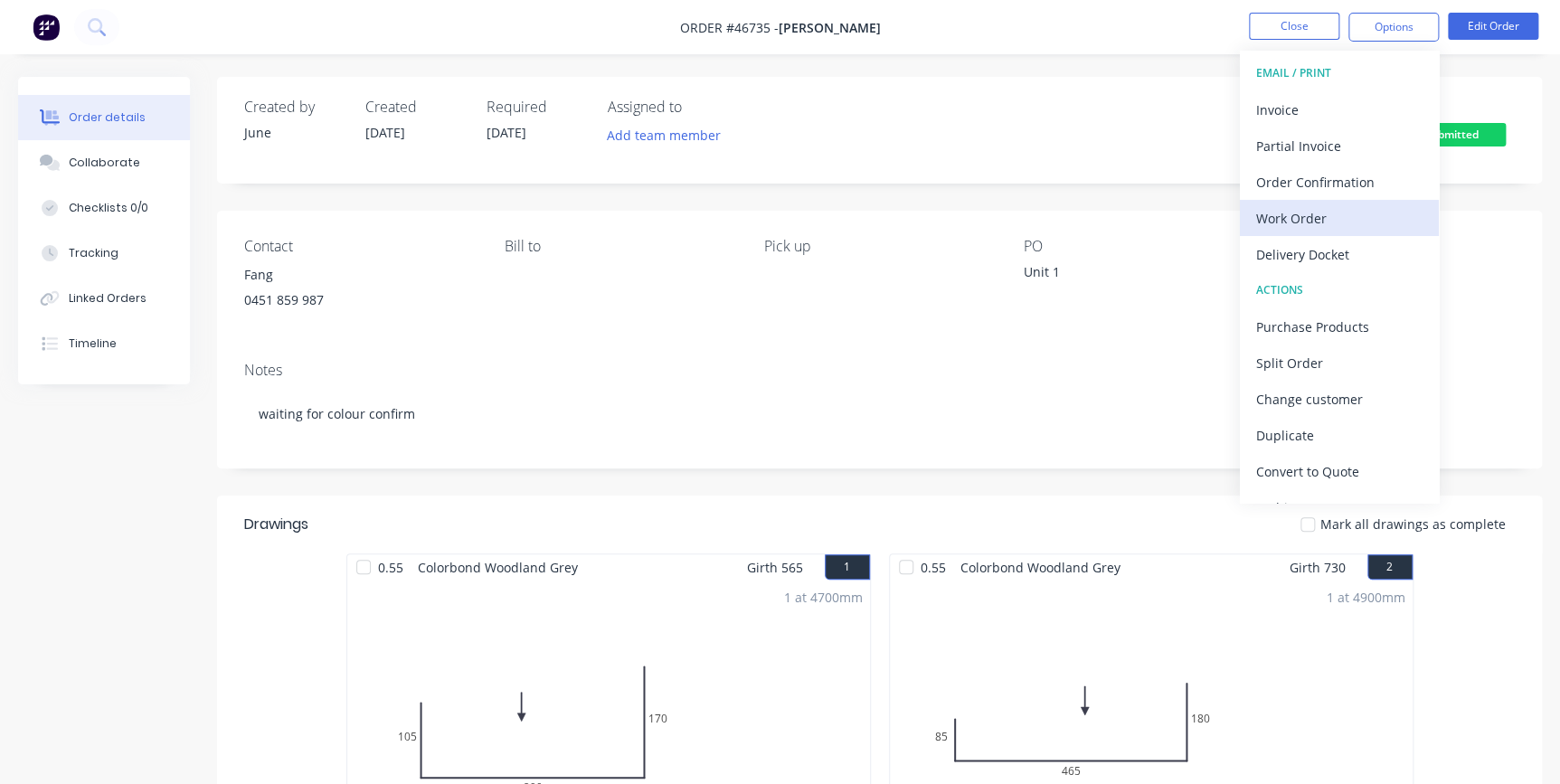click on "Work Order" at bounding box center (1339, 218) 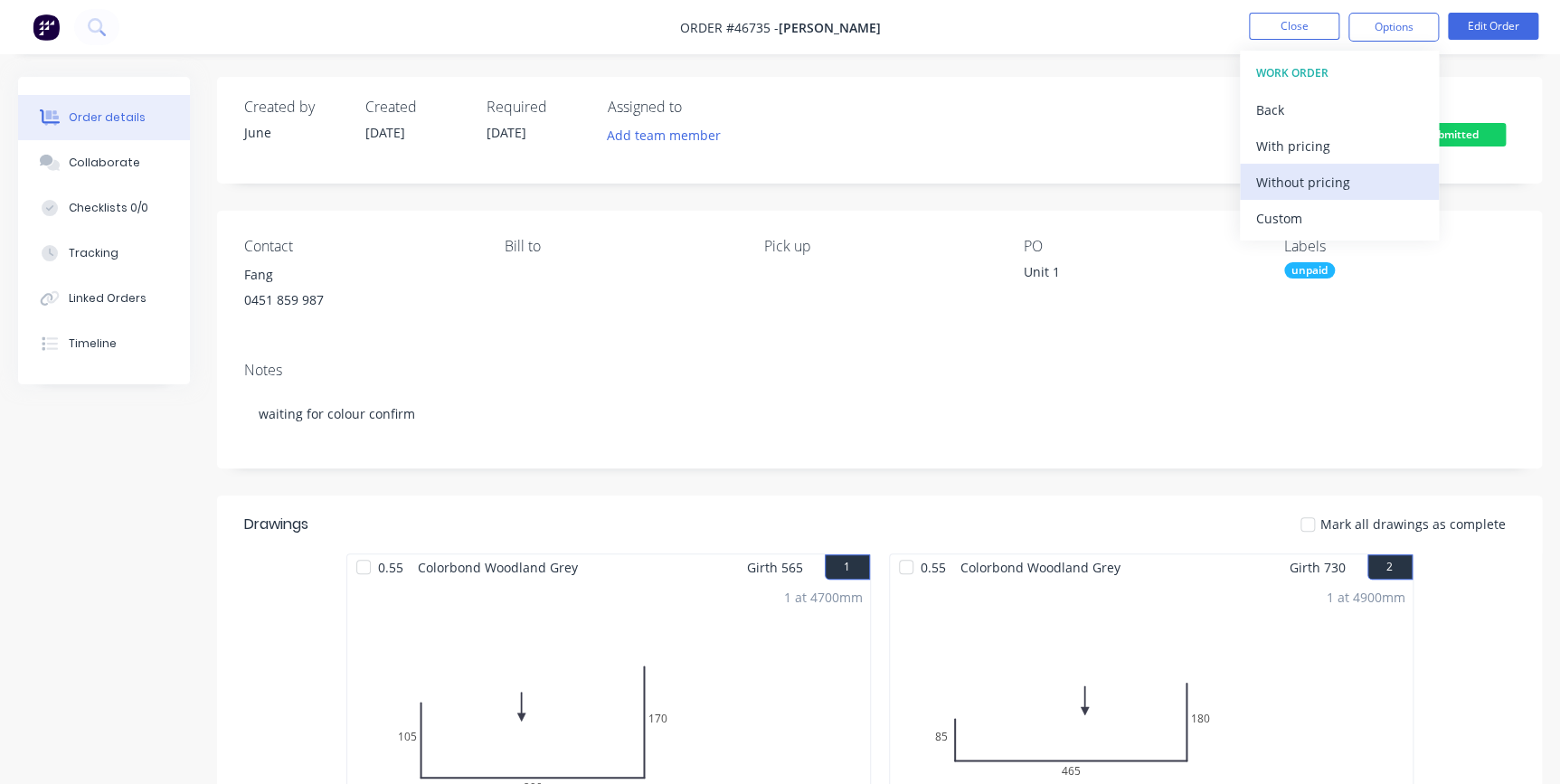 click on "Without pricing" at bounding box center [1339, 182] 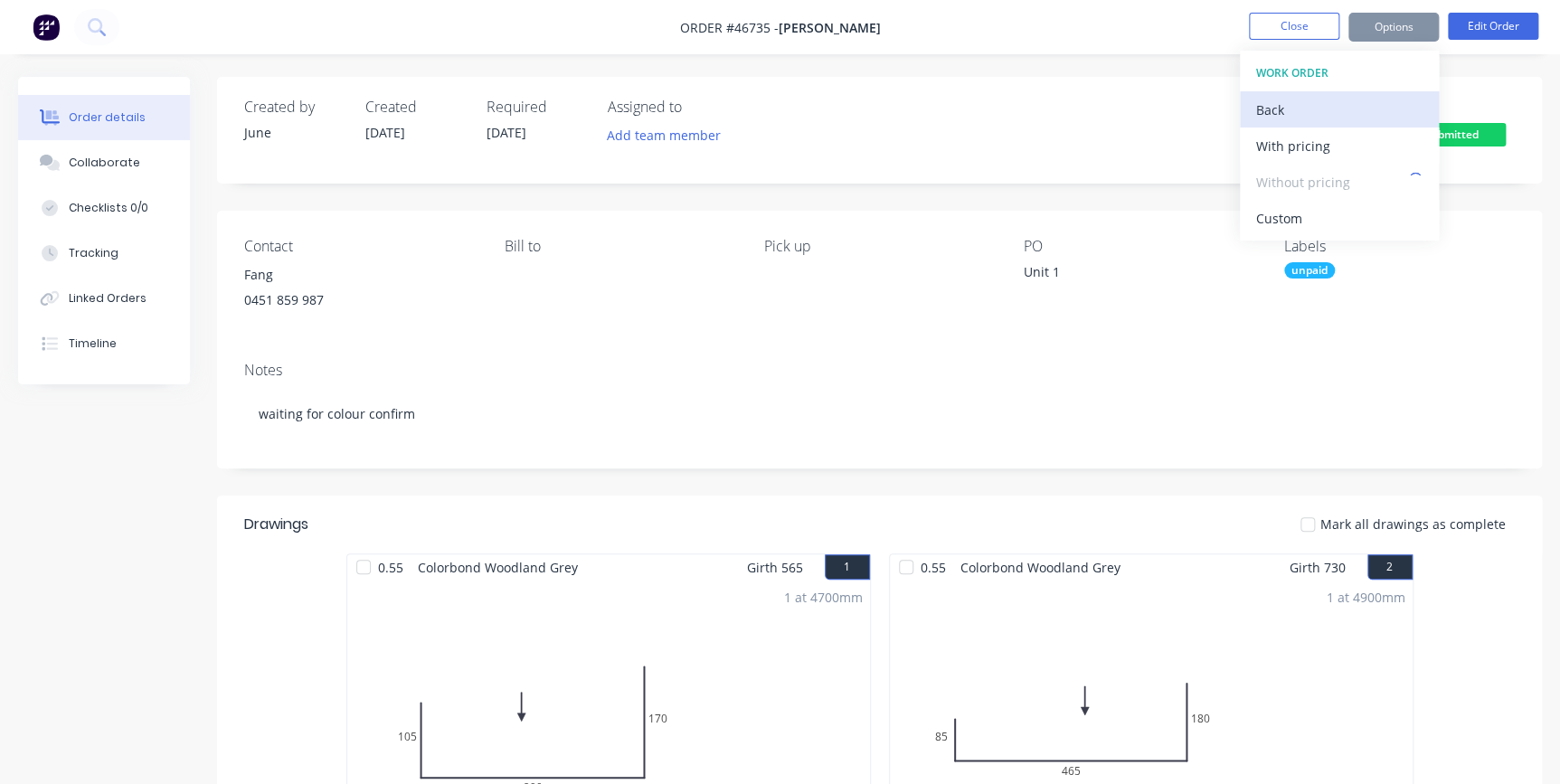click on "Back" at bounding box center [1339, 109] 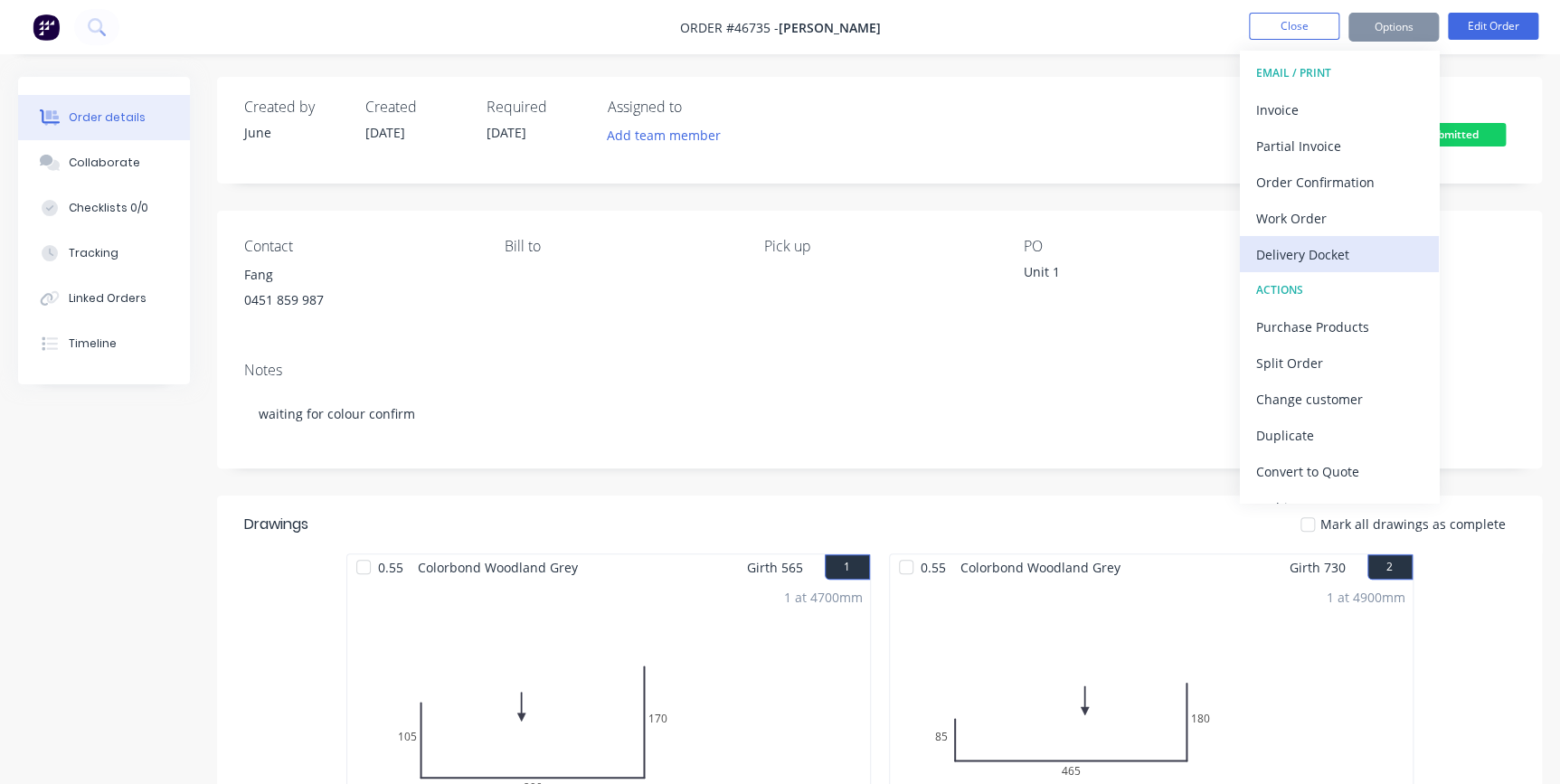click on "Delivery Docket" at bounding box center (1339, 254) 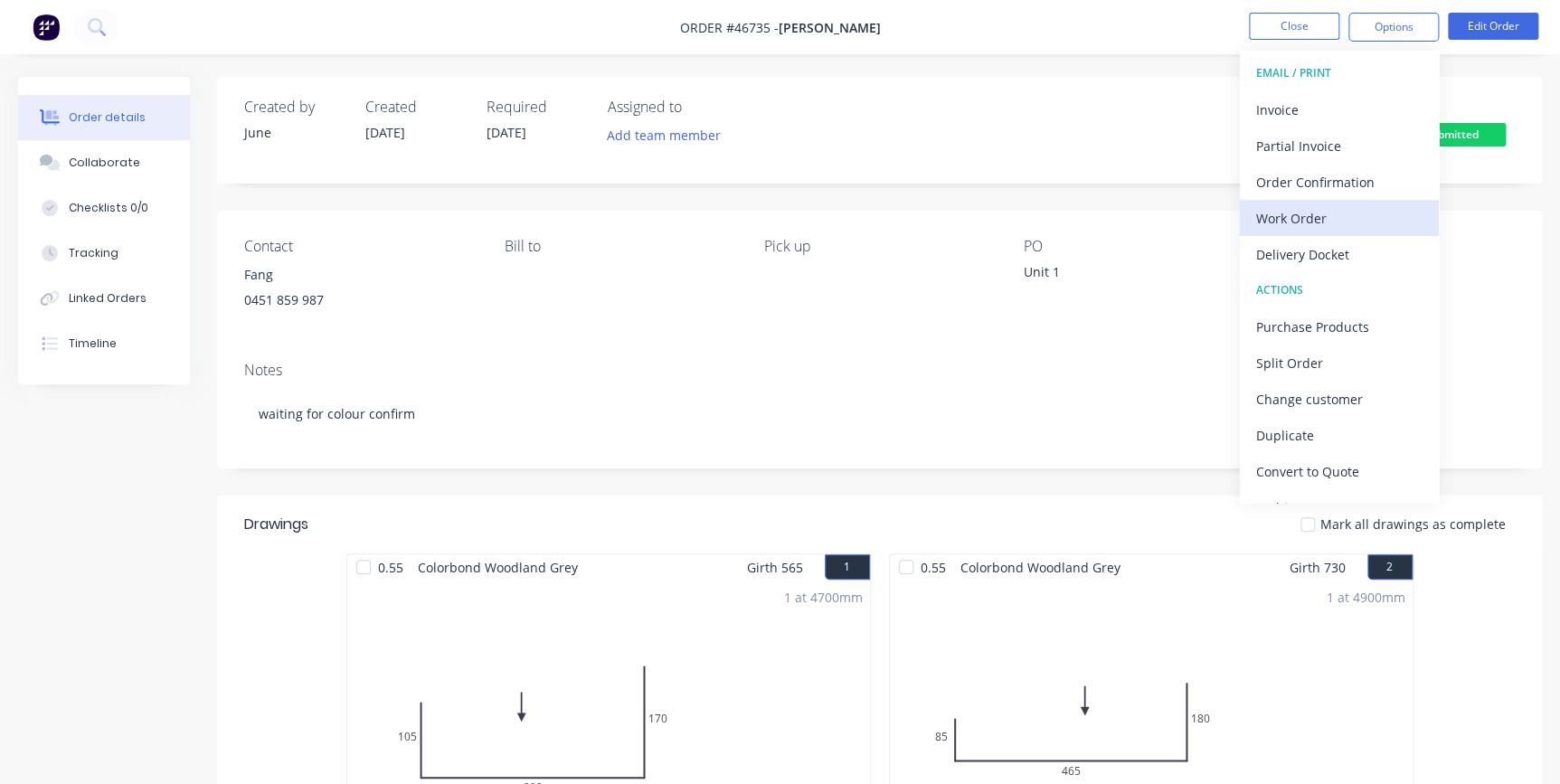 click on "Work Order" at bounding box center [1339, 218] 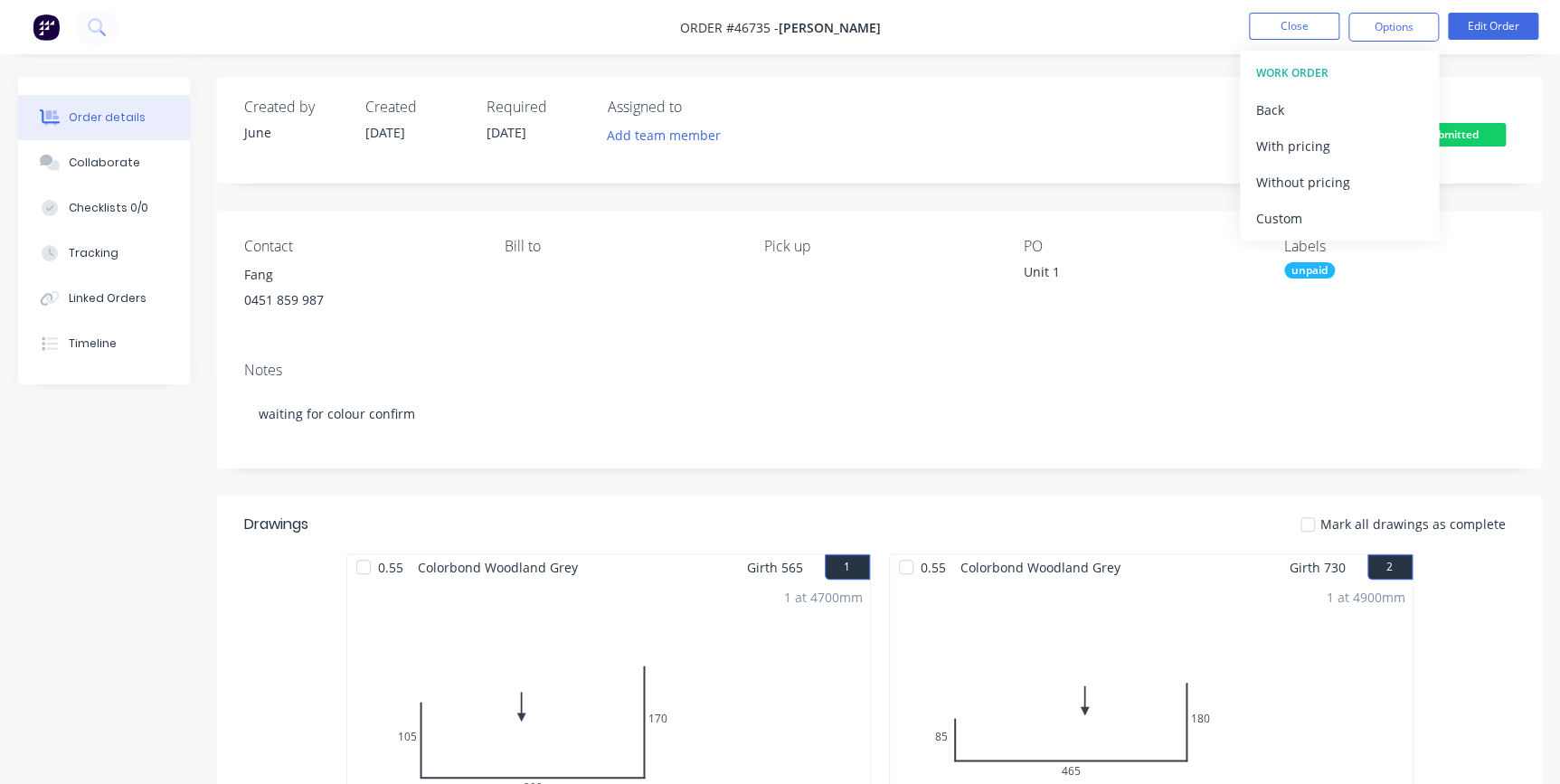 click on "Custom" at bounding box center [1339, 218] 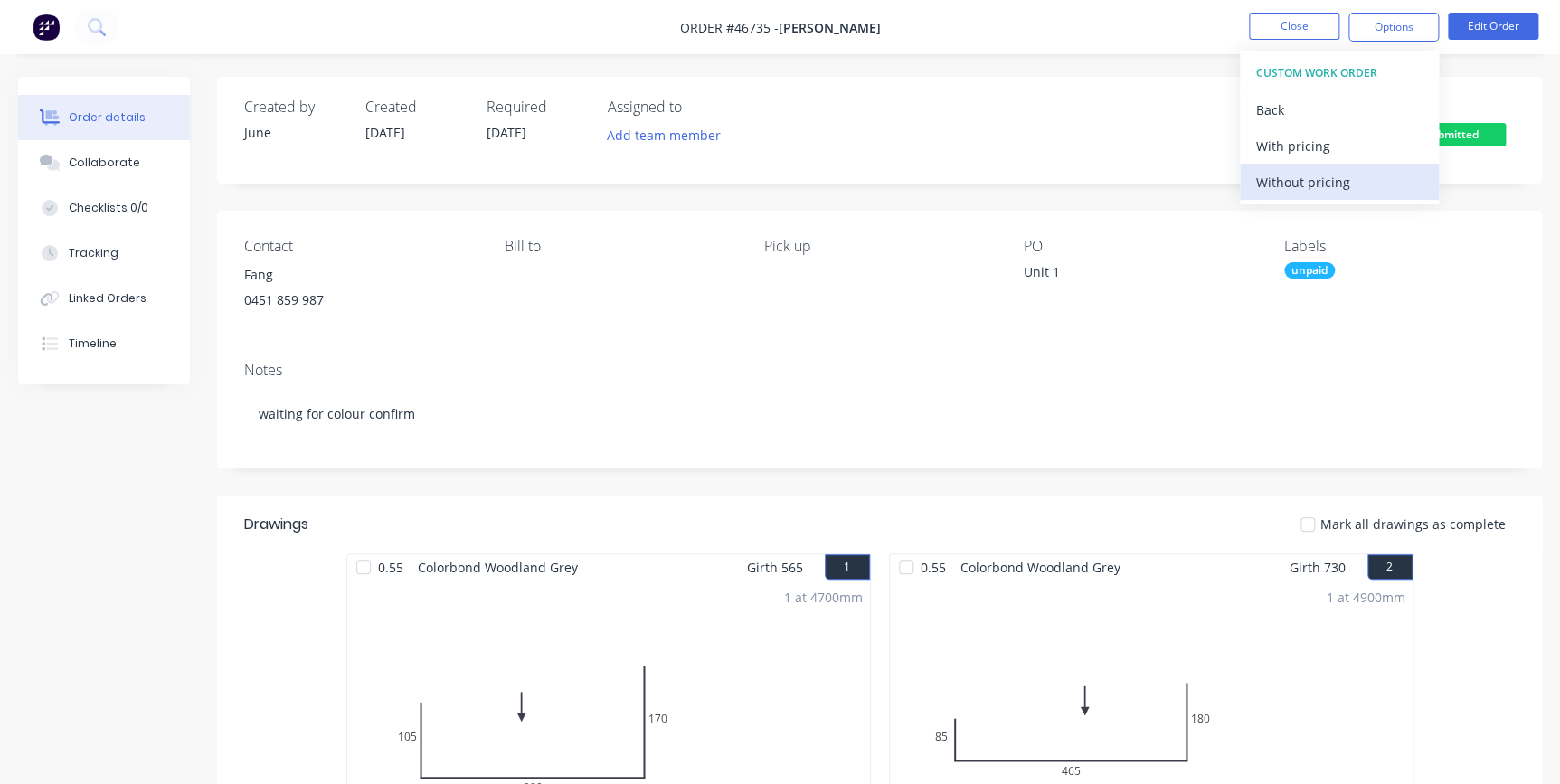 click on "Without pricing" at bounding box center (1339, 182) 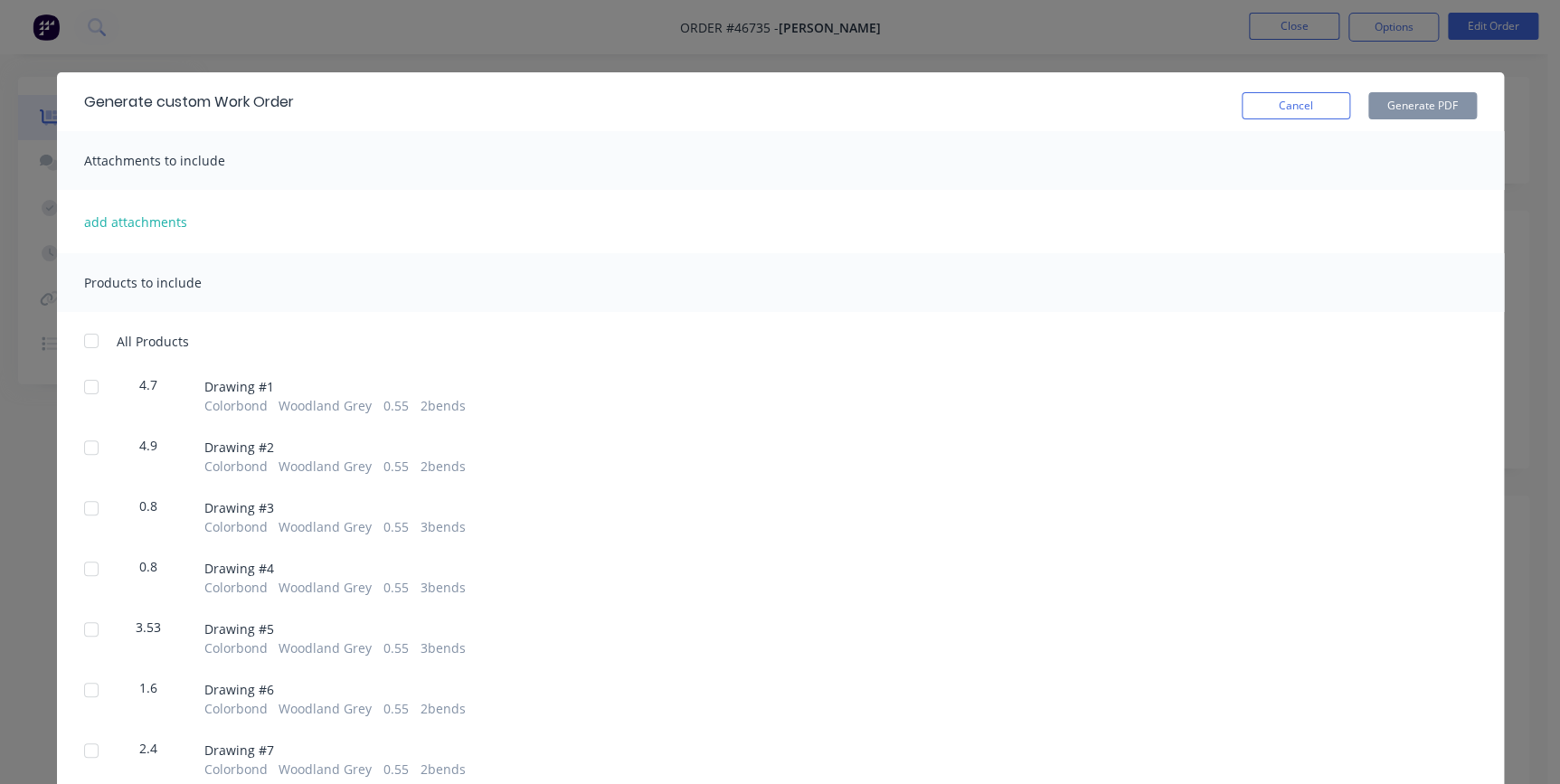 click at bounding box center (91, 341) 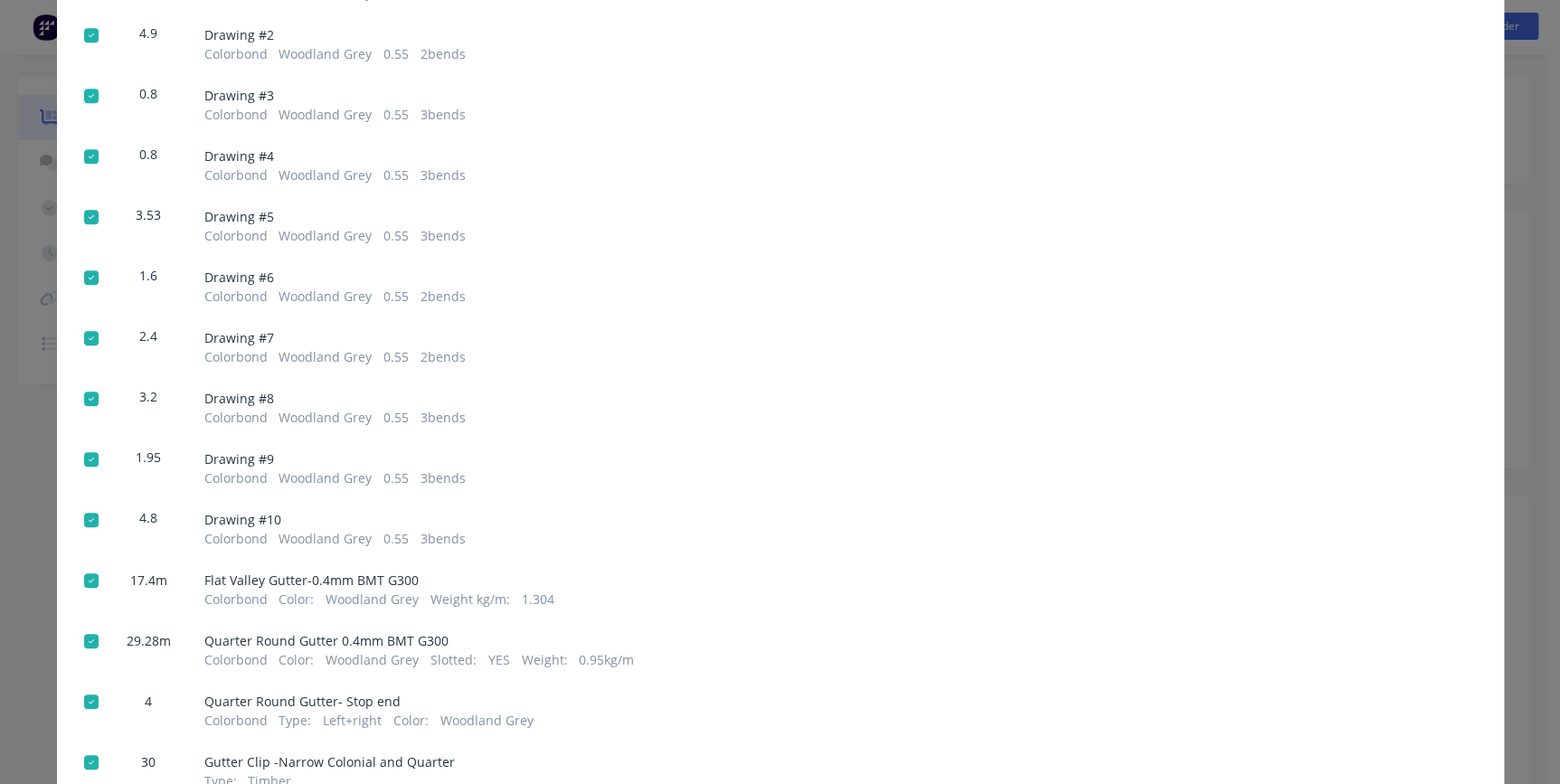 scroll, scrollTop: 493, scrollLeft: 0, axis: vertical 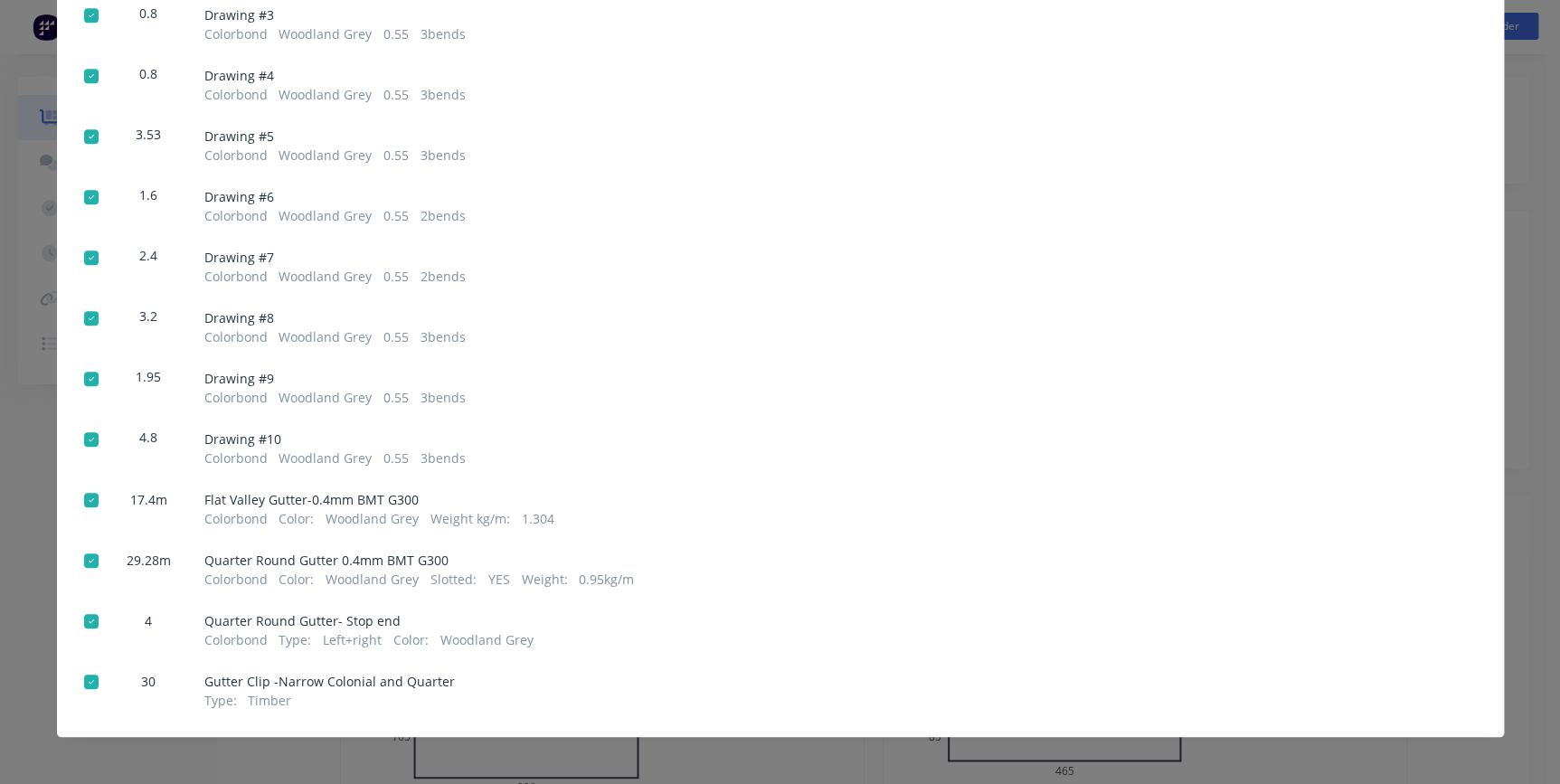 click at bounding box center [91, 500] 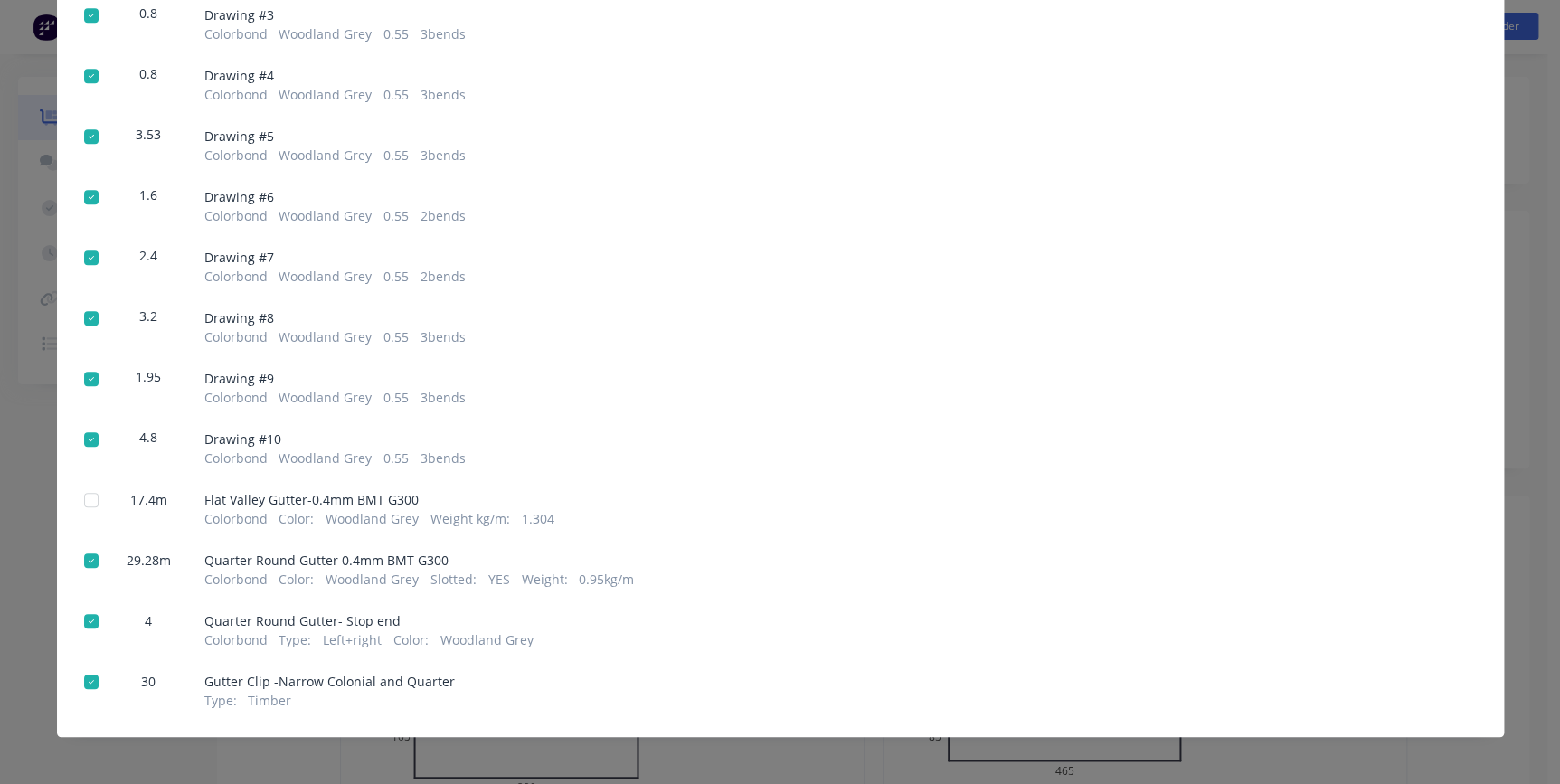 click at bounding box center [91, 561] 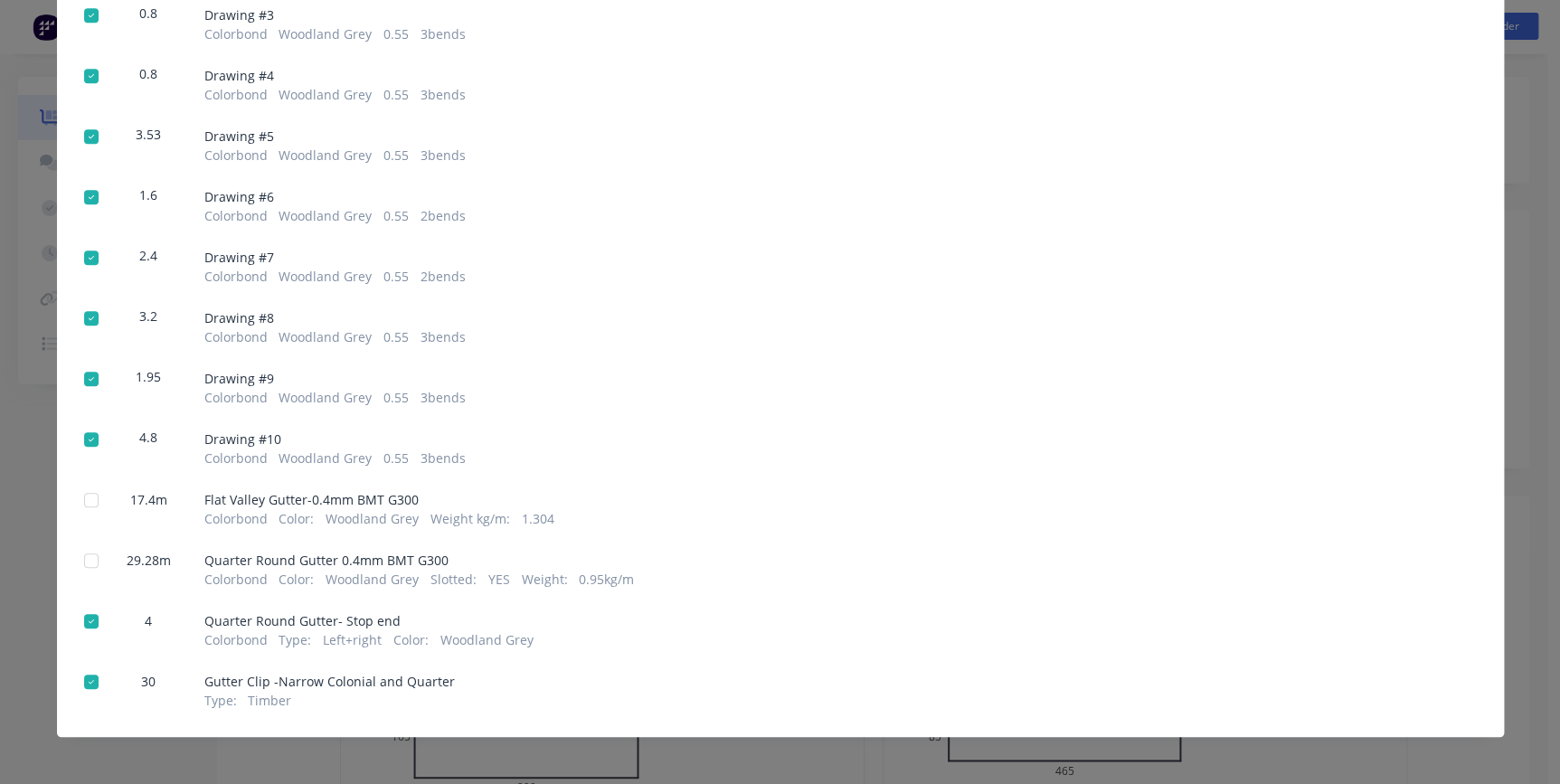 click at bounding box center [91, 621] 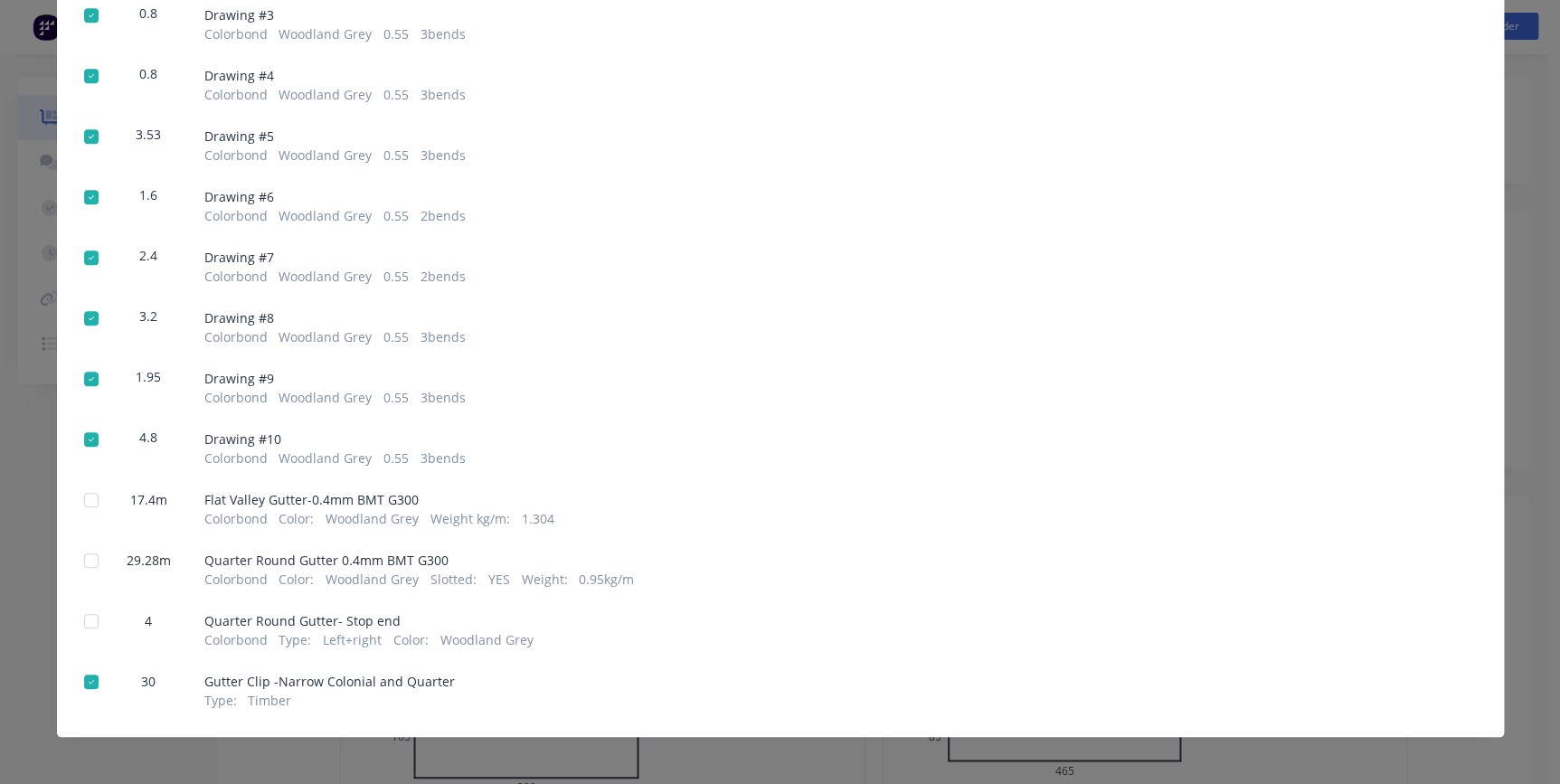 click at bounding box center (91, 682) 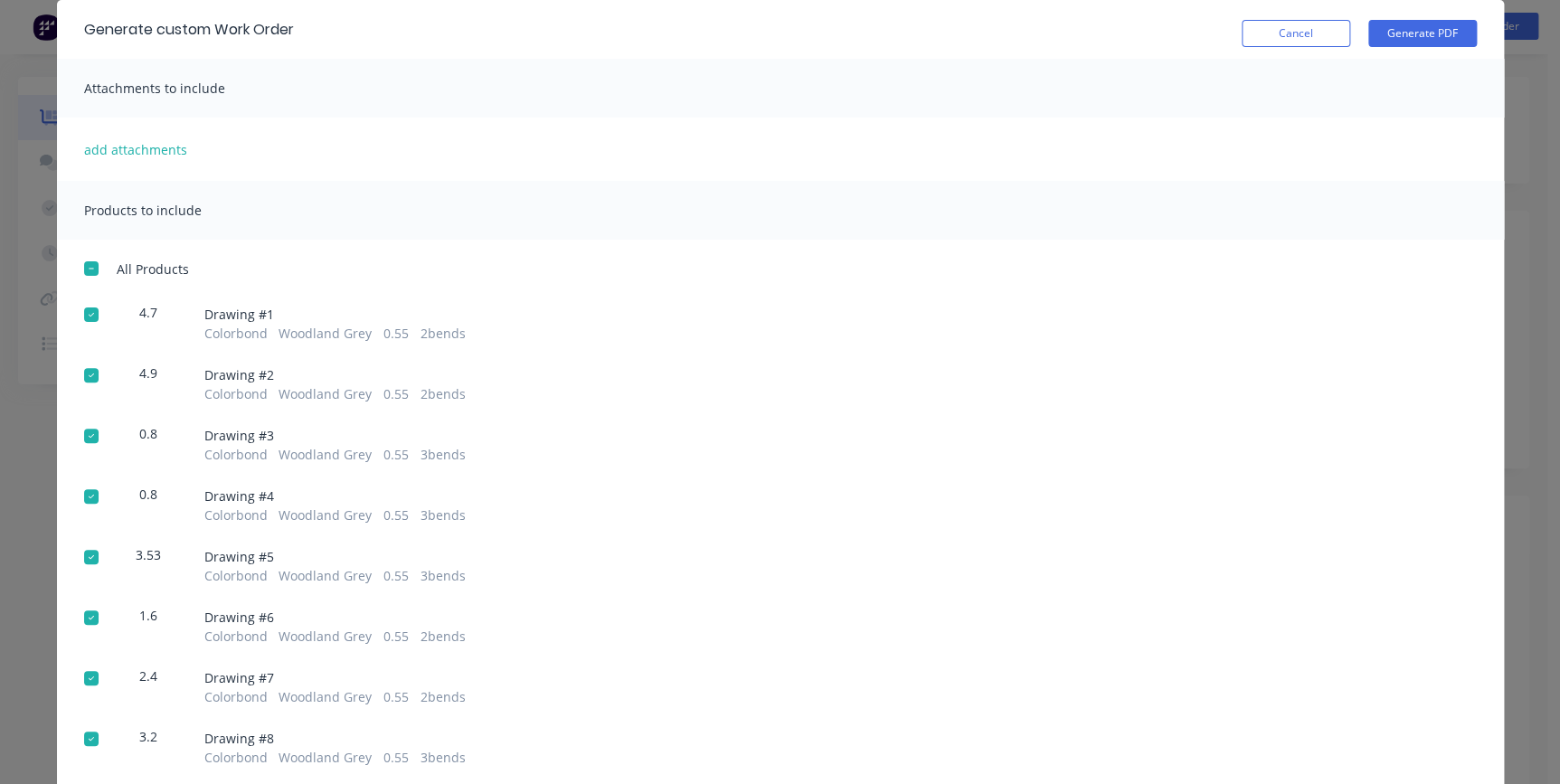 scroll, scrollTop: 0, scrollLeft: 0, axis: both 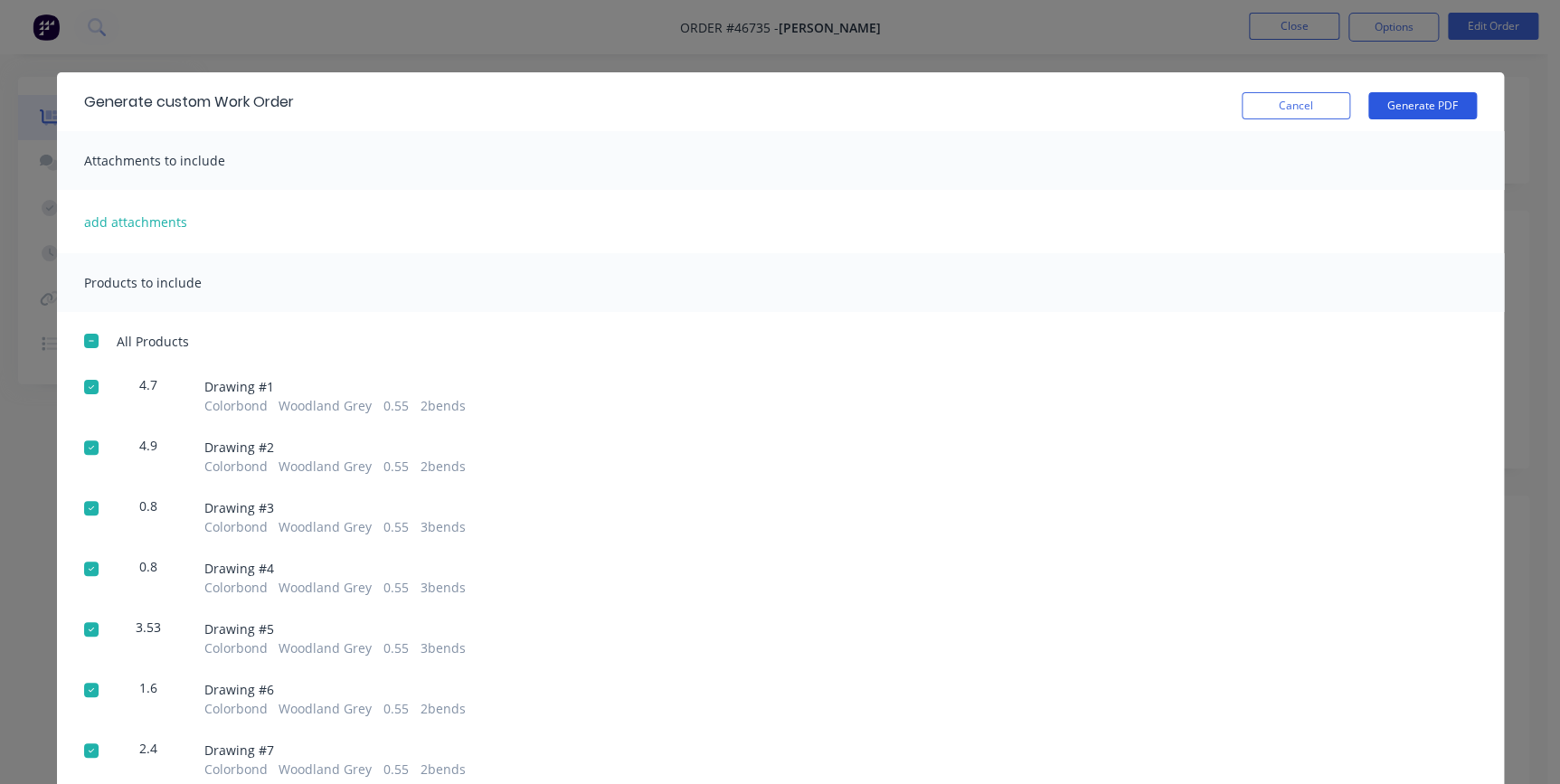 click on "Generate PDF" at bounding box center (1423, 106) 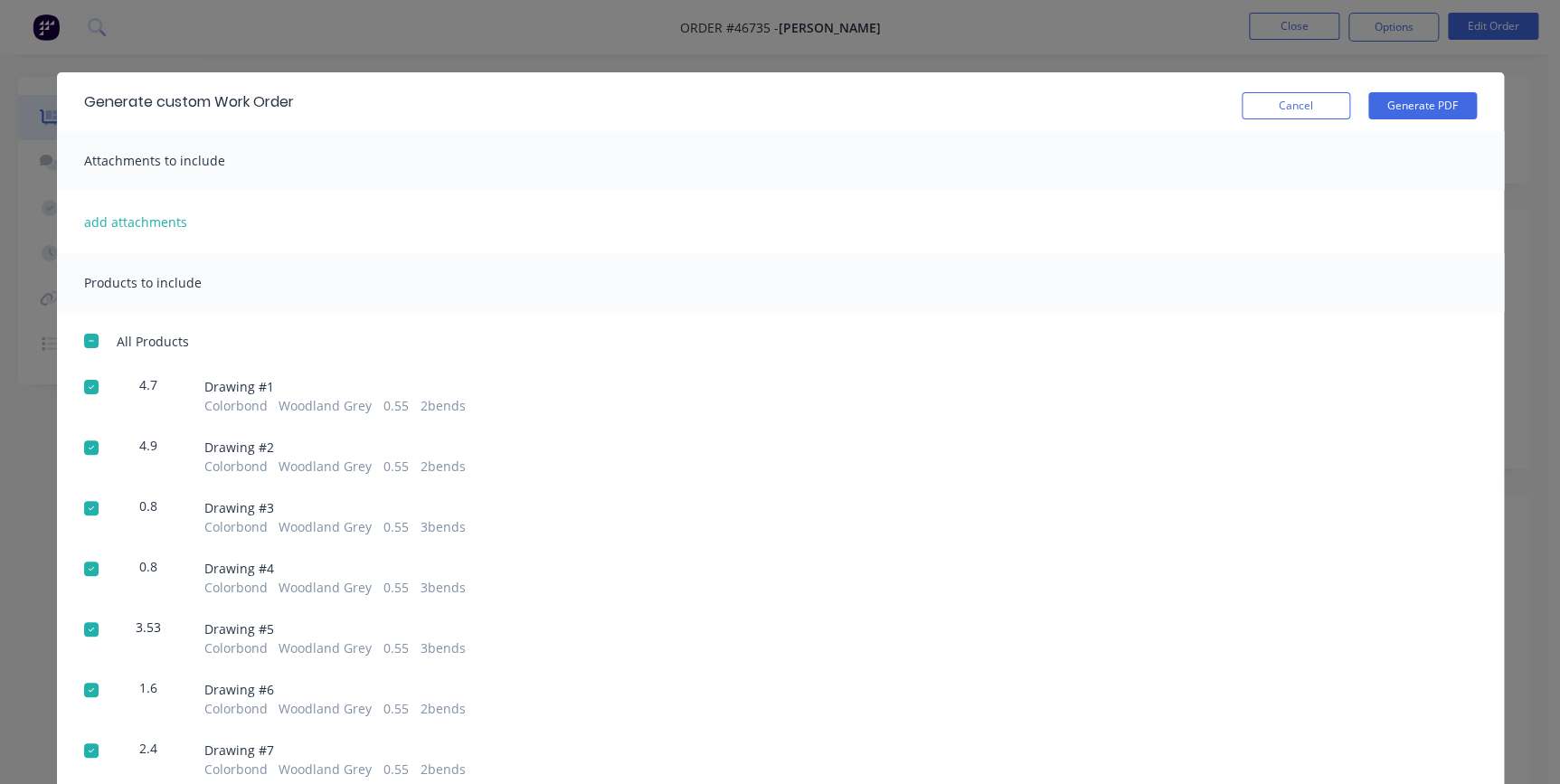 click at bounding box center (91, 341) 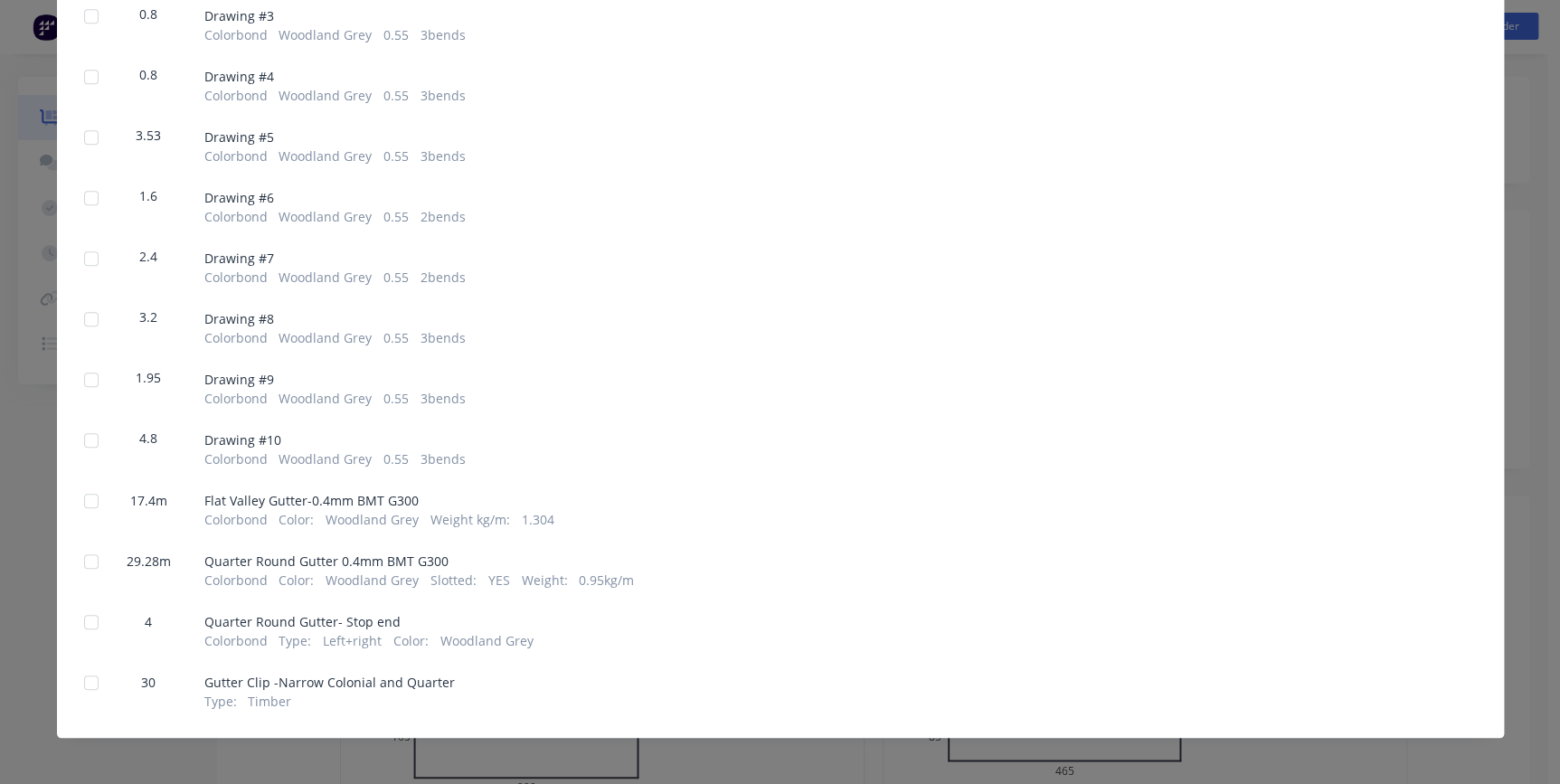 scroll, scrollTop: 497, scrollLeft: 0, axis: vertical 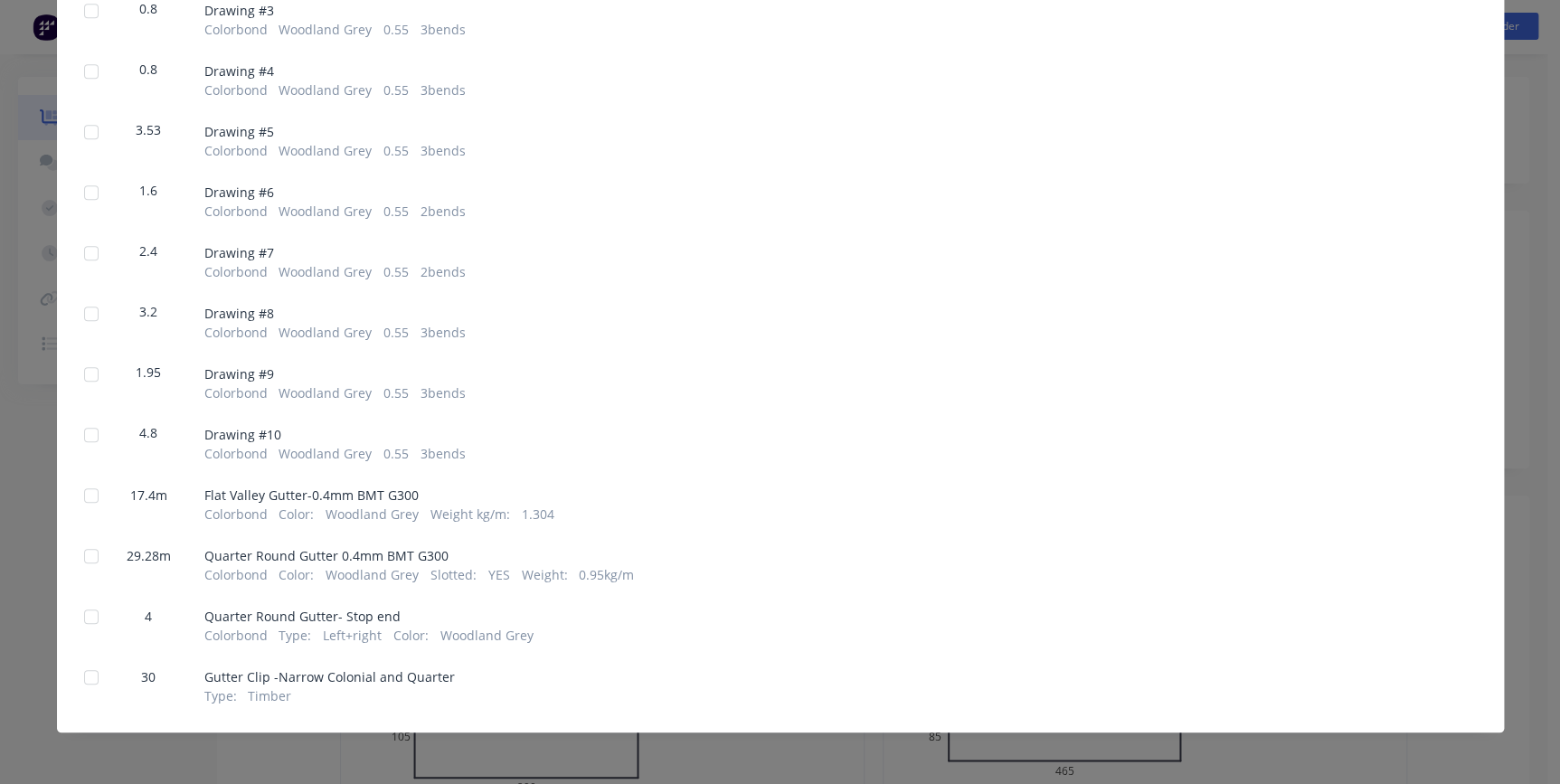 click at bounding box center (91, 496) 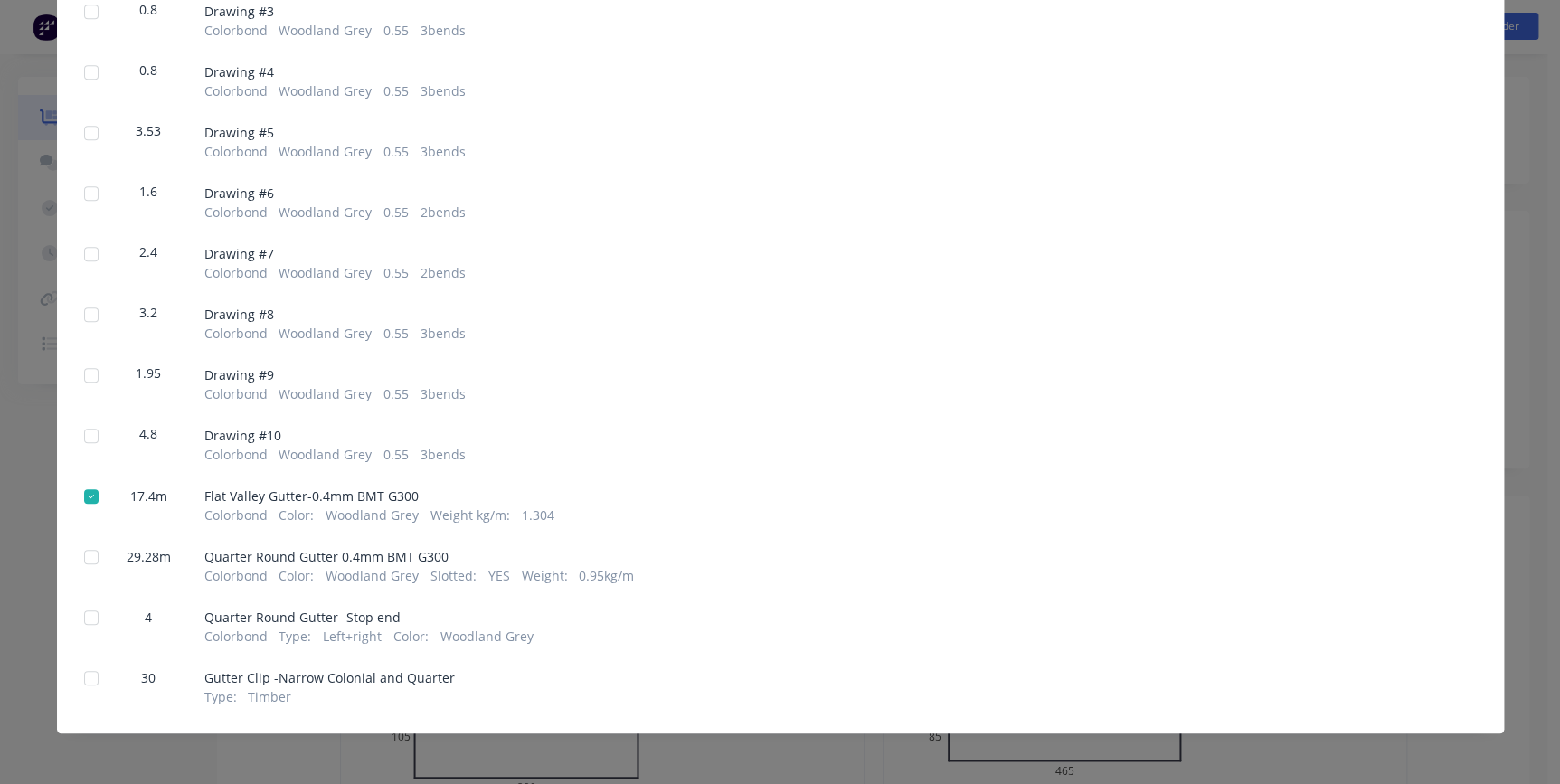 scroll, scrollTop: 497, scrollLeft: 0, axis: vertical 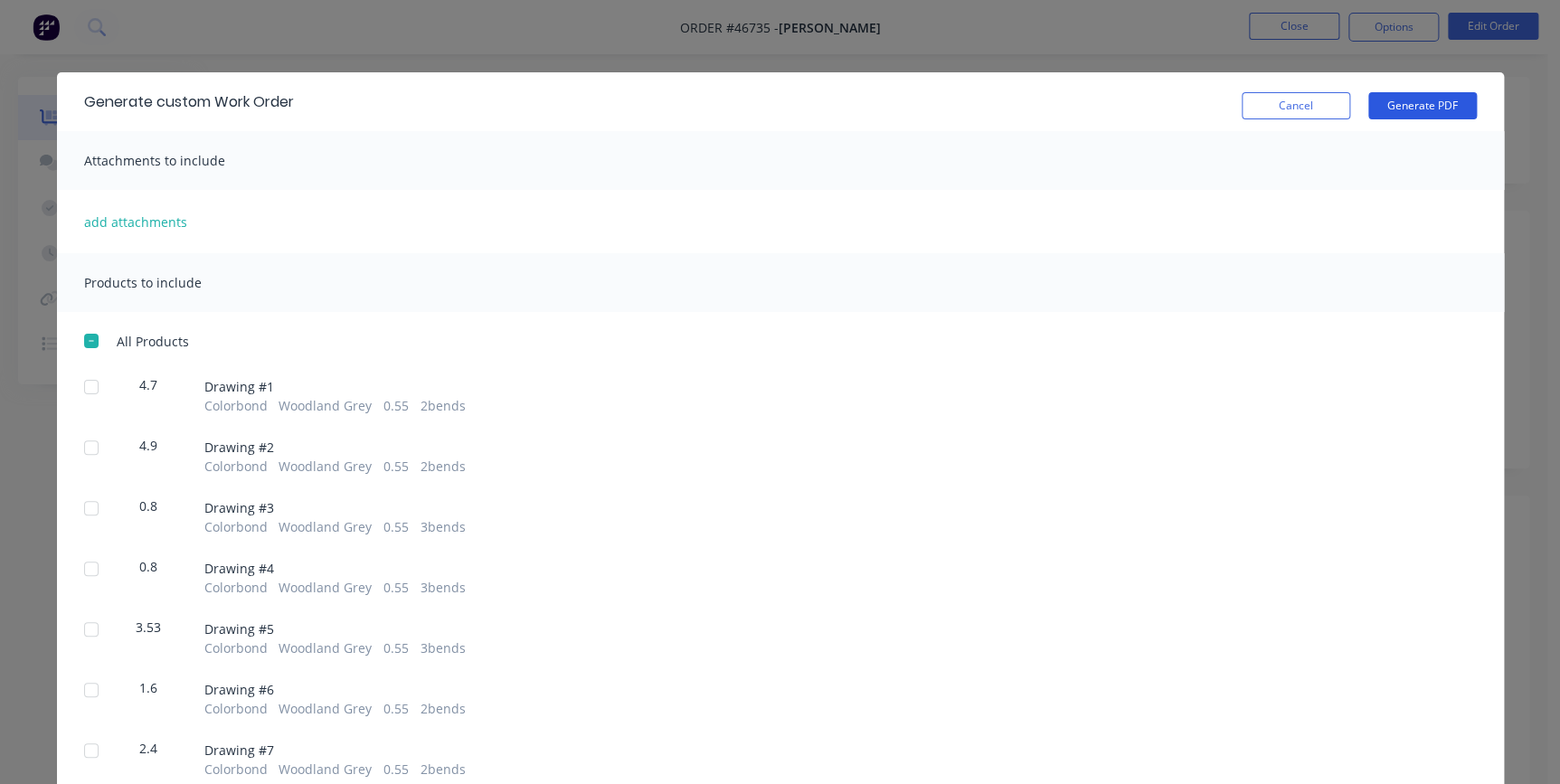 click on "Generate PDF" at bounding box center (1423, 106) 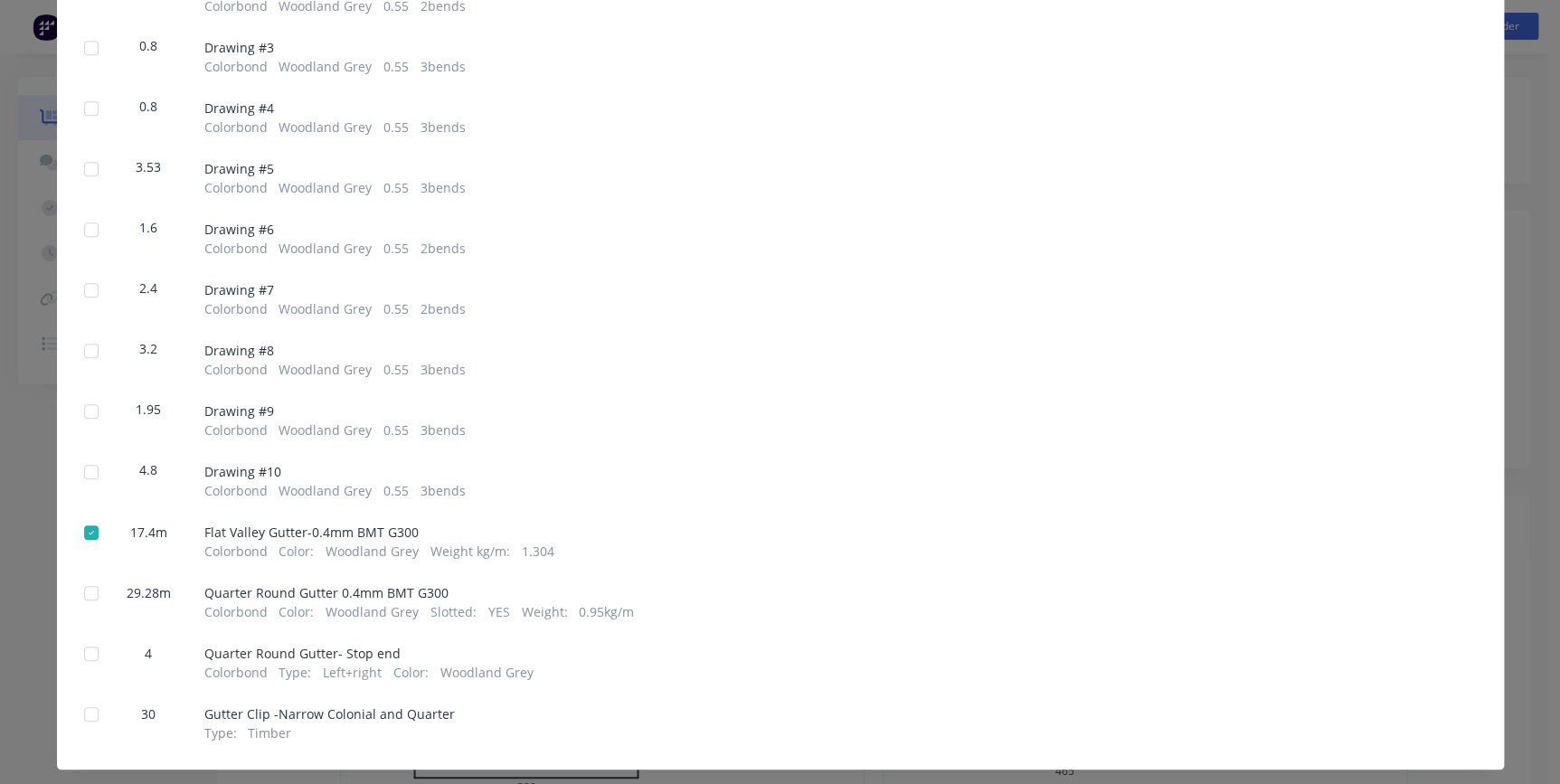 scroll, scrollTop: 497, scrollLeft: 0, axis: vertical 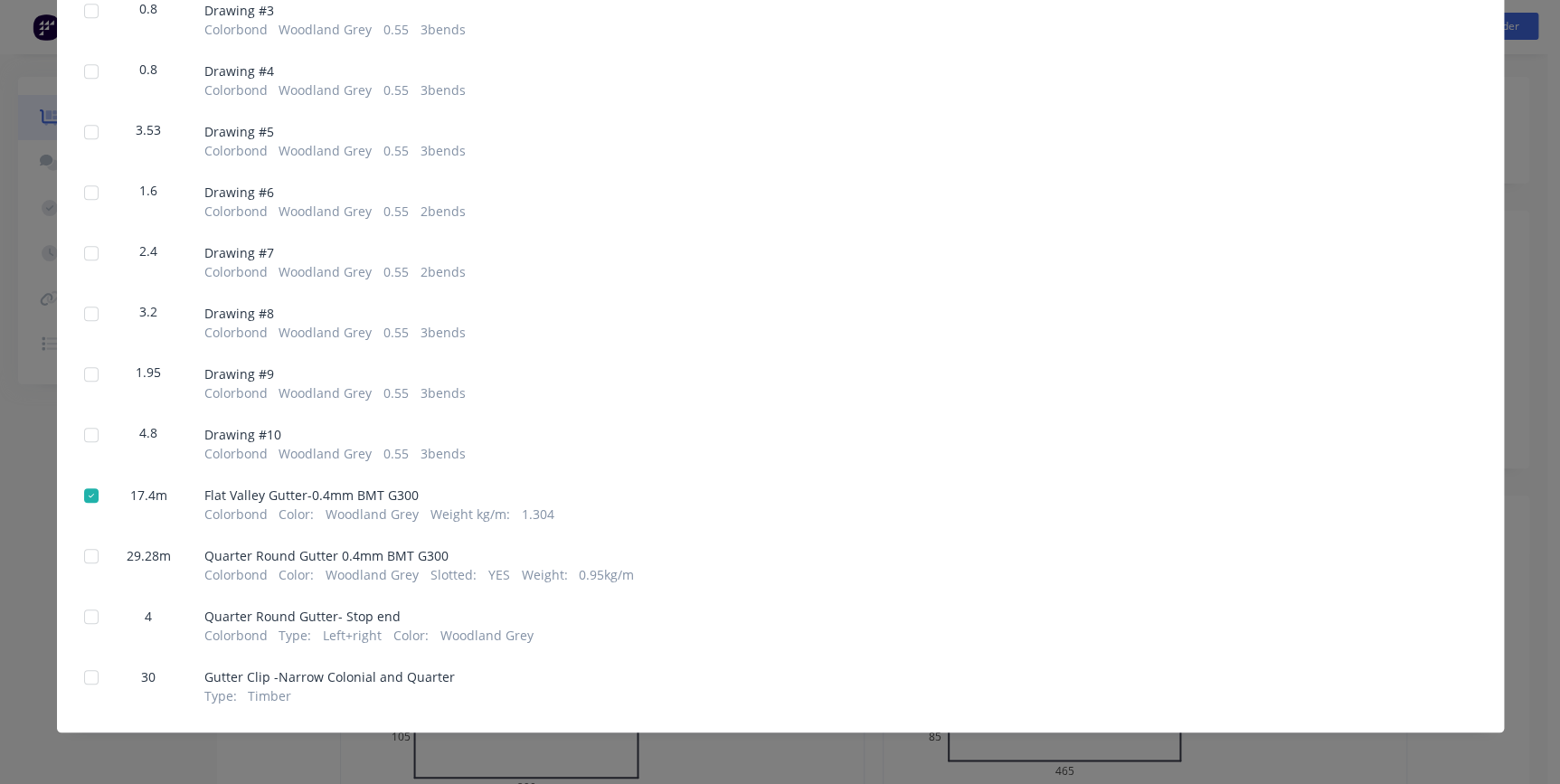 click at bounding box center [91, 496] 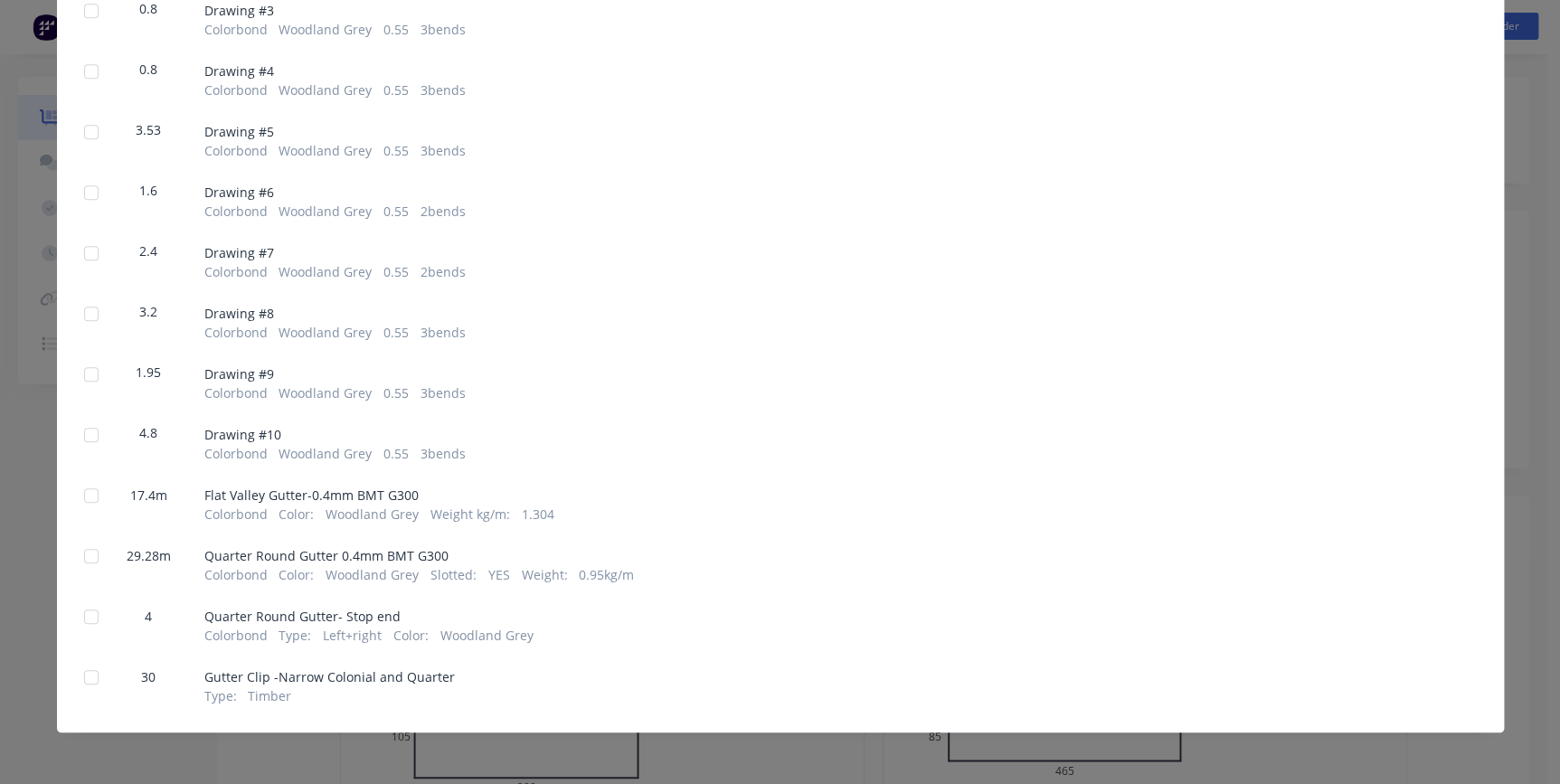 click at bounding box center (91, 556) 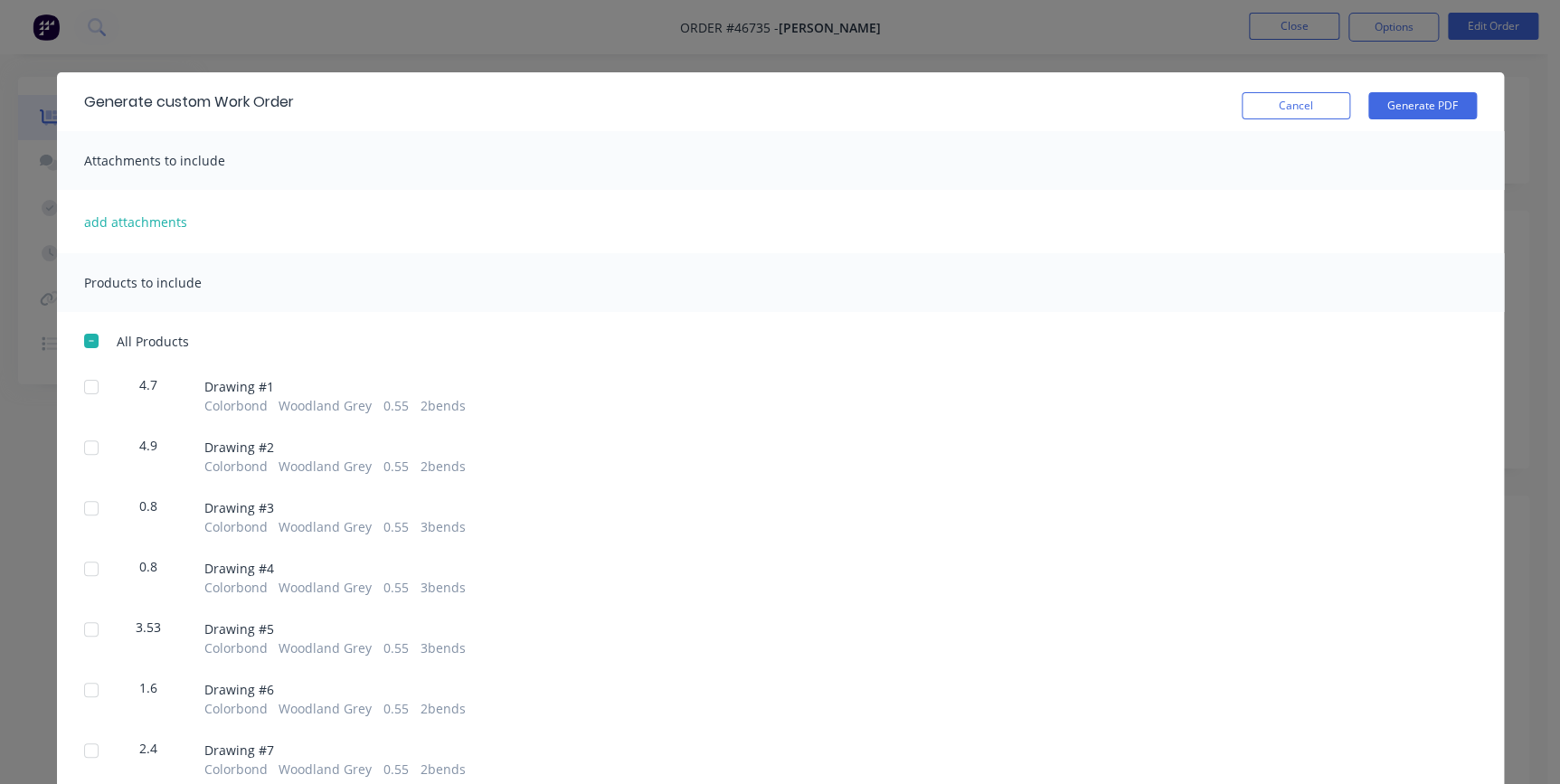 scroll, scrollTop: 0, scrollLeft: 0, axis: both 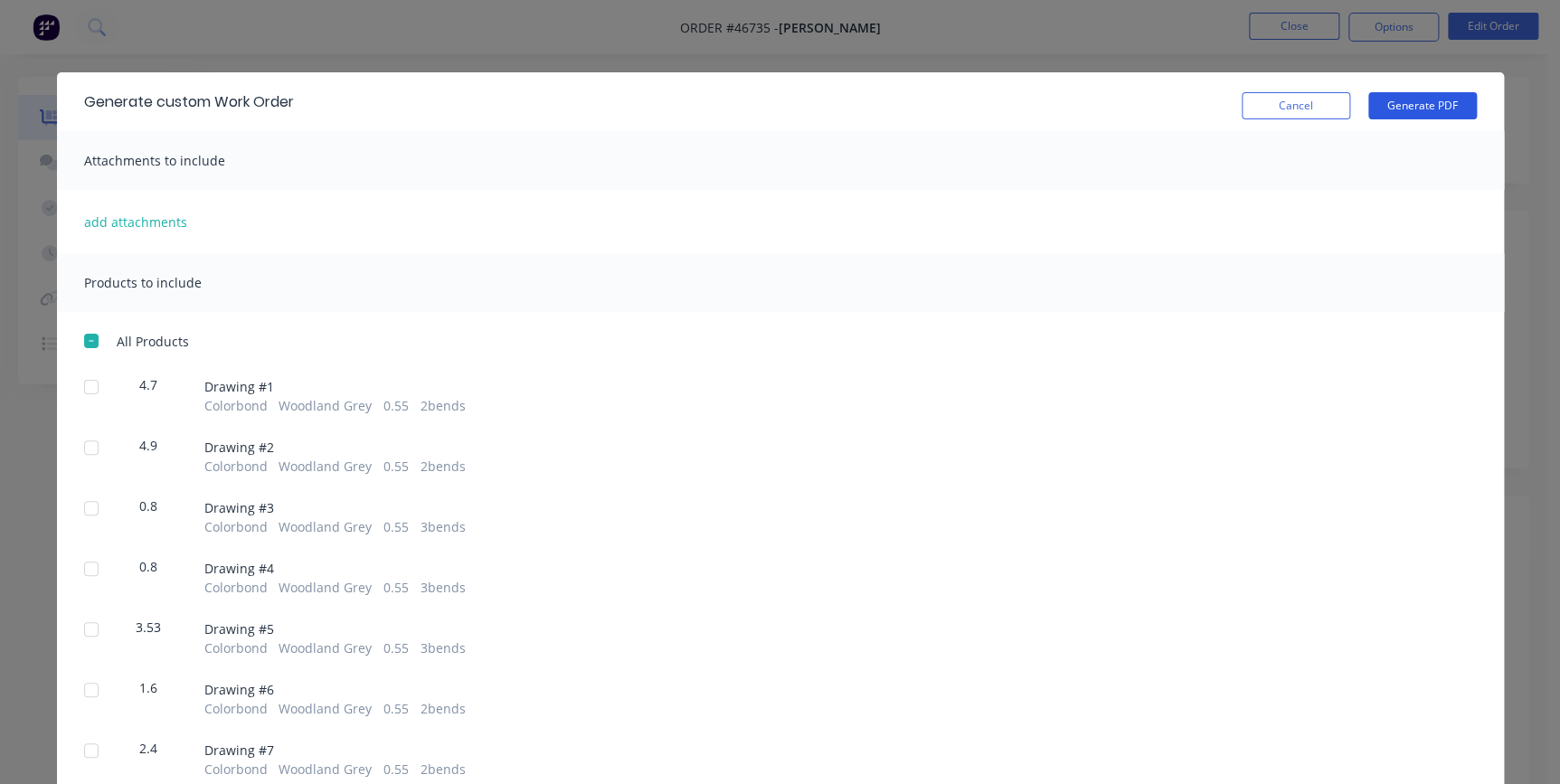 click on "Generate PDF" at bounding box center [1423, 106] 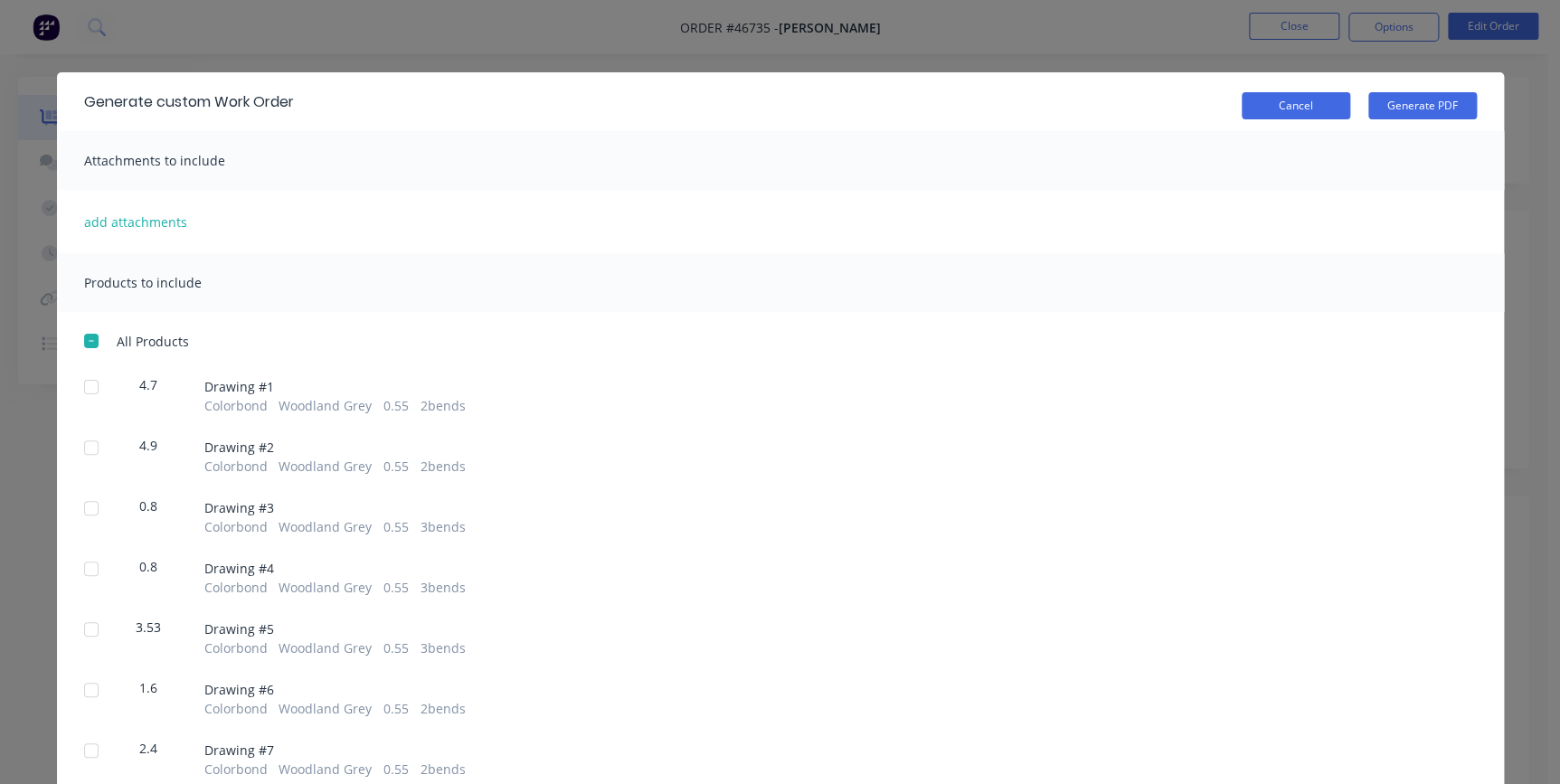 click on "Cancel" at bounding box center (1296, 106) 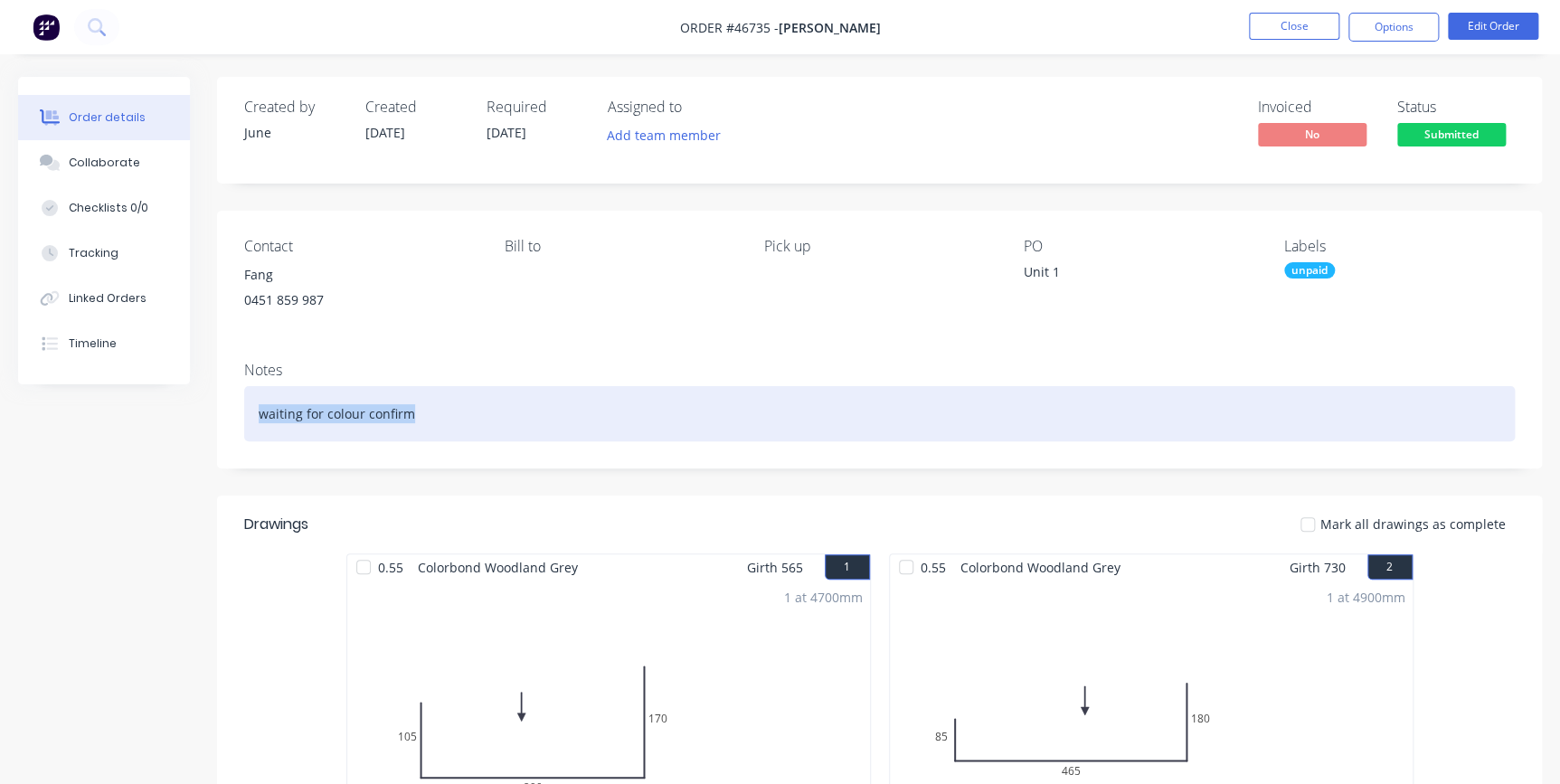 drag, startPoint x: 452, startPoint y: 415, endPoint x: 52, endPoint y: 430, distance: 400.28115 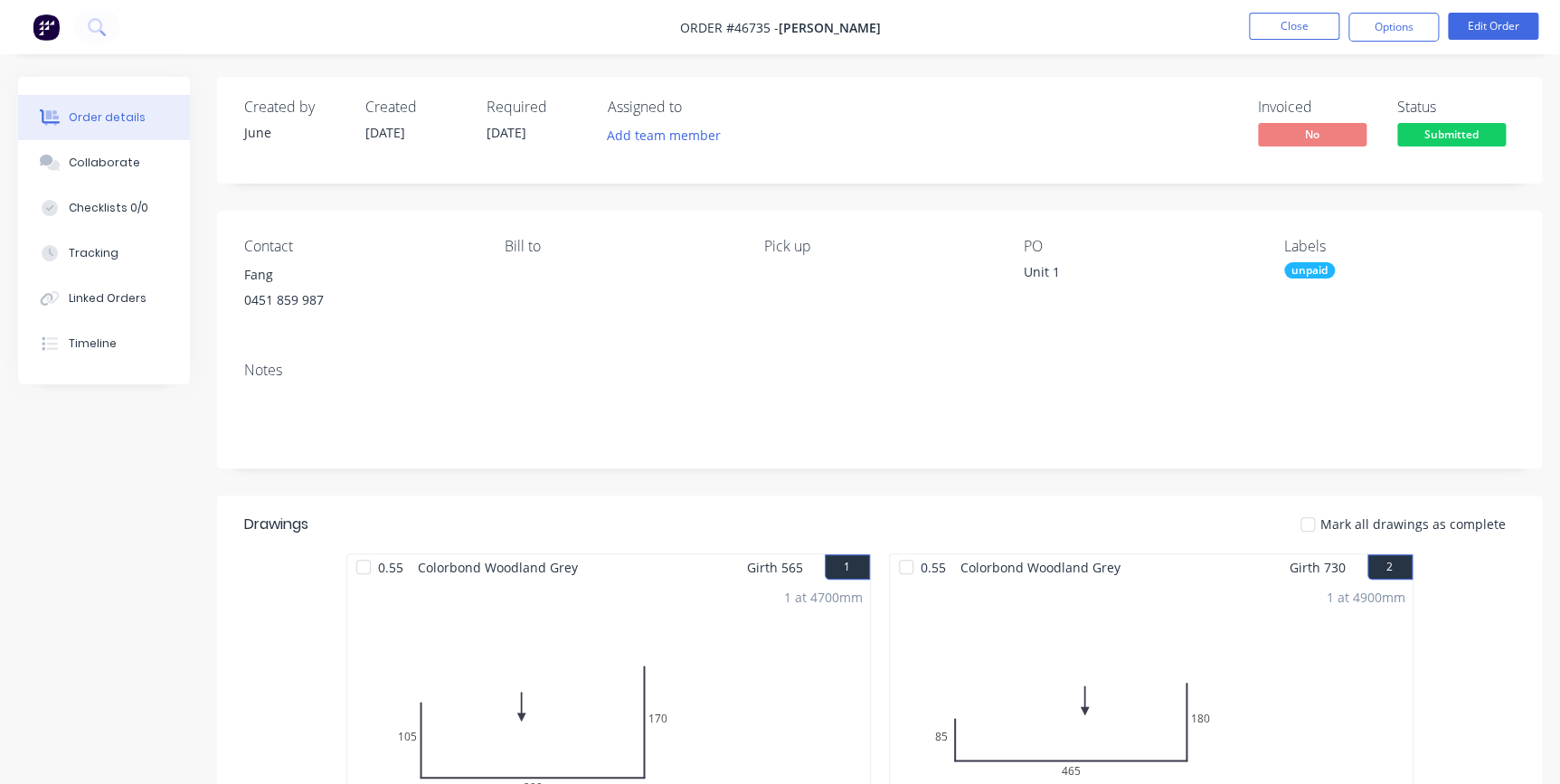 click on "Created by June Created [DATE] Required [DATE] Assigned to Add team member Invoiced No Status Submitted Contact Fang [PHONE_NUMBER] Bill to Pick up PO Unit 1 Labels unpaid Create new label Notes
Drawings Mark all drawings as complete 0.55 Colorbond   Woodland Grey Girth 565 1   0 105 290 170 0 105 290 170 1 at 4700mm Total lm $/M Total 4.7m $21.41 $100.63 0.55 Colorbond   Woodland Grey Girth 400 3   0 20 50 280 50 0 20 50 280 50 1 at 800mm Total lm $/M Total 0.8m $15.30 $12.24 0.55 Colorbond   Woodland Grey Girth 405 5   0 20 50 285 50 0 20 50 285 50 1 at 3530mm Total lm $/M Total 3.53m $18.90 $66.72 0.55 Colorbond   Woodland Grey Girth 460 7   0 150 300 10 65 º 65 º 0 150 300 10 65 º 65 º 3 at 800mm Total lm $/M Total 2.4m $20.54 $49.30 0.55 Colorbond   Woodland Grey Girth 385 9   0 20 40 285 40 0 20 40 285 40 1 at 1950mm Total lm $/M Total 1.95m $15.30 $29.84 0.55 Colorbond   Woodland Grey Girth 730 2   0 85 465 180 0 85 465 180 1 at 4900mm Total lm $/M Total 4.9m $27.64 $135.44 0.55 Colorbond   4" at bounding box center (780, 1777) 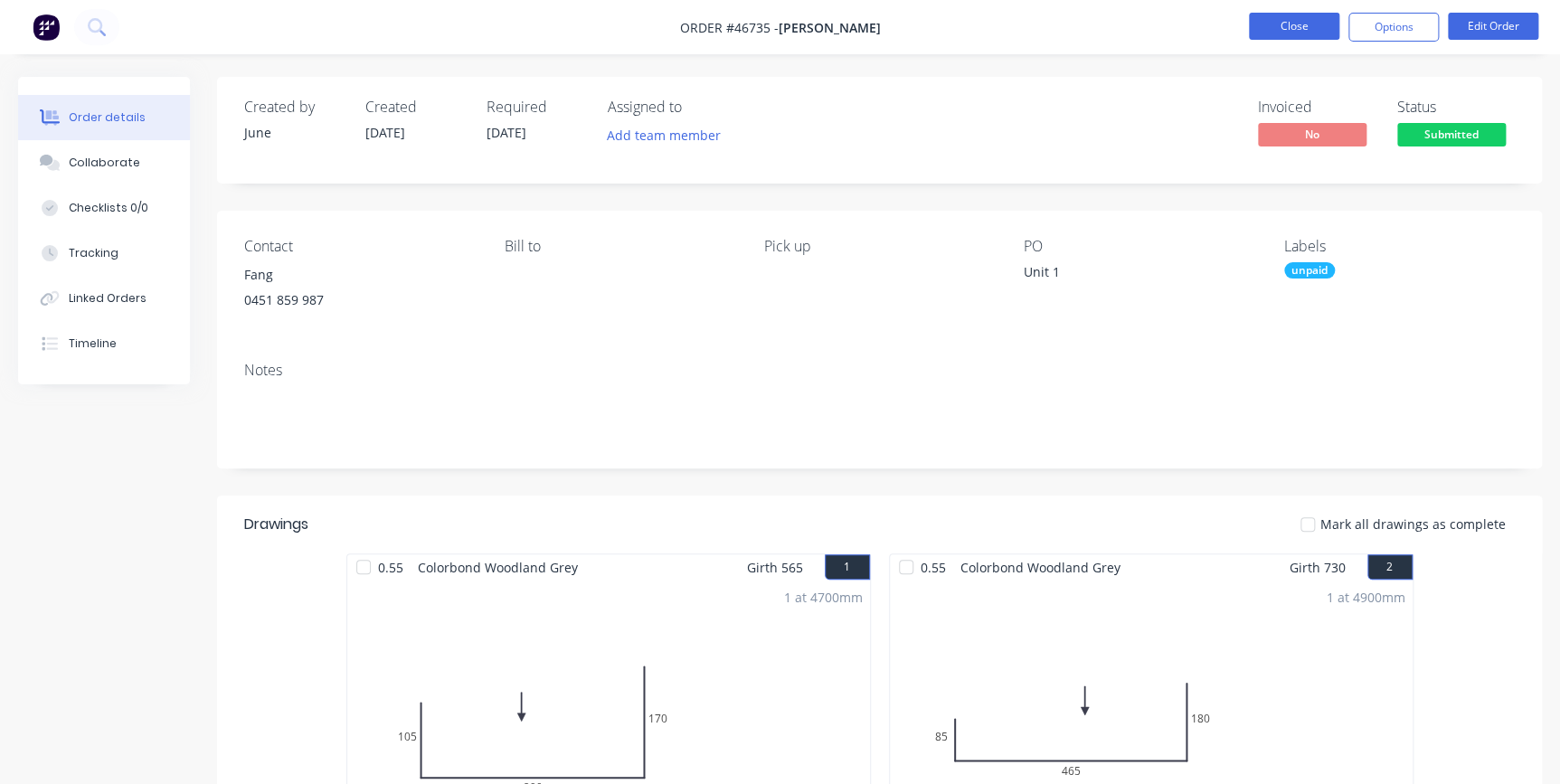 click on "Close" at bounding box center (1294, 26) 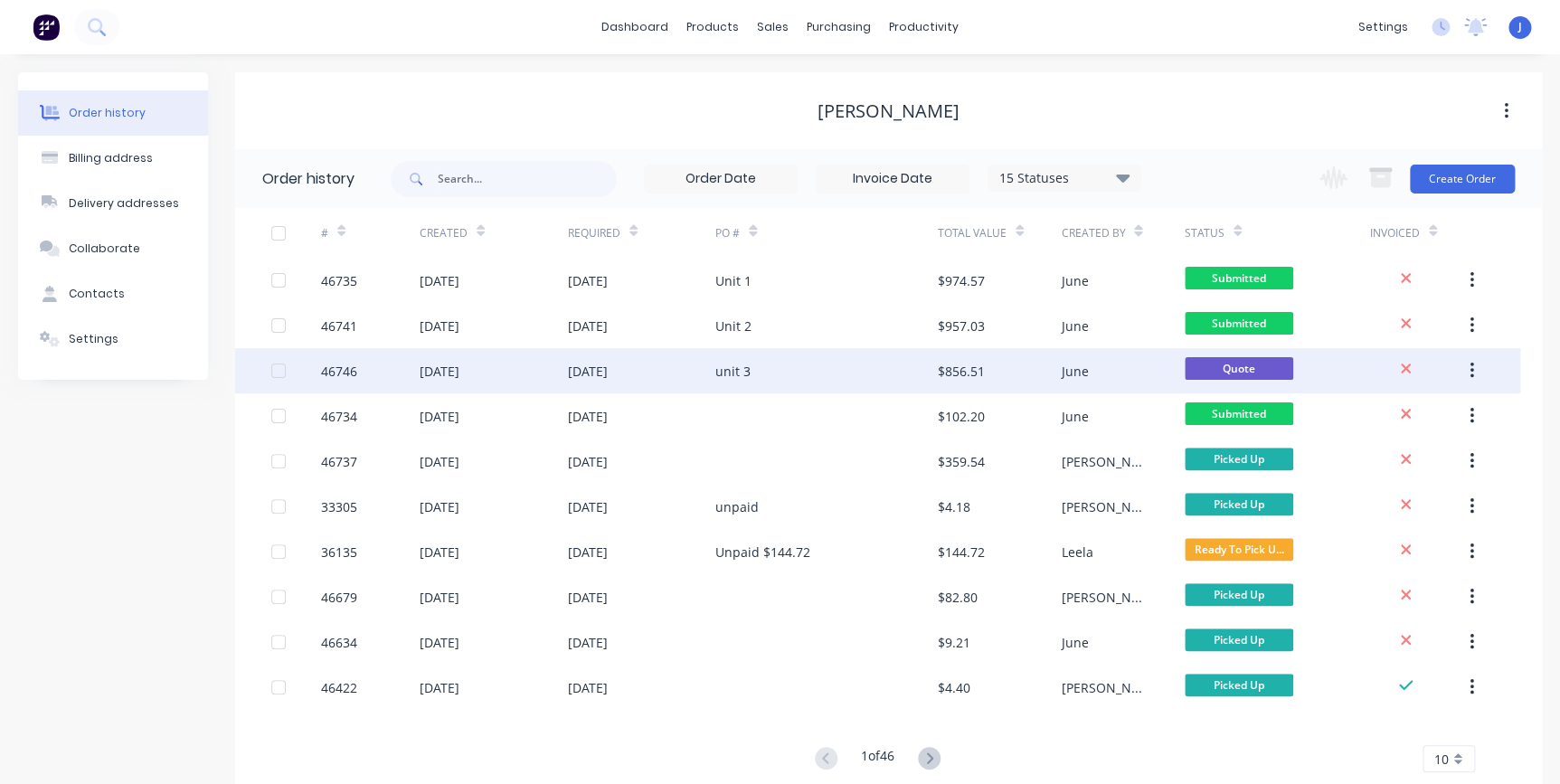 click on "[DATE]" at bounding box center [642, 371] 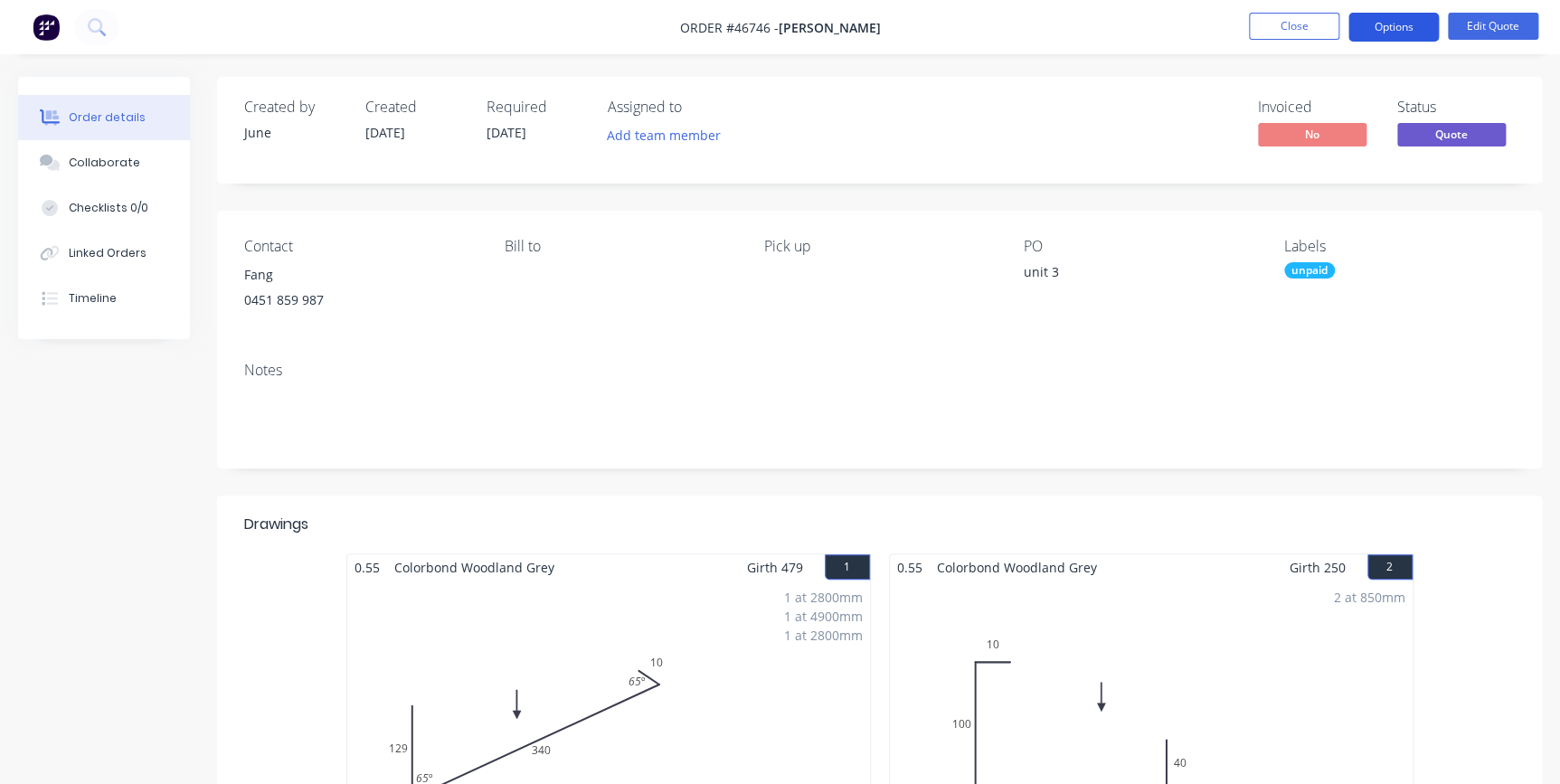 click on "Options" at bounding box center [1394, 27] 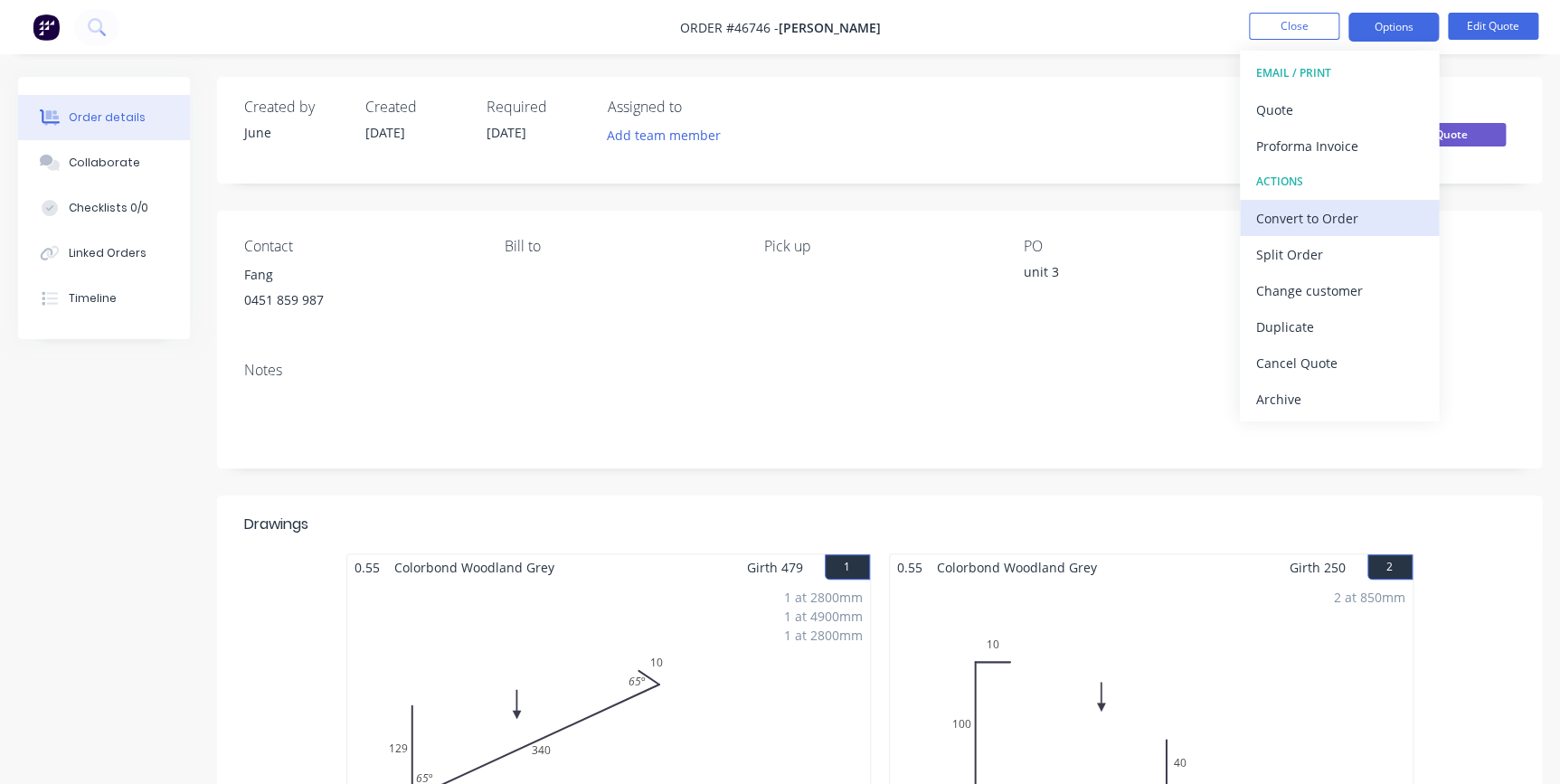 click on "Convert to Order" at bounding box center (1339, 218) 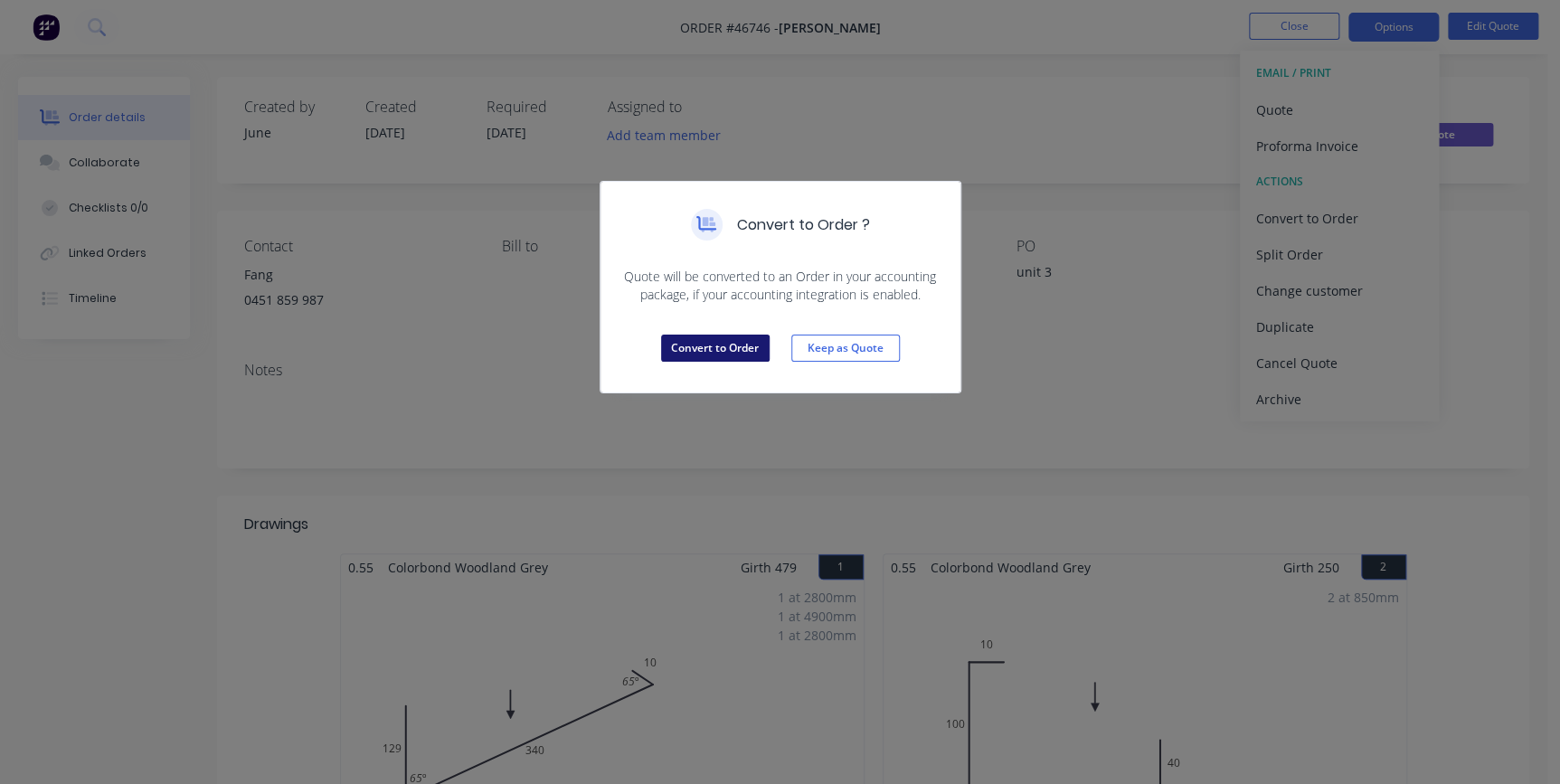 click on "Convert to Order" at bounding box center [715, 348] 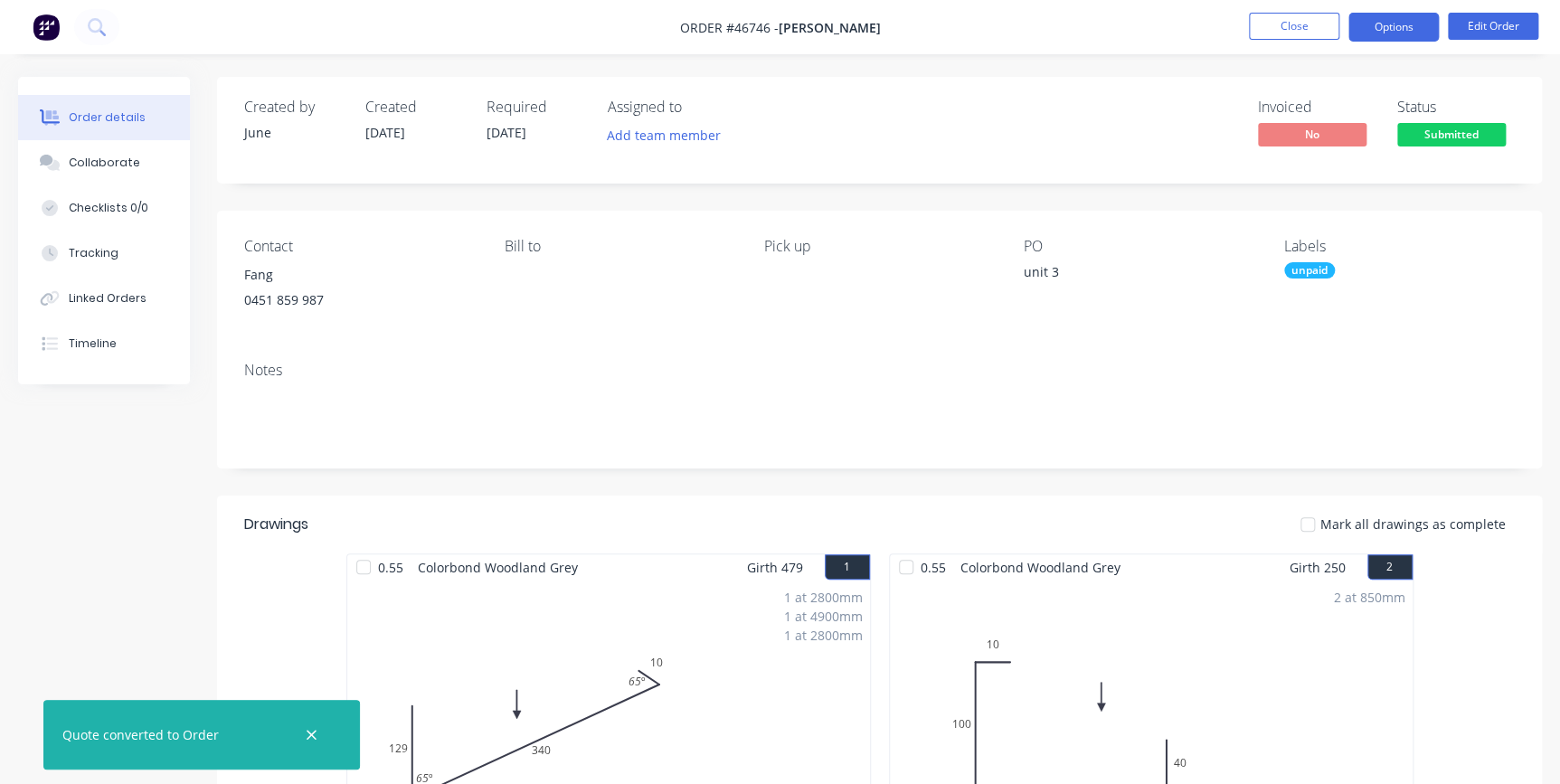 click on "Options" at bounding box center [1394, 27] 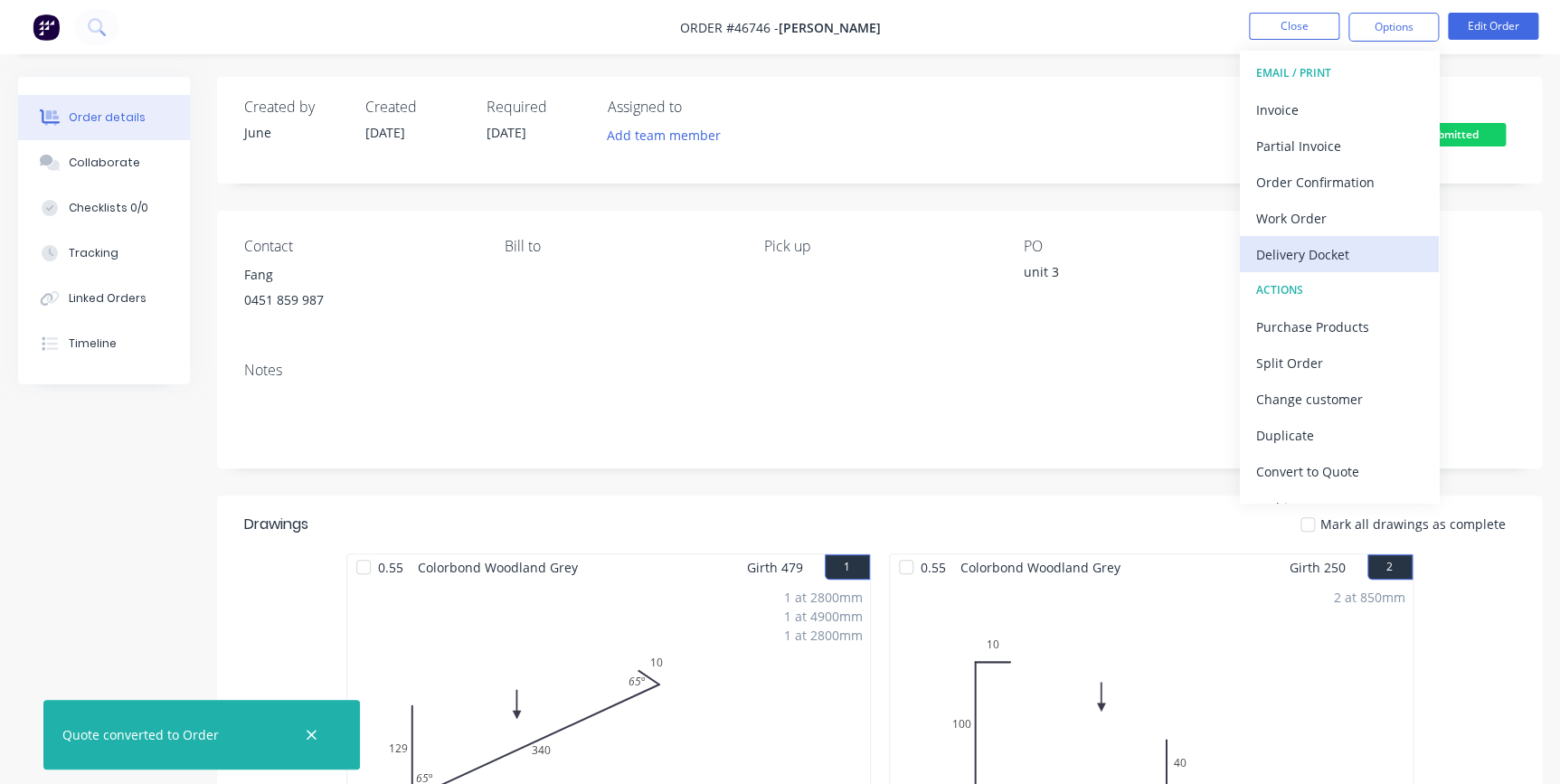 click on "Delivery Docket" at bounding box center (1339, 254) 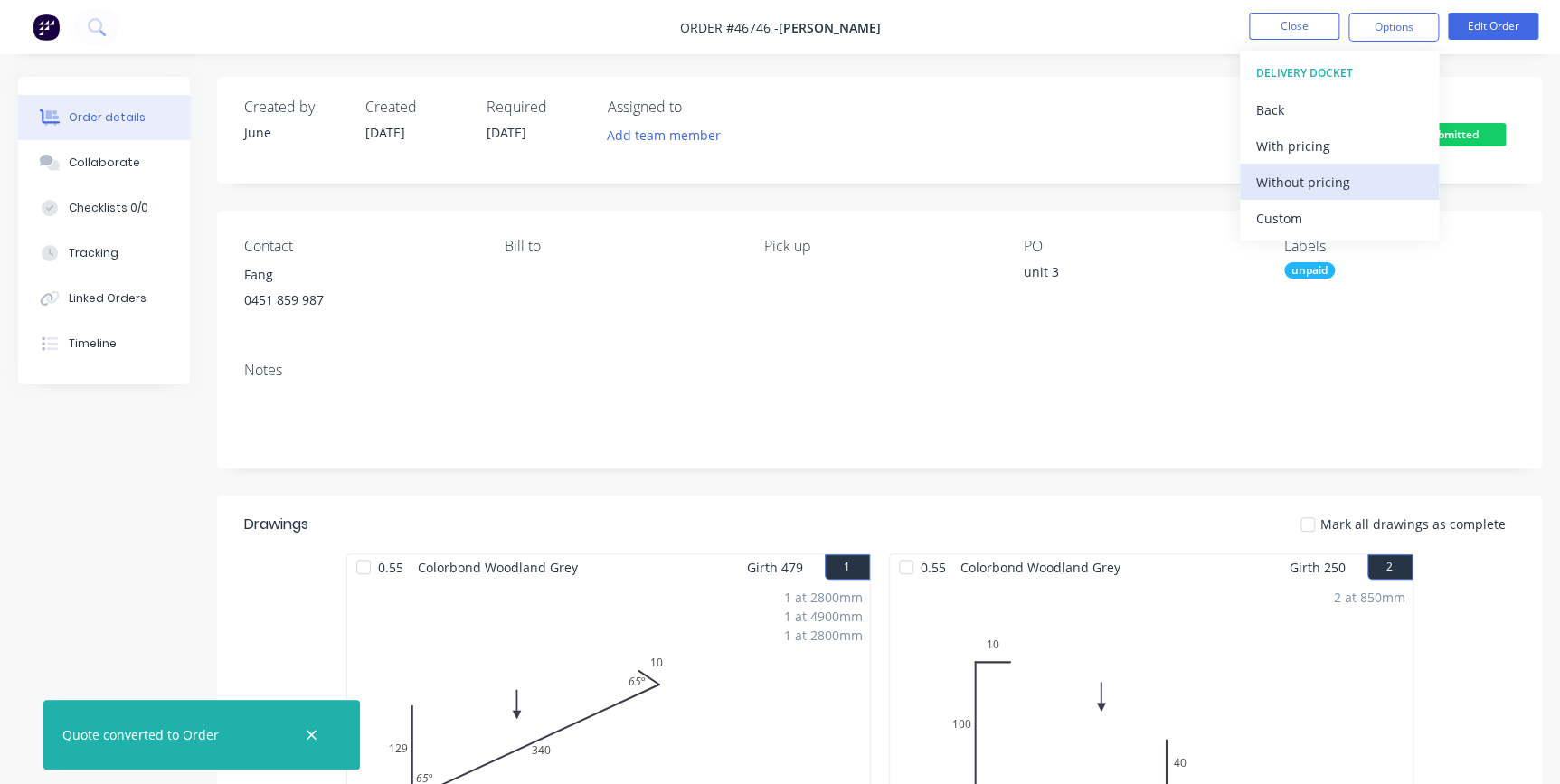 click on "Without pricing" at bounding box center (1339, 182) 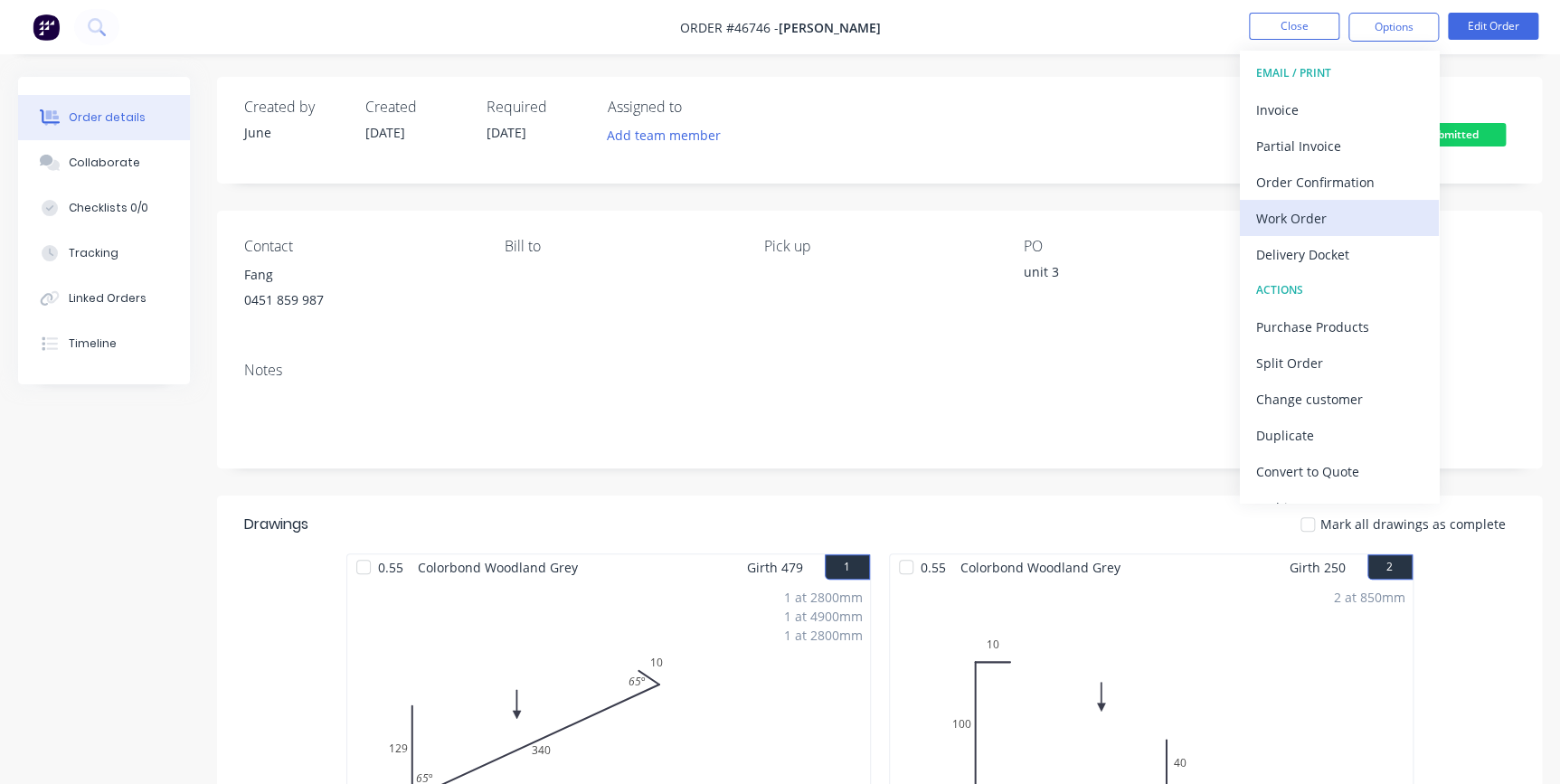click on "Work Order" at bounding box center (1339, 218) 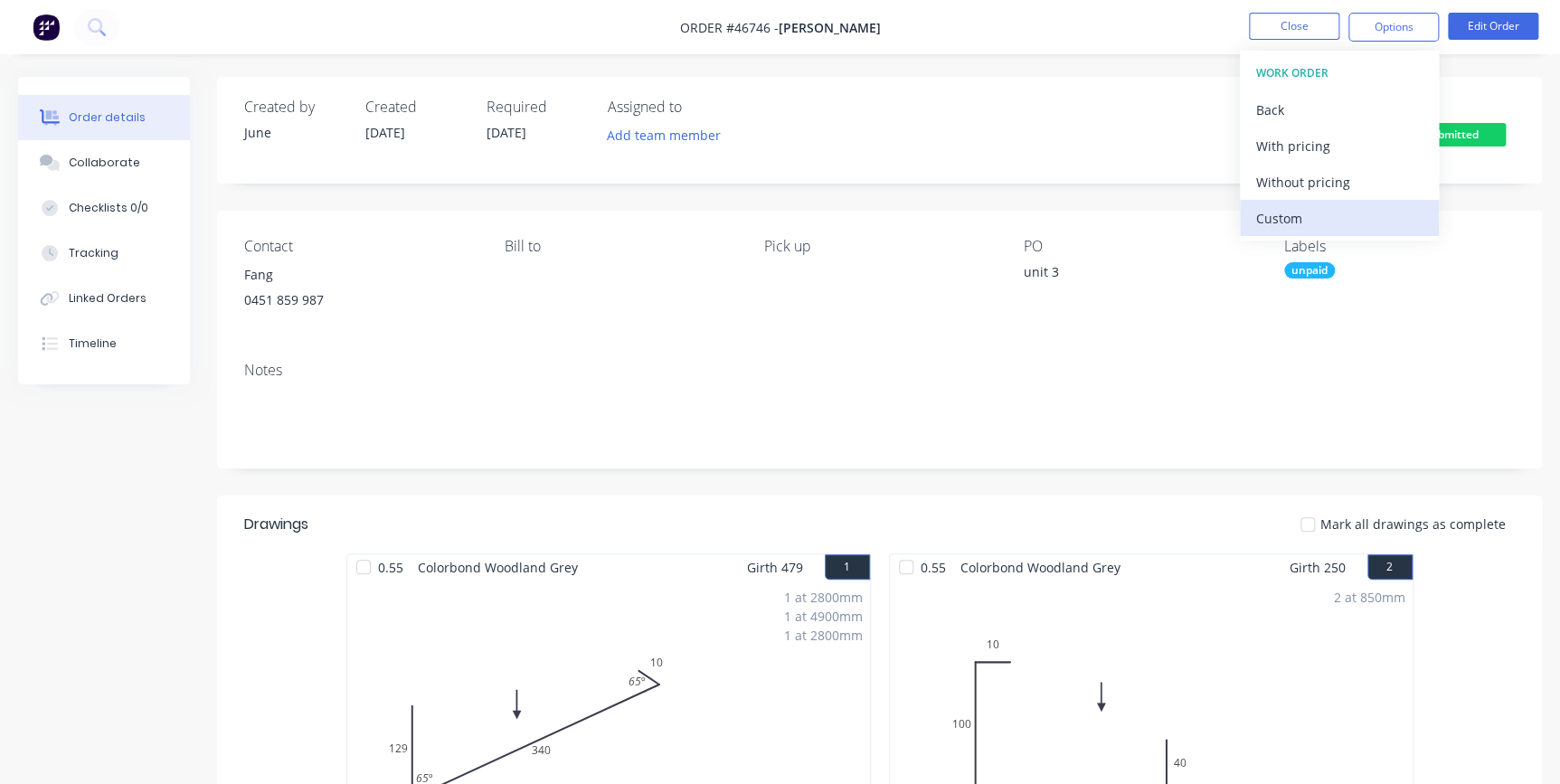 click on "Custom" at bounding box center [1339, 218] 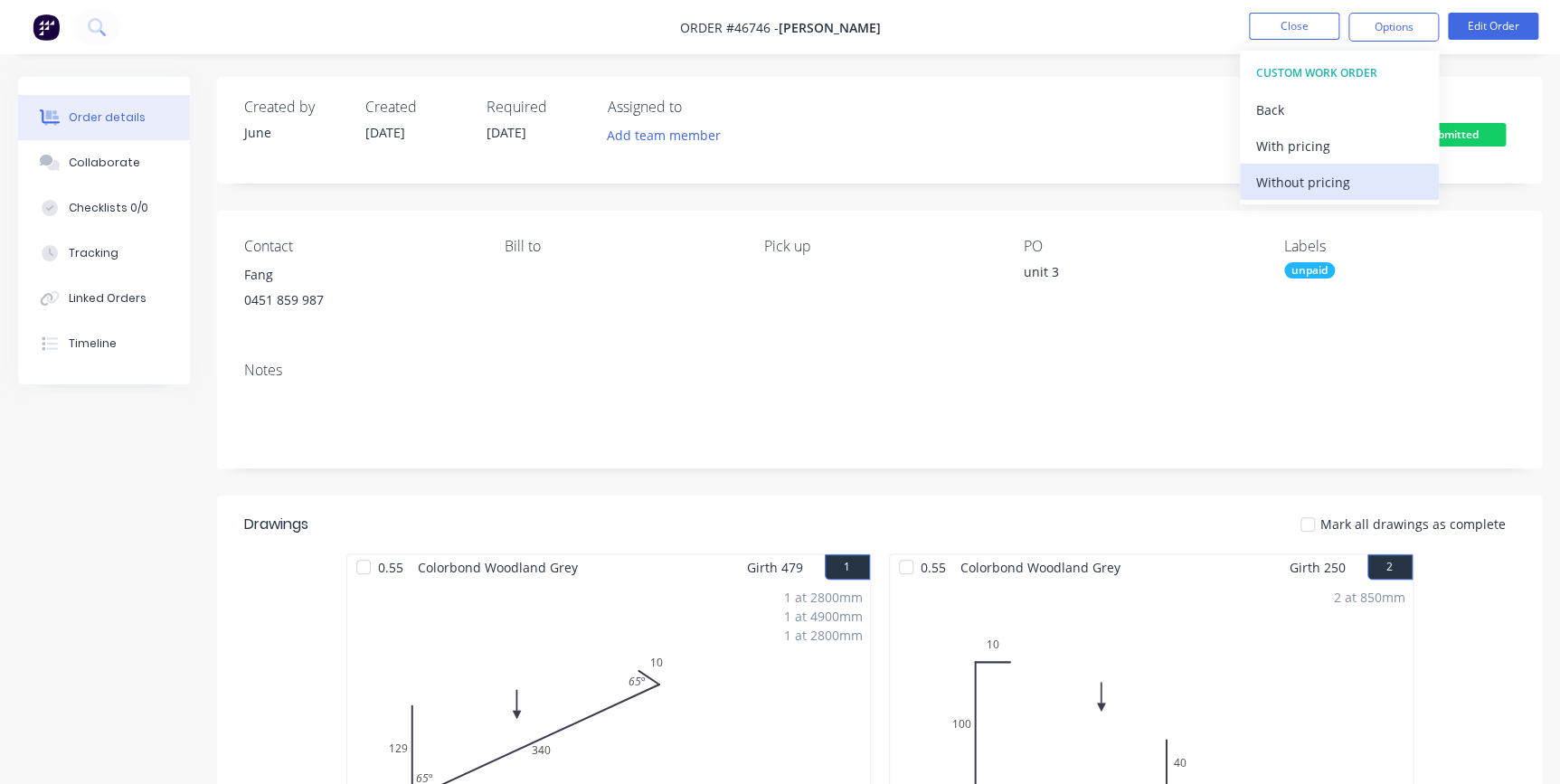 click on "Without pricing" at bounding box center (1339, 182) 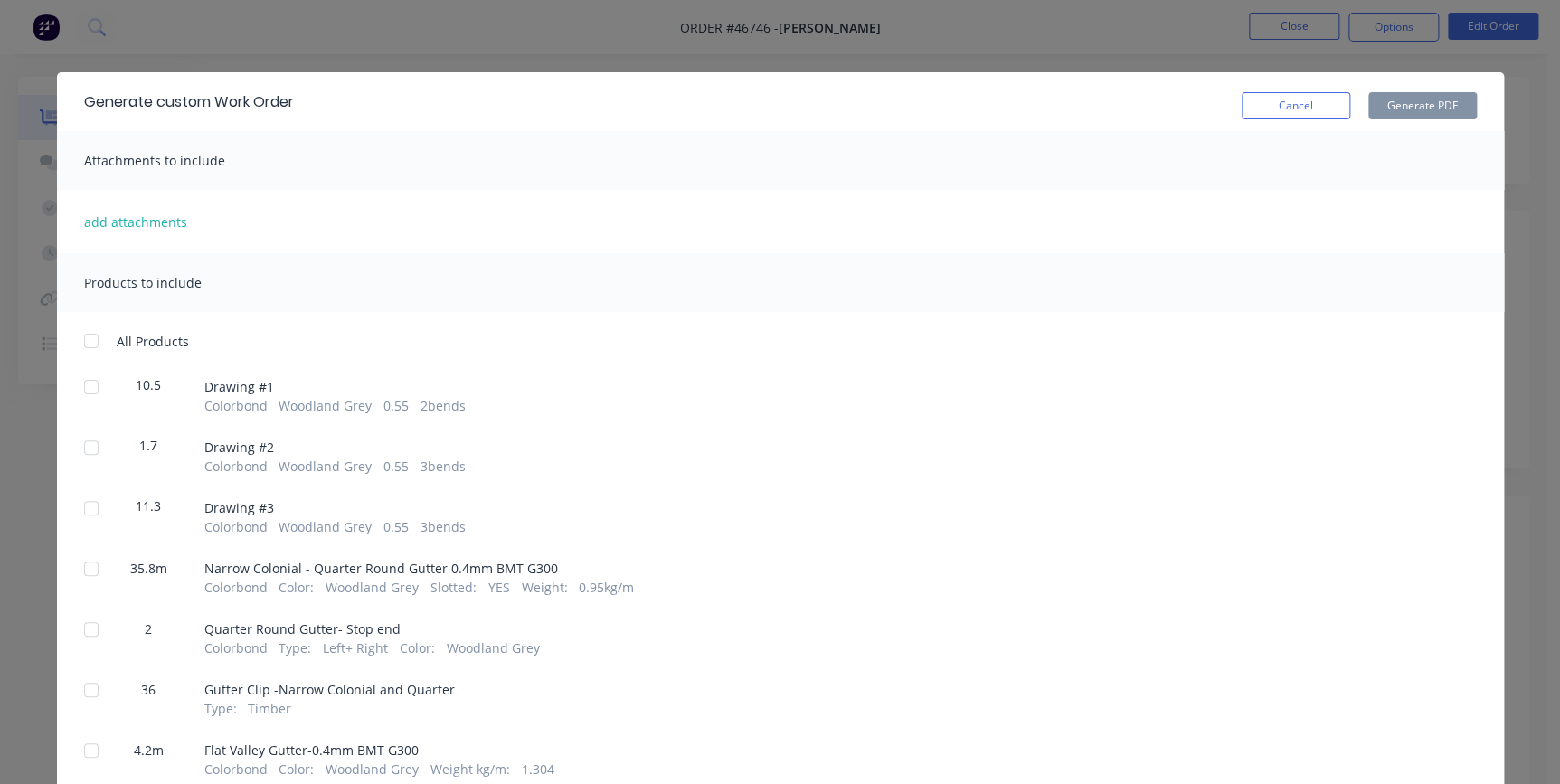 click at bounding box center [91, 341] 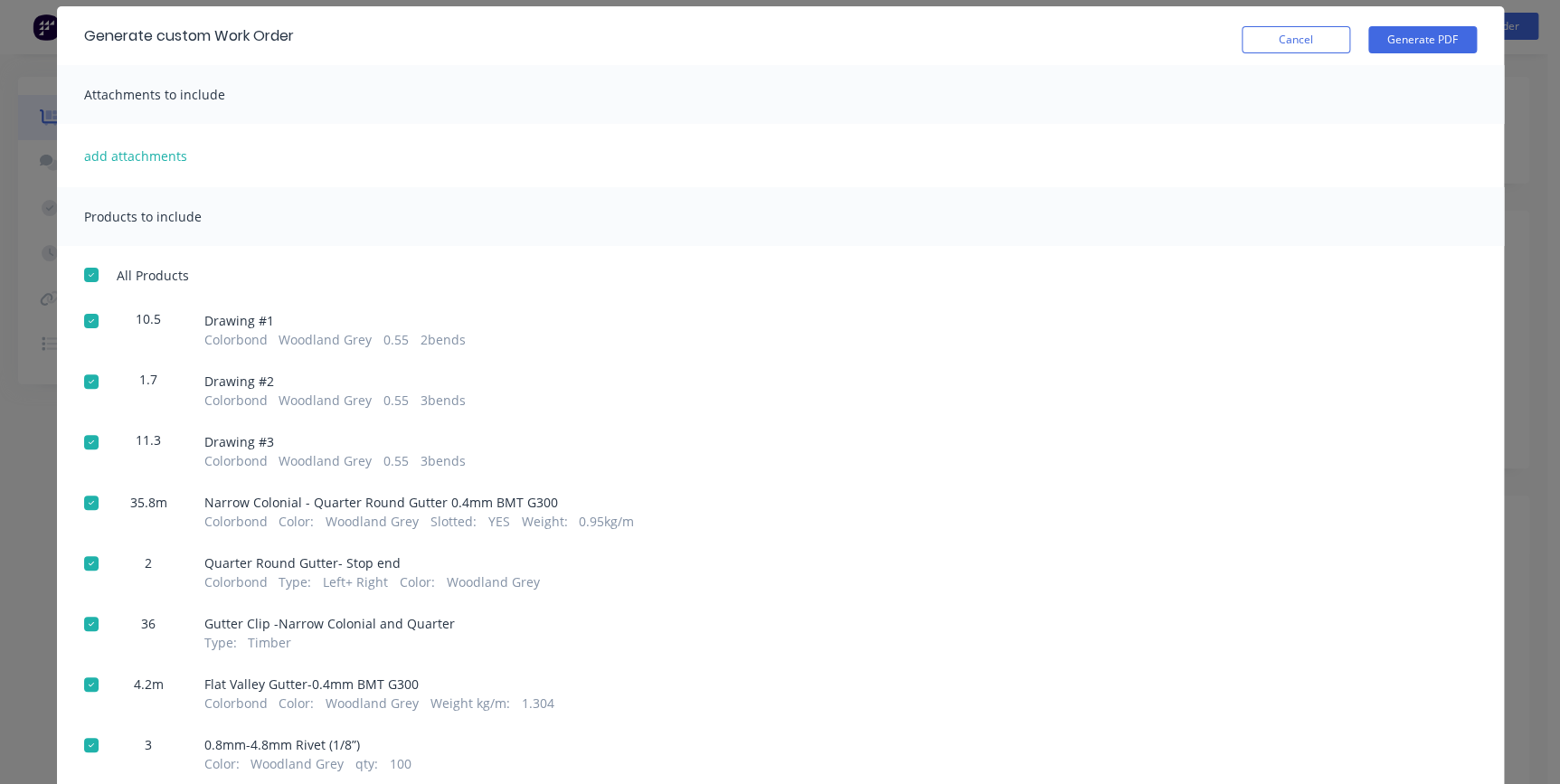 scroll, scrollTop: 135, scrollLeft: 0, axis: vertical 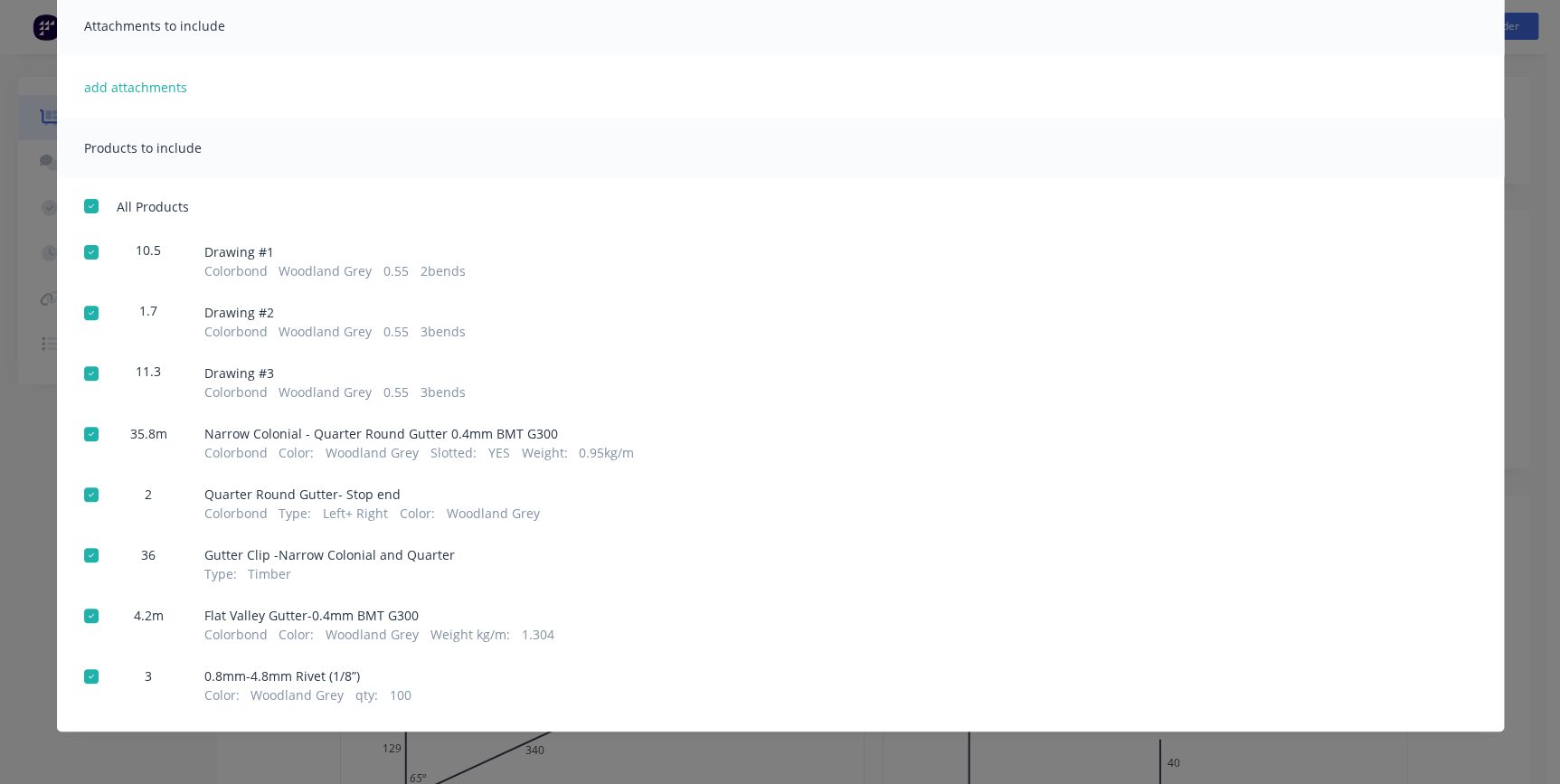 click at bounding box center [91, 434] 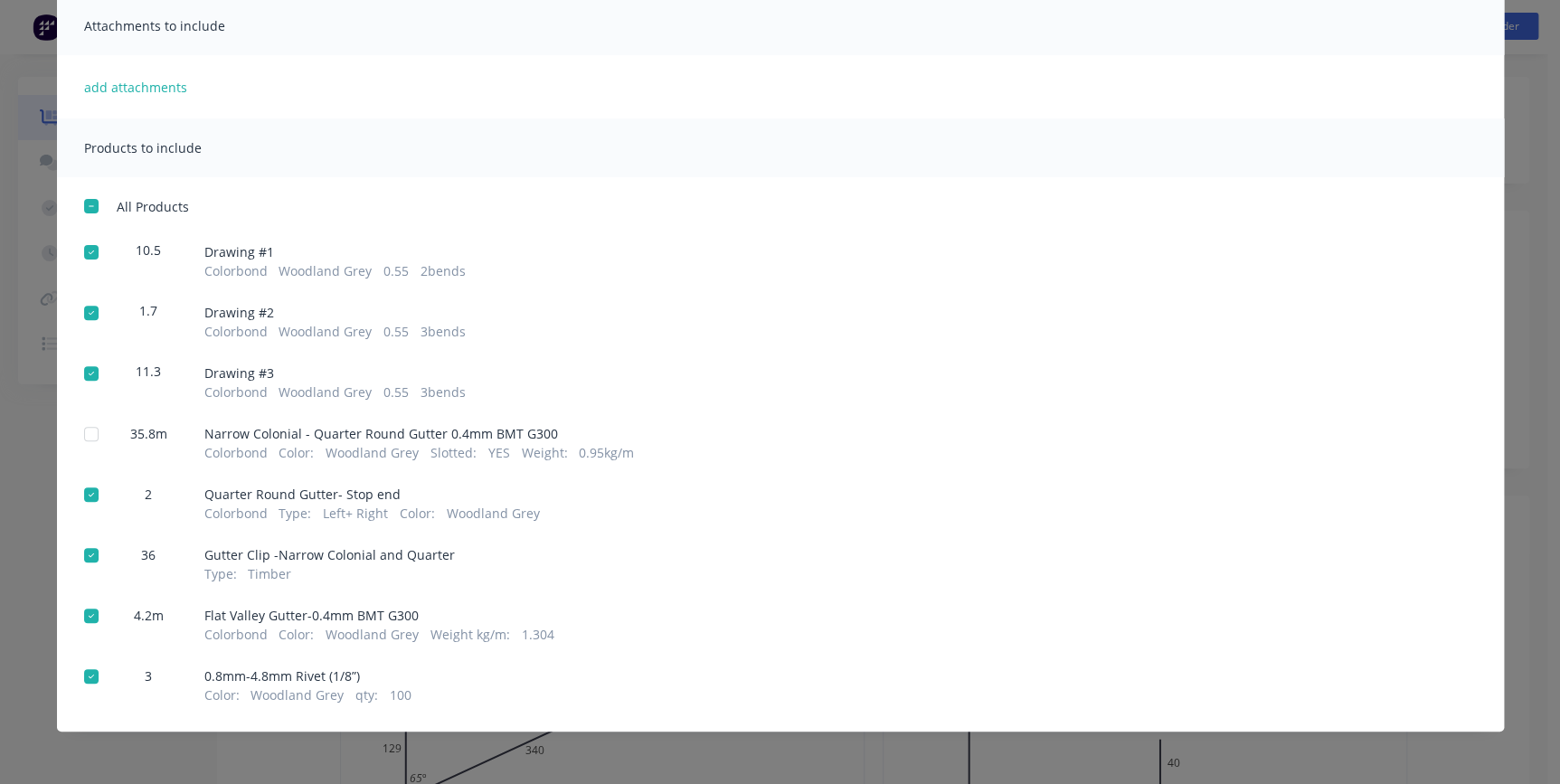 drag, startPoint x: 88, startPoint y: 487, endPoint x: 88, endPoint y: 562, distance: 75 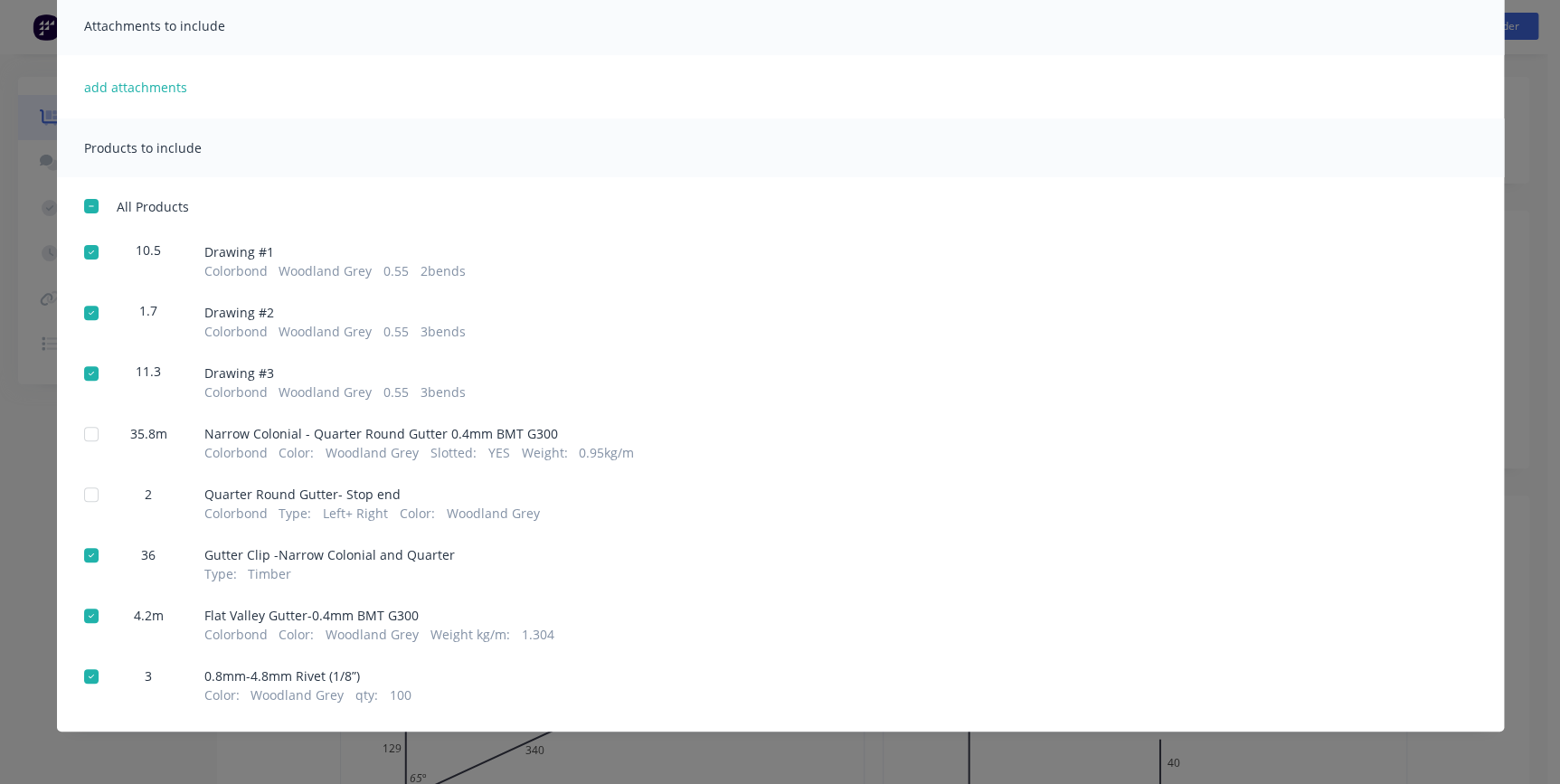 click at bounding box center [91, 555] 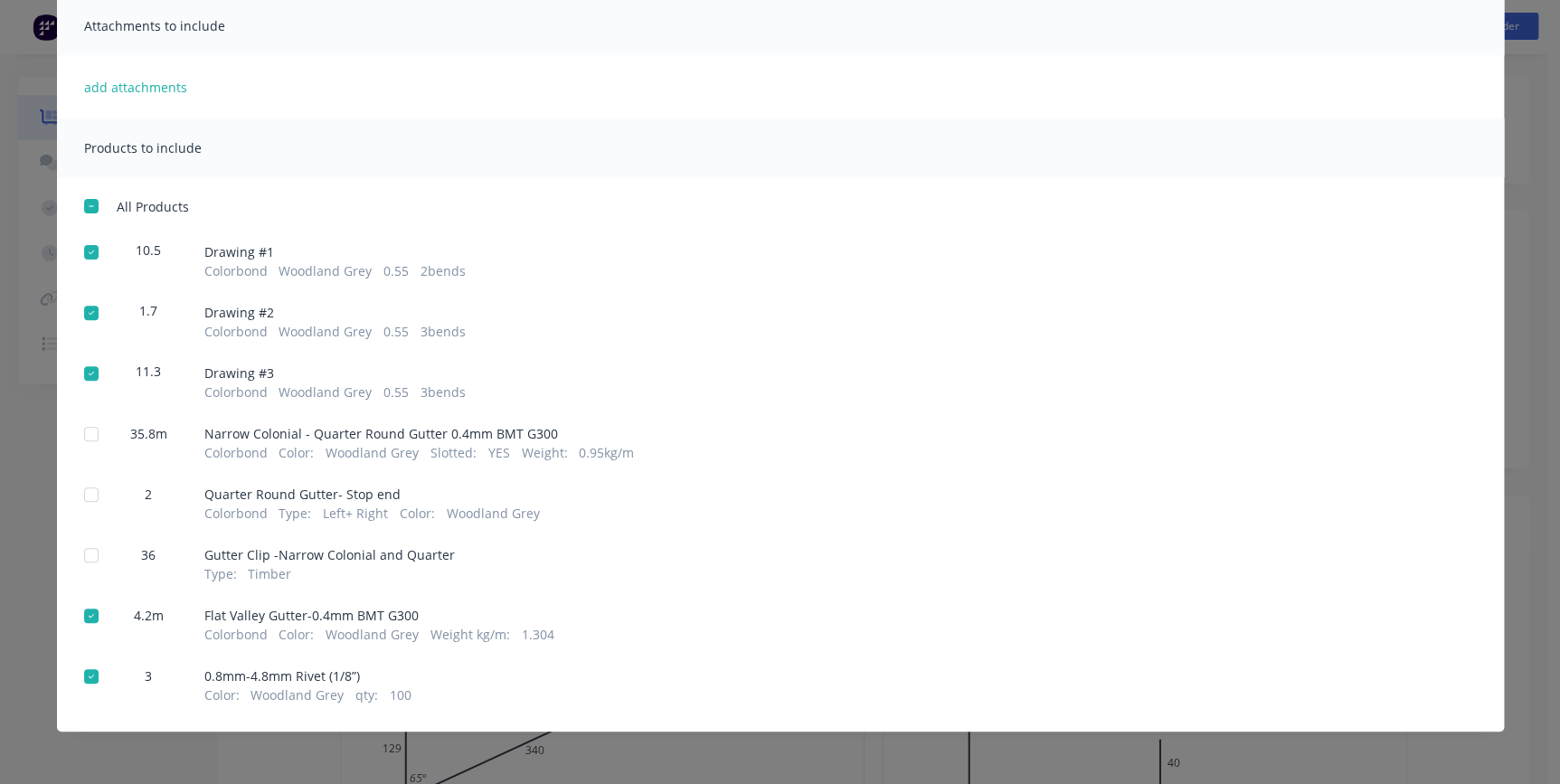click at bounding box center (91, 616) 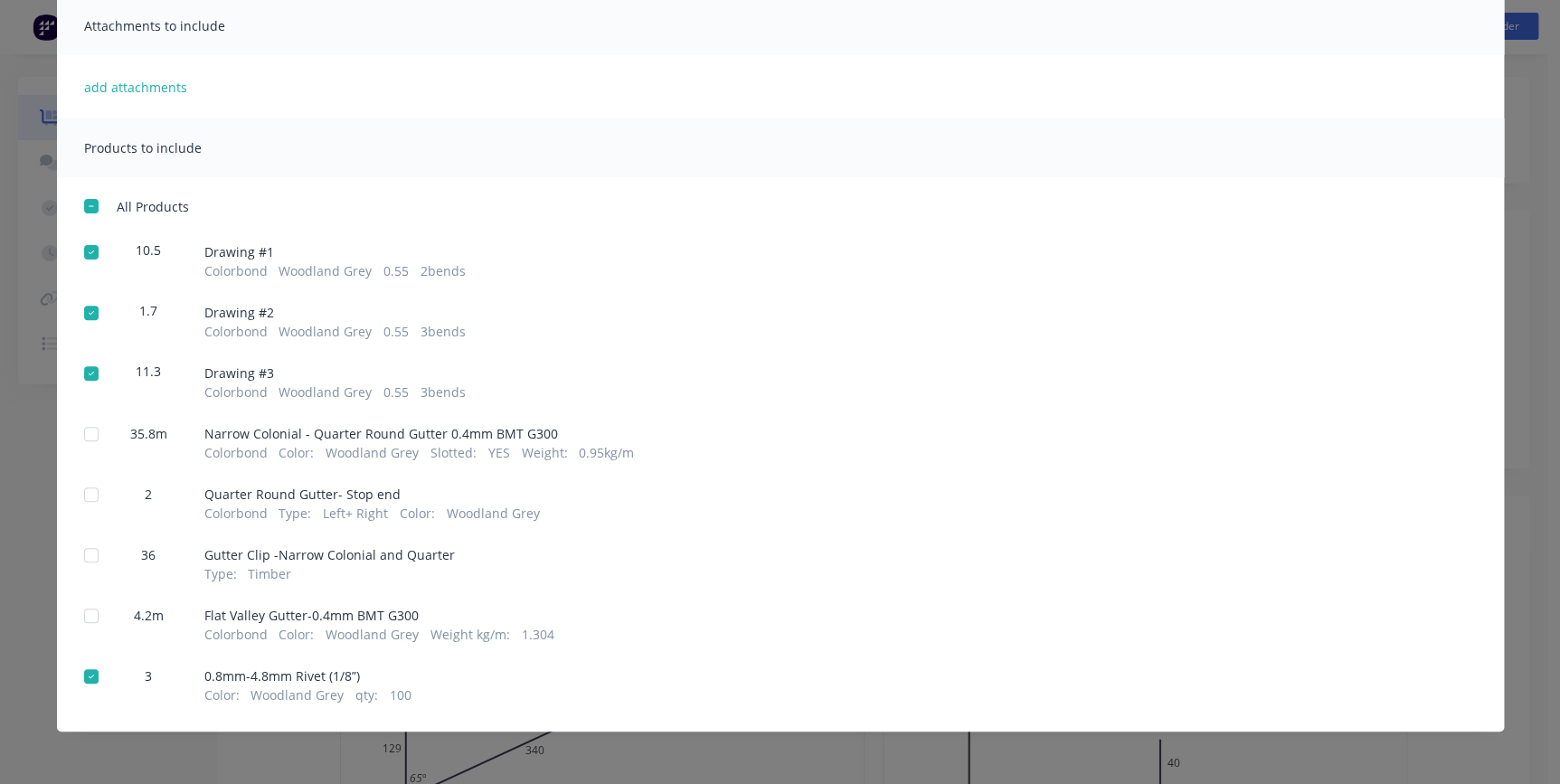 click at bounding box center [91, 676] 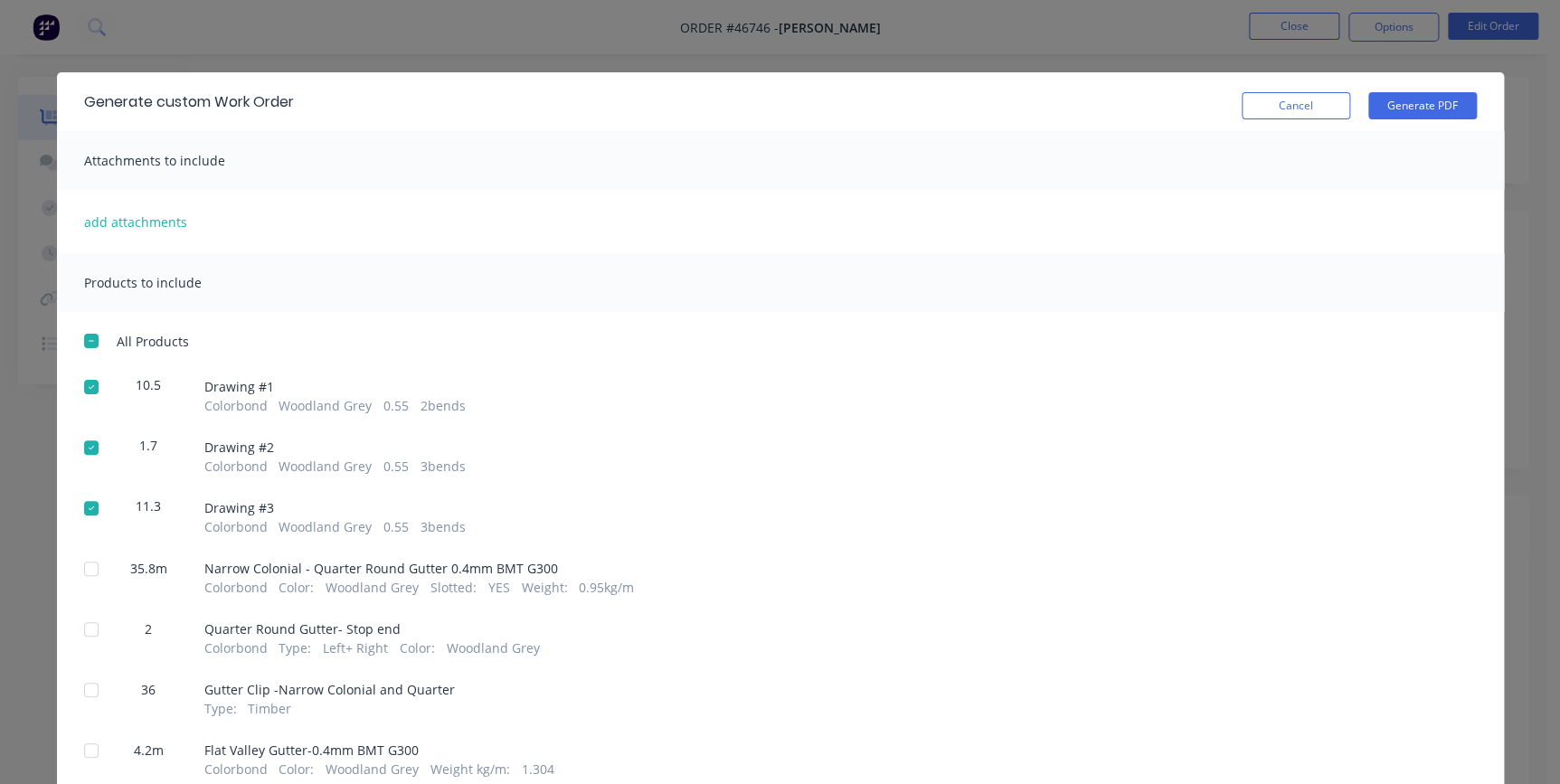 scroll, scrollTop: 0, scrollLeft: 0, axis: both 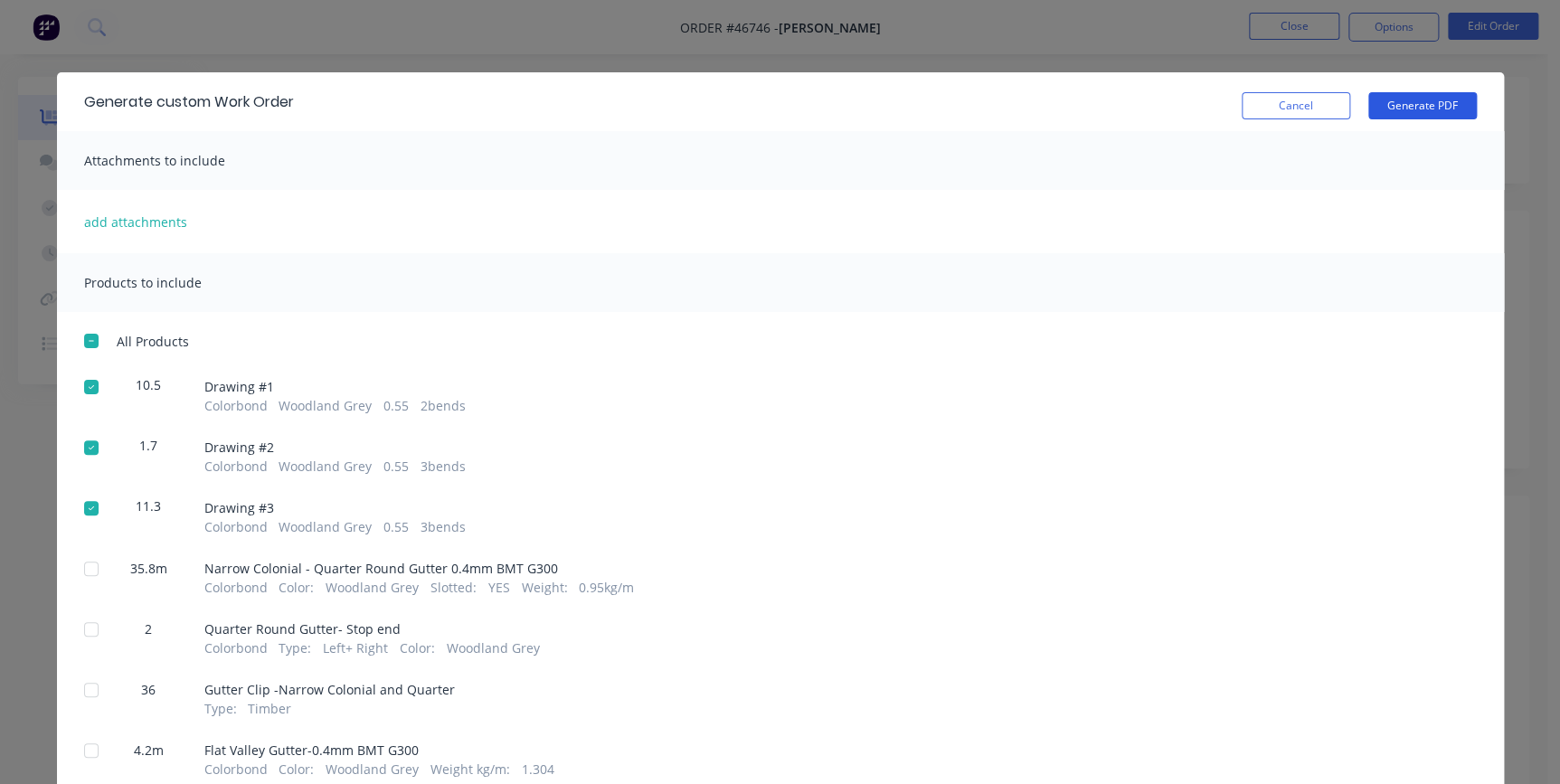 click on "Generate PDF" at bounding box center [1423, 106] 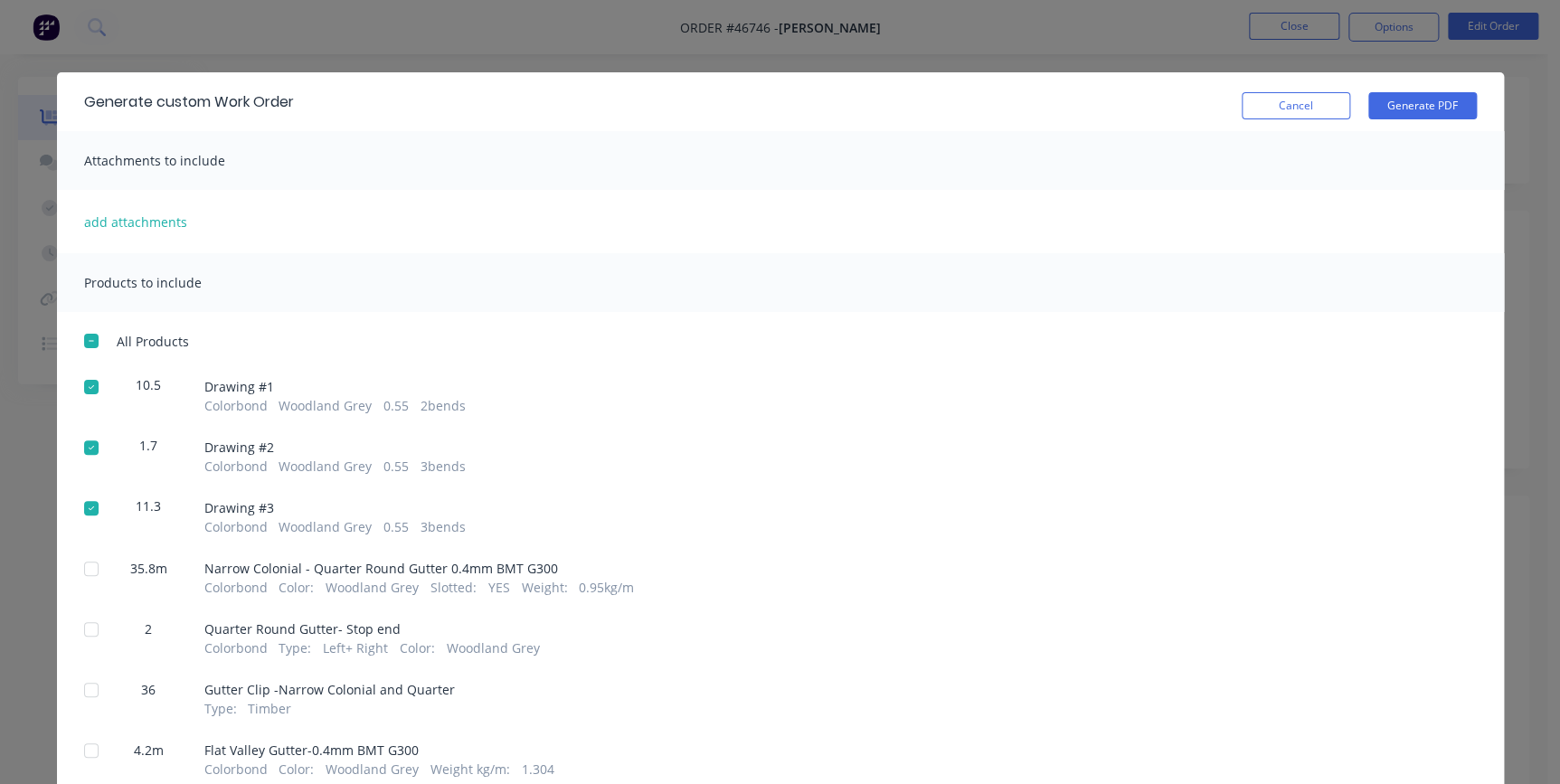 click at bounding box center [91, 341] 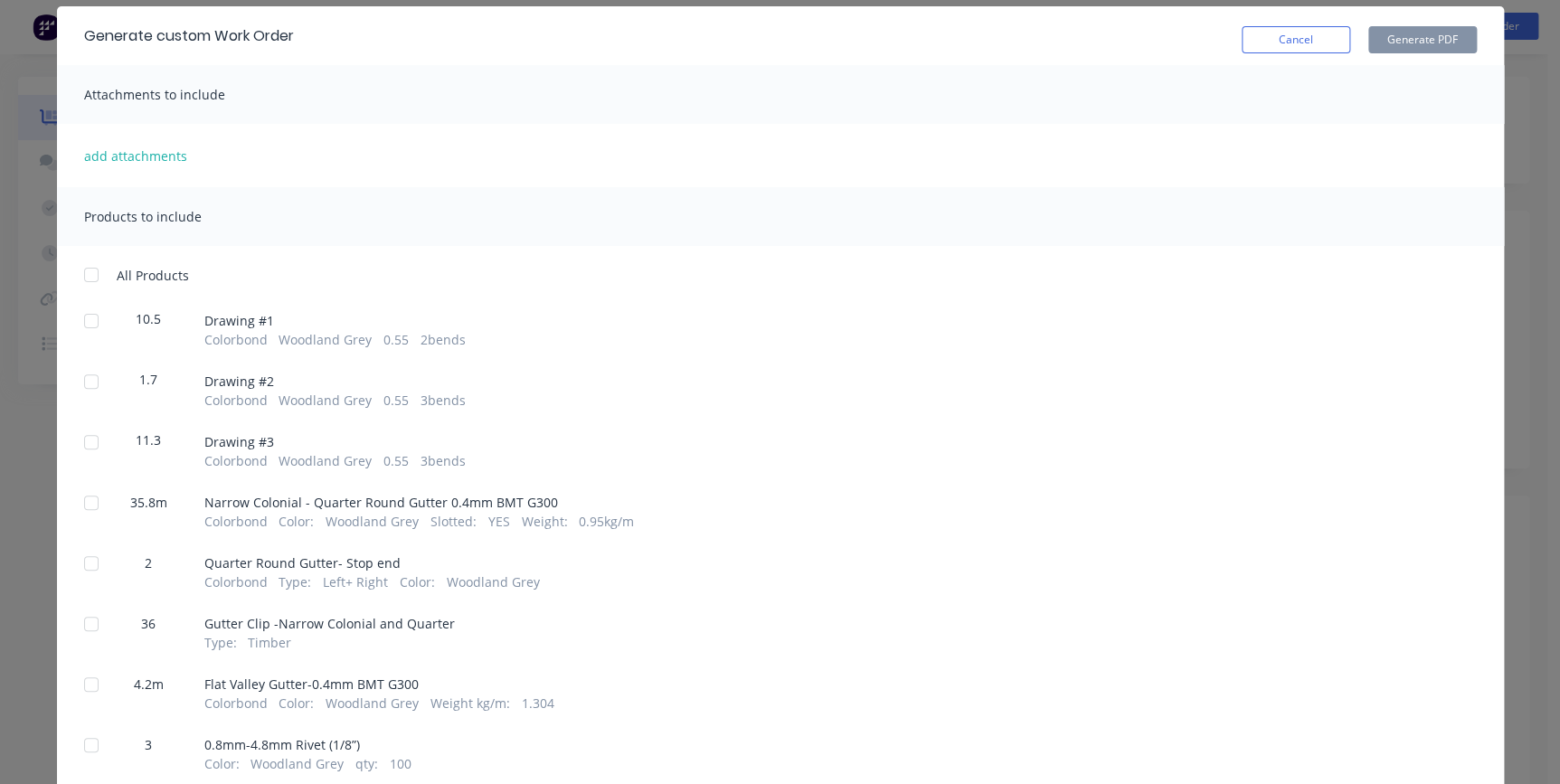 scroll, scrollTop: 135, scrollLeft: 0, axis: vertical 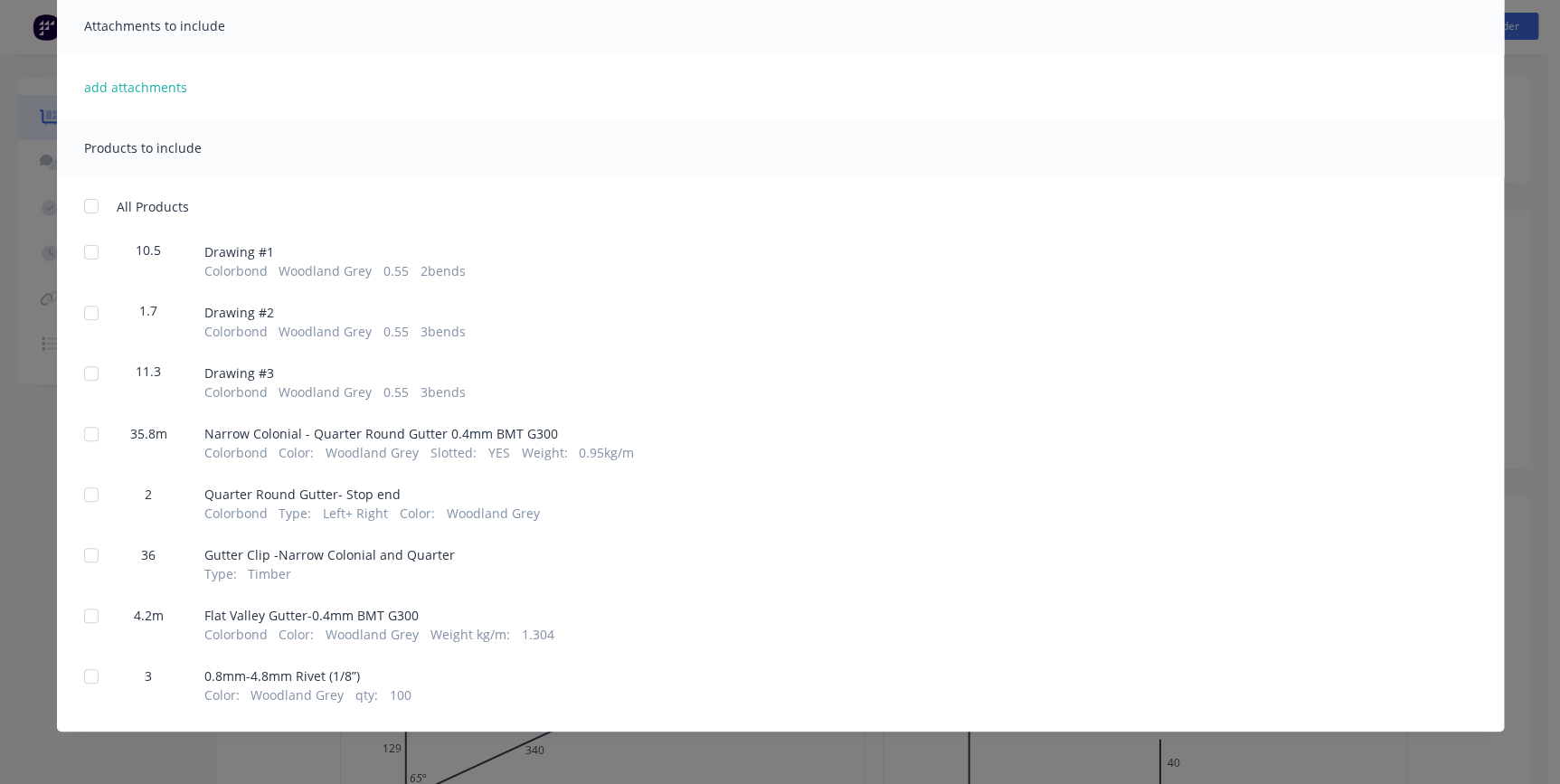 click at bounding box center (91, 434) 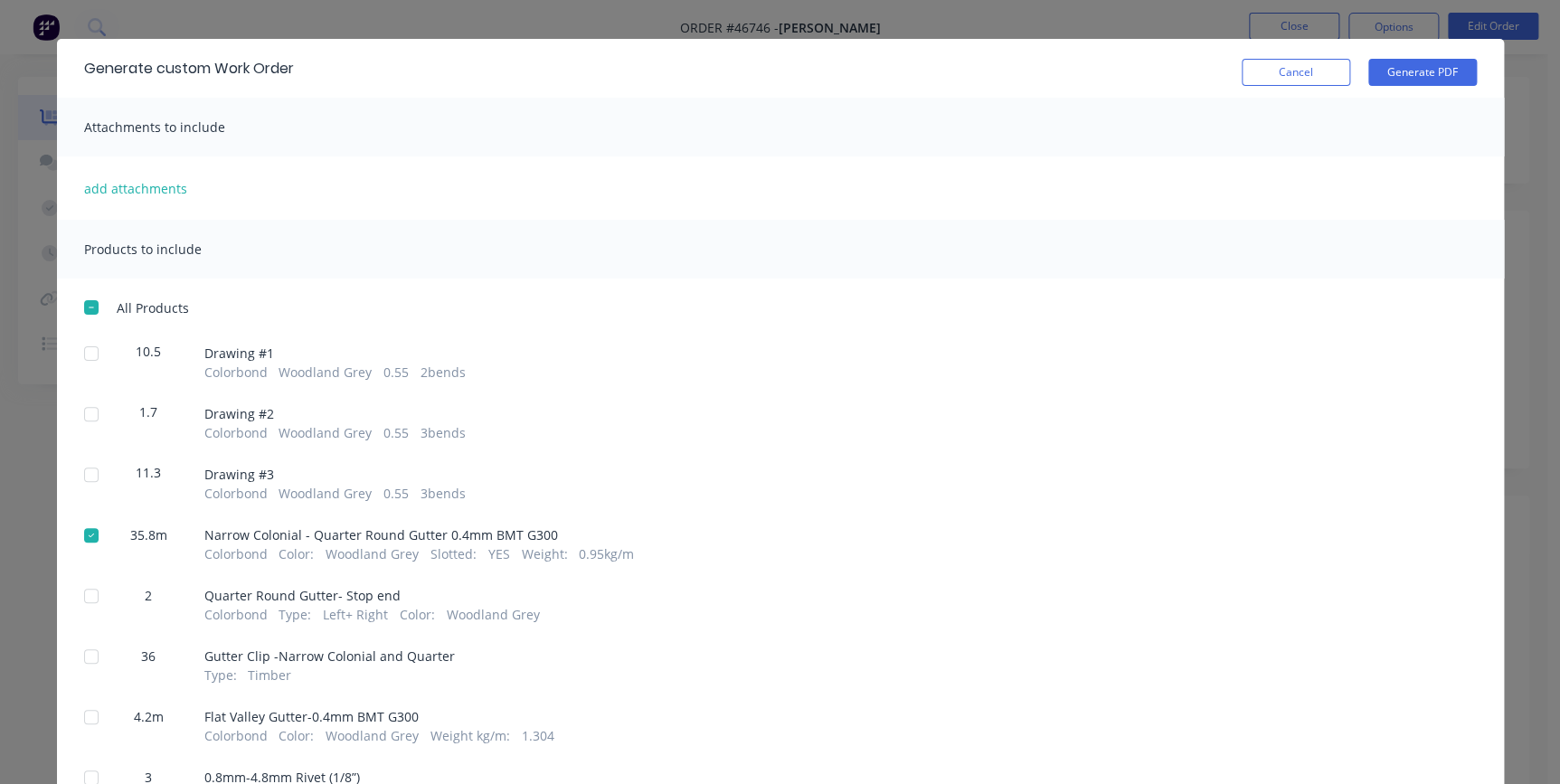 scroll, scrollTop: 0, scrollLeft: 0, axis: both 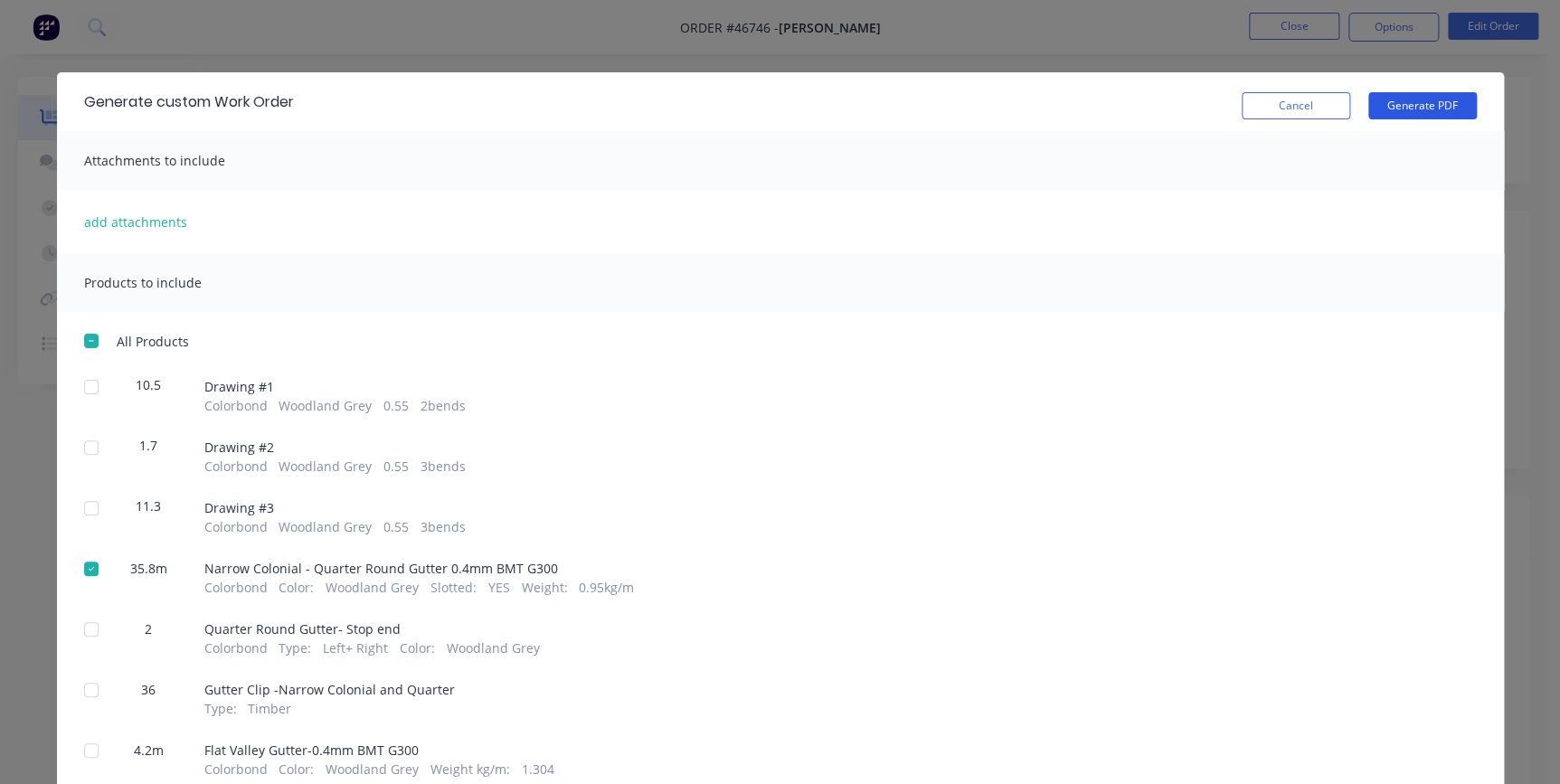 click on "Generate PDF" at bounding box center [1423, 106] 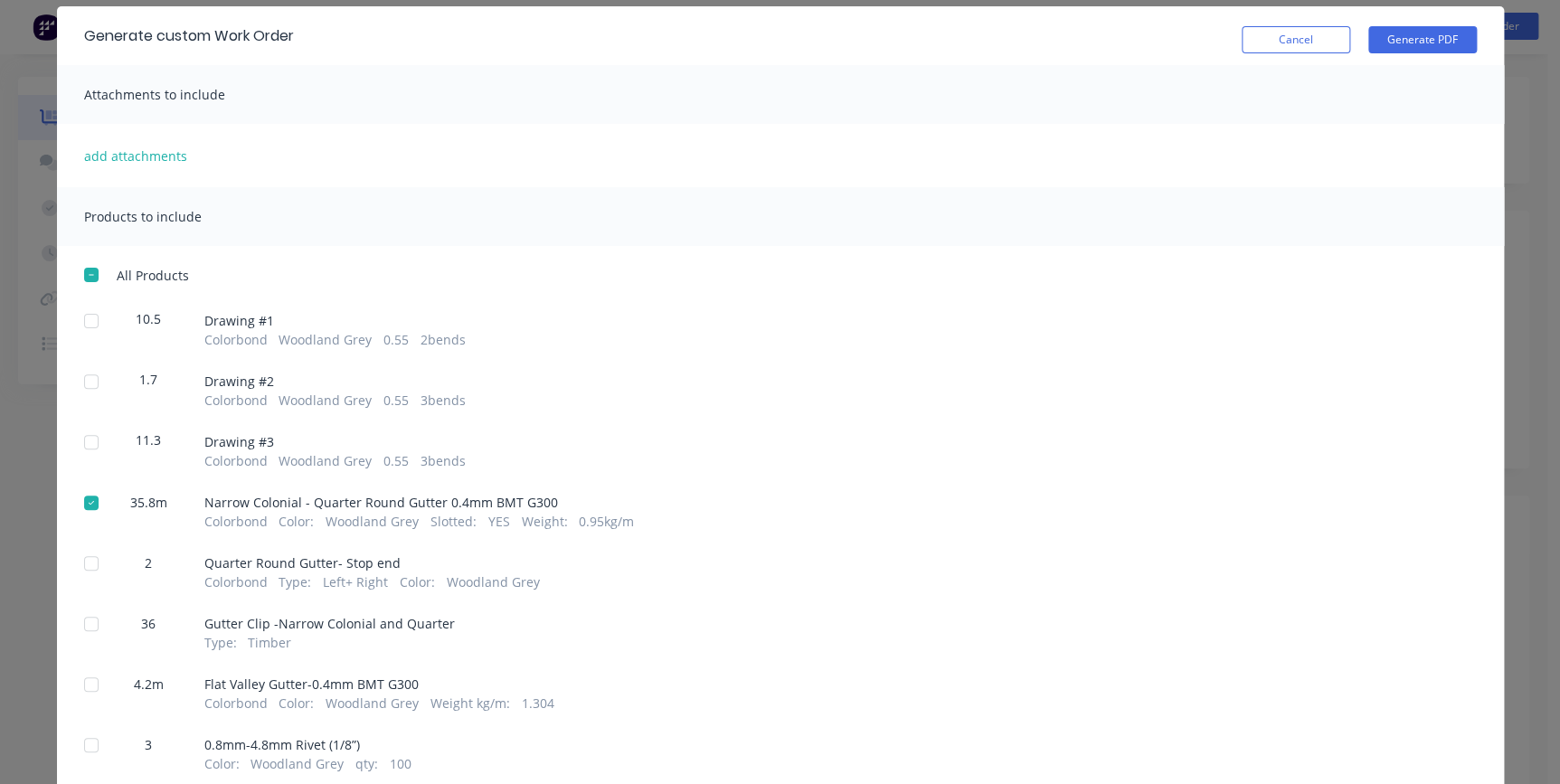 scroll, scrollTop: 135, scrollLeft: 0, axis: vertical 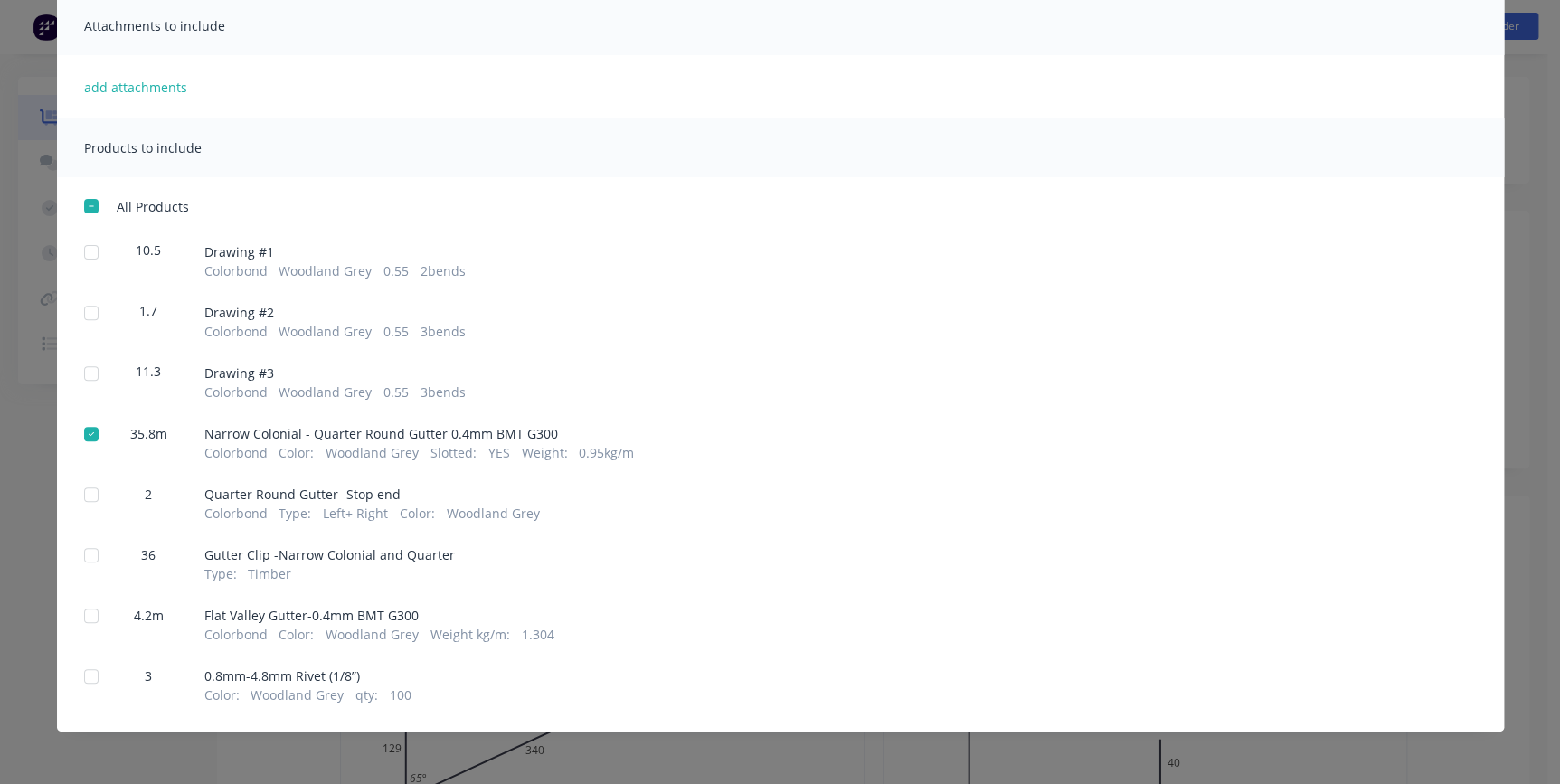 click at bounding box center [91, 434] 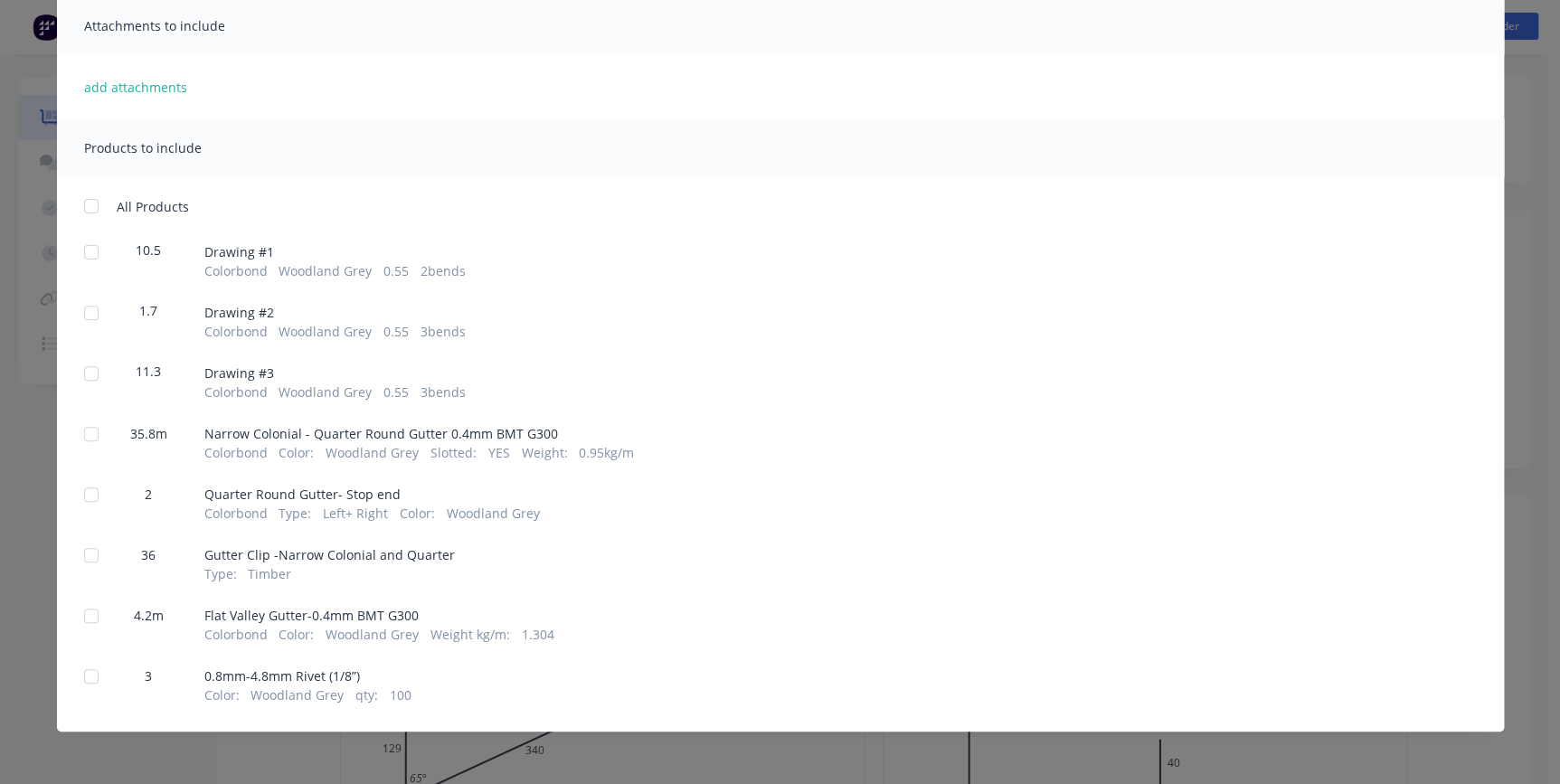 click at bounding box center [91, 616] 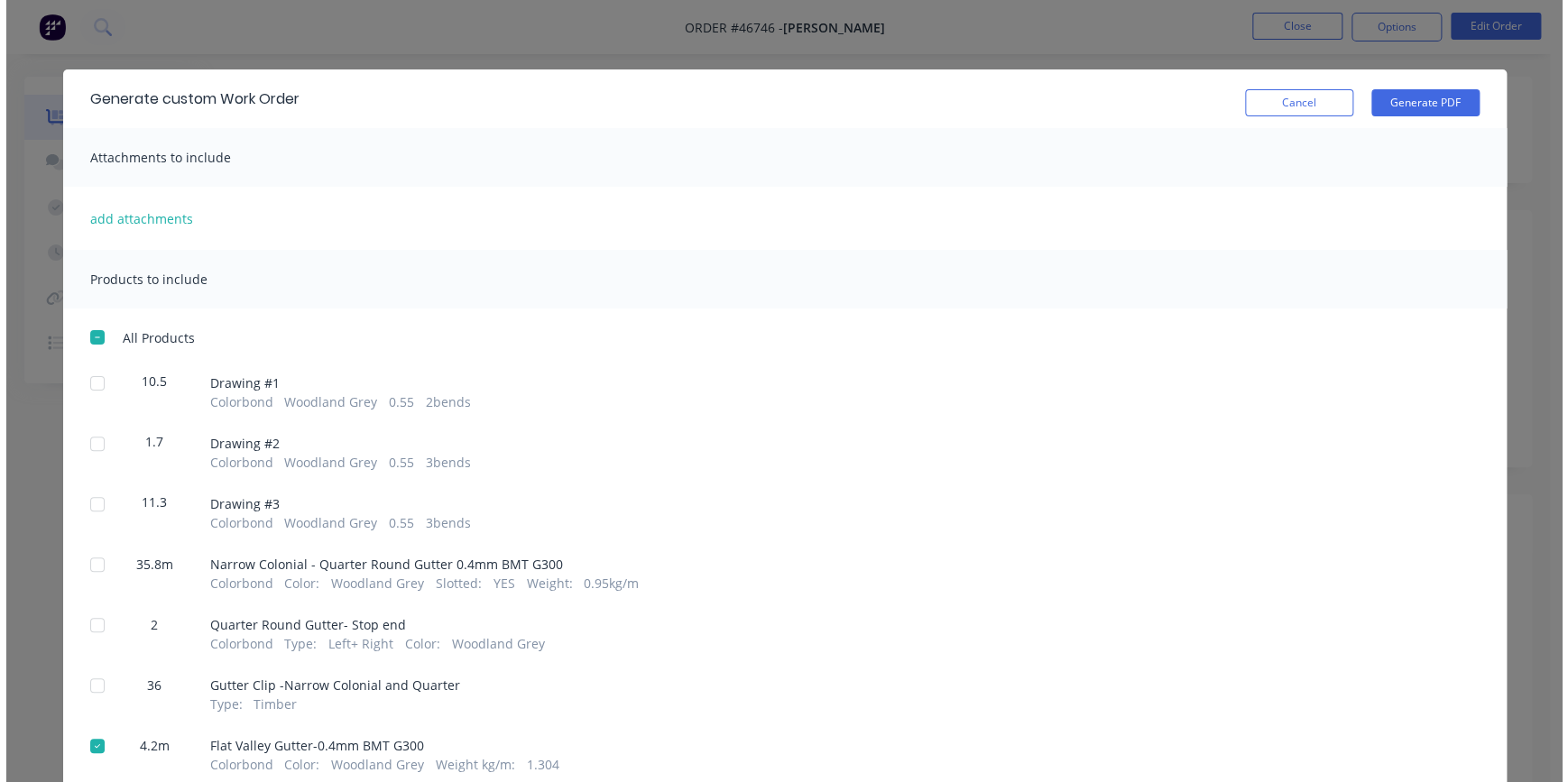 scroll, scrollTop: 0, scrollLeft: 0, axis: both 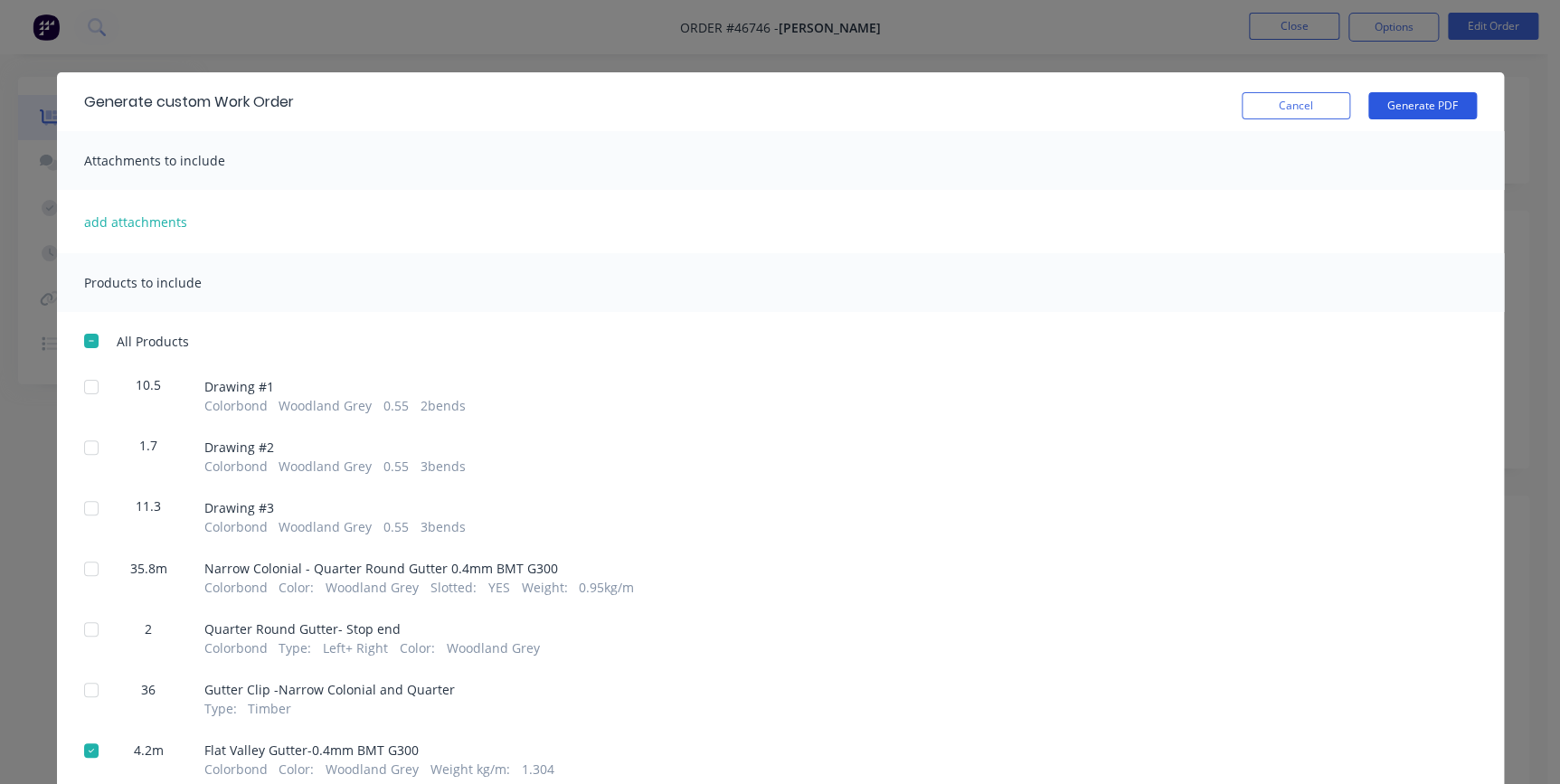 click on "Generate PDF" at bounding box center [1423, 106] 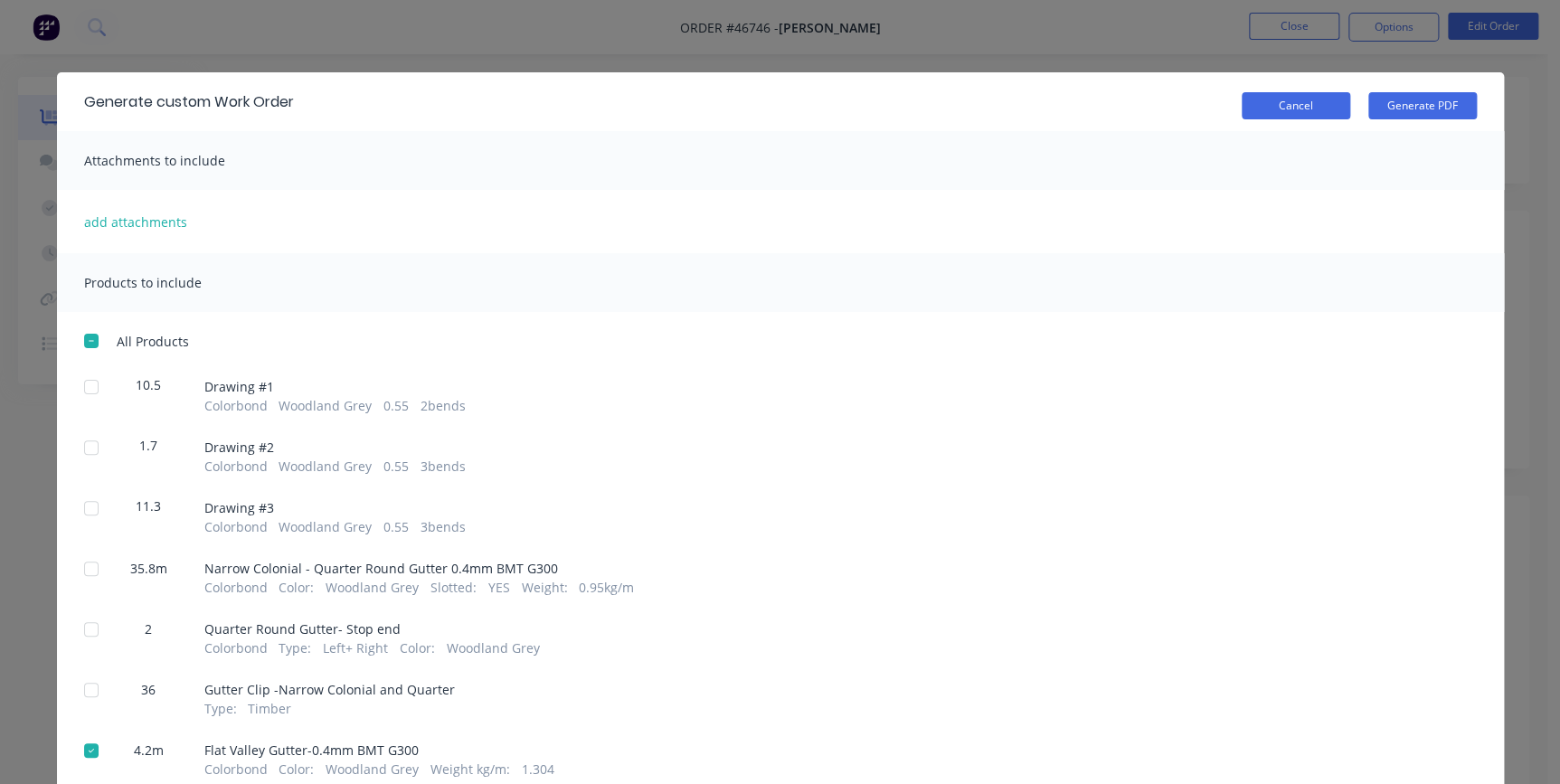 click on "Cancel" at bounding box center (1296, 106) 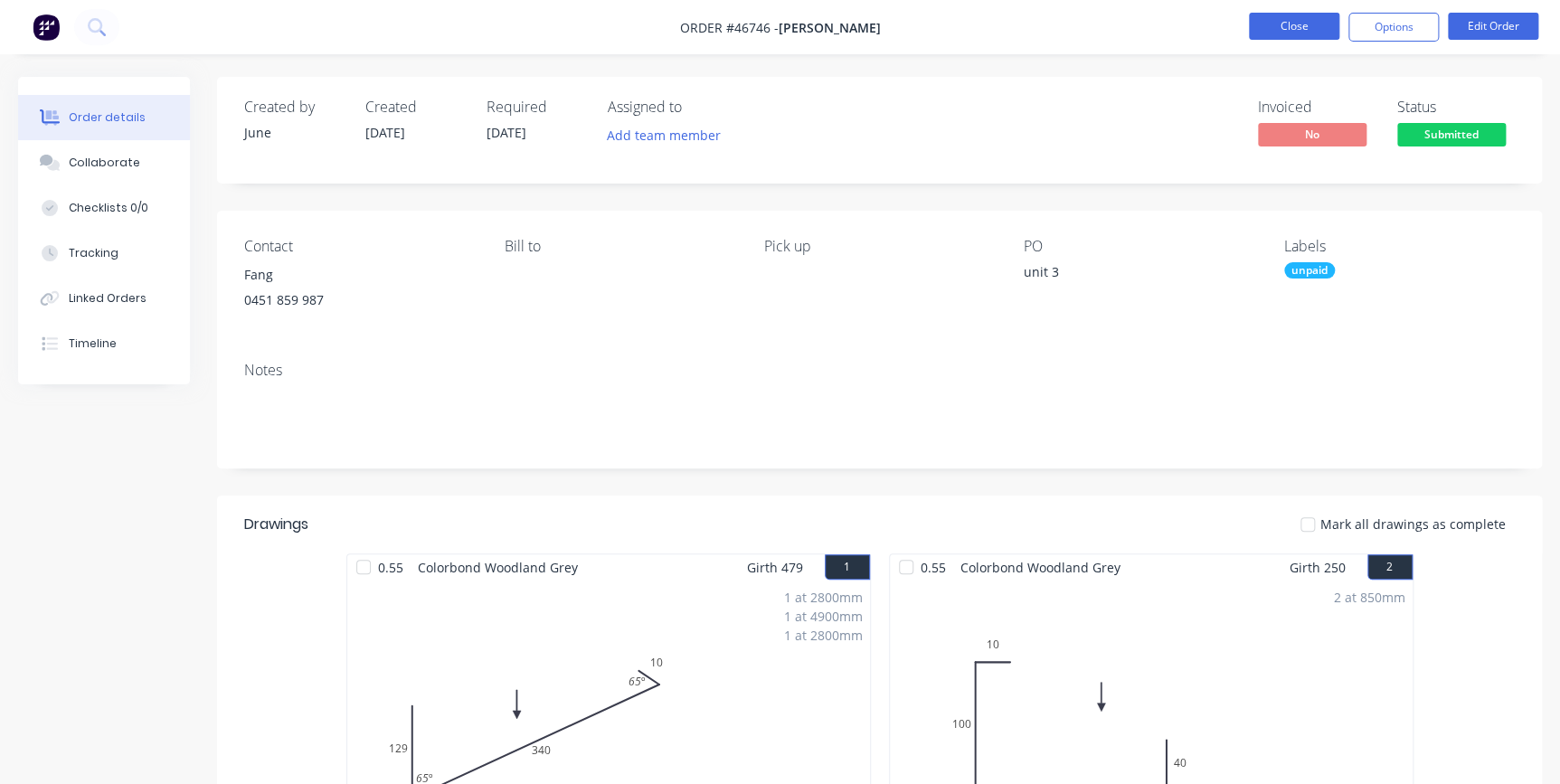 click on "Close" at bounding box center (1294, 26) 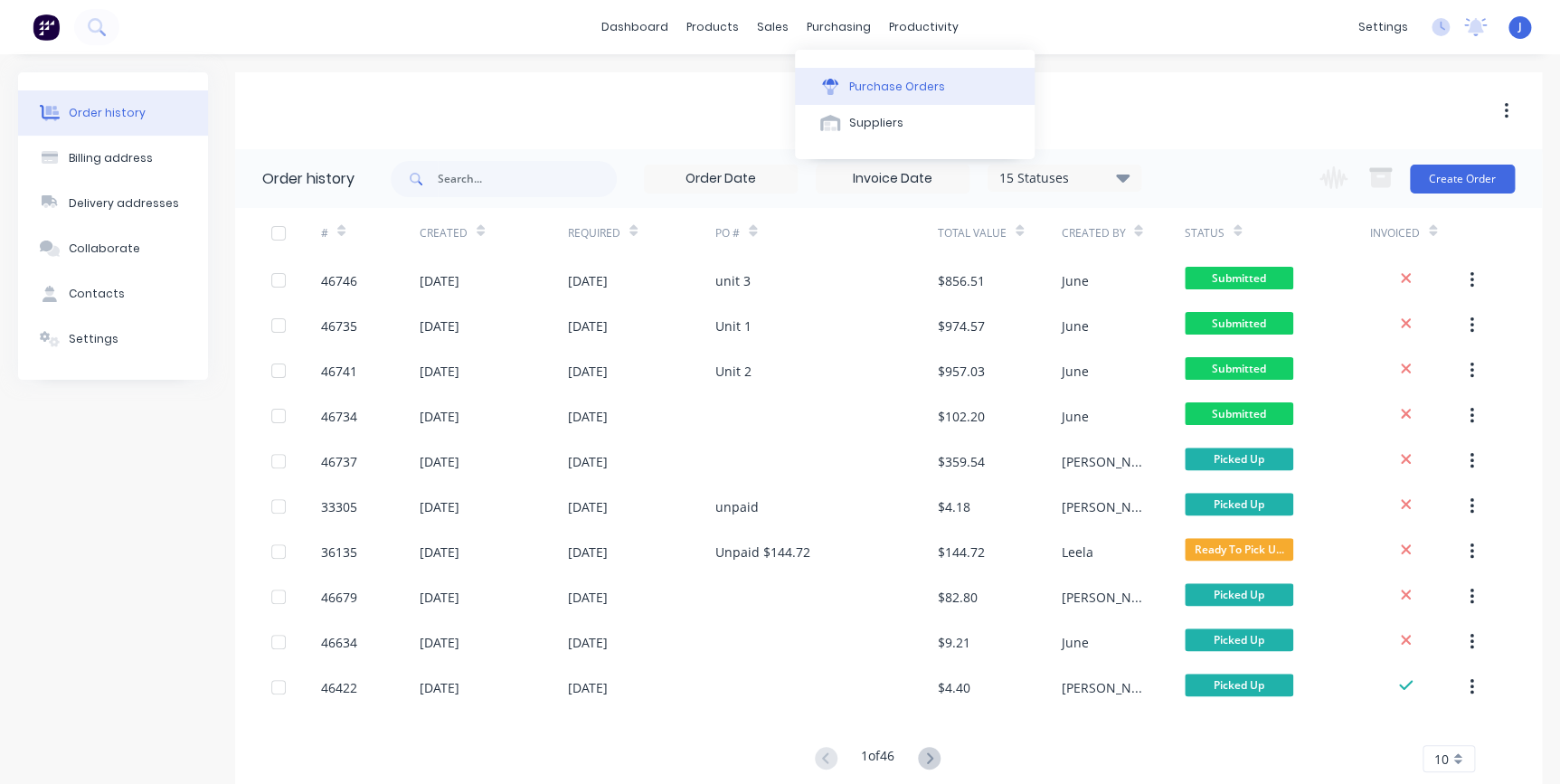 click on "Purchase Orders" at bounding box center (897, 87) 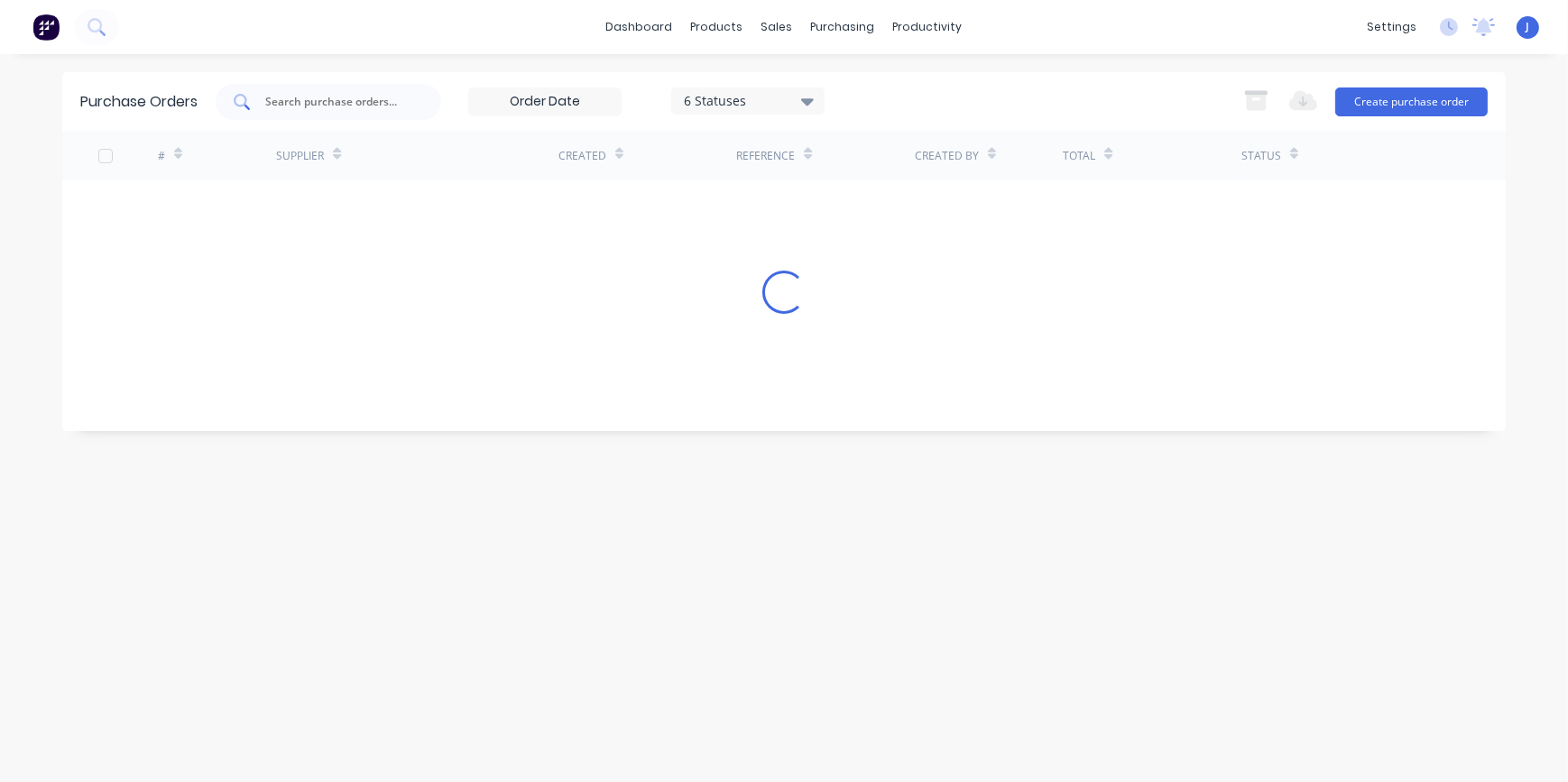 click at bounding box center (338, 102) 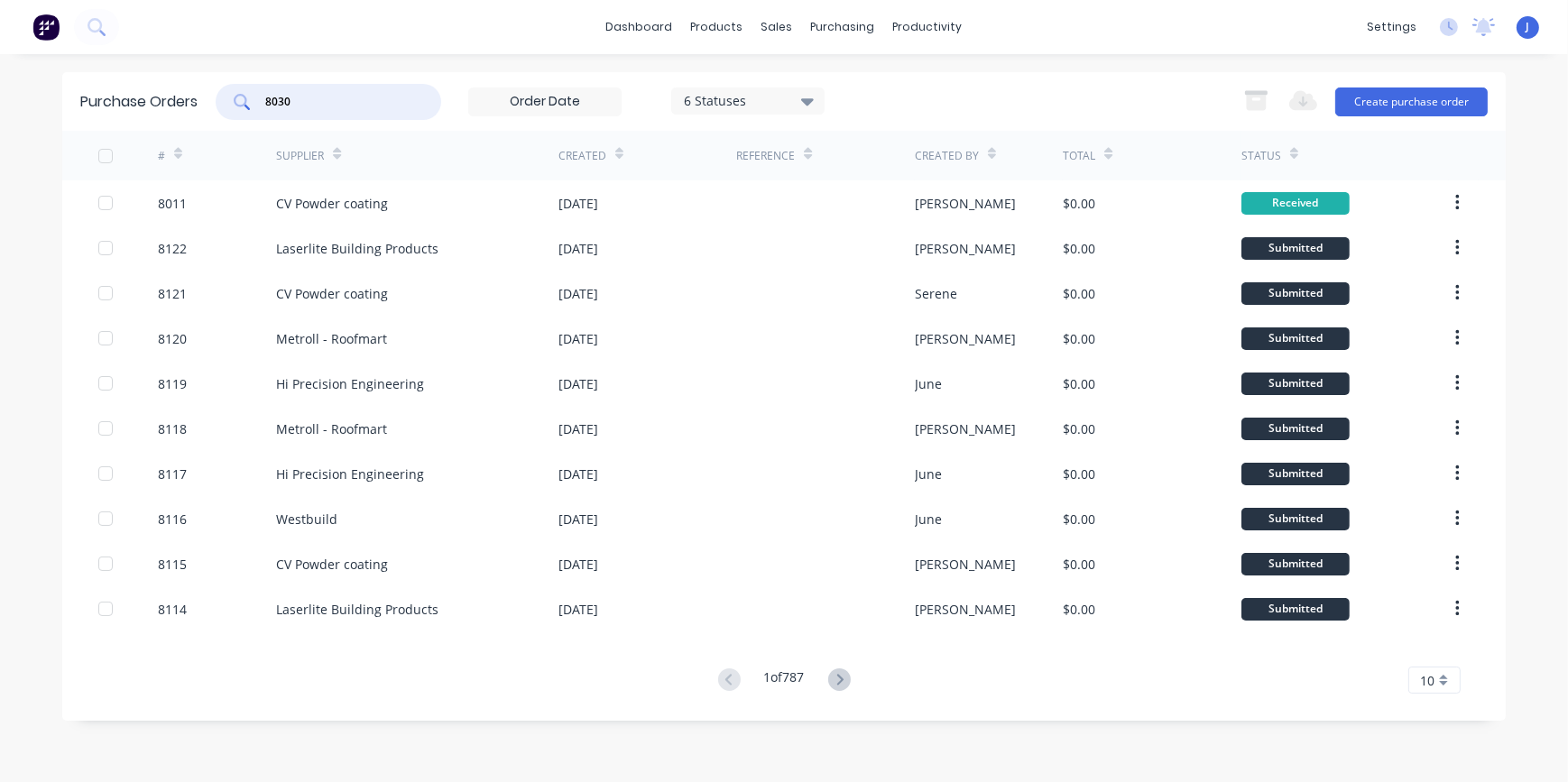 type on "8030" 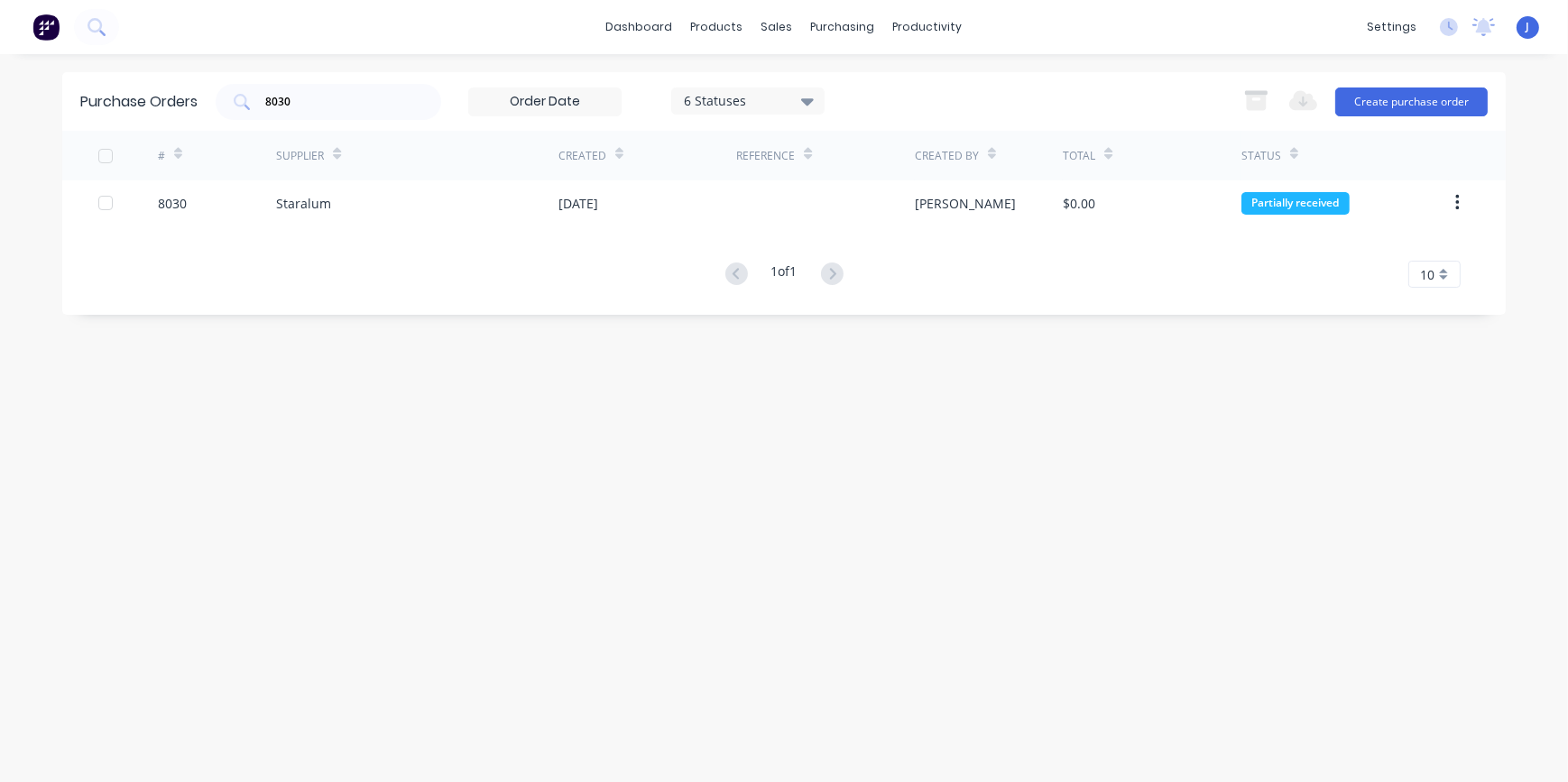 click on "Staralum" at bounding box center [417, 203] 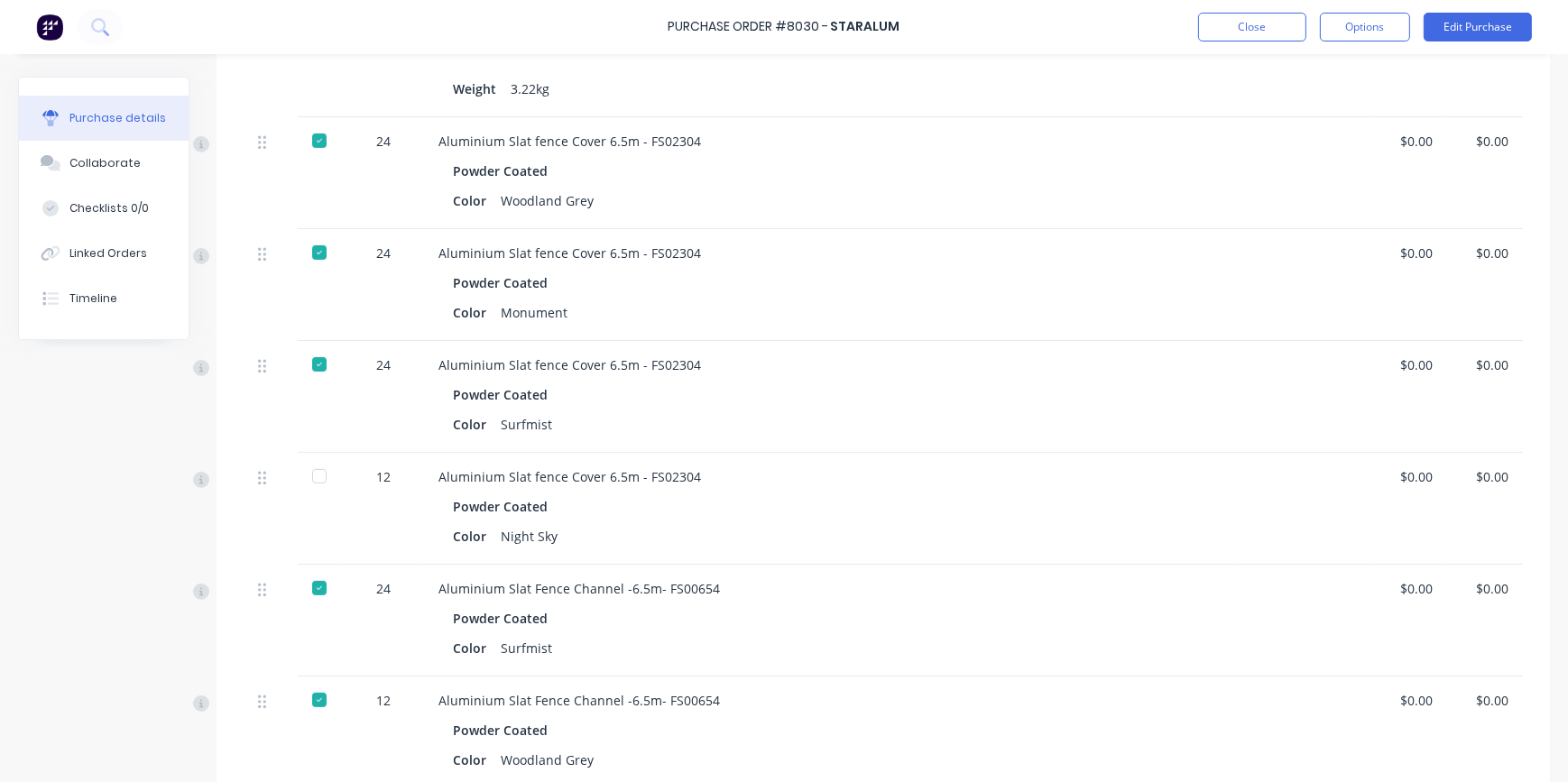 scroll, scrollTop: 574, scrollLeft: 0, axis: vertical 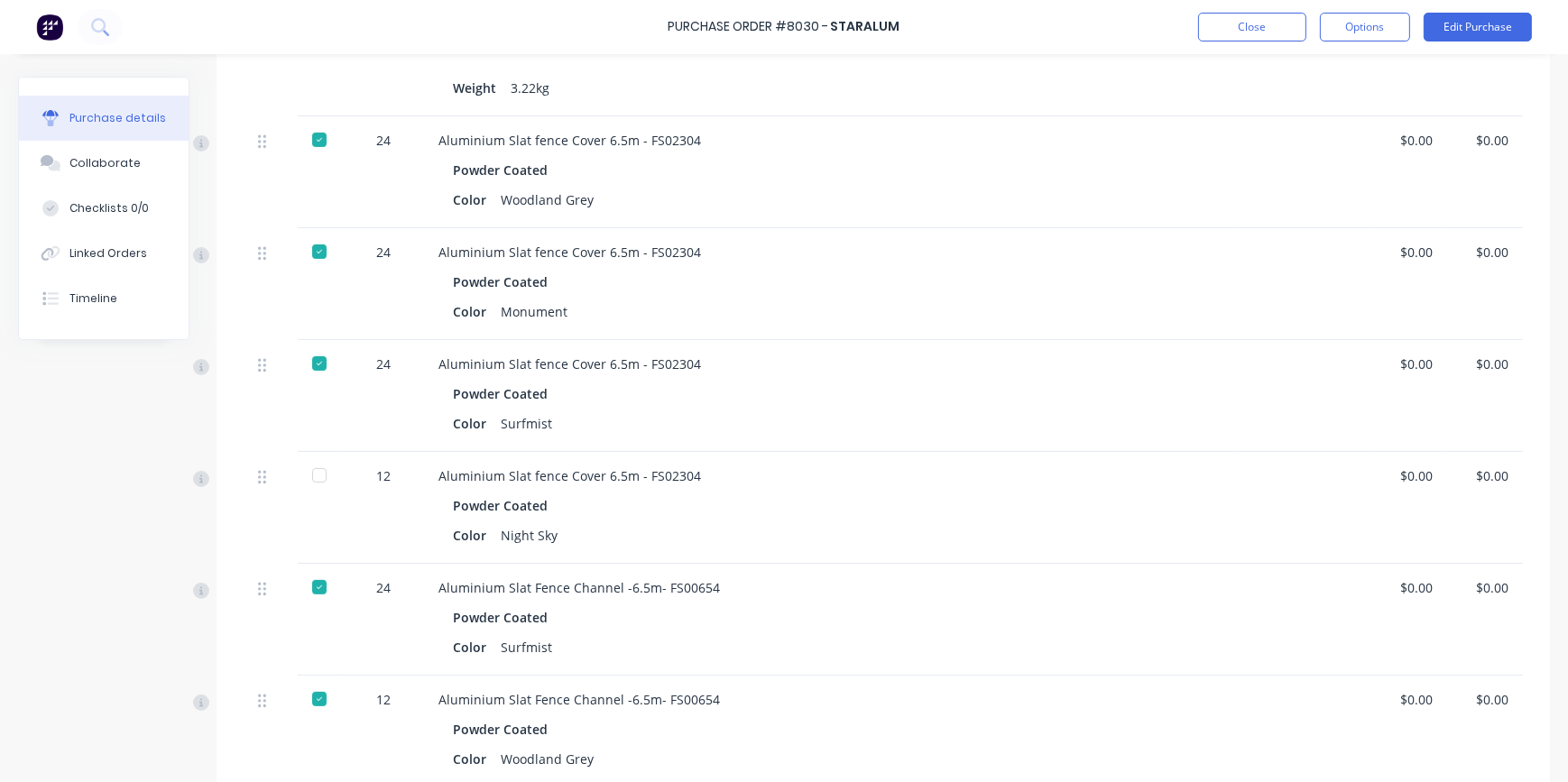 click at bounding box center [319, 475] 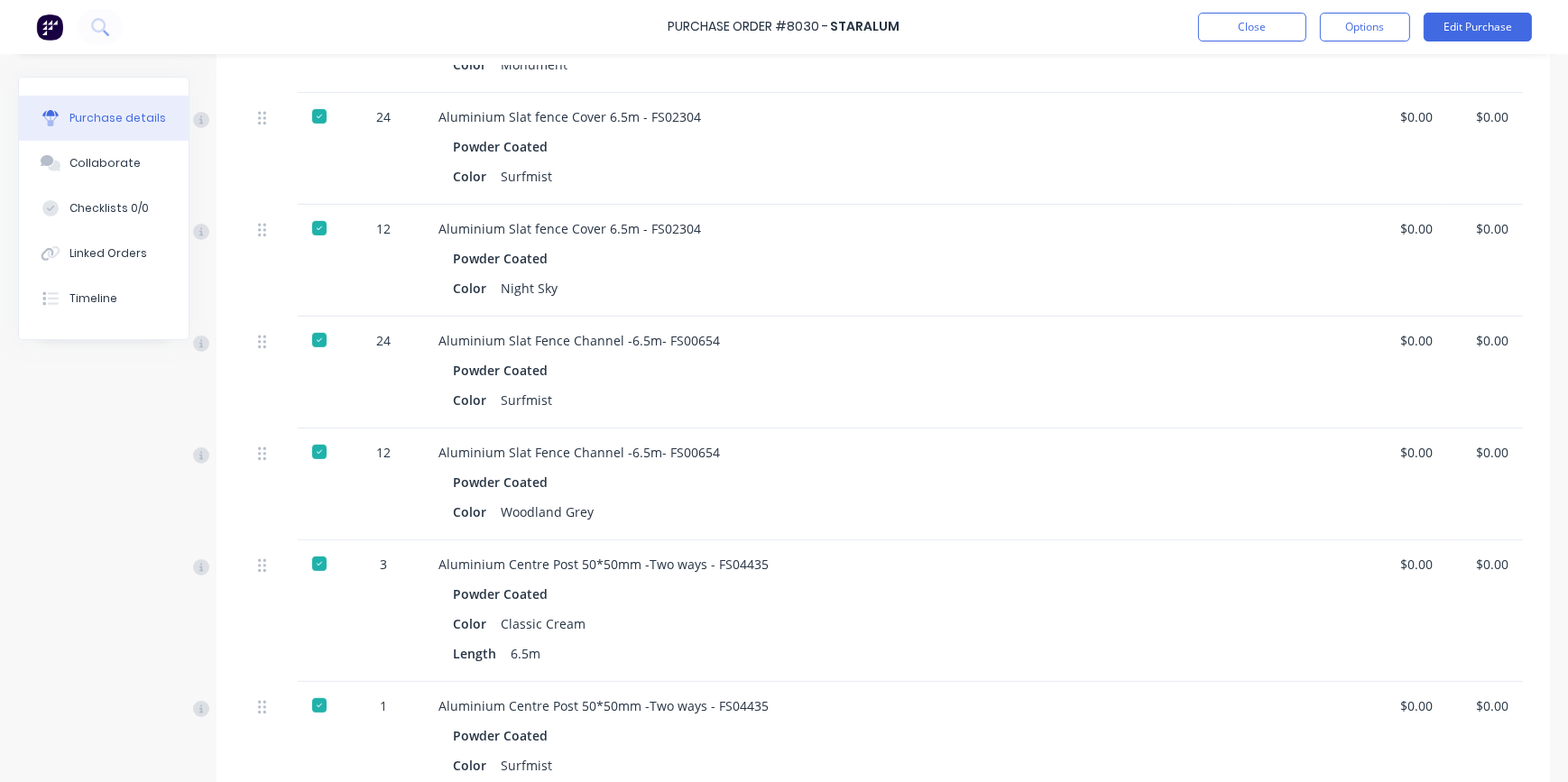 scroll, scrollTop: 820, scrollLeft: 0, axis: vertical 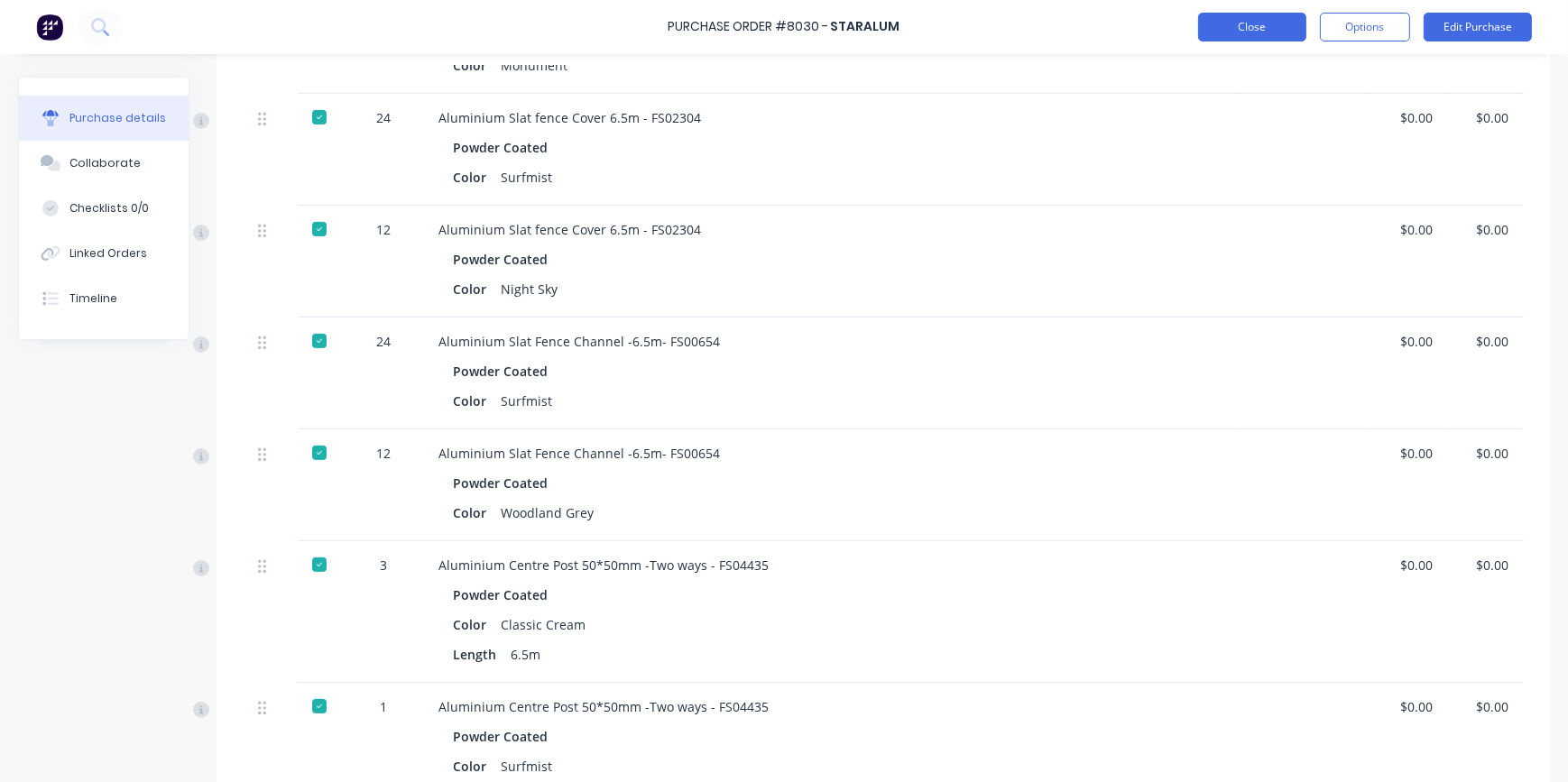 click on "Close" at bounding box center [1252, 27] 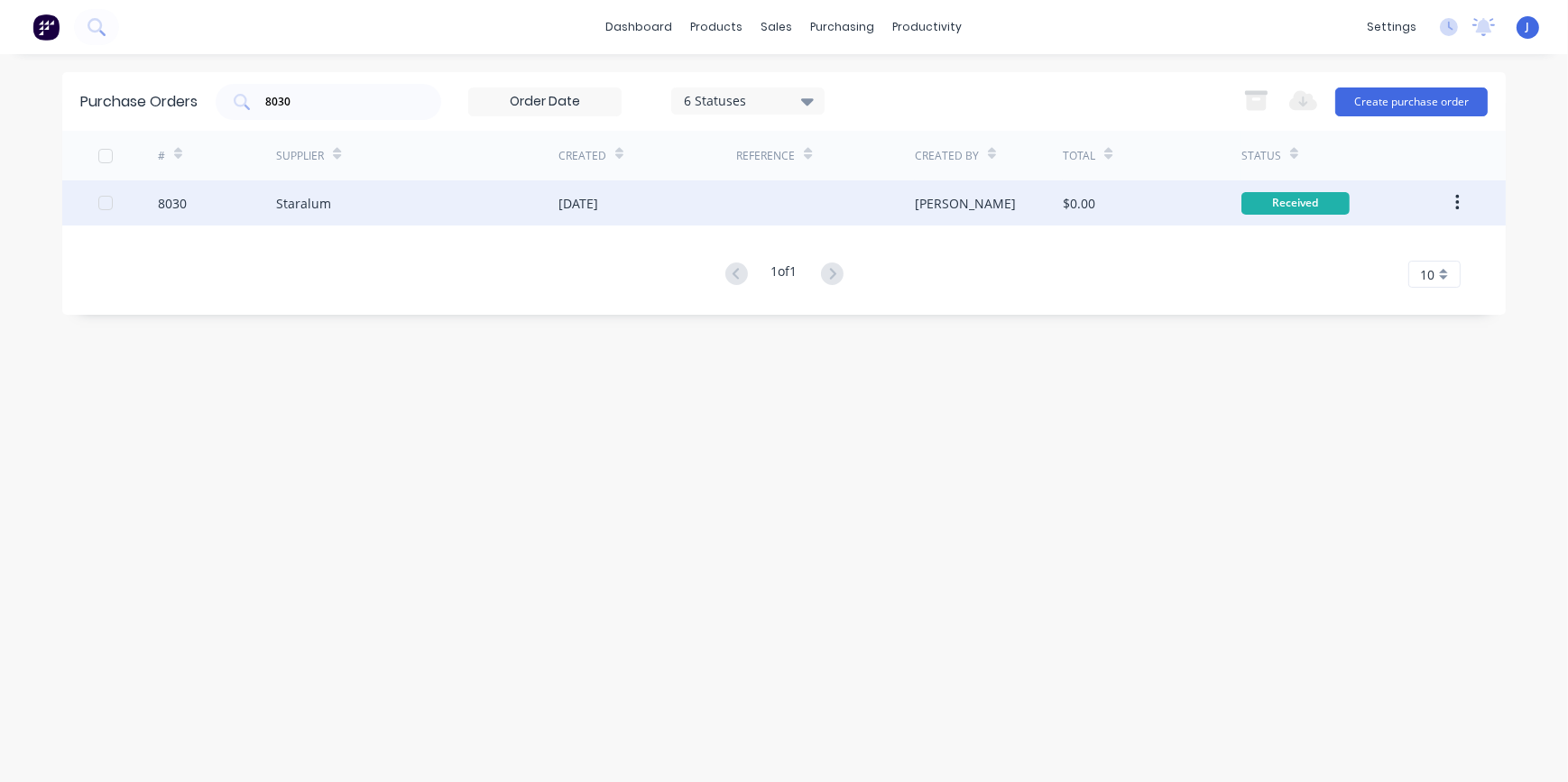 click on "[DATE]" at bounding box center [647, 203] 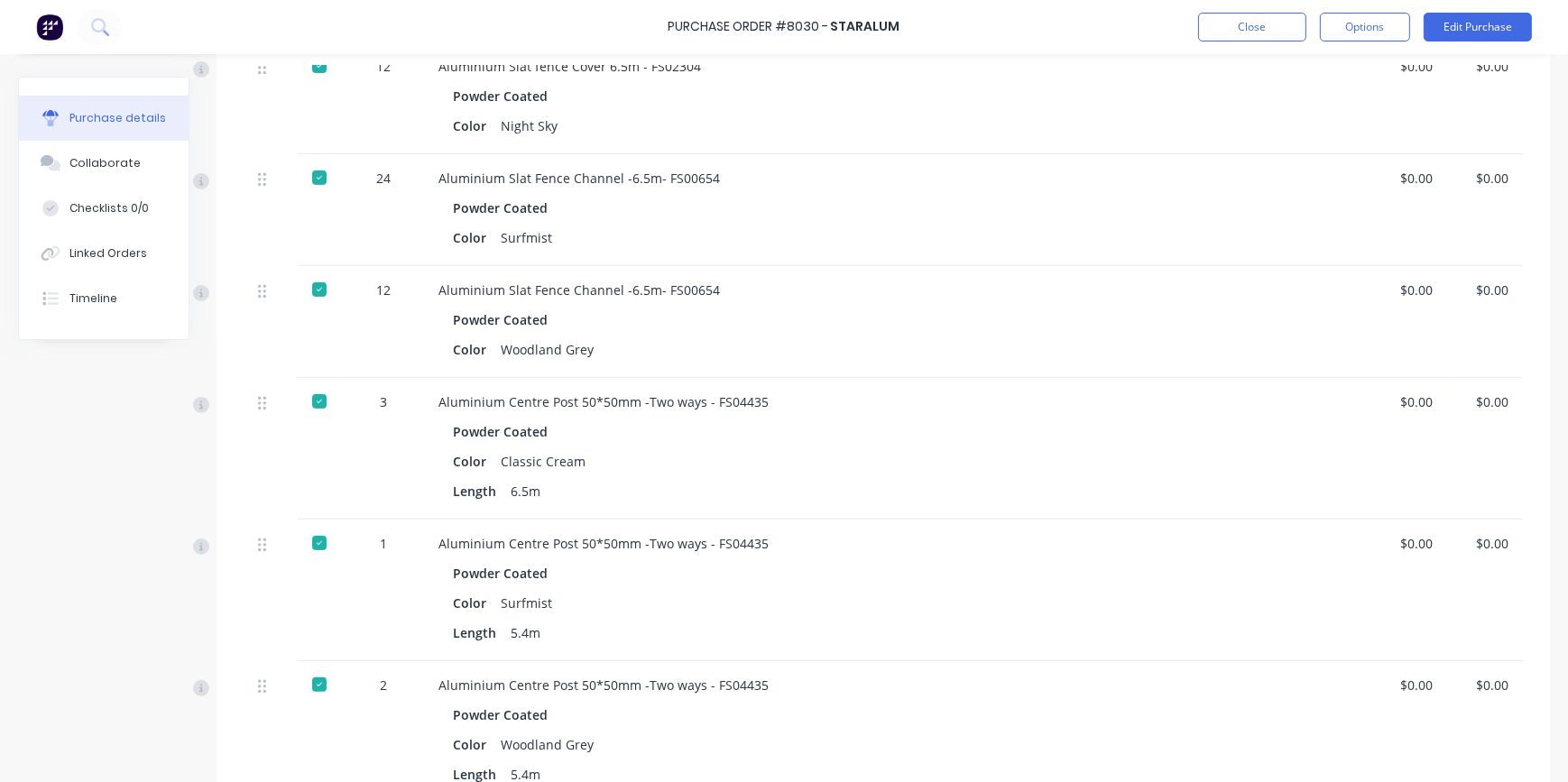 scroll, scrollTop: 1260, scrollLeft: 0, axis: vertical 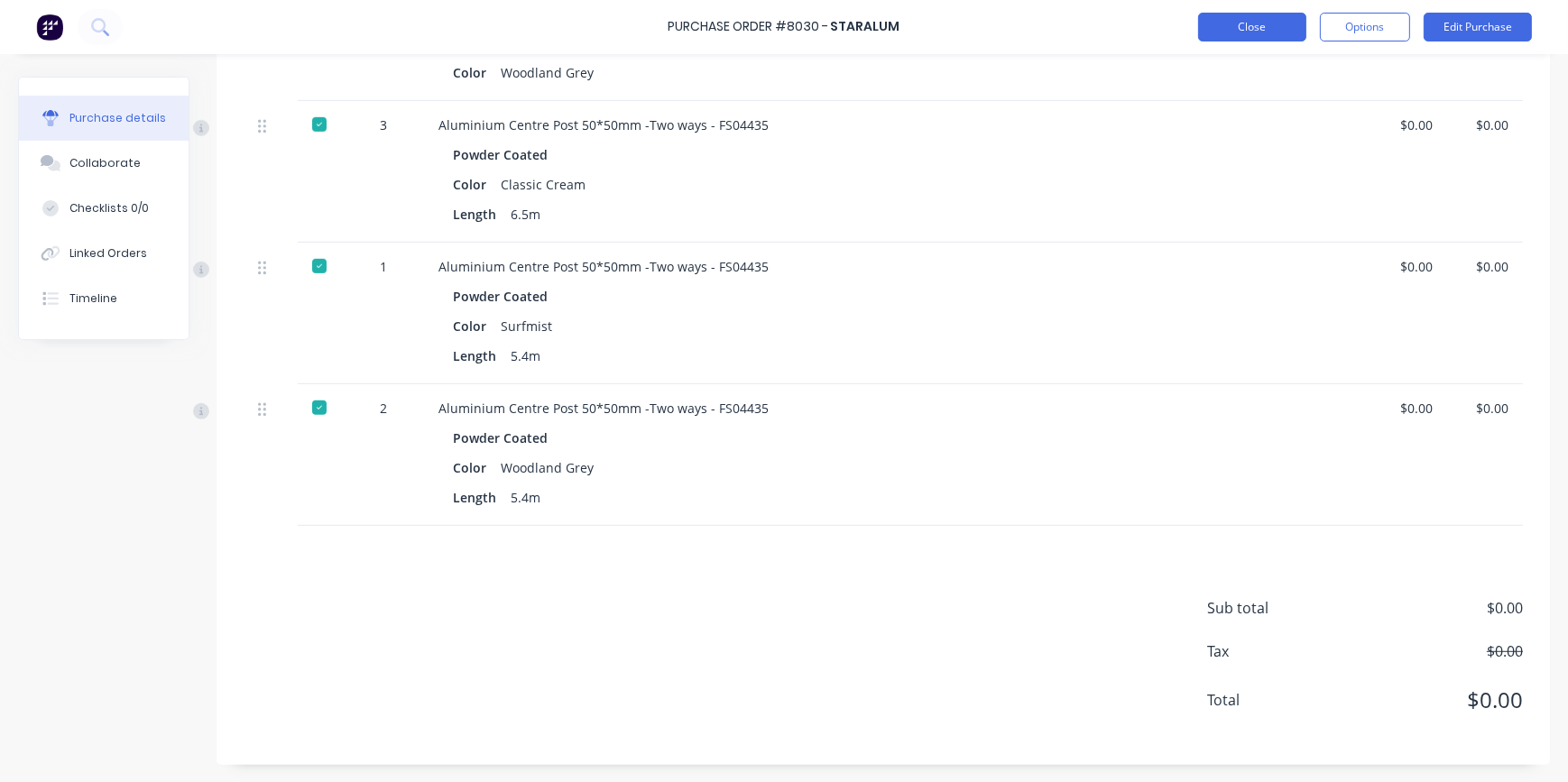 click on "Close" at bounding box center (1252, 27) 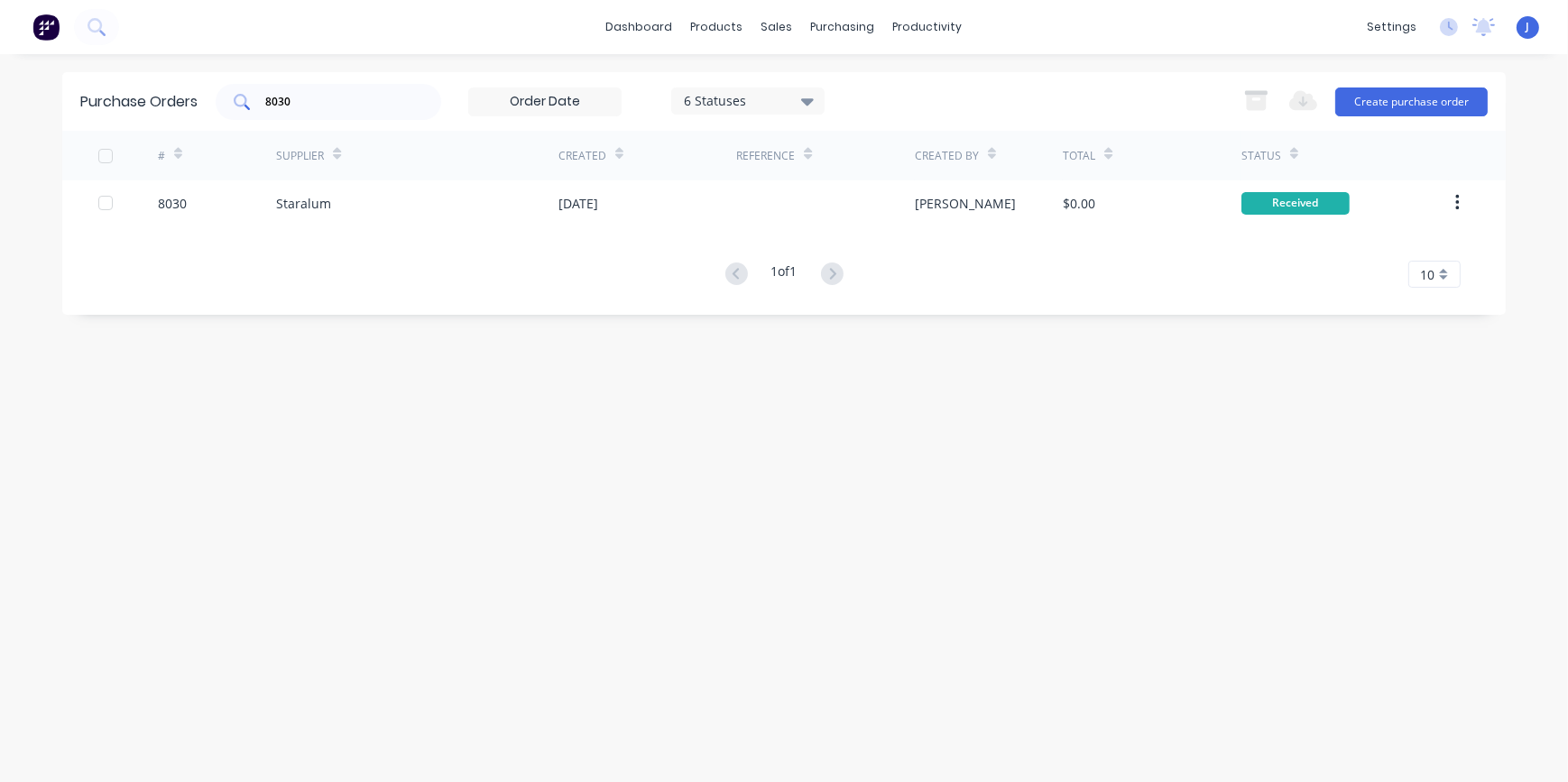 click on "8030" at bounding box center (338, 102) 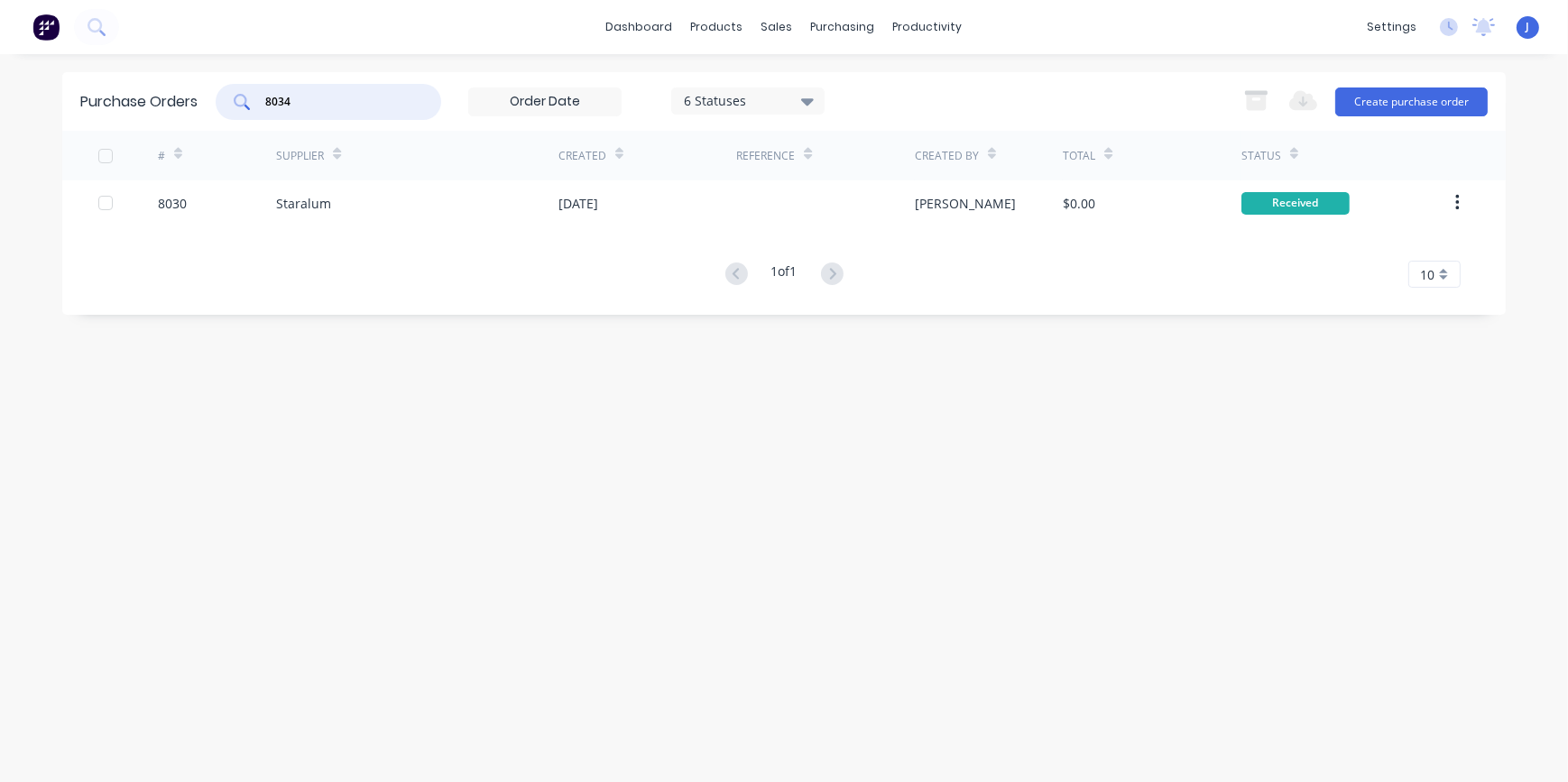type on "8034" 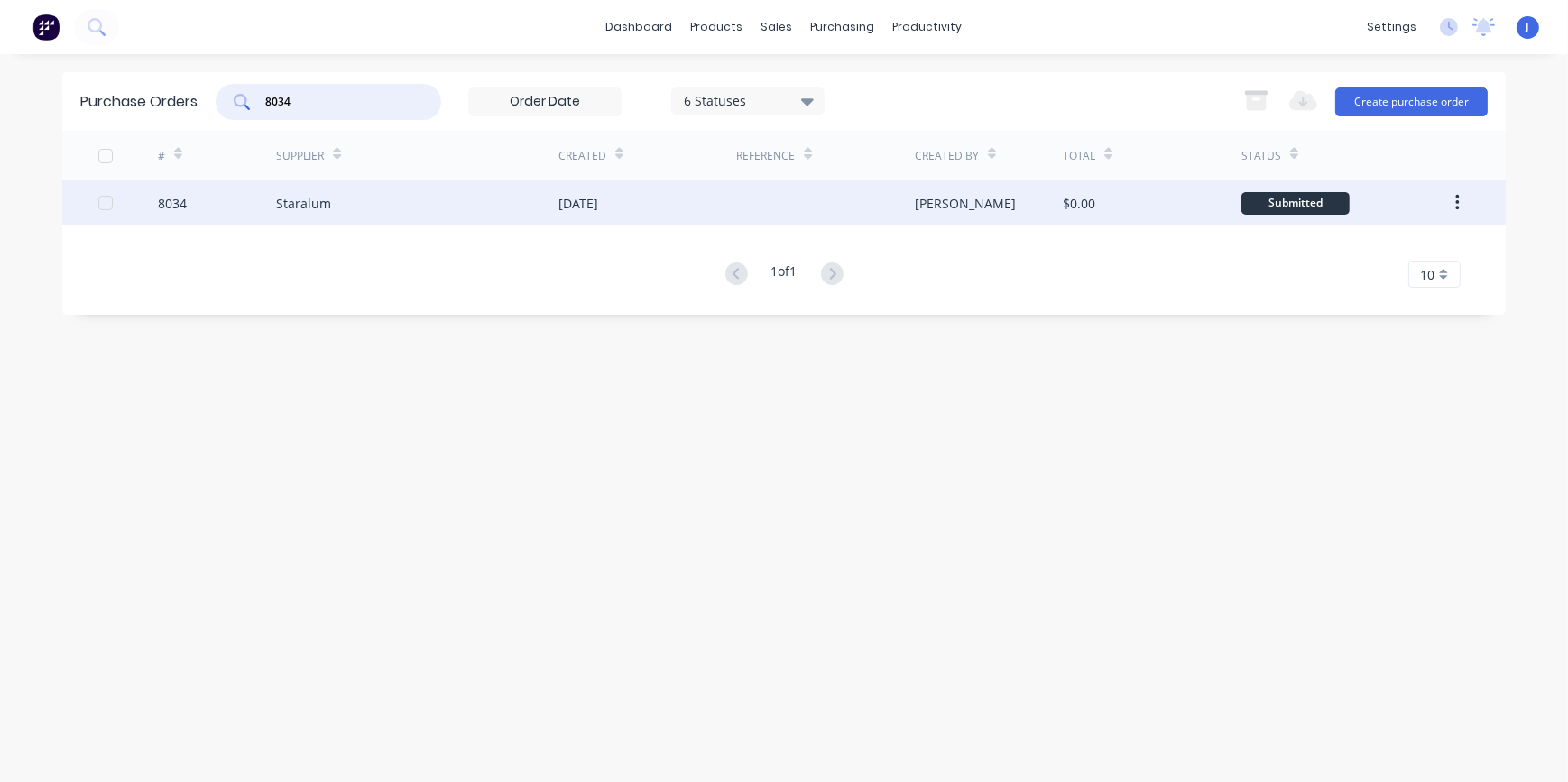 click on "Staralum" at bounding box center [417, 203] 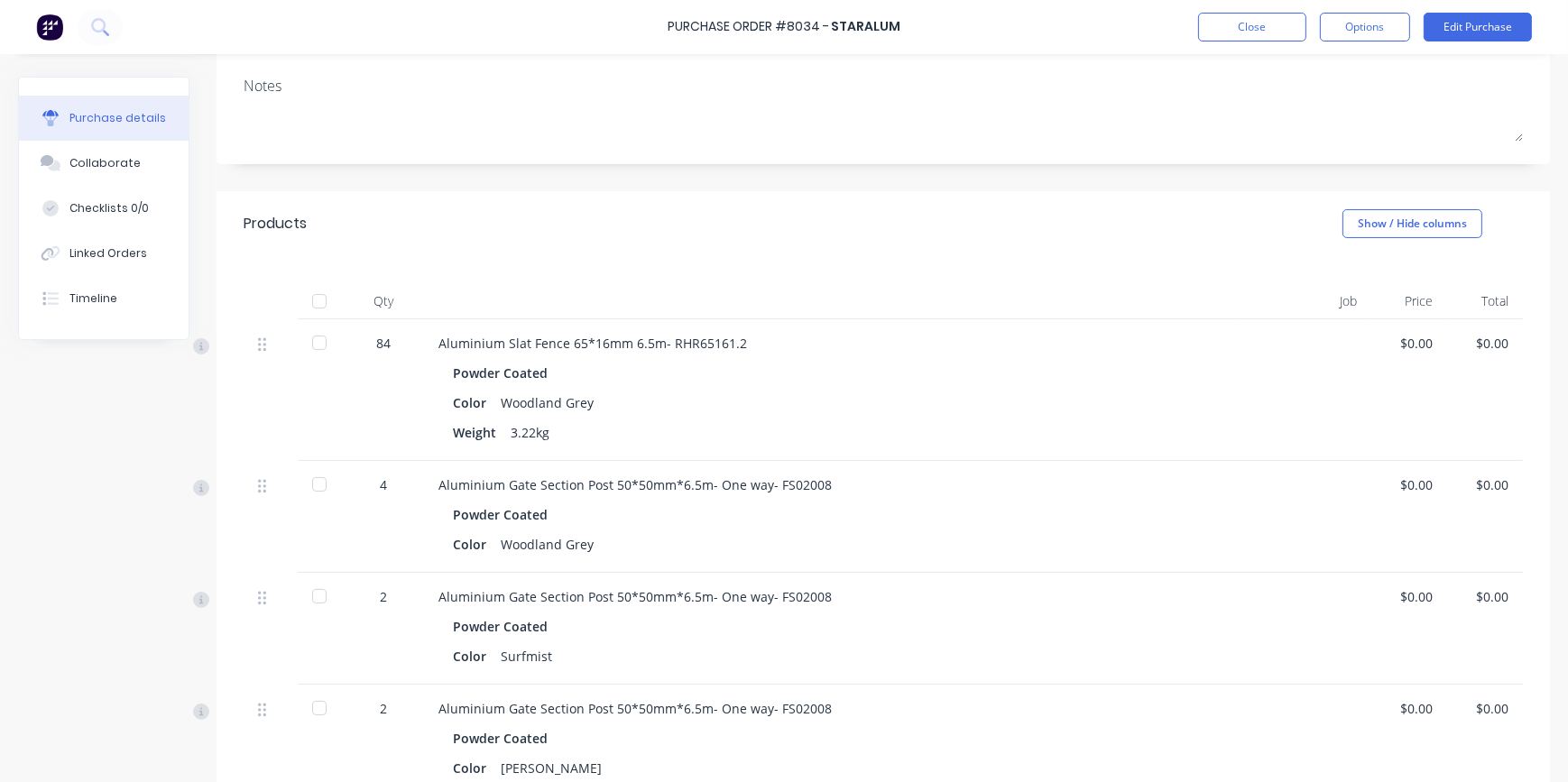 scroll, scrollTop: 492, scrollLeft: 0, axis: vertical 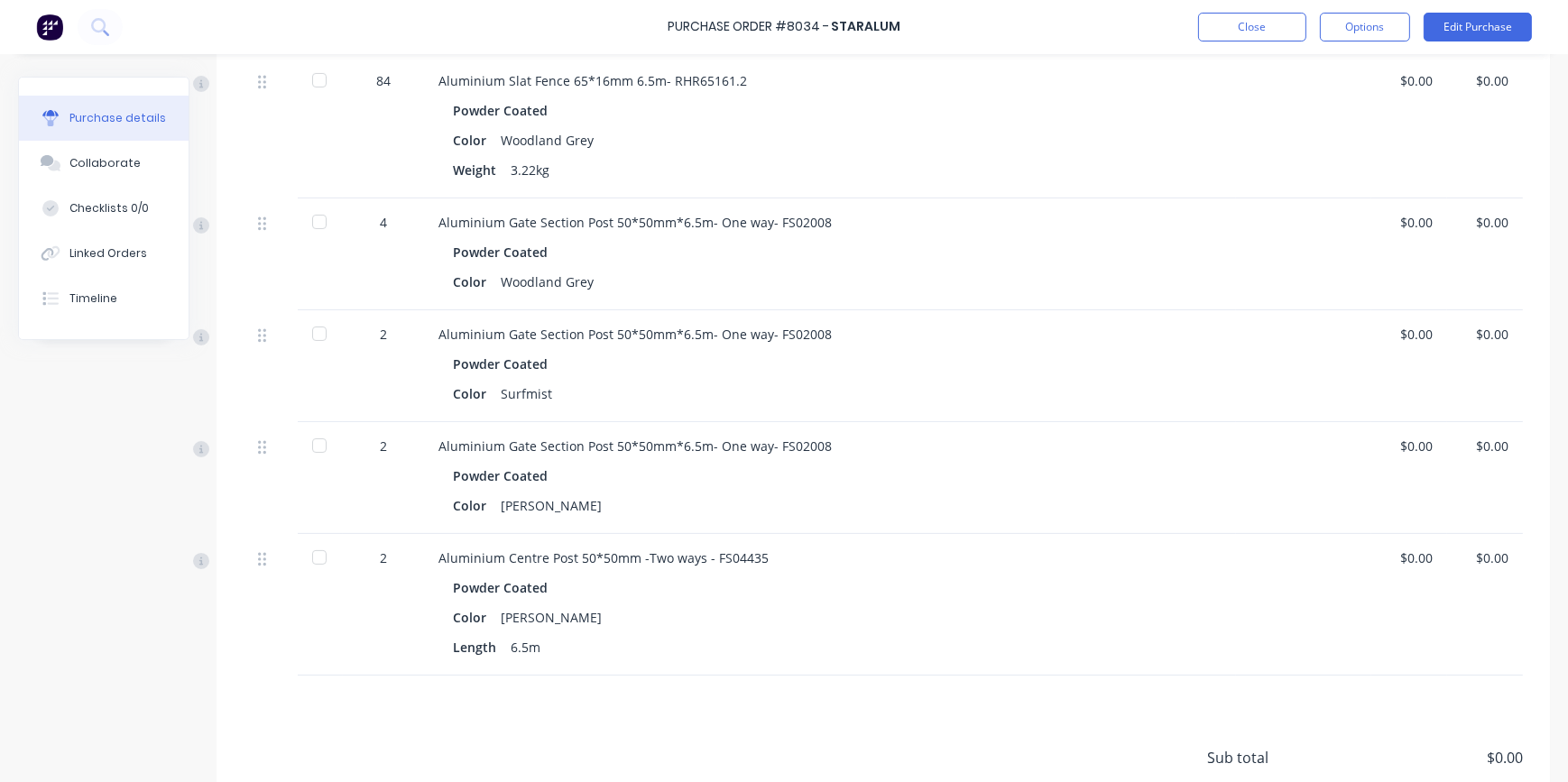 click on "4" at bounding box center [383, 254] 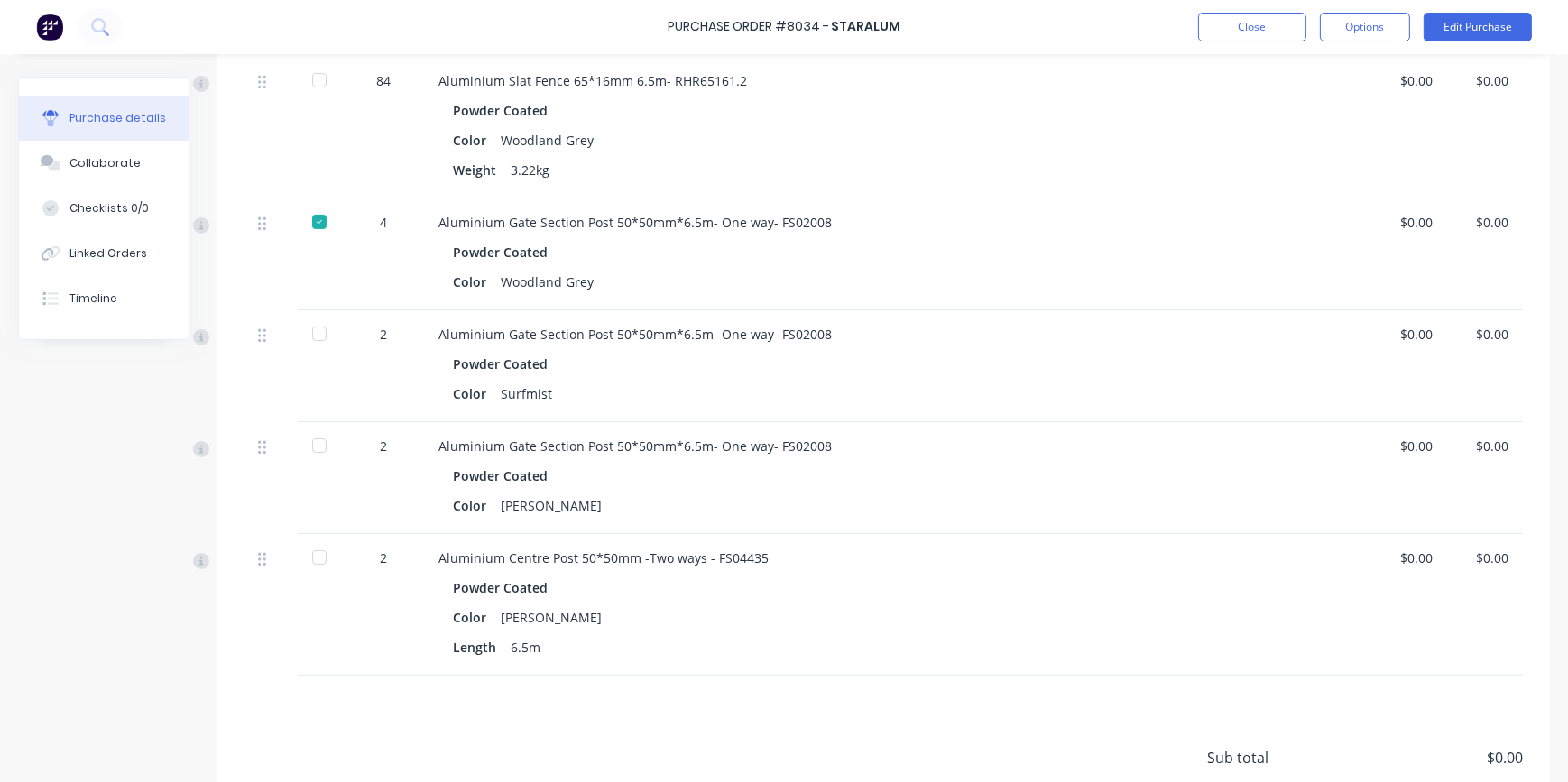click at bounding box center [319, 334] 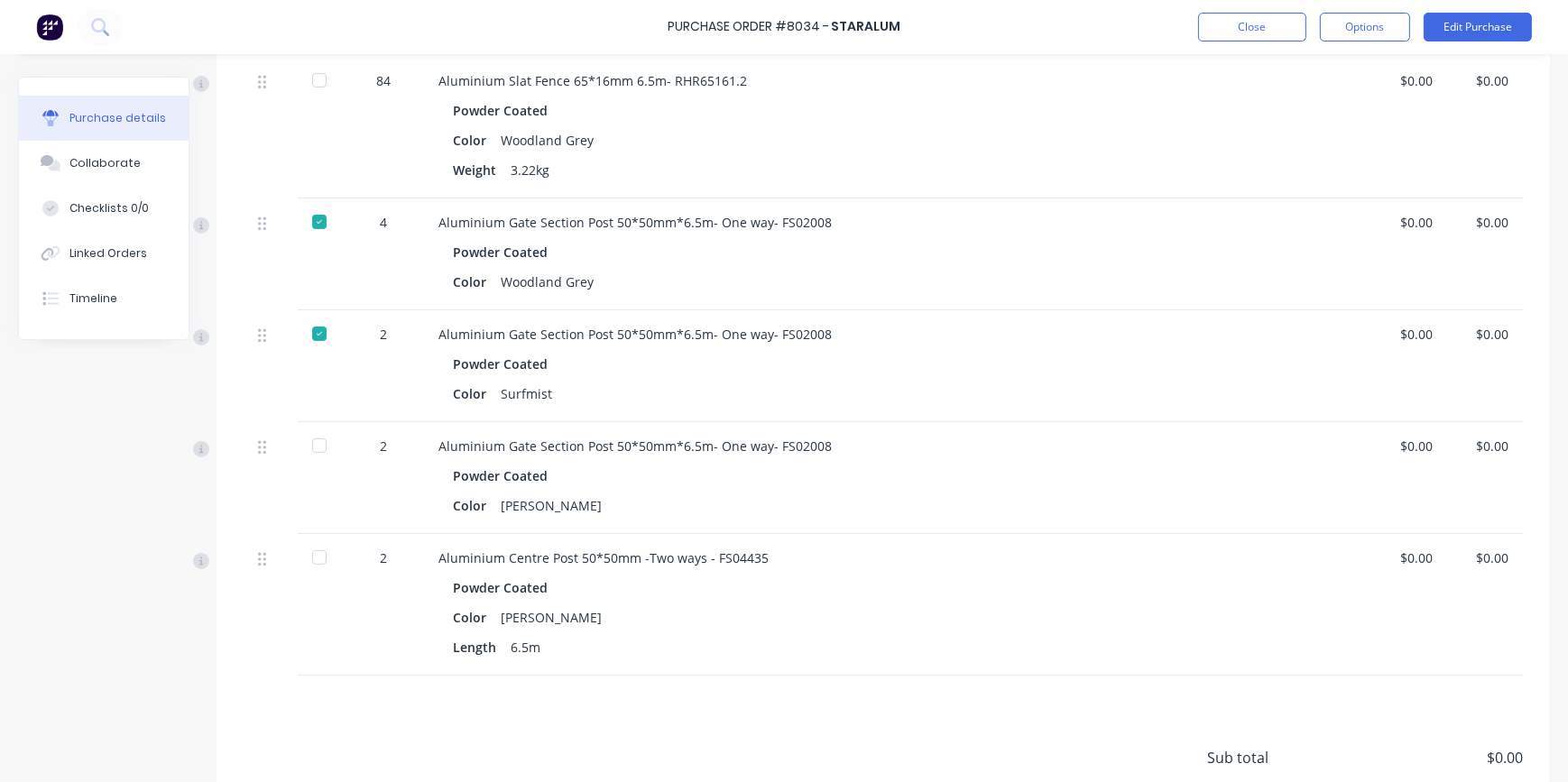 click at bounding box center (319, 446) 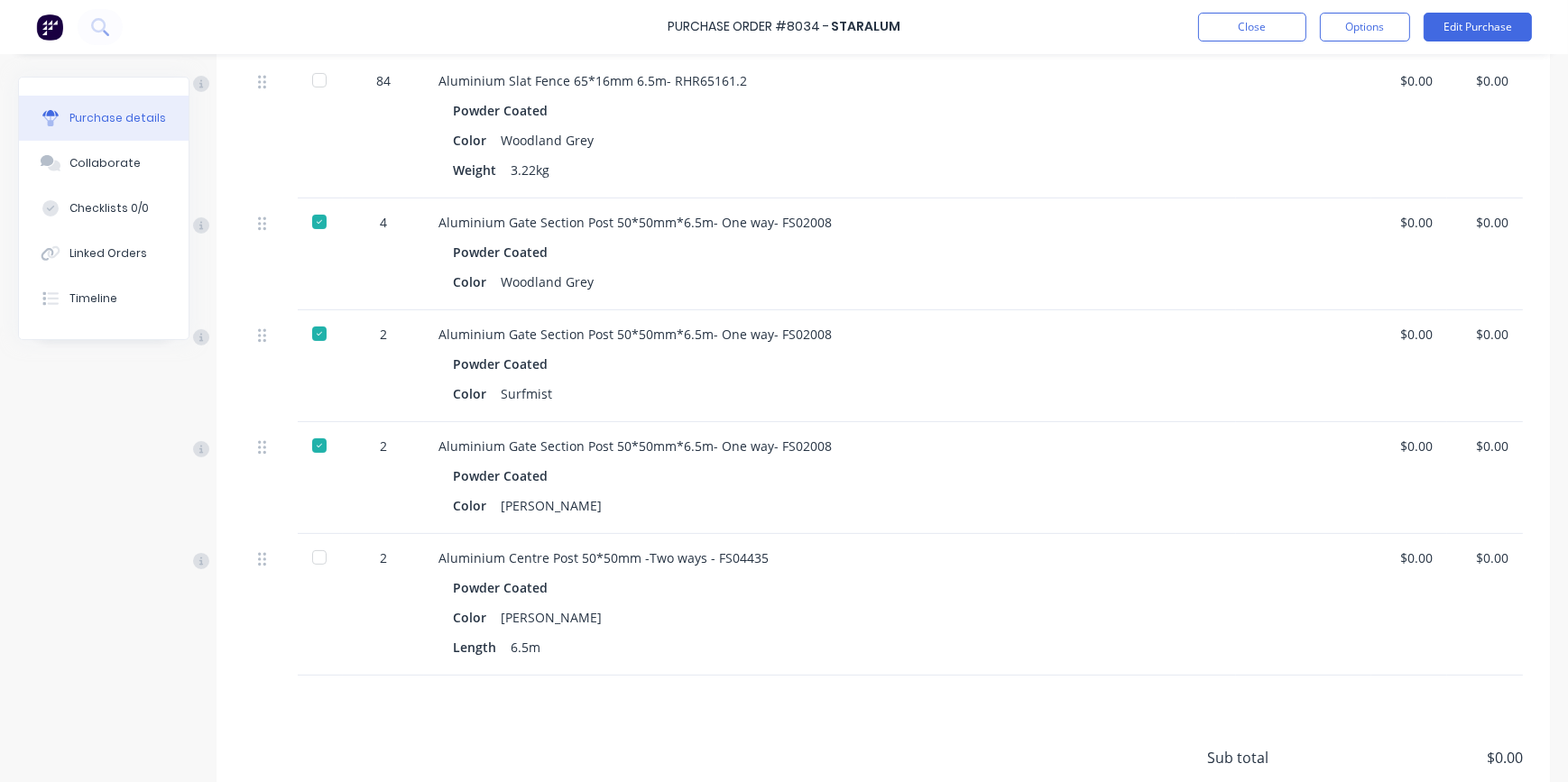 click at bounding box center [319, 557] 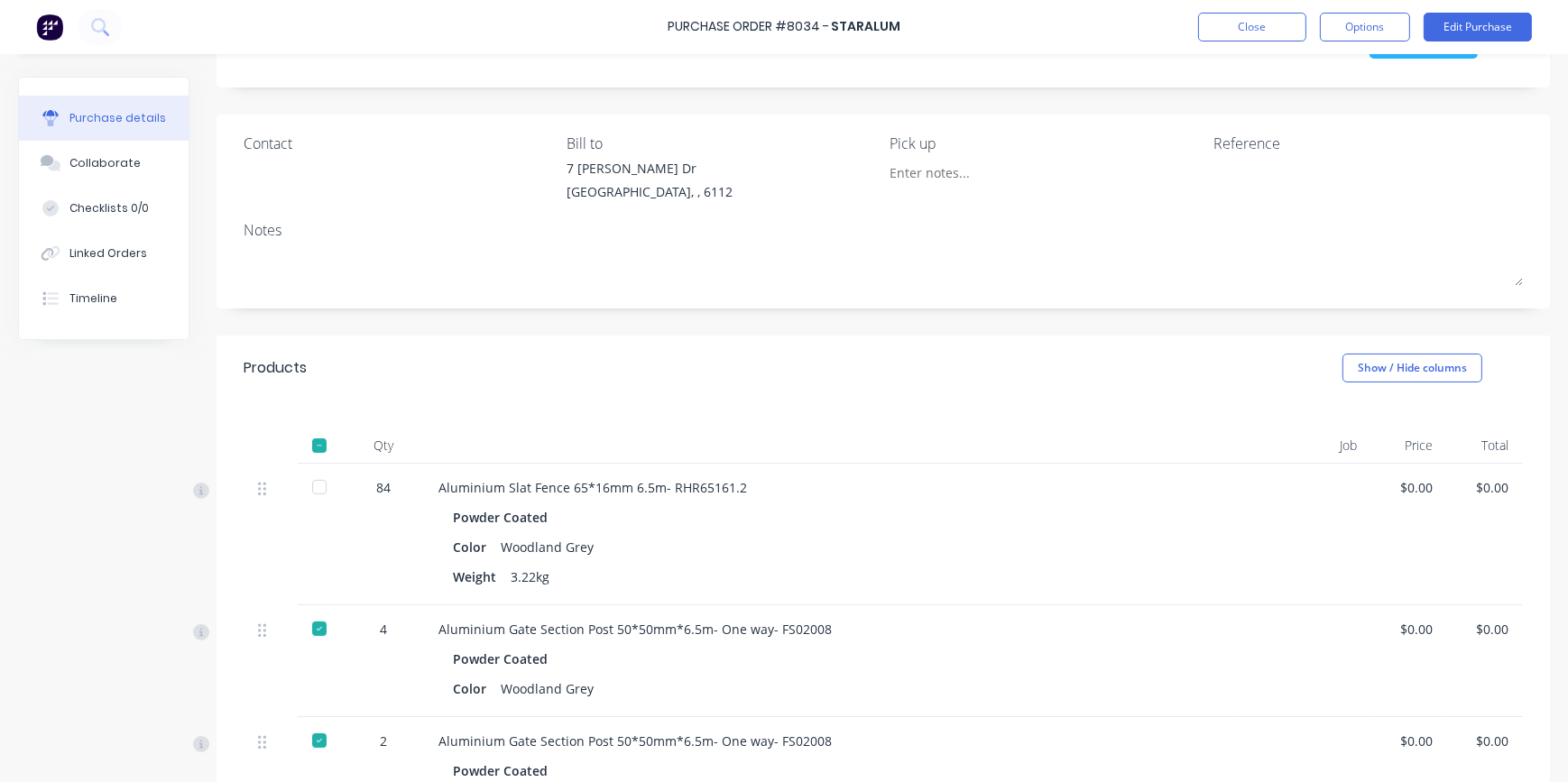 scroll, scrollTop: 81, scrollLeft: 0, axis: vertical 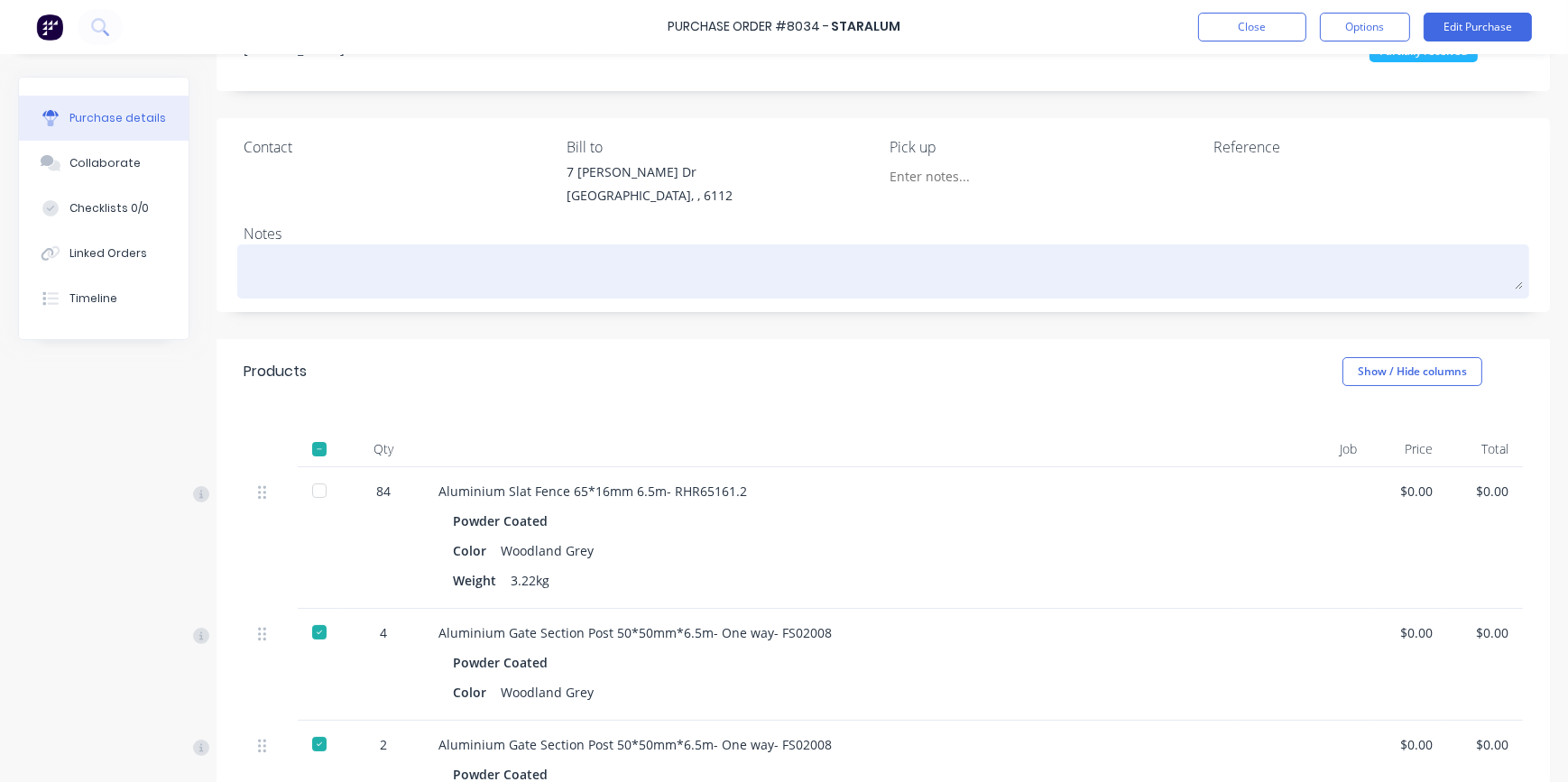 click at bounding box center [883, 269] 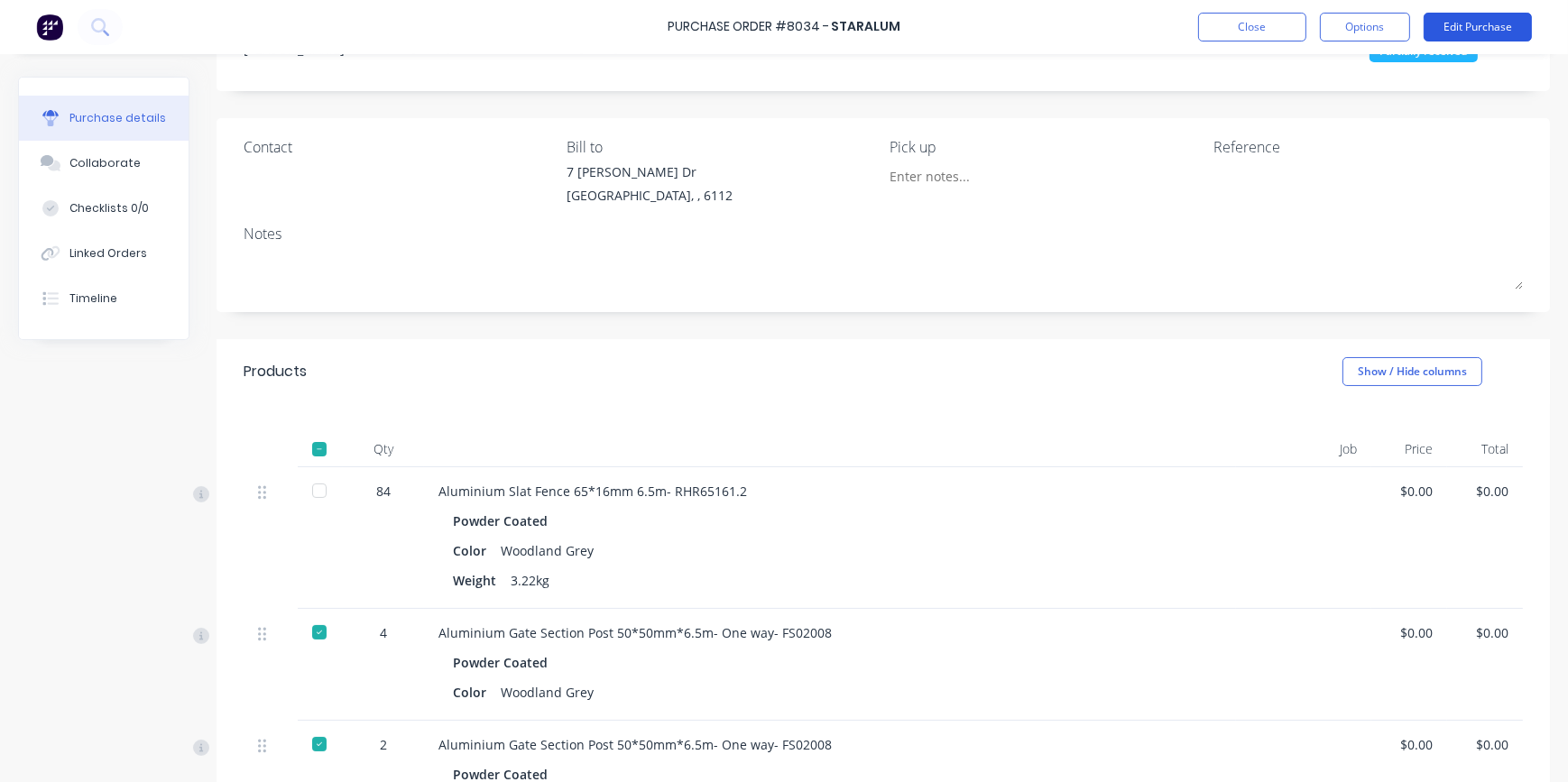 click on "Edit Purchase" at bounding box center [1478, 27] 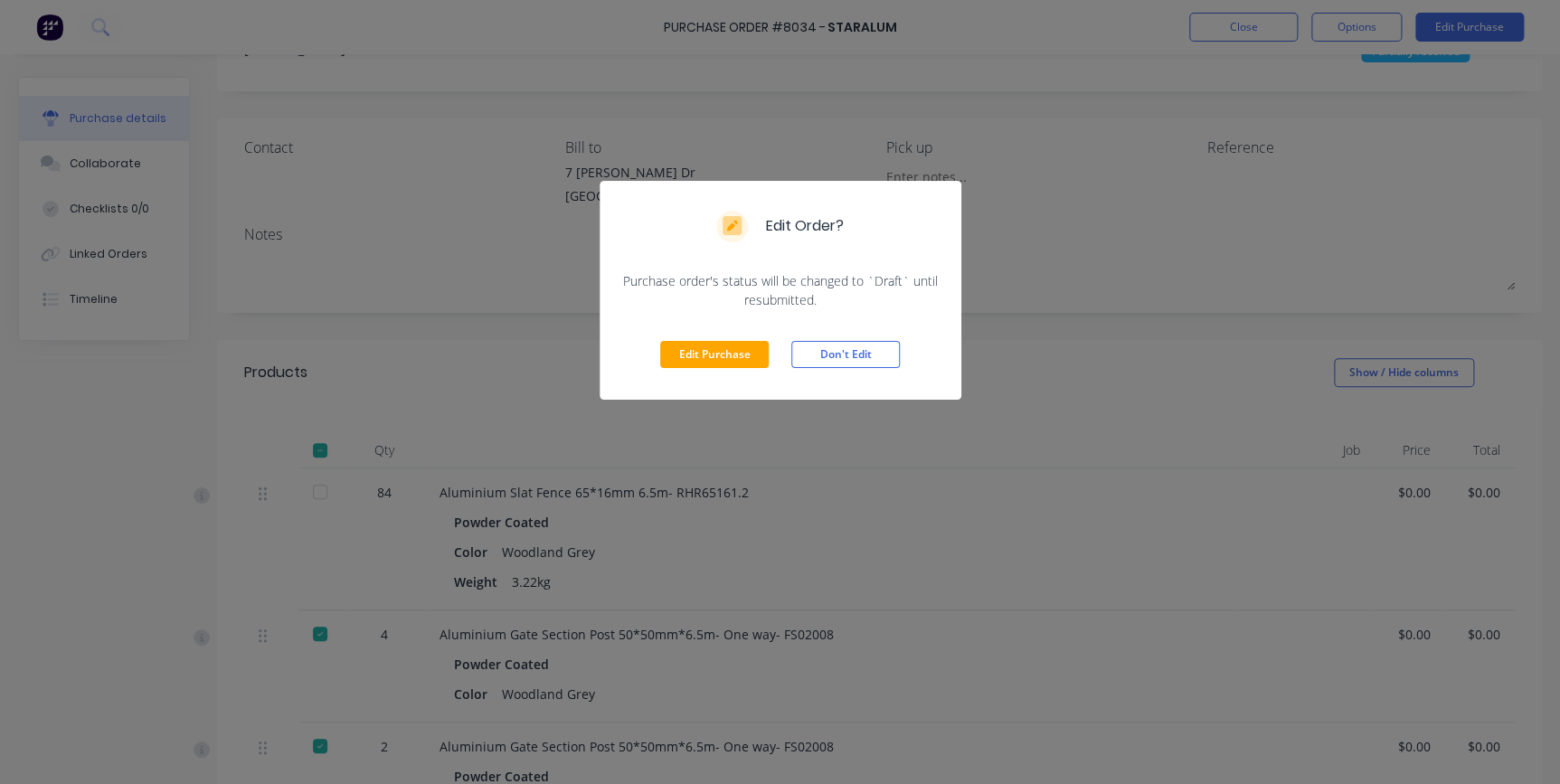 click on "Edit Purchase Don't Edit" at bounding box center (780, 354) 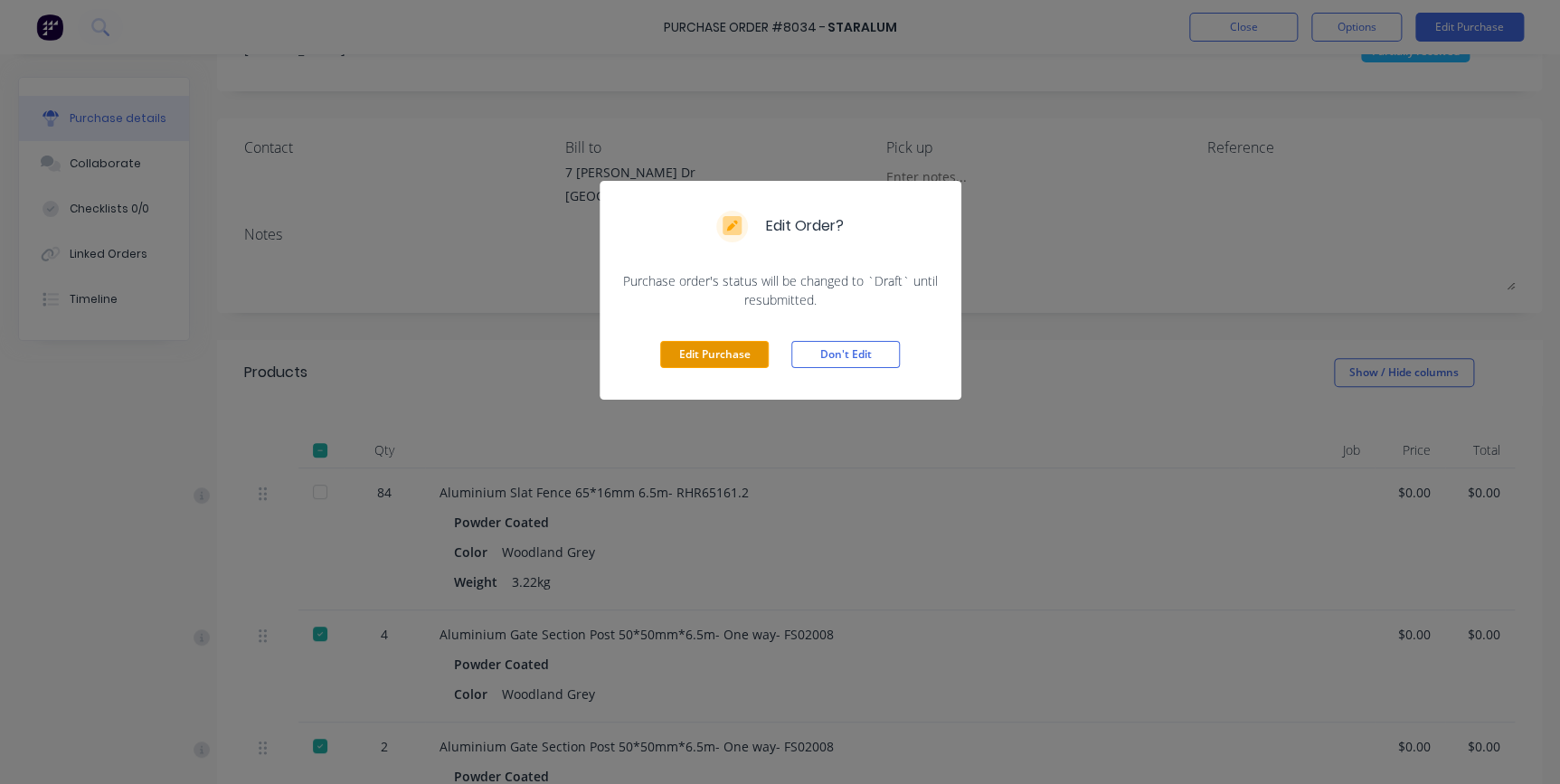 click on "Edit Purchase" at bounding box center (714, 354) 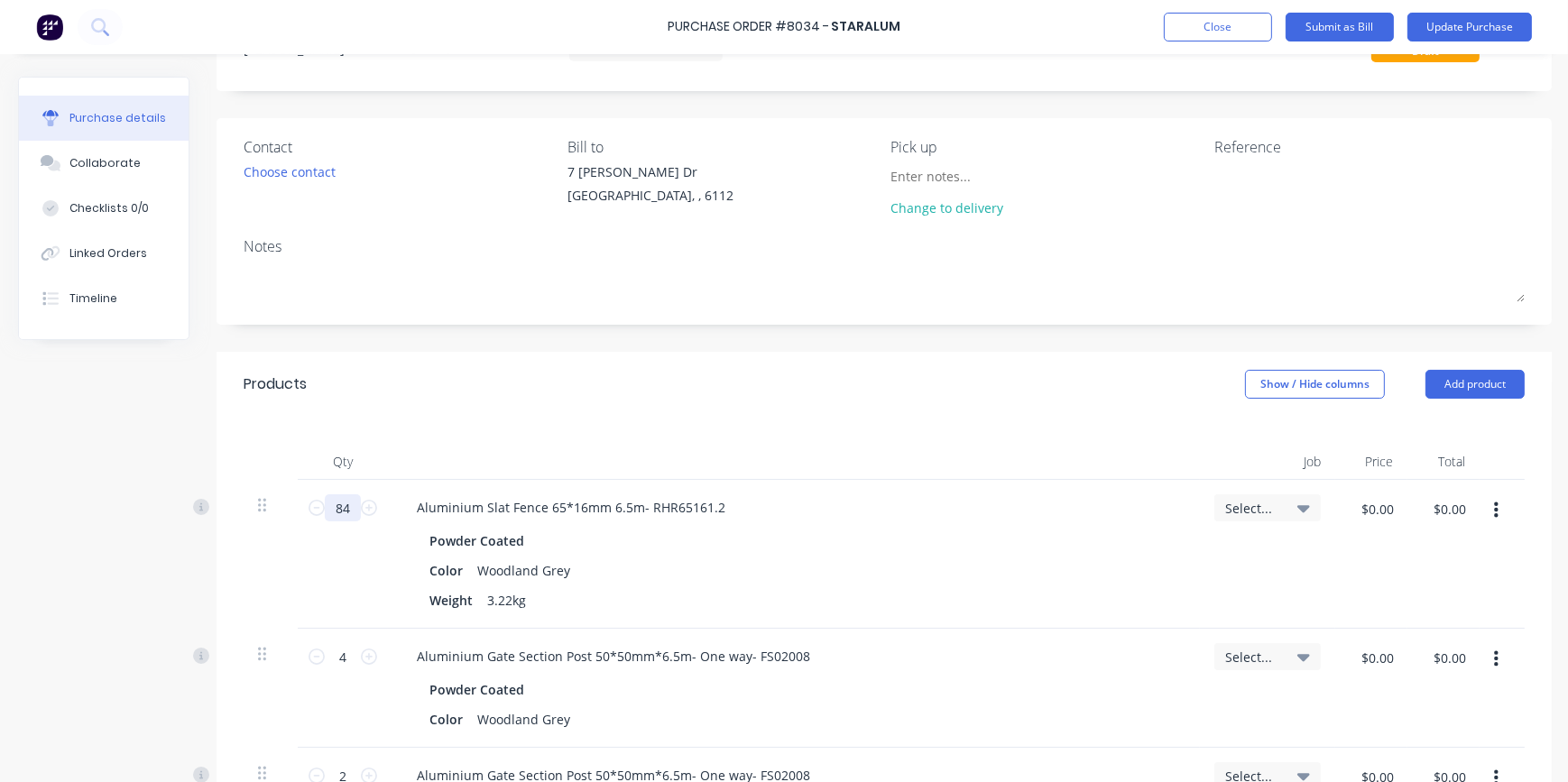 drag, startPoint x: 359, startPoint y: 501, endPoint x: 298, endPoint y: 511, distance: 61.81424 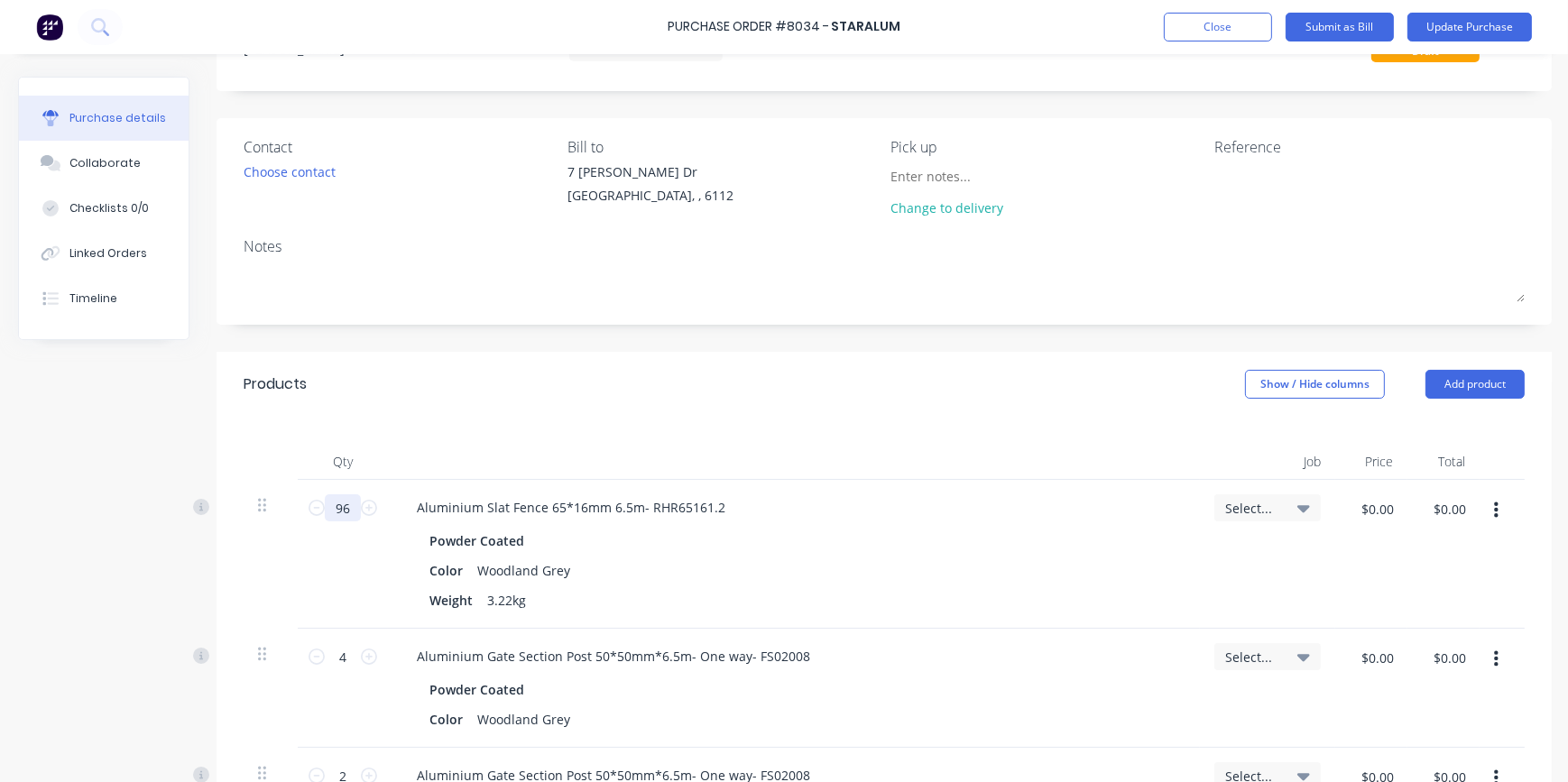 type on "96" 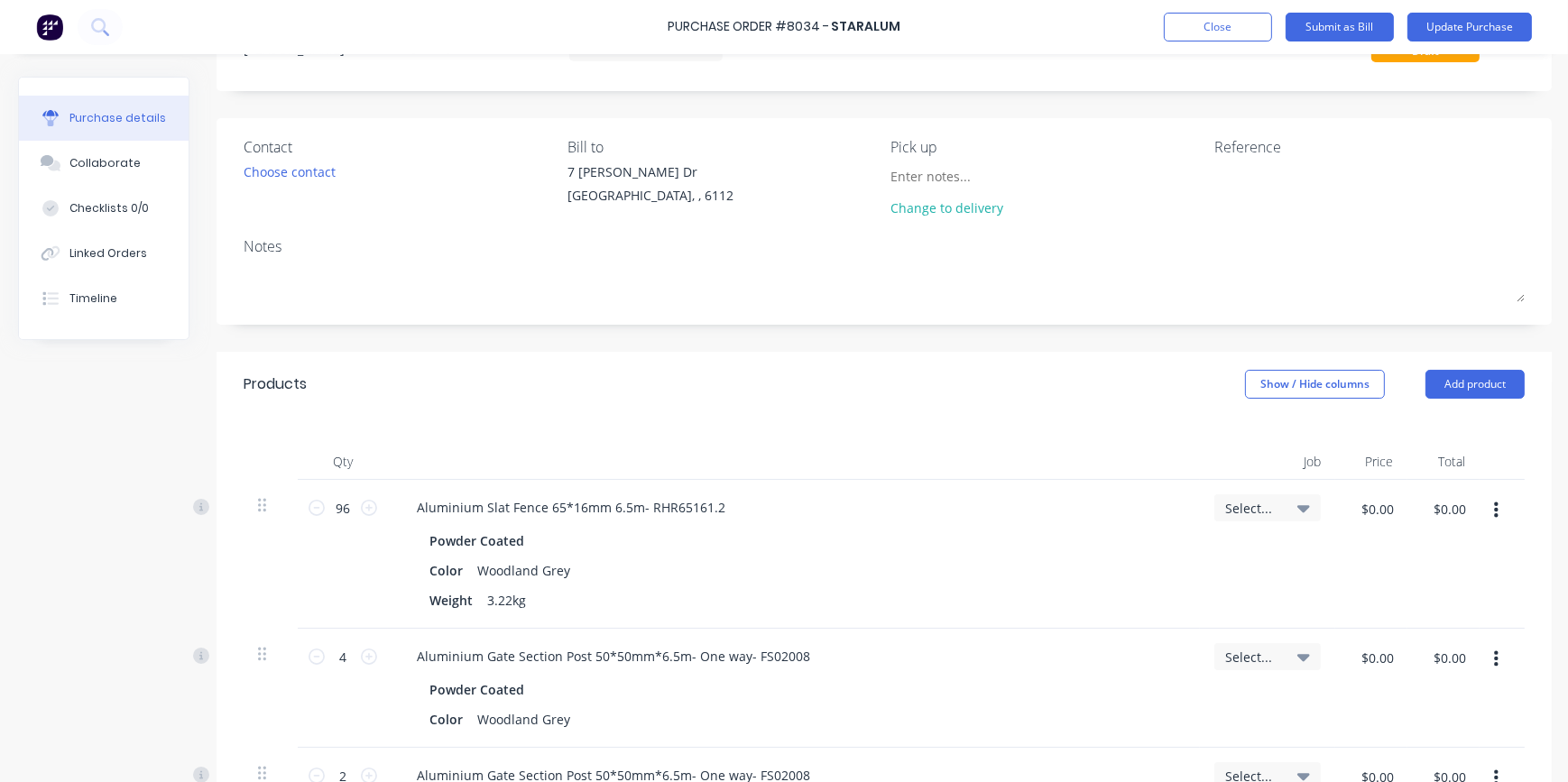 click on "Products Show / Hide columns Add product" at bounding box center (884, 384) 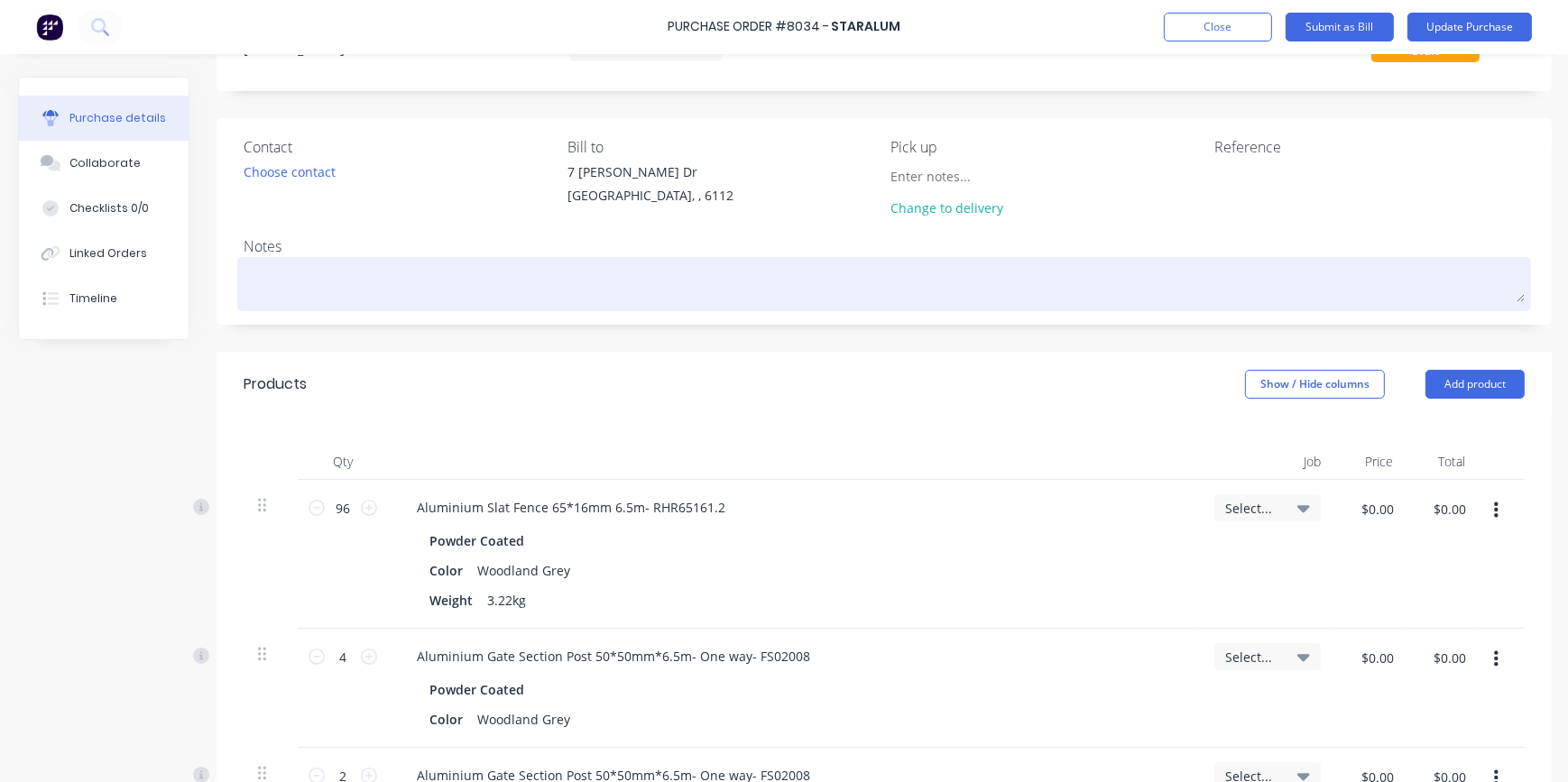 scroll, scrollTop: 0, scrollLeft: 0, axis: both 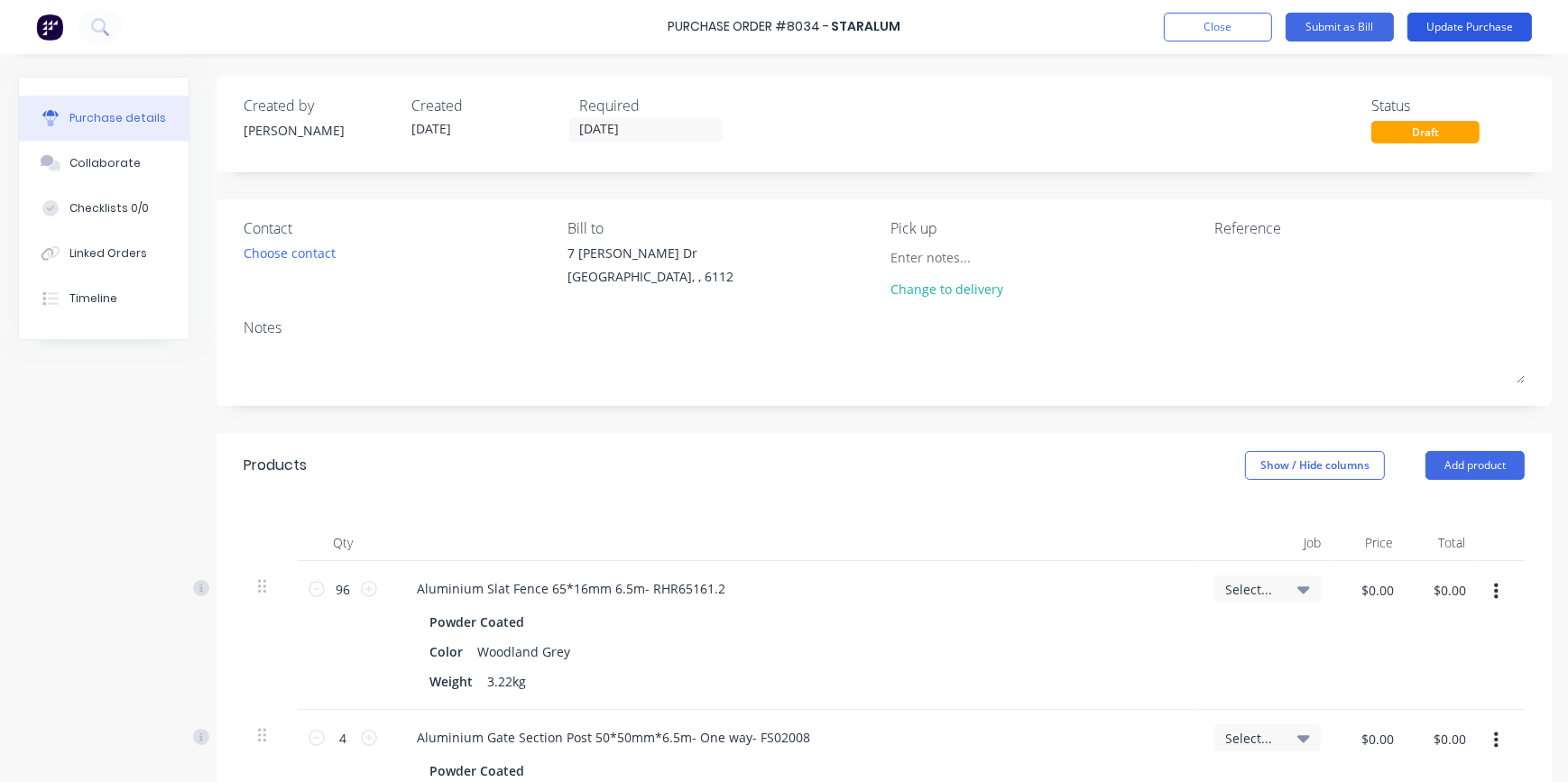 click on "Update Purchase" at bounding box center [1470, 27] 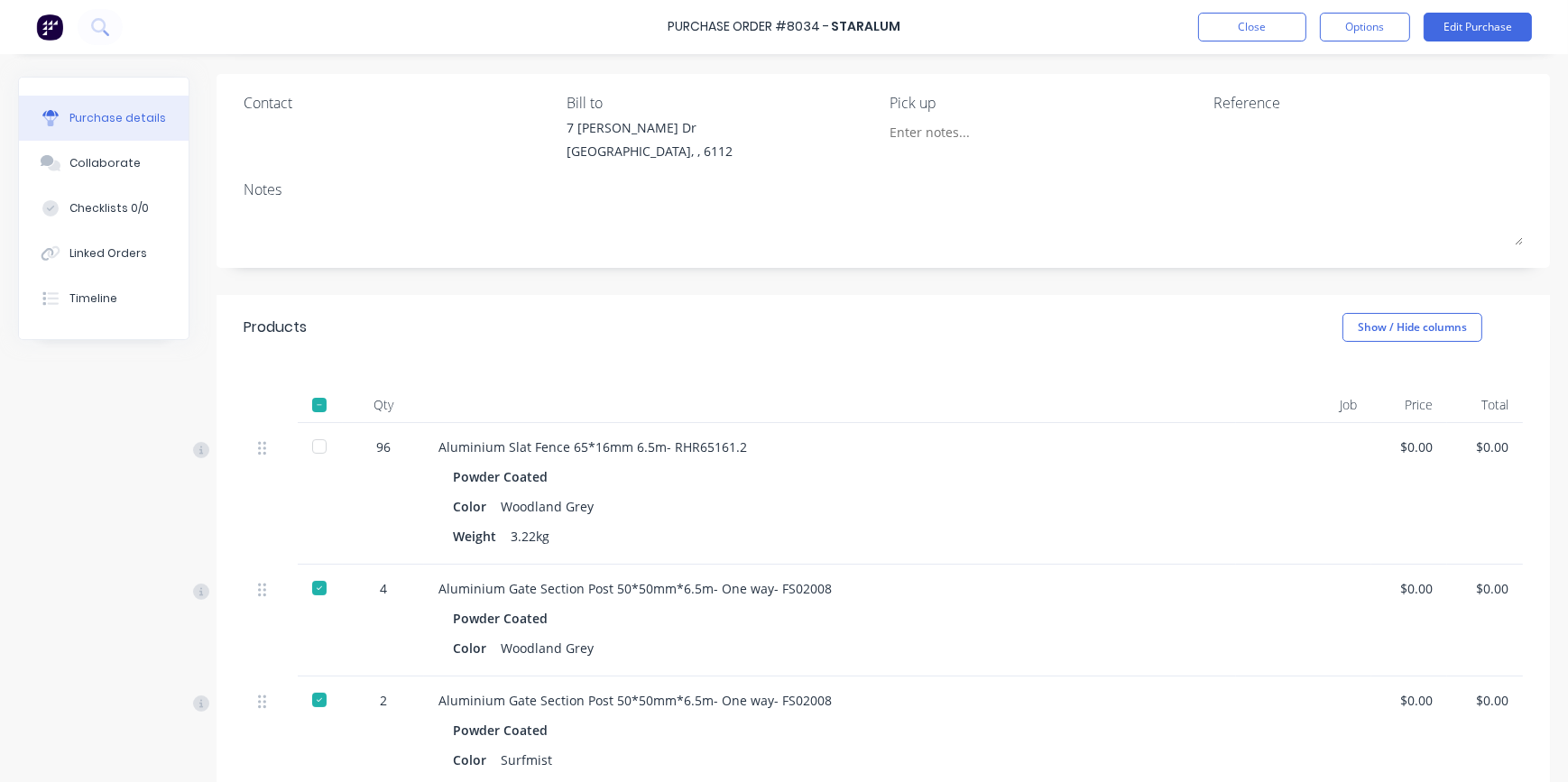 scroll, scrollTop: 327, scrollLeft: 0, axis: vertical 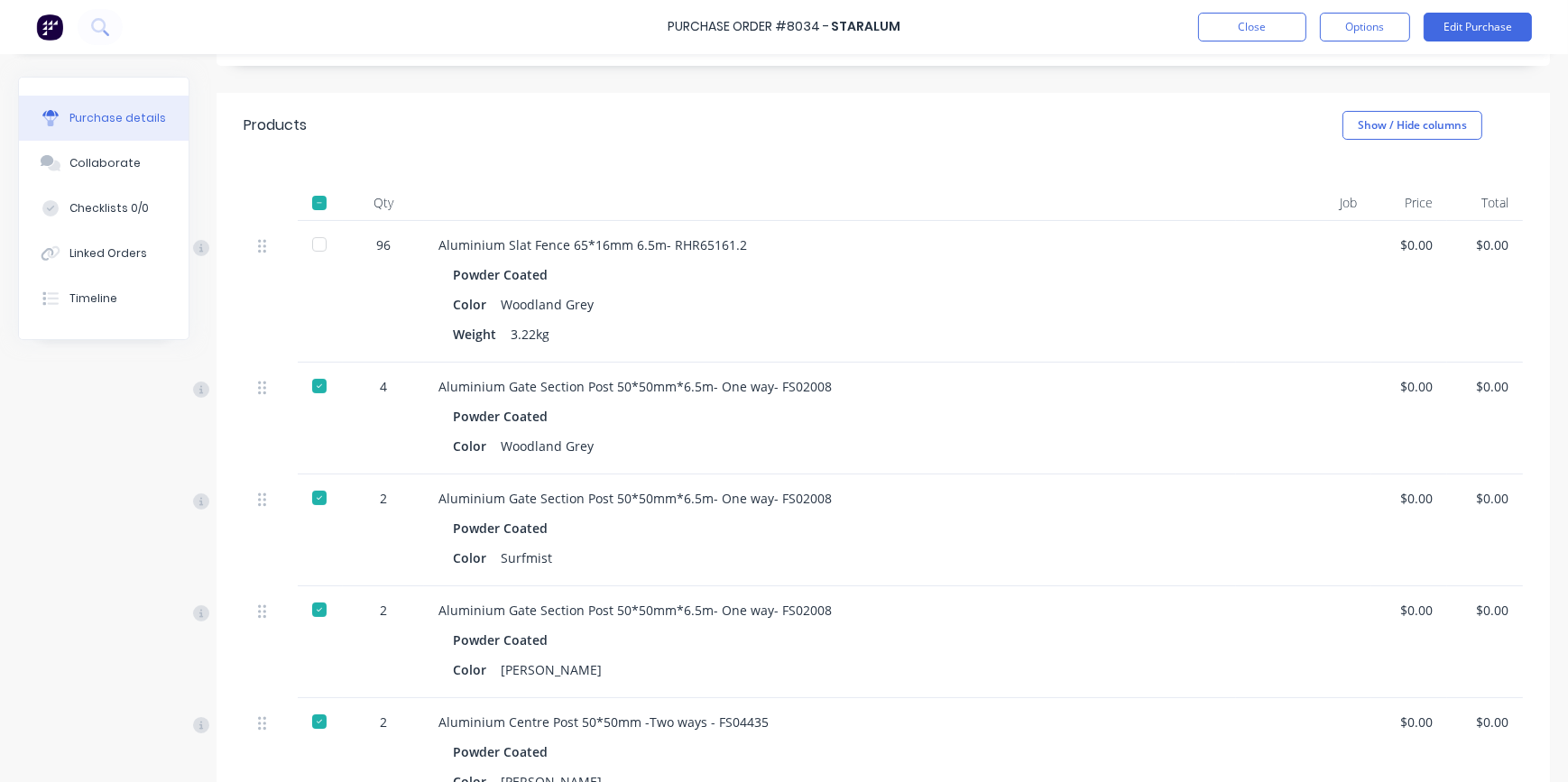 click at bounding box center (319, 244) 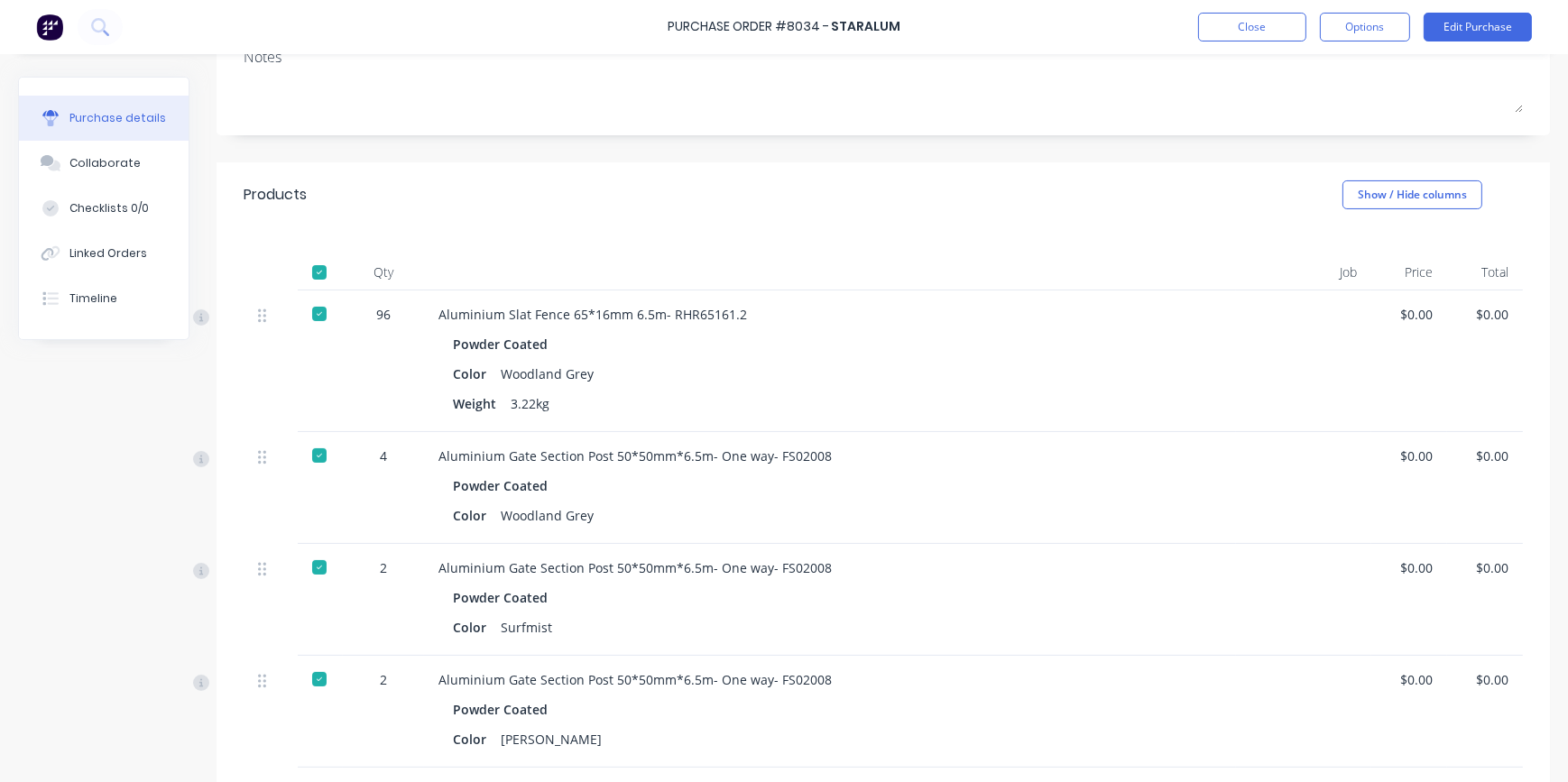 scroll, scrollTop: 163, scrollLeft: 0, axis: vertical 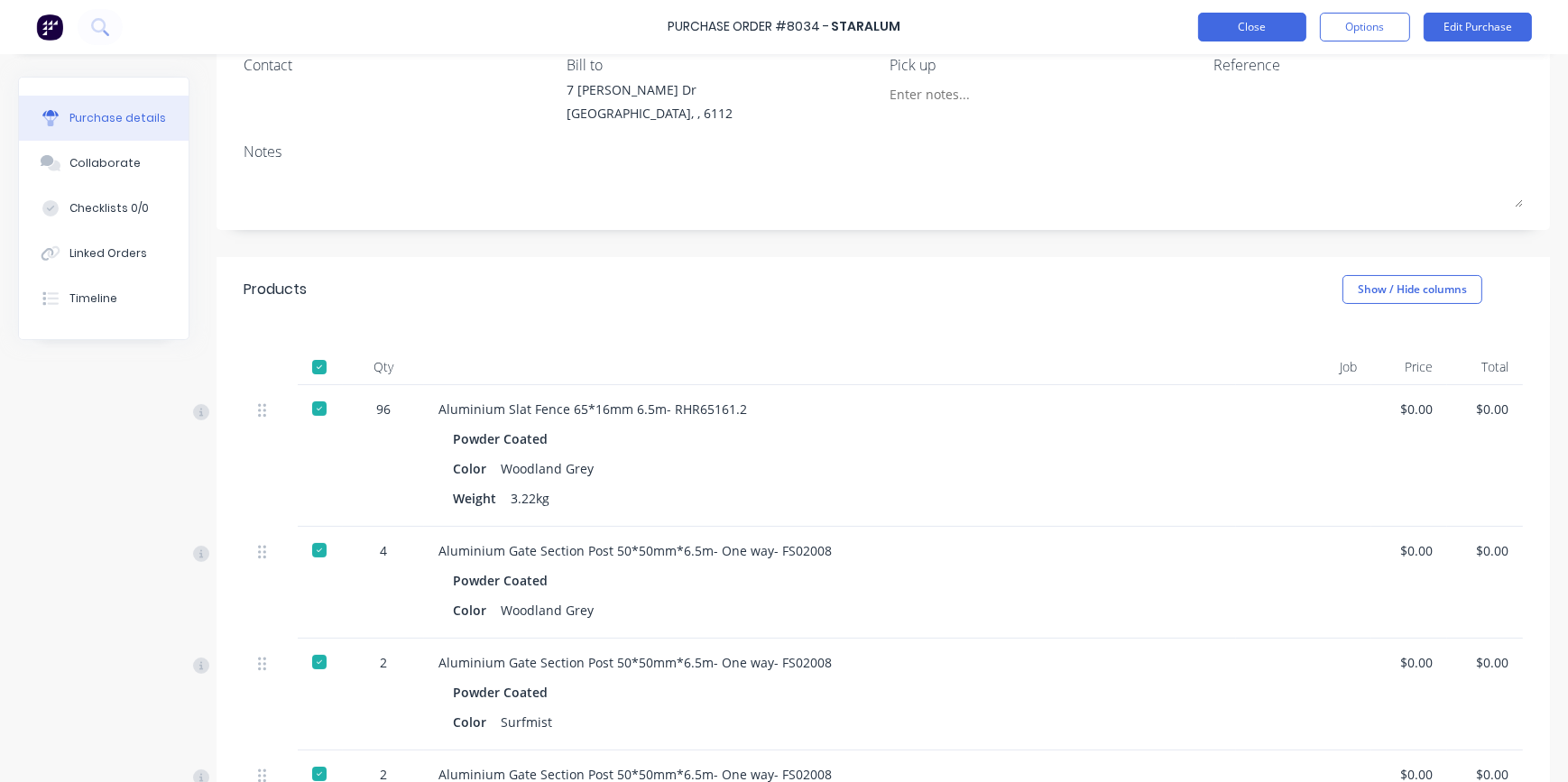 click on "Close" at bounding box center [1252, 27] 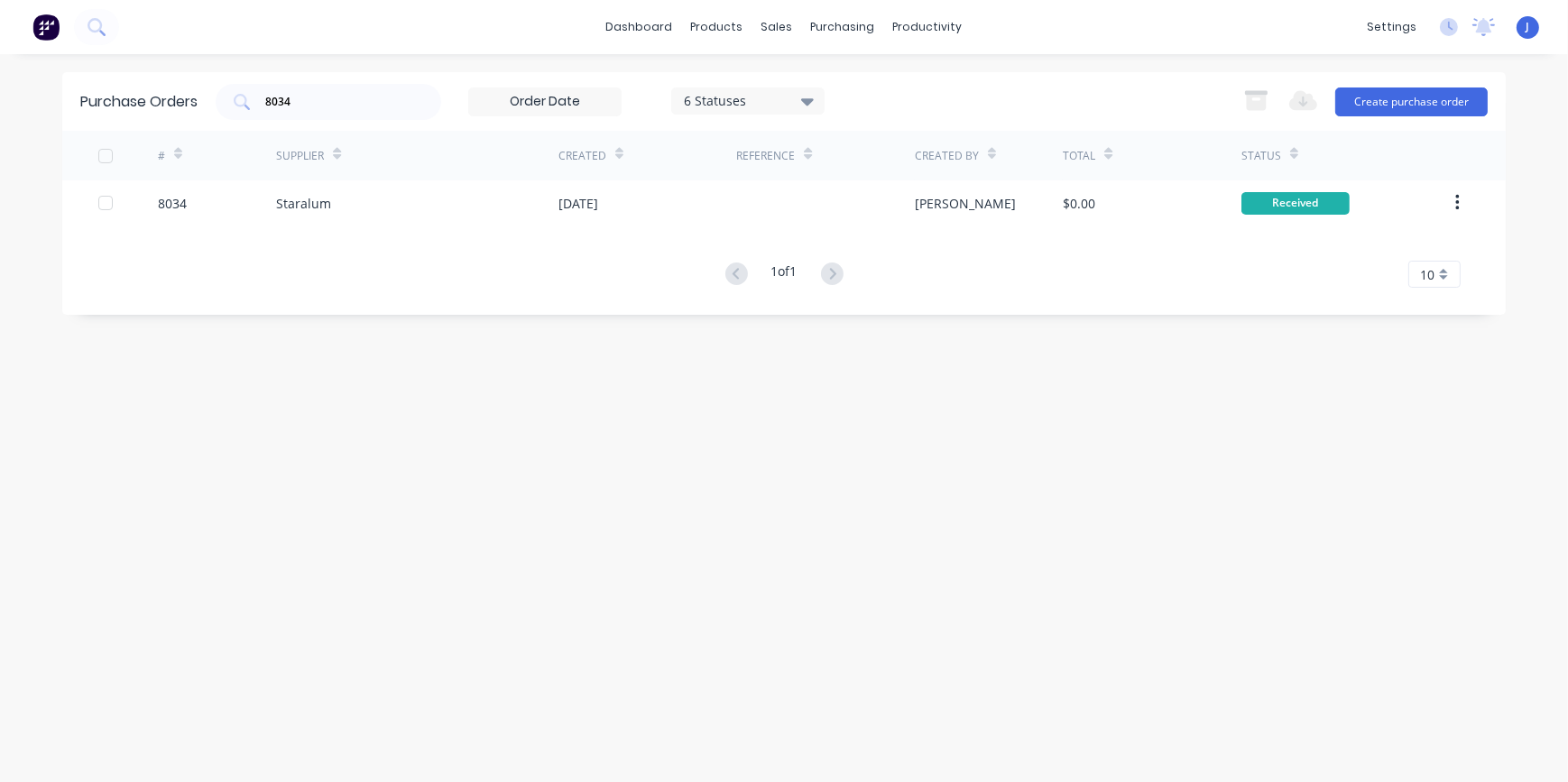 click on "Purchase Orders 8034 6 Statuses 6 Statuses Export to Excel (XLSX) Create purchase order   #   Supplier   Created   Reference   Created By   Total   Status   8034 Staralum [DATE] [PERSON_NAME] $0.00 Received   1  of  1 10 5 10 15 20 25 30 35" at bounding box center (784, 418) 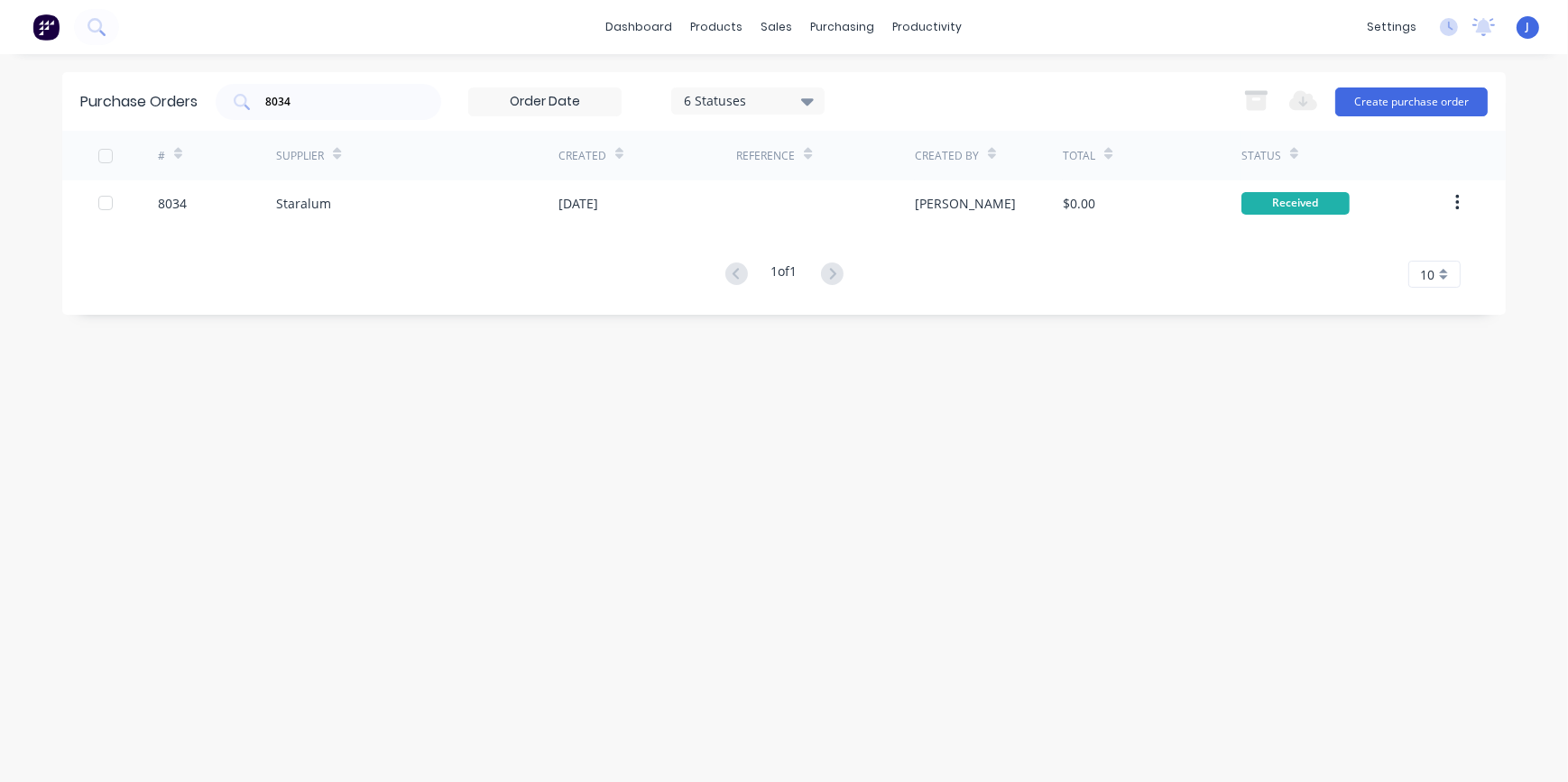 click on "Purchase Orders 8034 6 Statuses 6 Statuses Export to Excel (XLSX) Create purchase order   #   Supplier   Created   Reference   Created By   Total   Status   8034 Staralum [DATE] [PERSON_NAME] $0.00 Received   1  of  1 10 5 10 15 20 25 30 35" at bounding box center [784, 418] 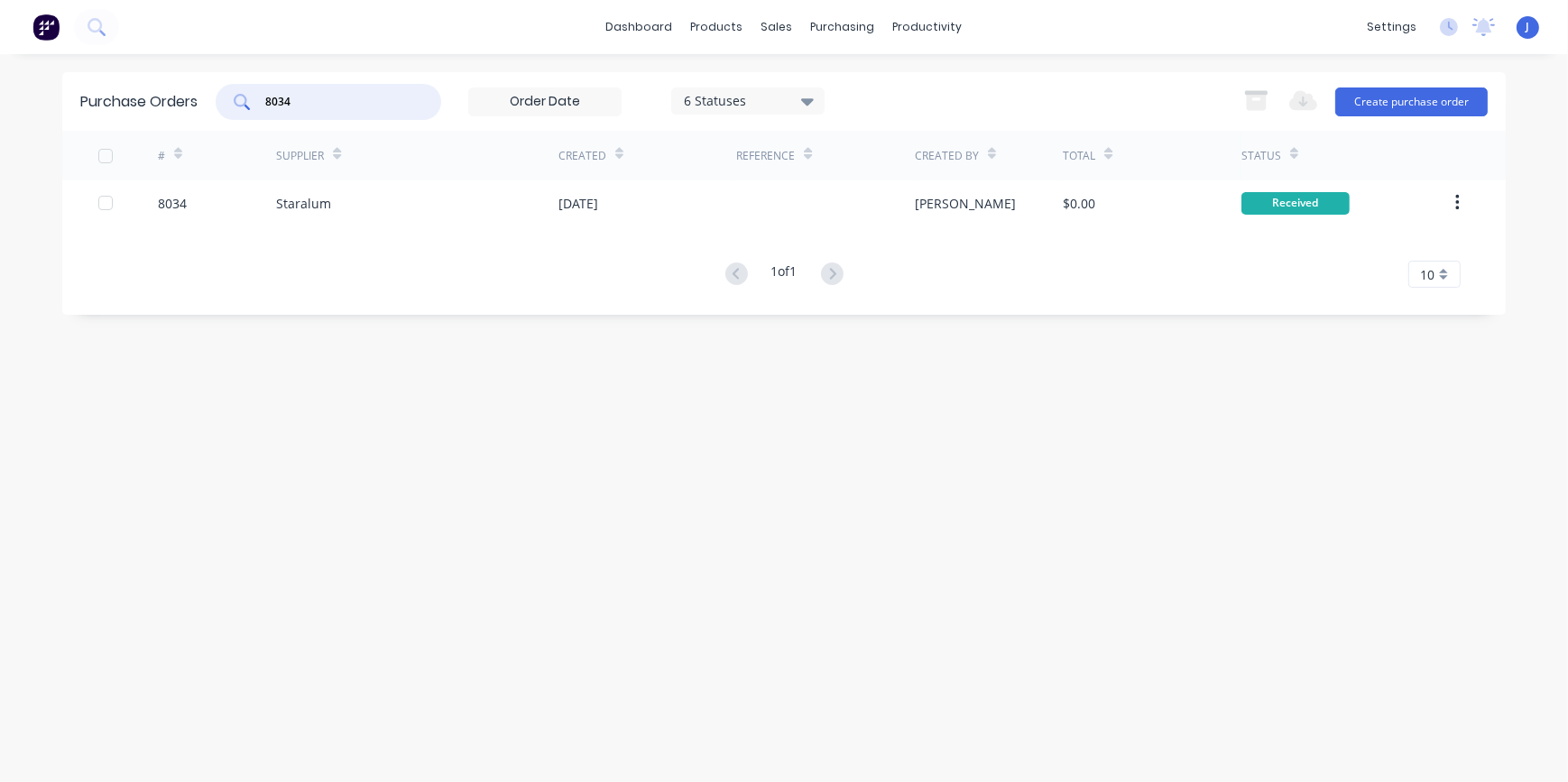 drag, startPoint x: 300, startPoint y: 102, endPoint x: 277, endPoint y: 106, distance: 23.345235 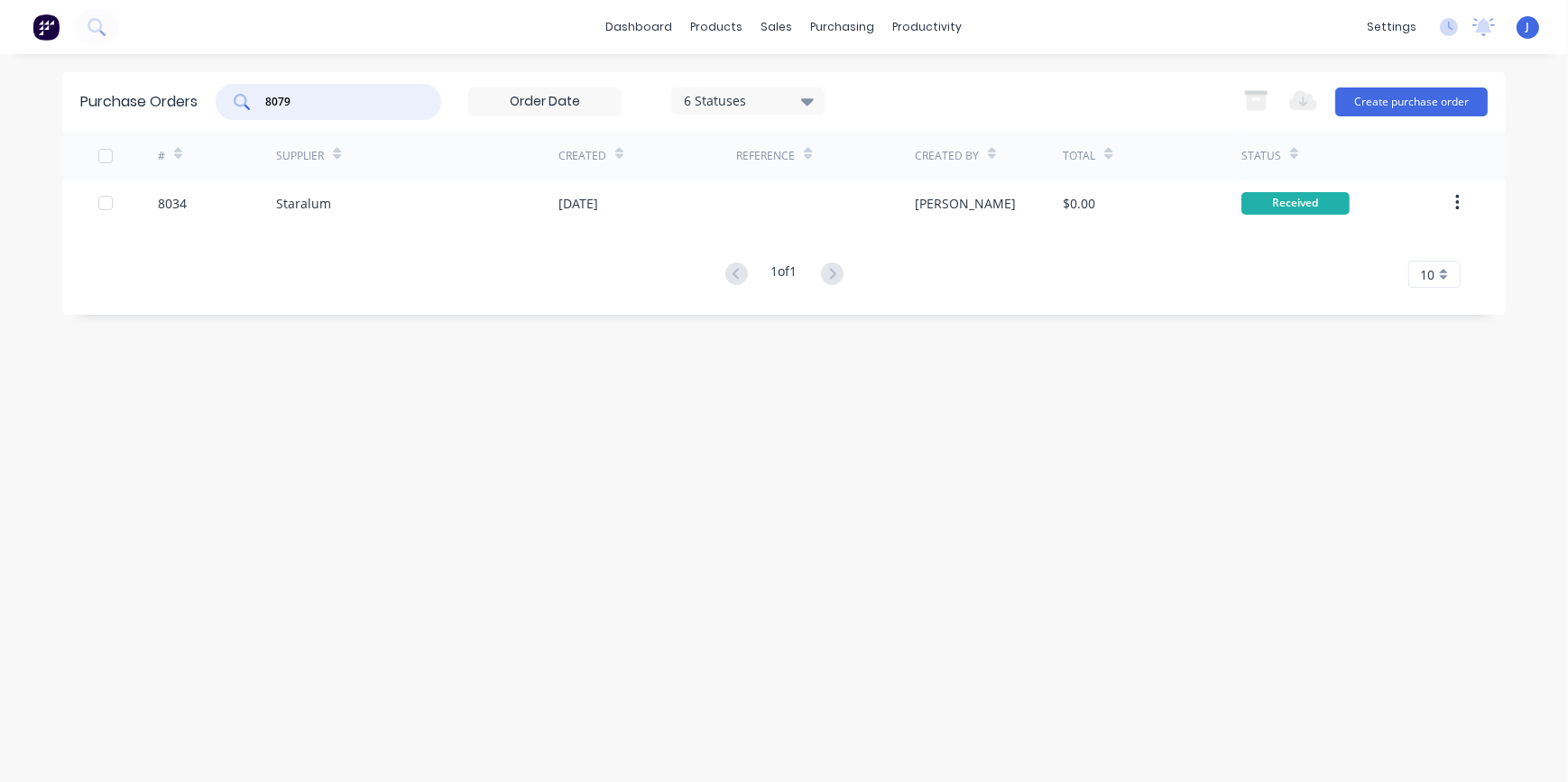 type on "8079" 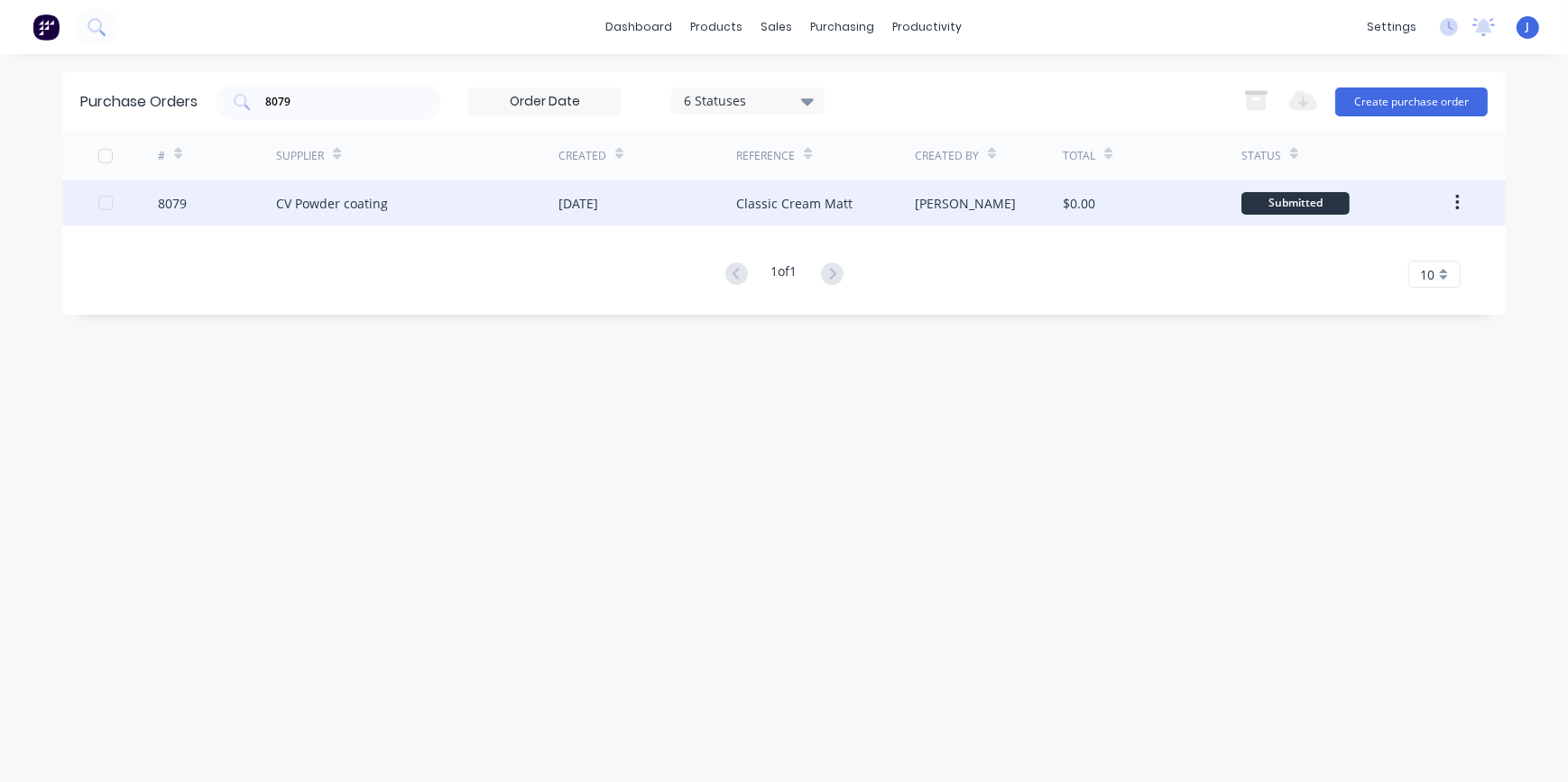 click on "[DATE]" at bounding box center [647, 203] 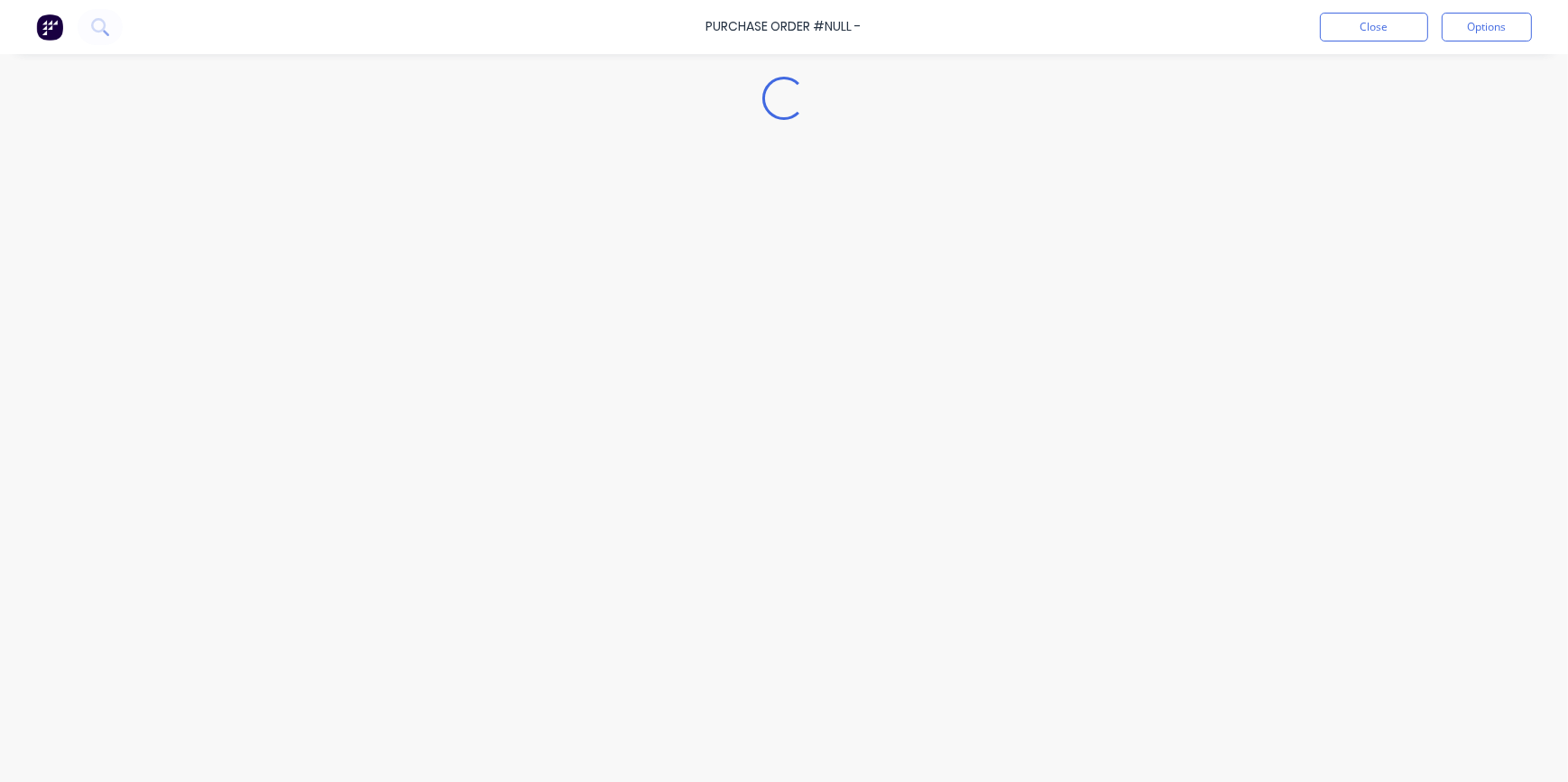 type on "x" 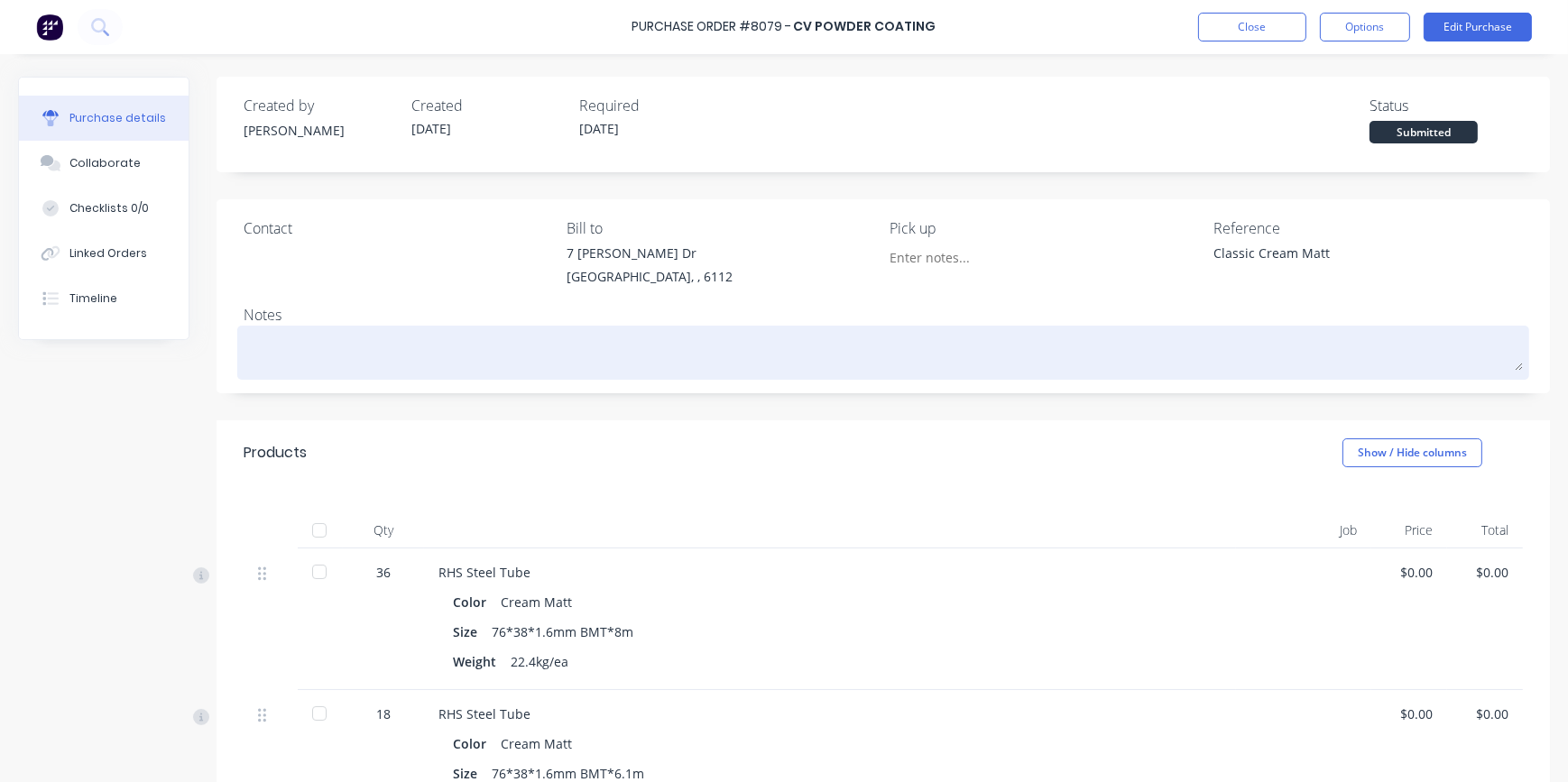 scroll, scrollTop: 81, scrollLeft: 0, axis: vertical 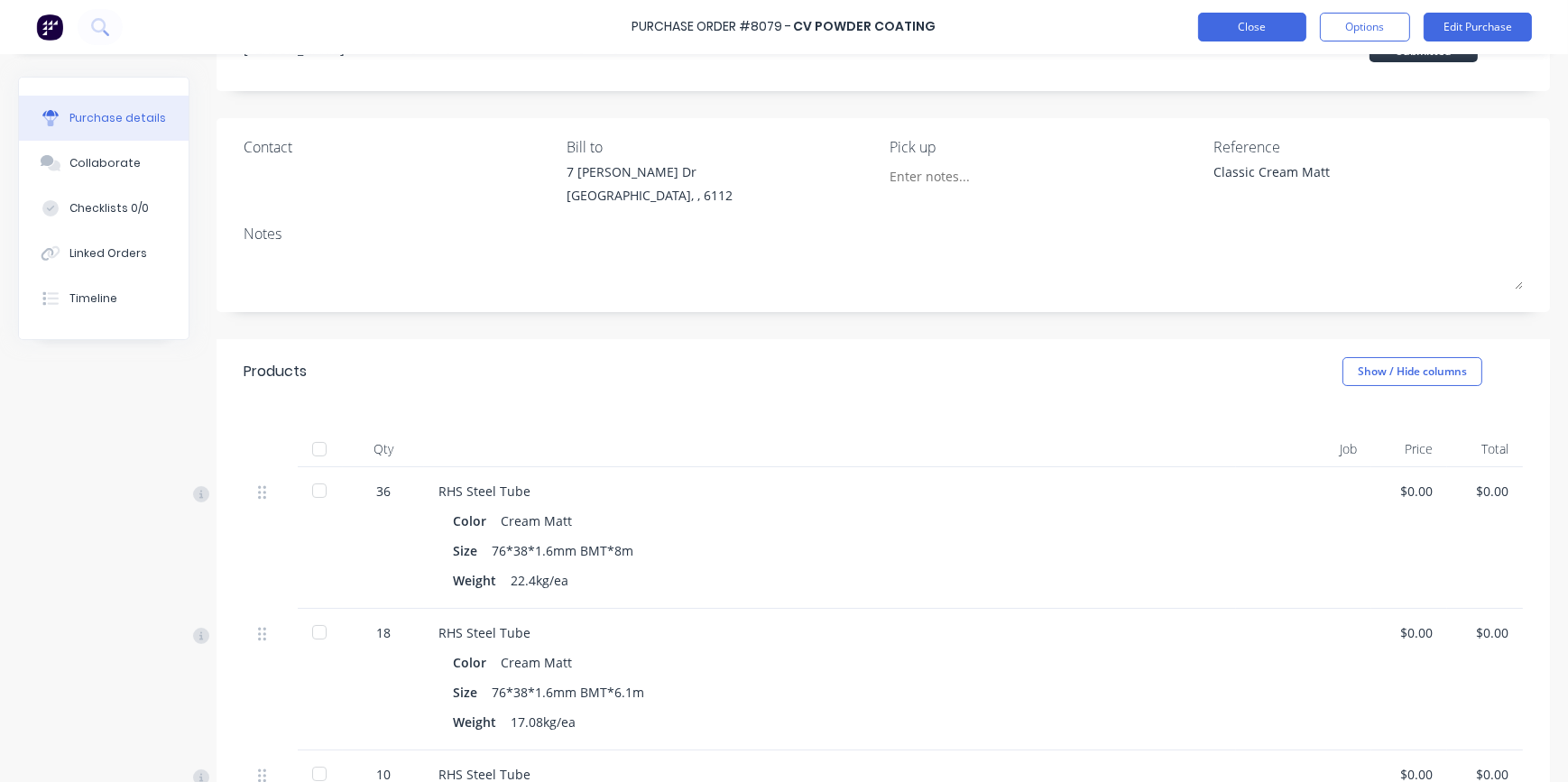 click on "Close" at bounding box center [1252, 27] 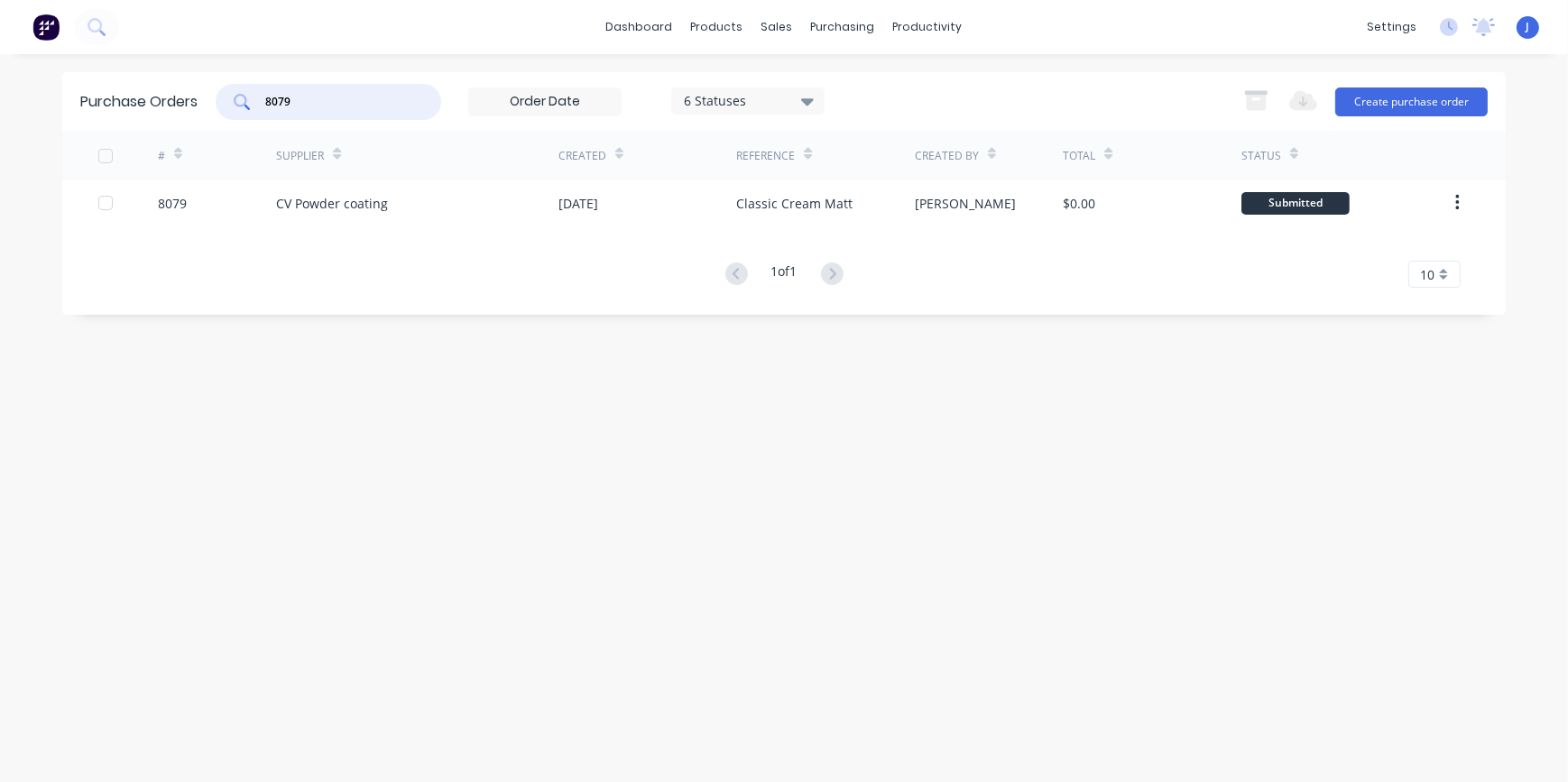 drag, startPoint x: 278, startPoint y: 102, endPoint x: 319, endPoint y: 98, distance: 41.19466 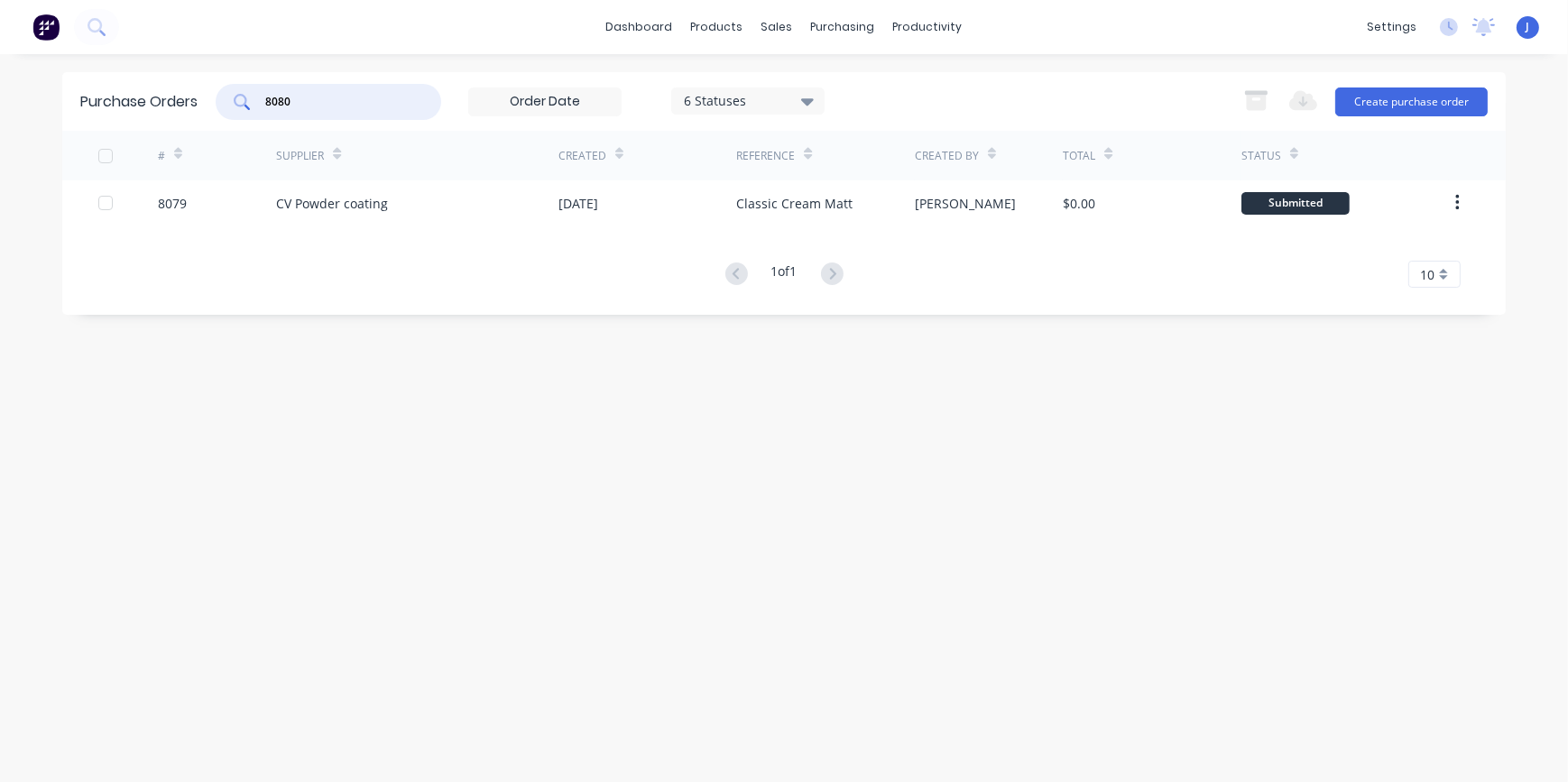 type on "8080" 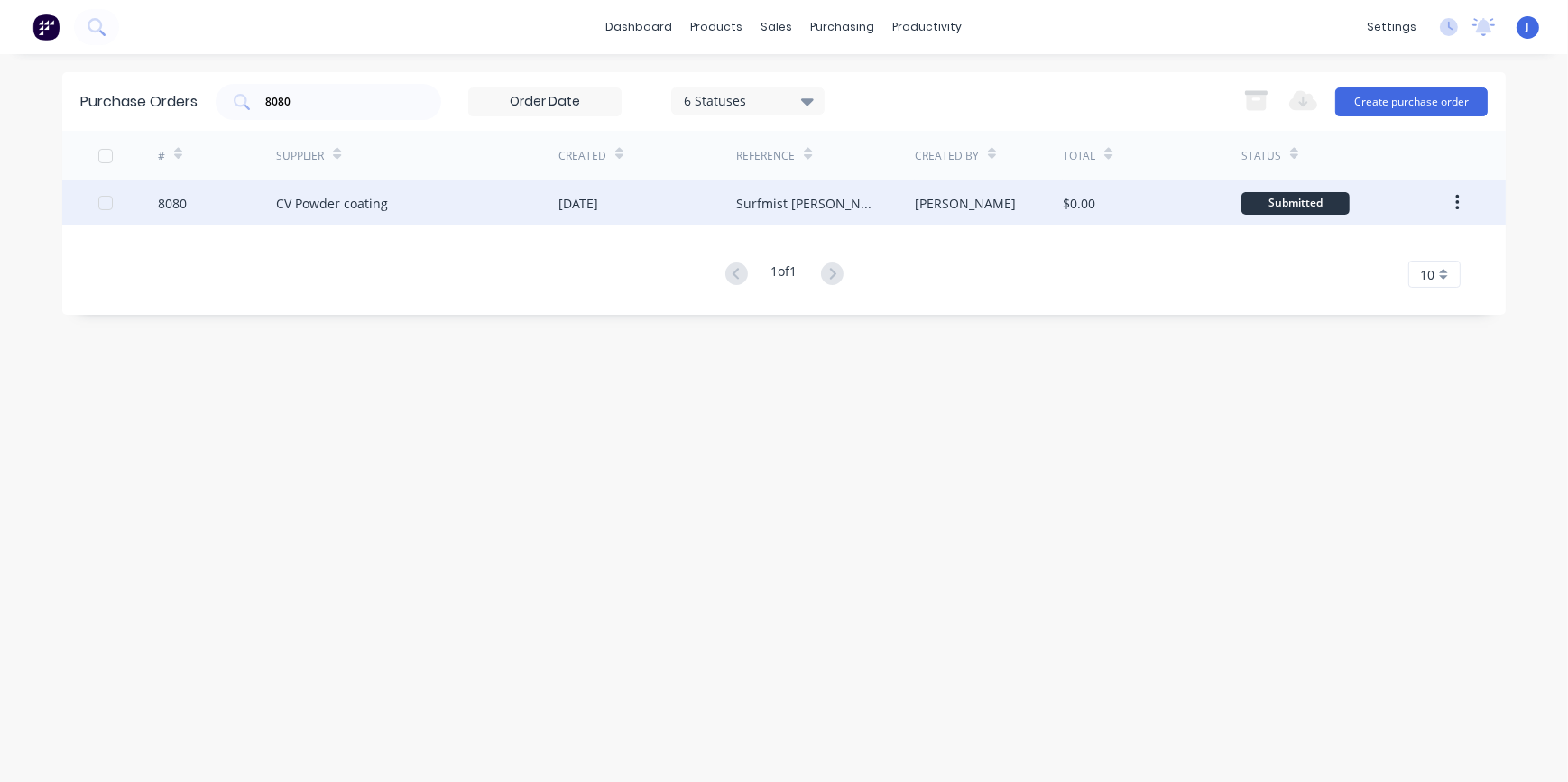 click on "CV Powder coating" at bounding box center [417, 203] 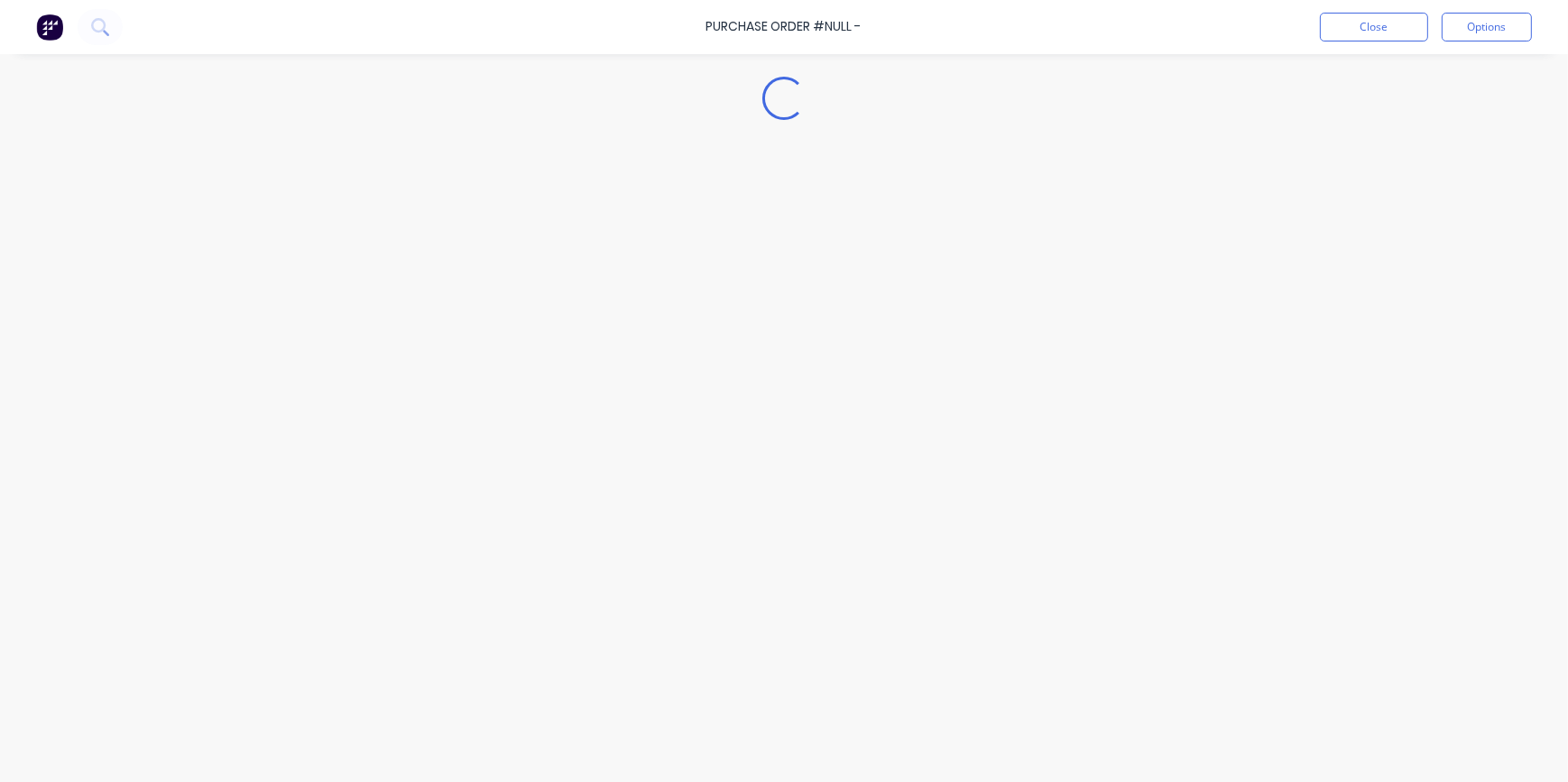 type on "x" 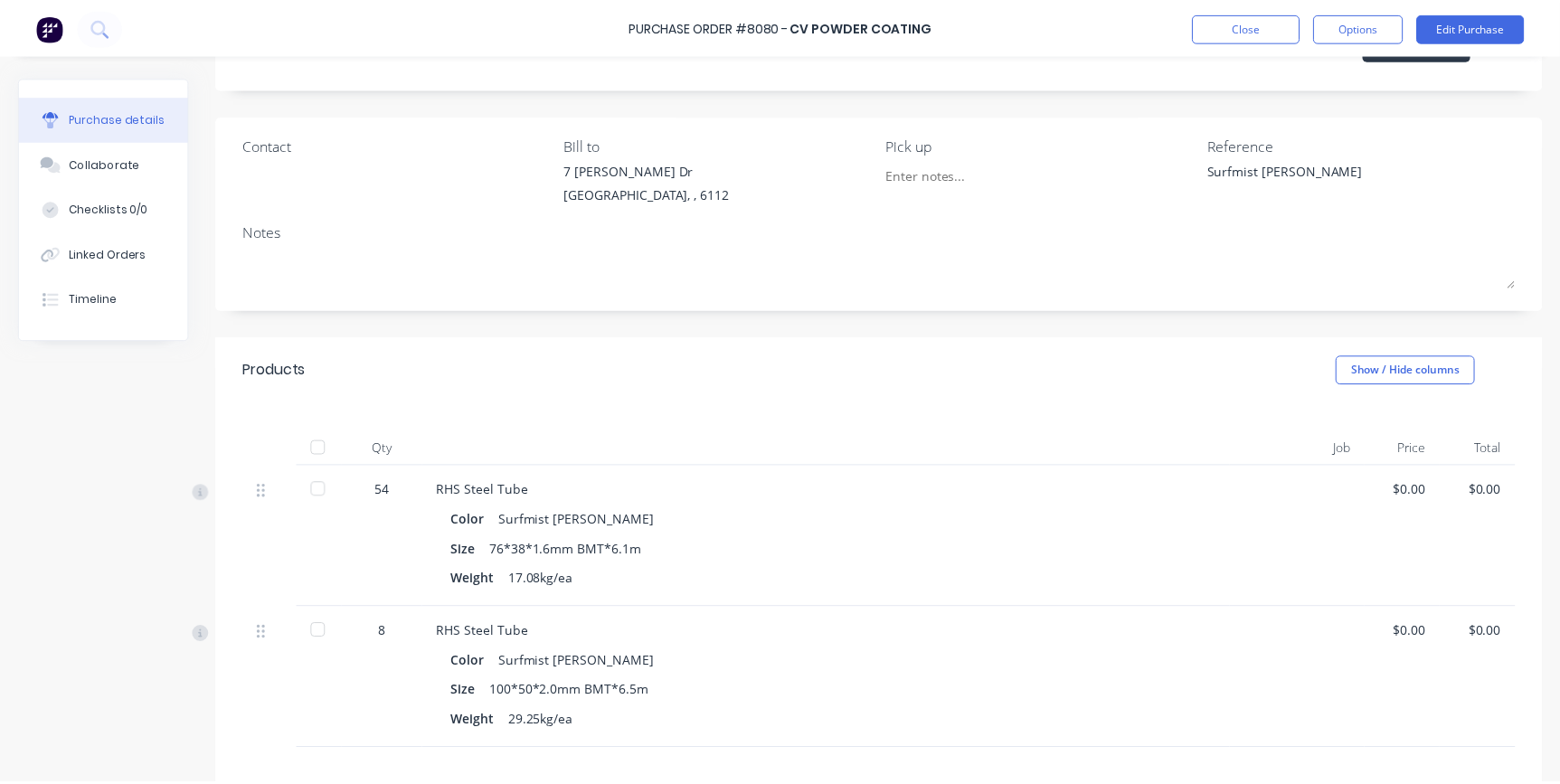 scroll, scrollTop: 81, scrollLeft: 0, axis: vertical 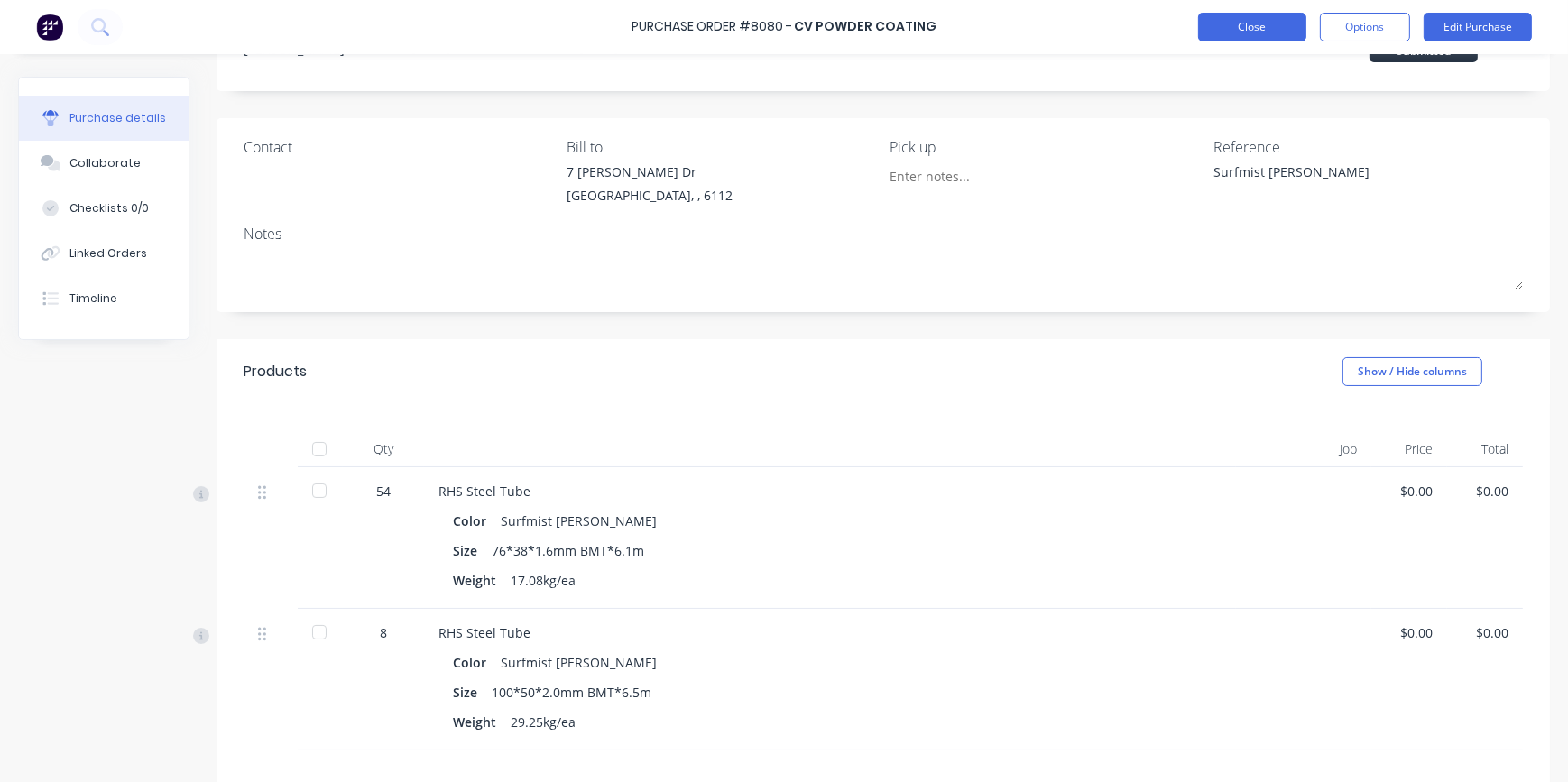 click on "Close" at bounding box center [1252, 27] 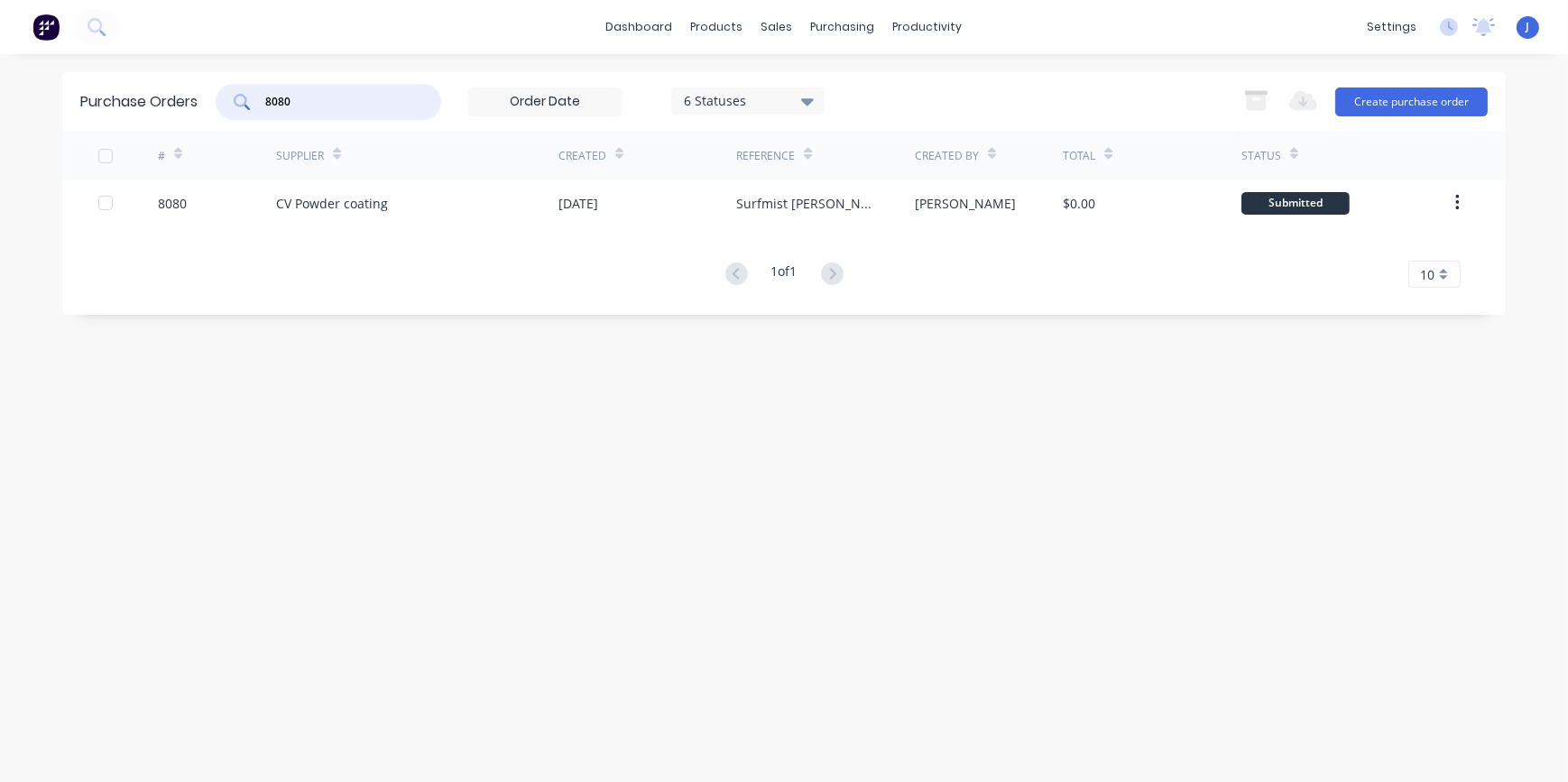 drag, startPoint x: 345, startPoint y: 104, endPoint x: 275, endPoint y: 114, distance: 70.710678 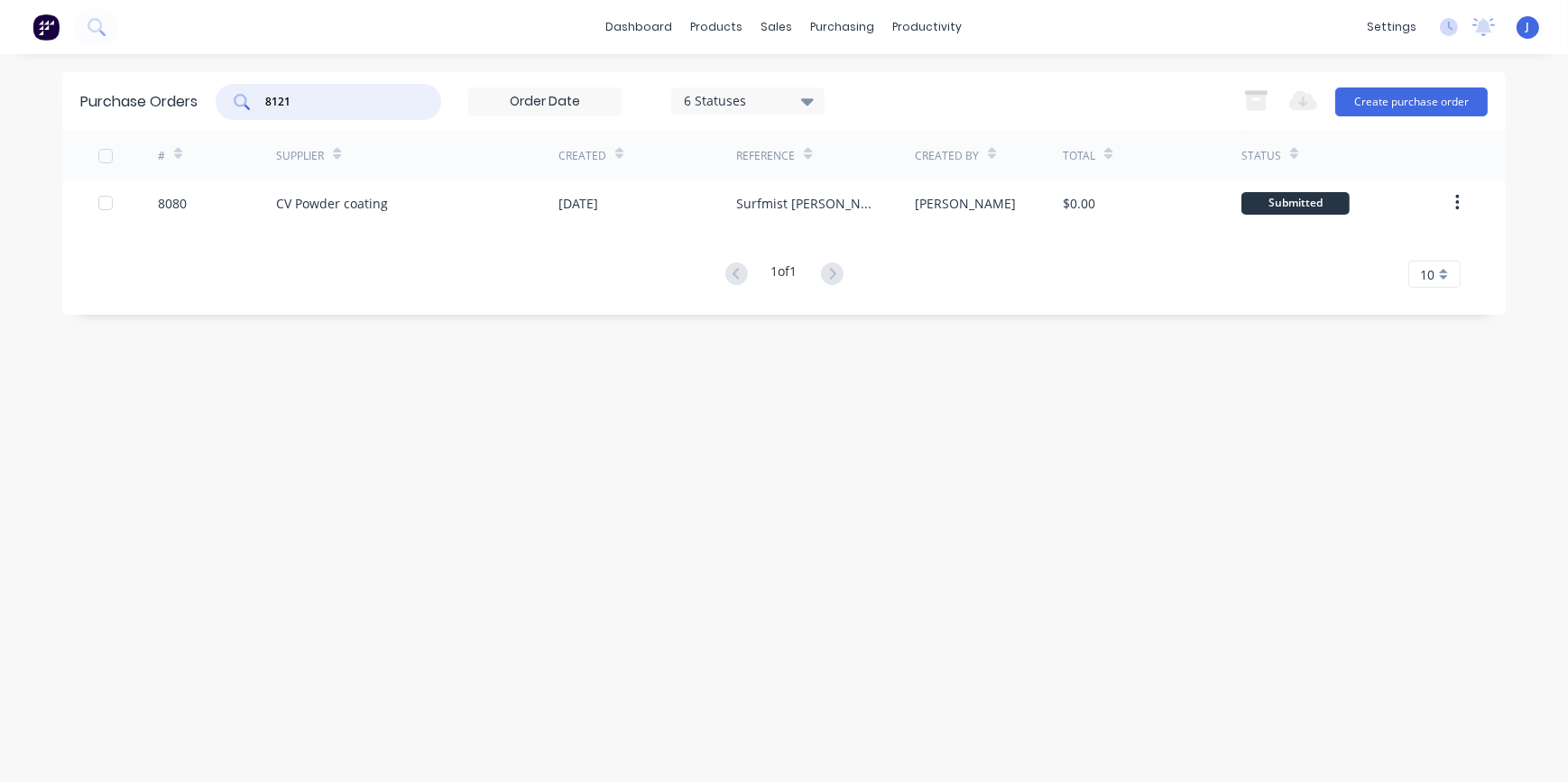 type on "8121" 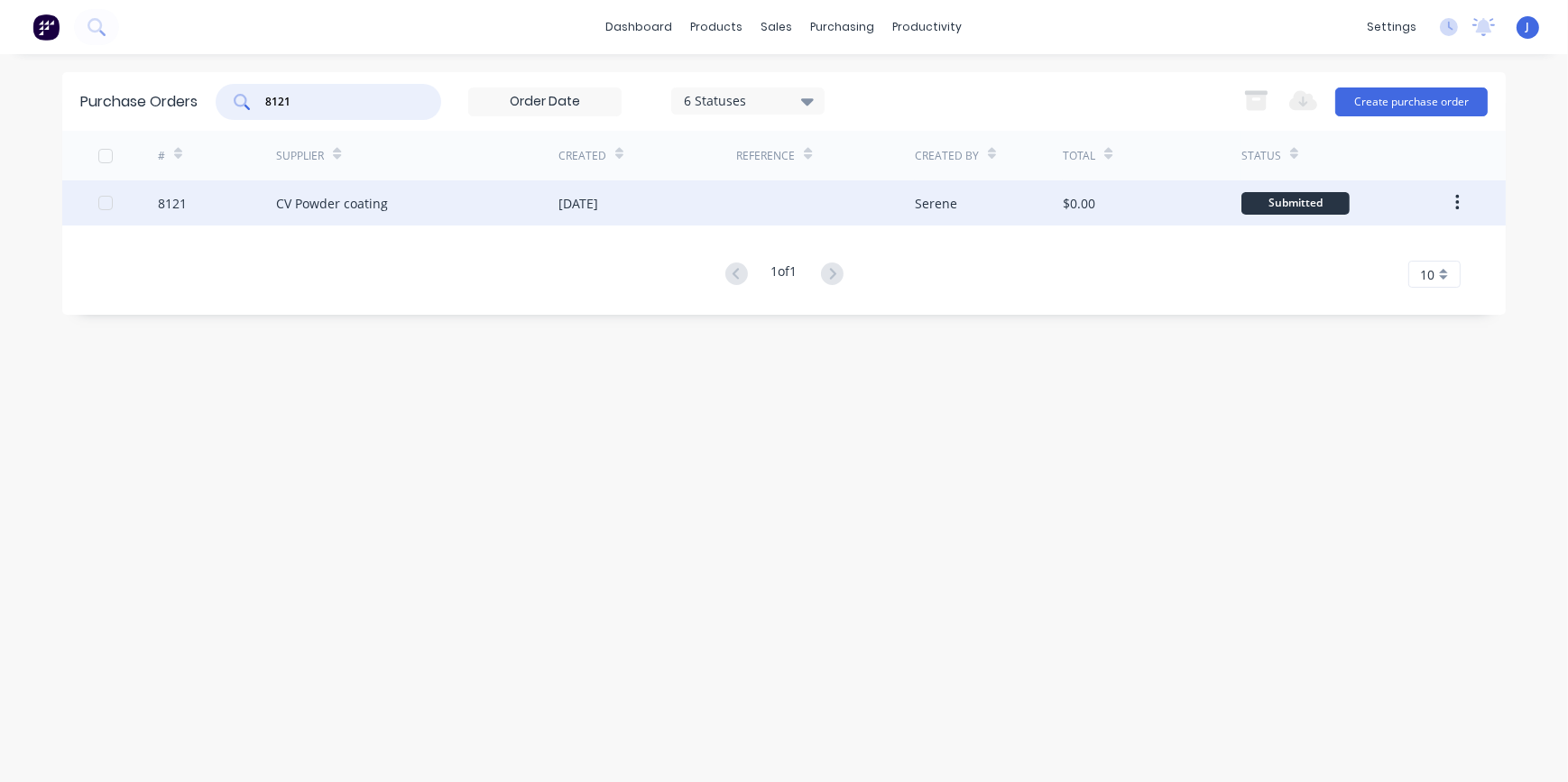 click on "CV Powder coating" at bounding box center (332, 203) 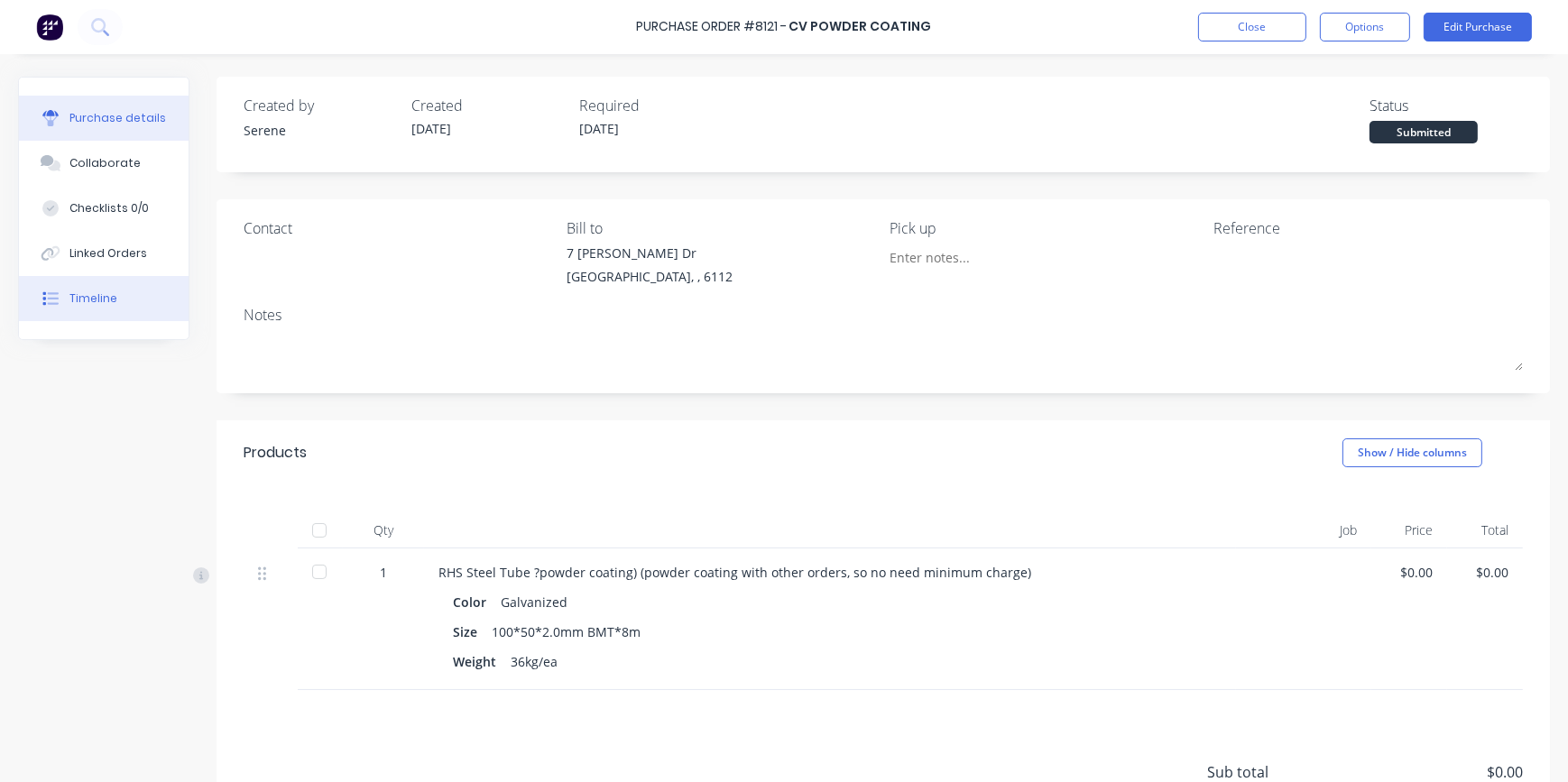 click on "Timeline" at bounding box center (104, 299) 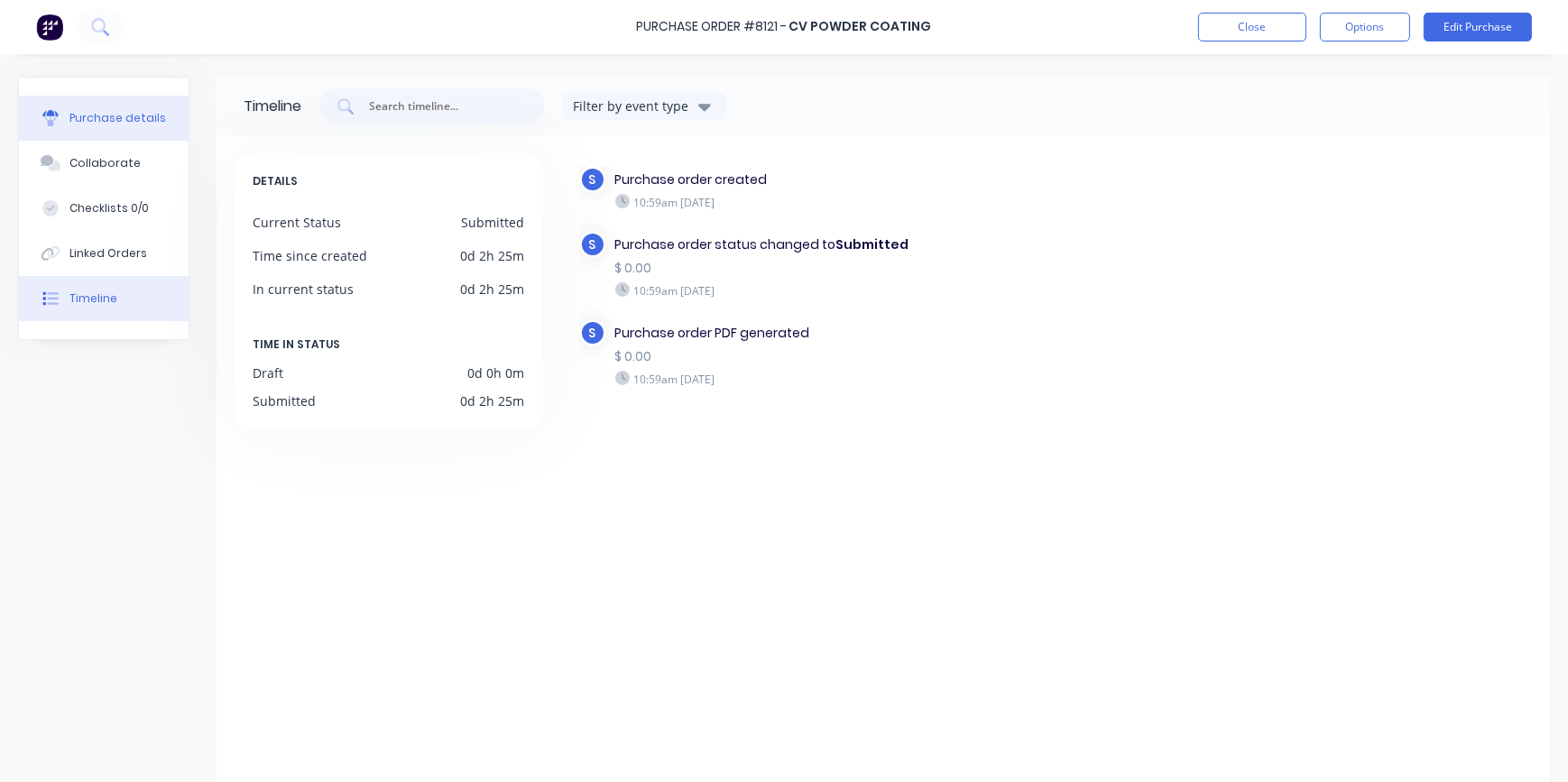 drag, startPoint x: 120, startPoint y: 112, endPoint x: 188, endPoint y: 103, distance: 68.593 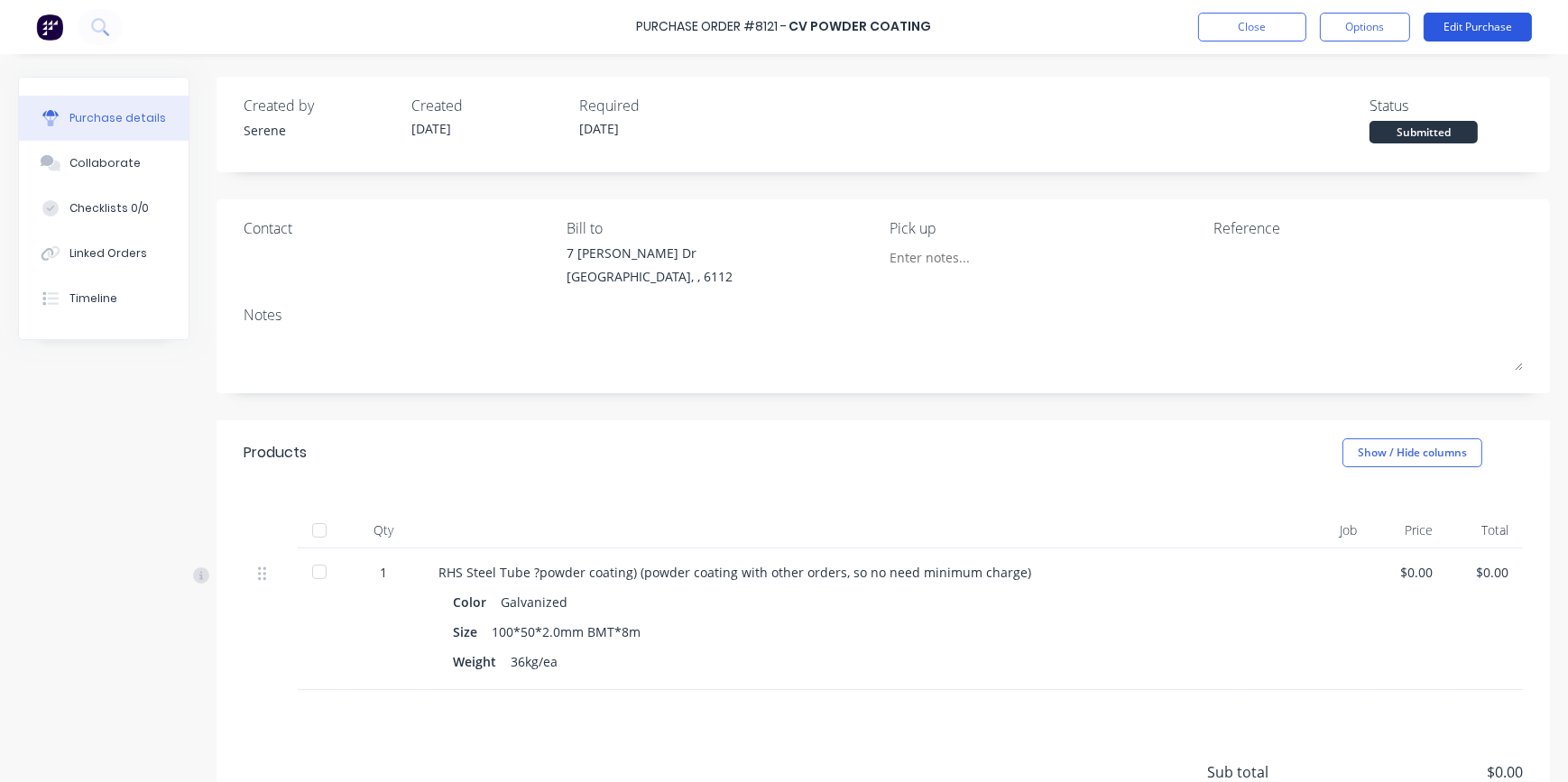 click on "Edit Purchase" at bounding box center [1478, 27] 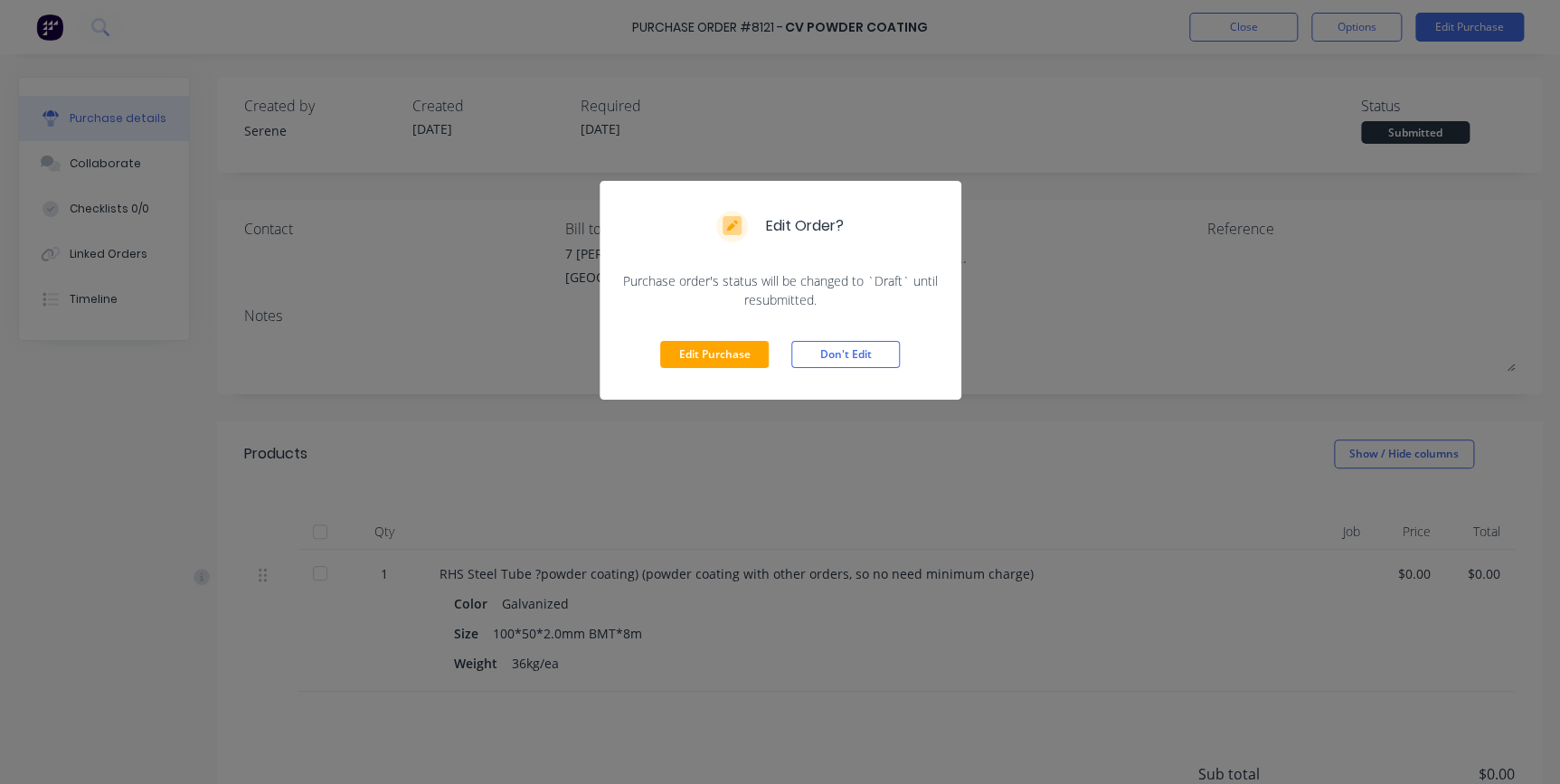 drag, startPoint x: 856, startPoint y: 354, endPoint x: 1262, endPoint y: 35, distance: 516.33032 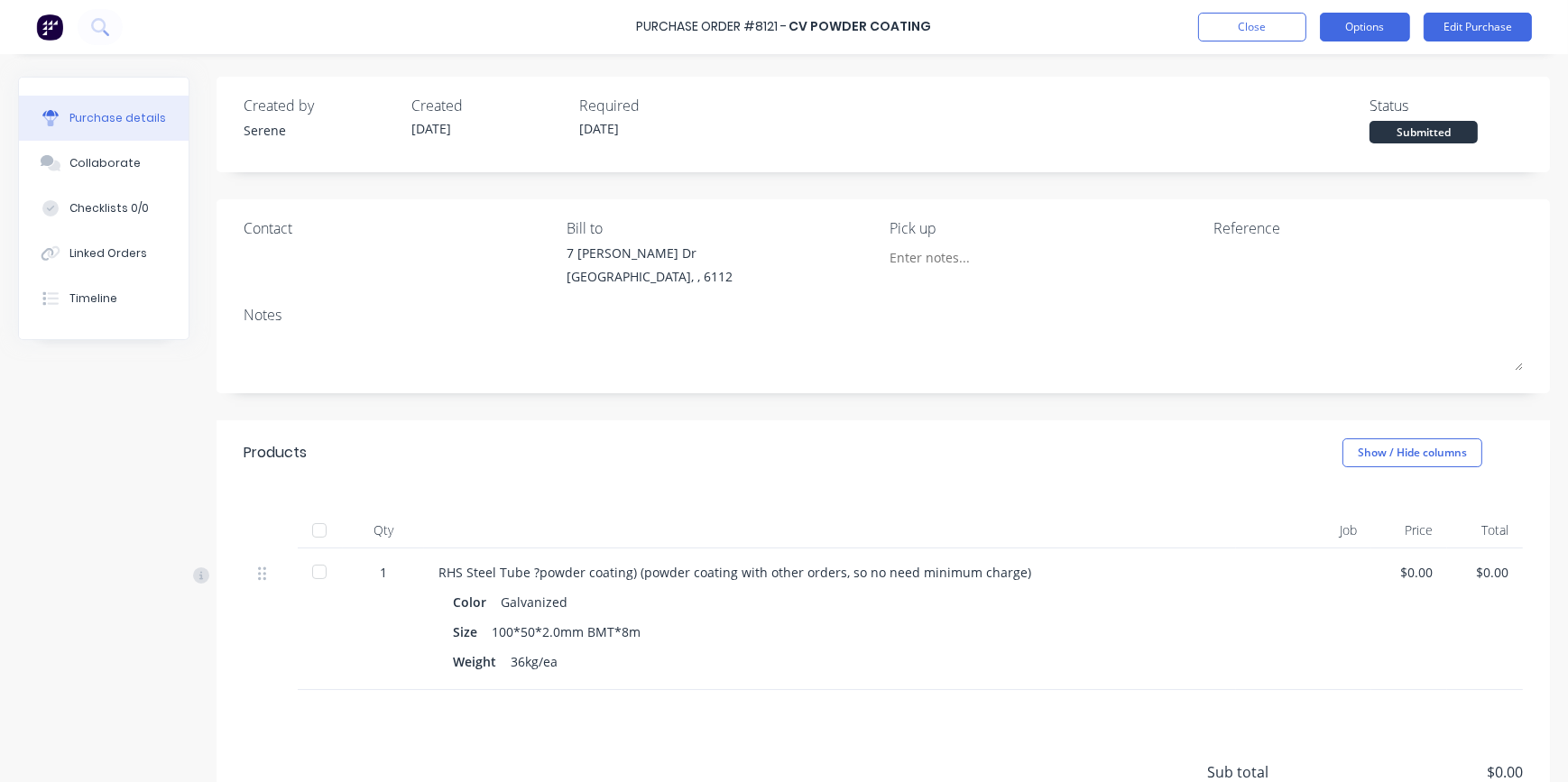 click on "Options" at bounding box center [1365, 27] 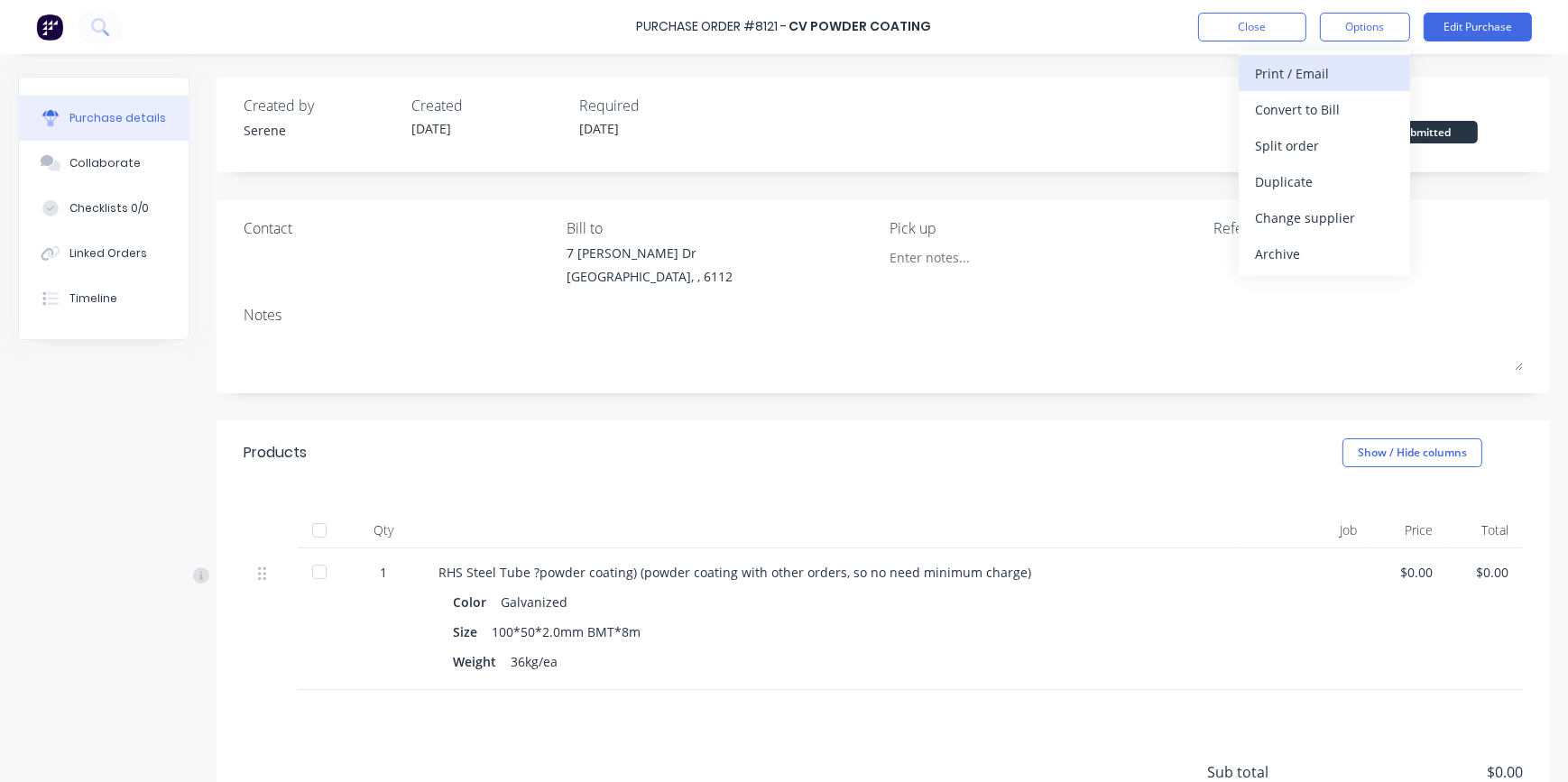 click on "Print / Email" at bounding box center (1324, 73) 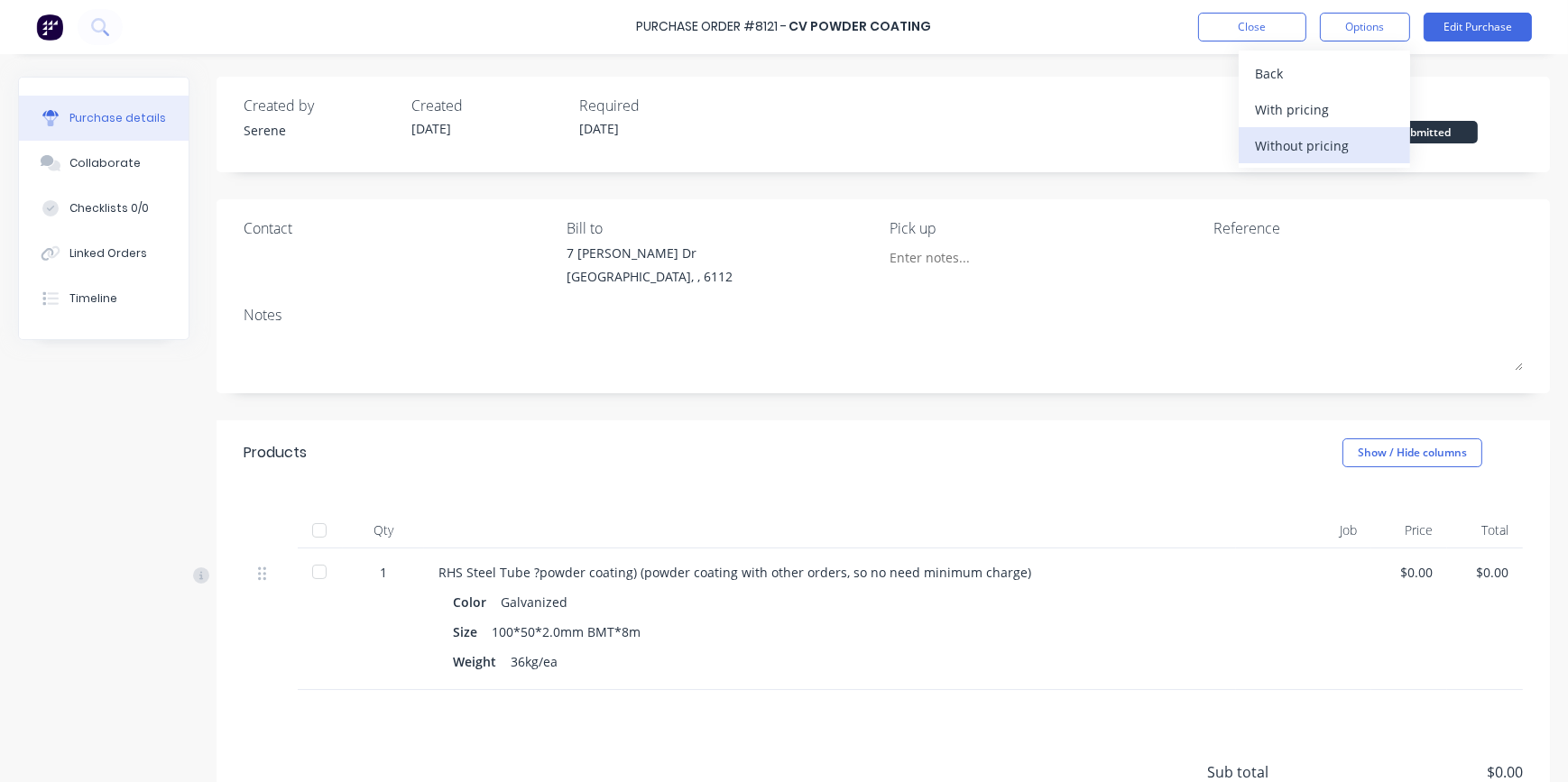 click on "Without pricing" at bounding box center (1324, 145) 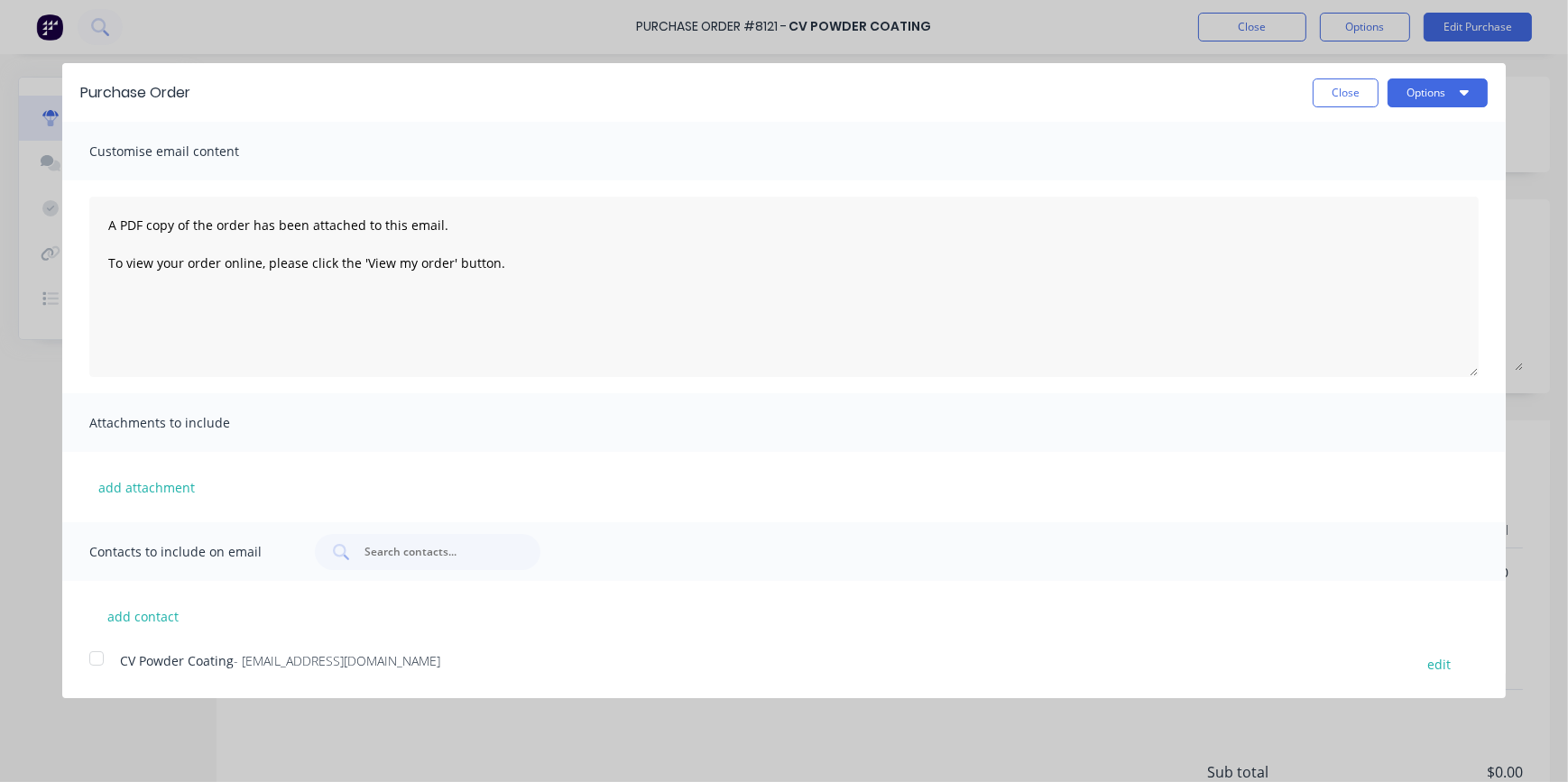 click at bounding box center (97, 658) 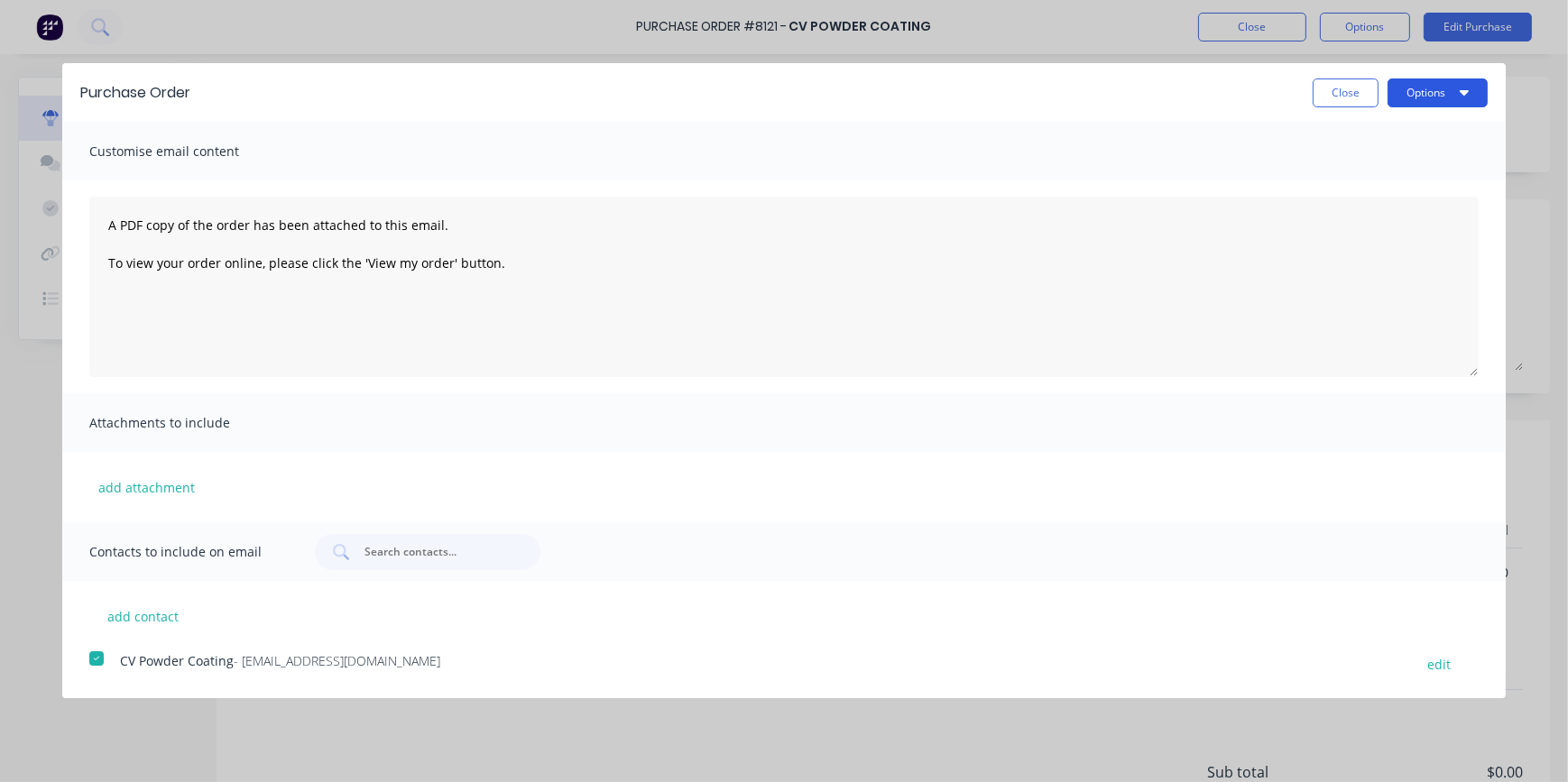 click on "Options" at bounding box center (1437, 93) 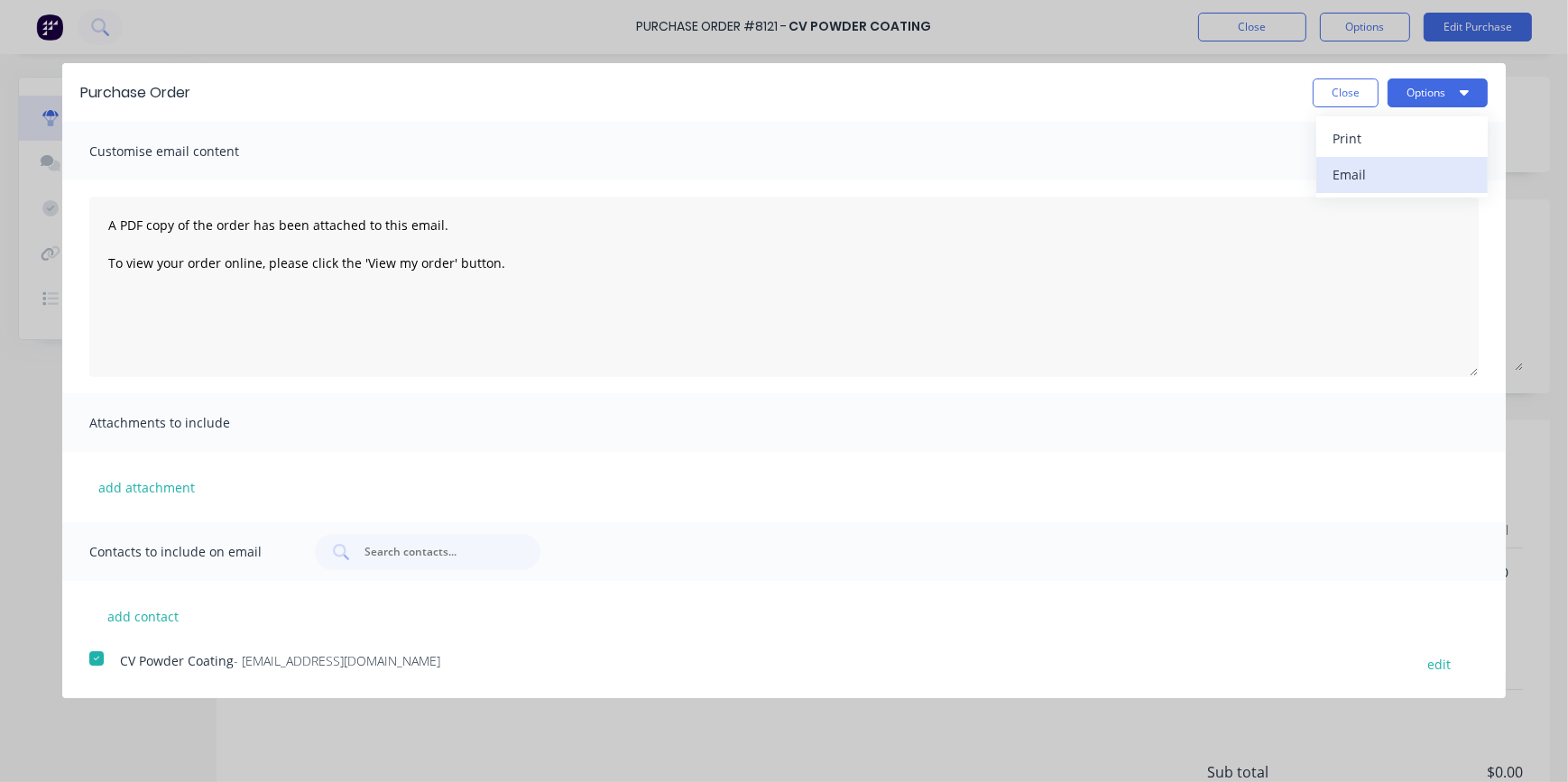 click on "Email" at bounding box center [1402, 174] 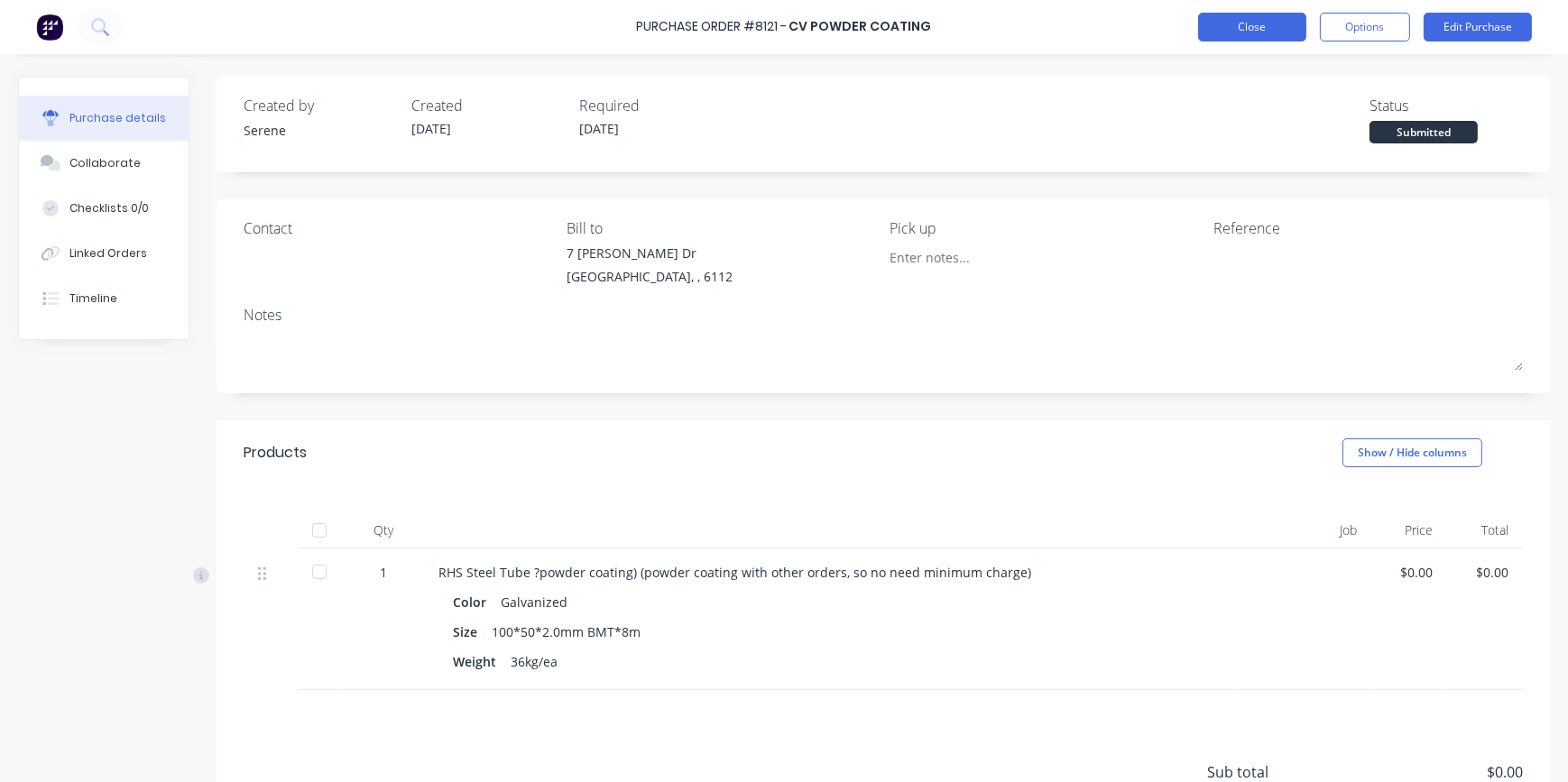 click on "Close" at bounding box center (1252, 27) 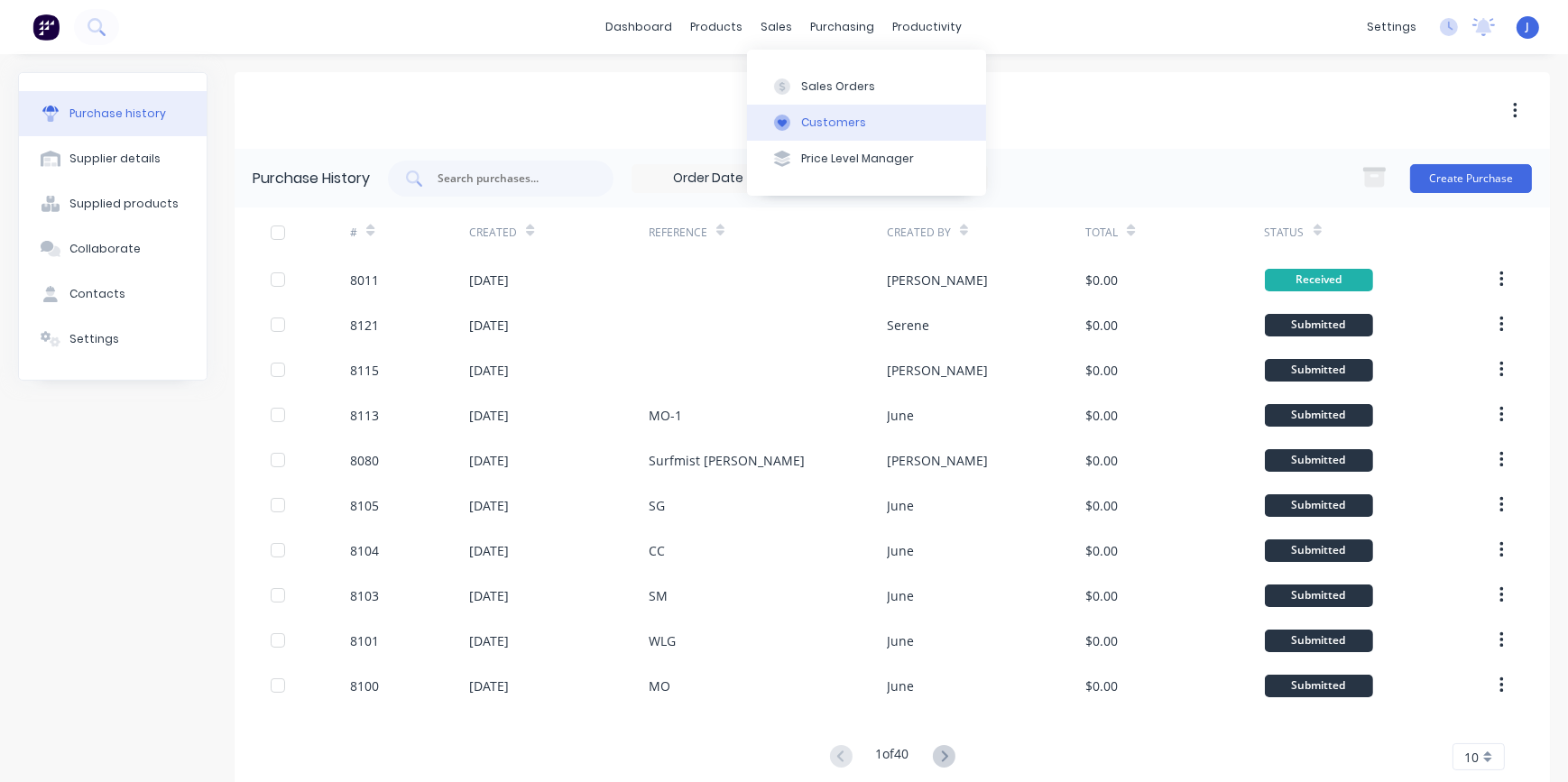 click 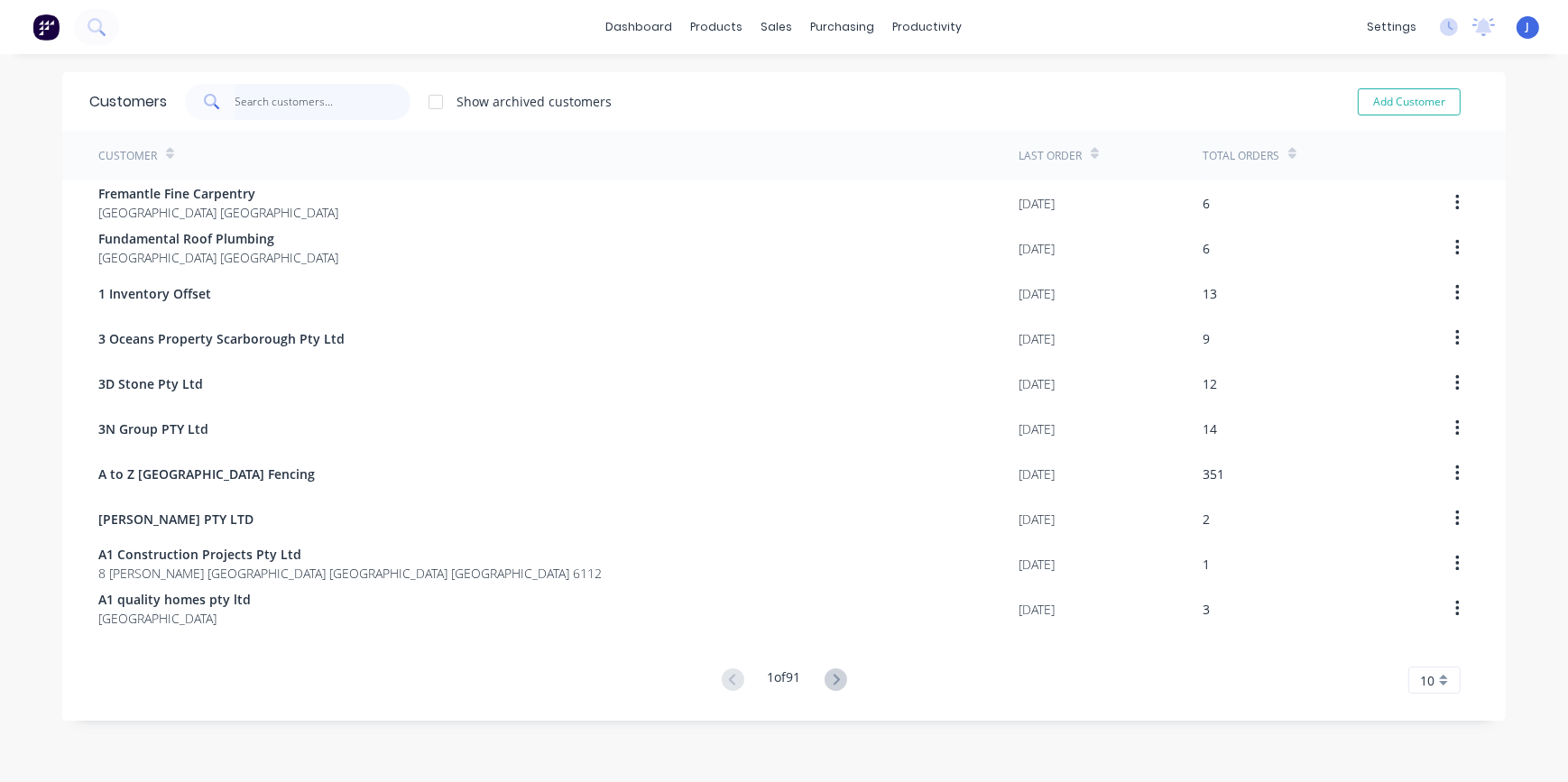 click at bounding box center [323, 102] 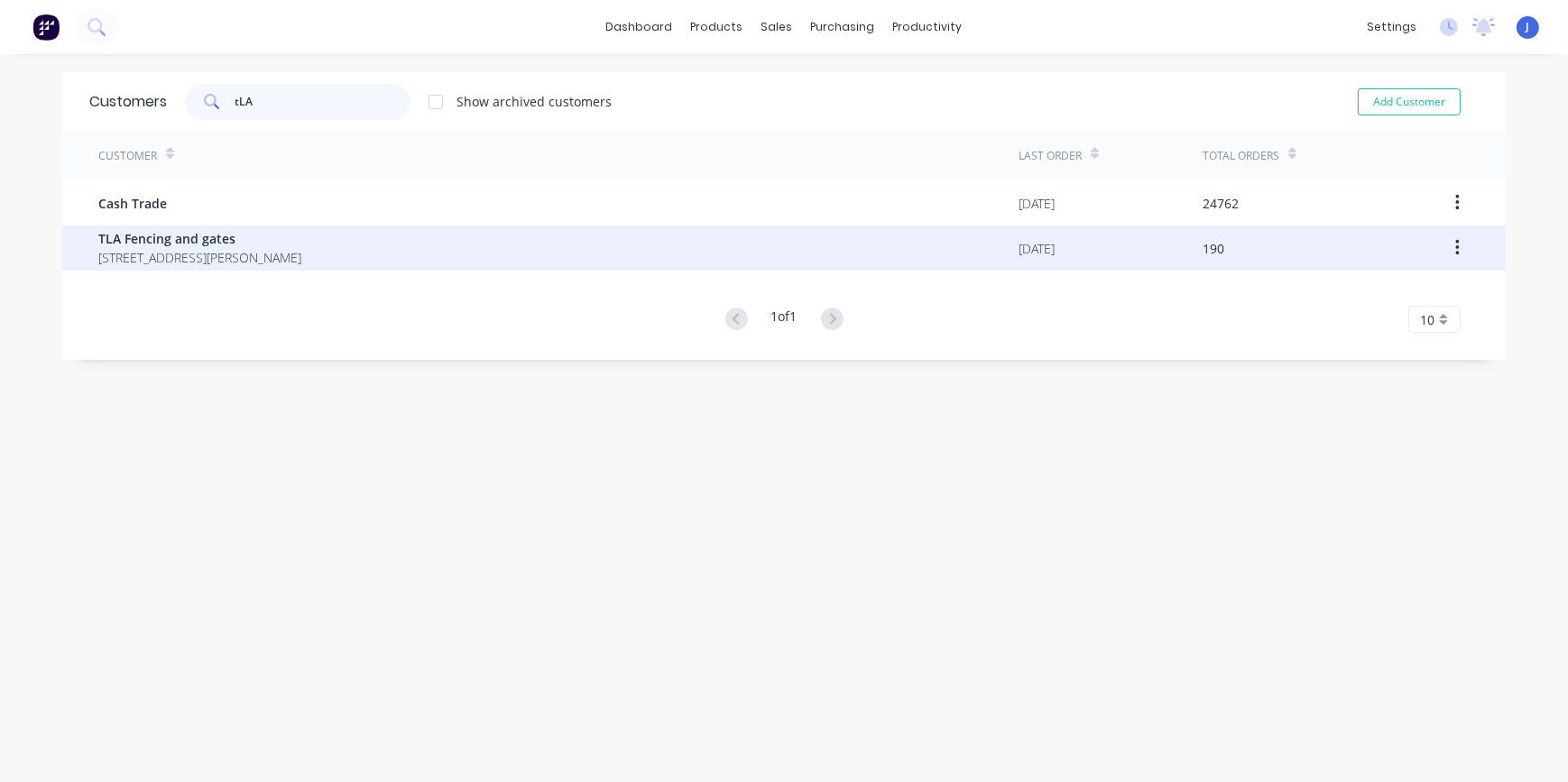 type on "tLA" 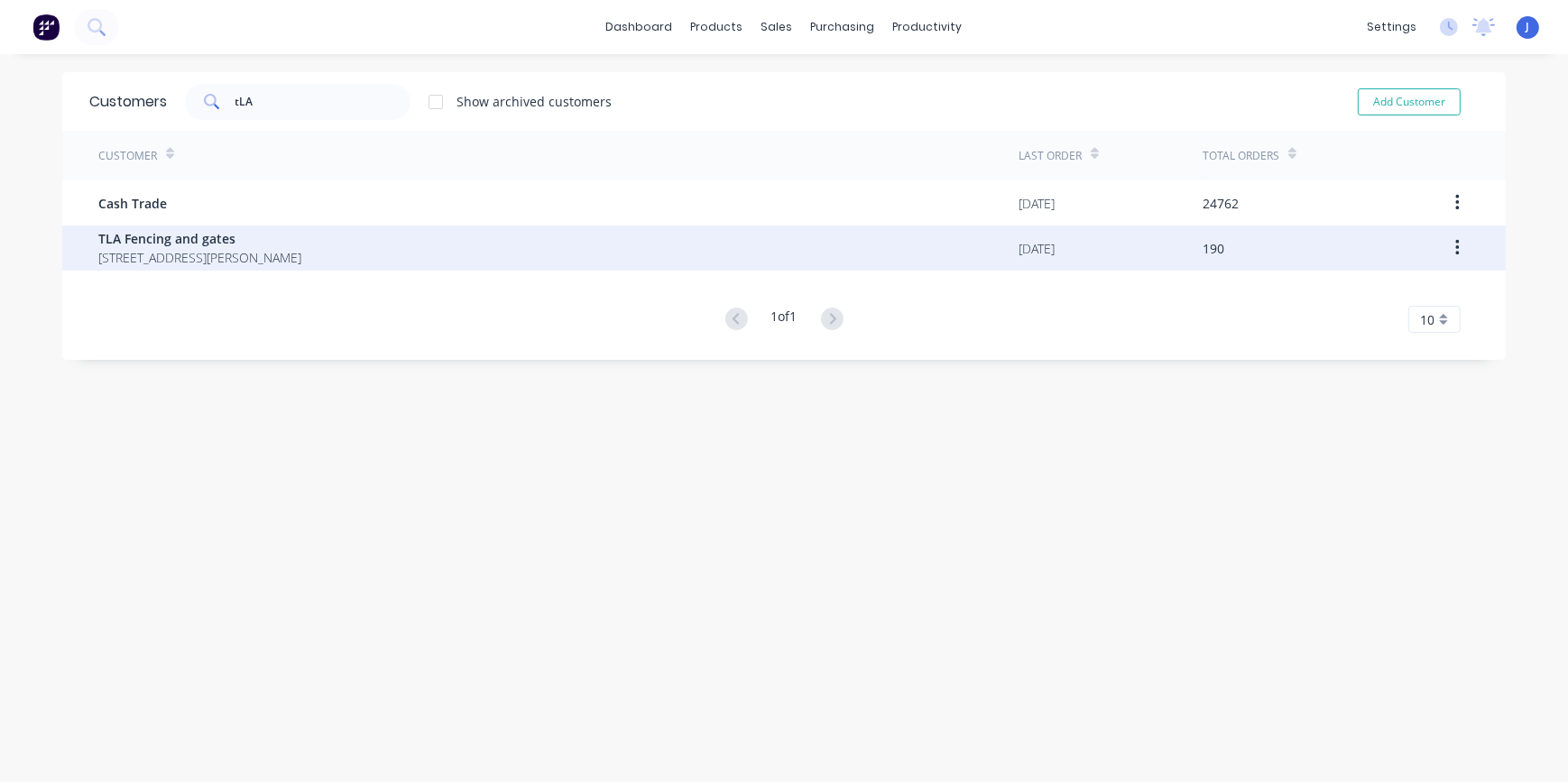 click on "[STREET_ADDRESS][PERSON_NAME]" at bounding box center (199, 257) 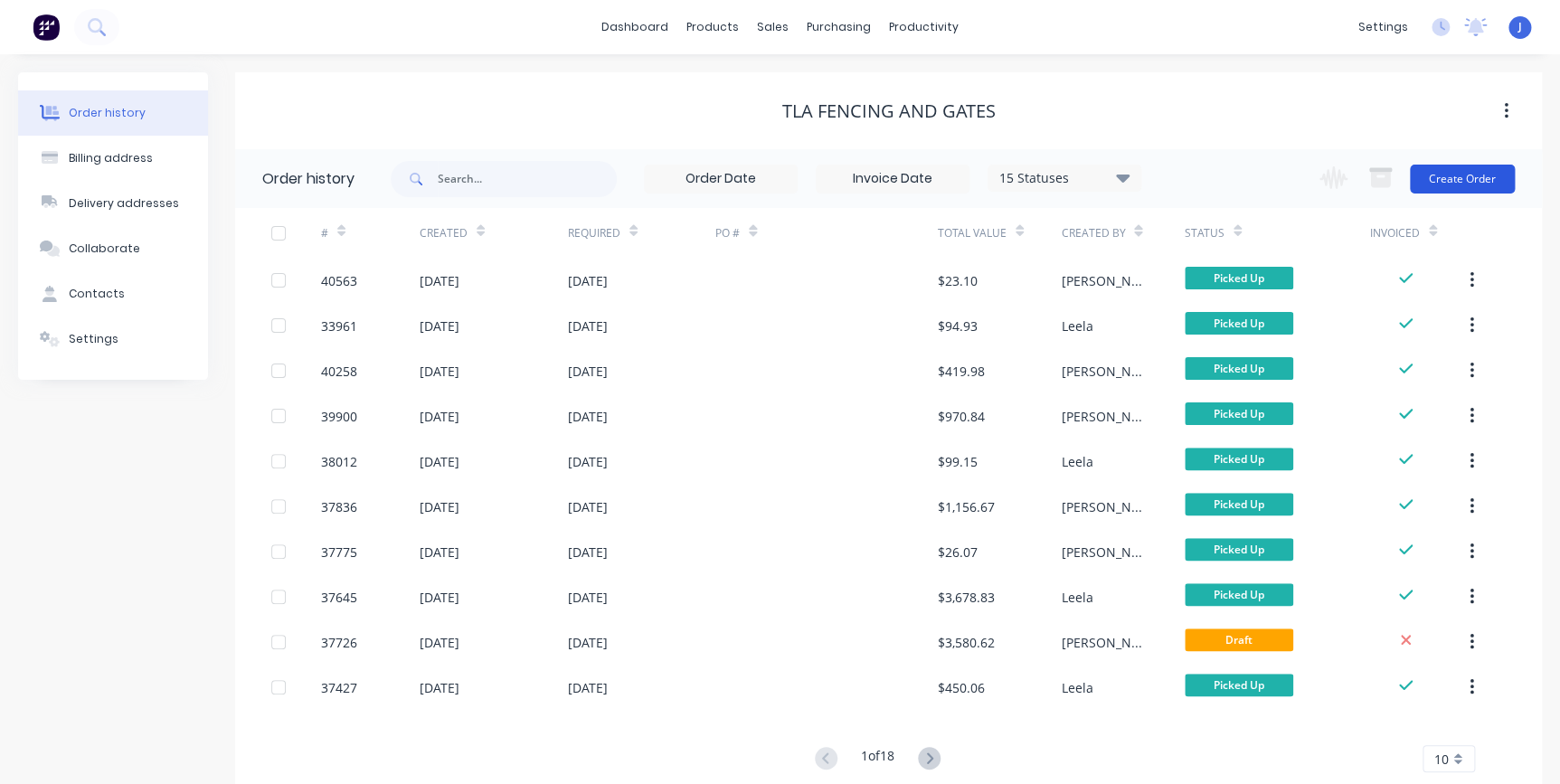 click on "Create Order" at bounding box center [1462, 179] 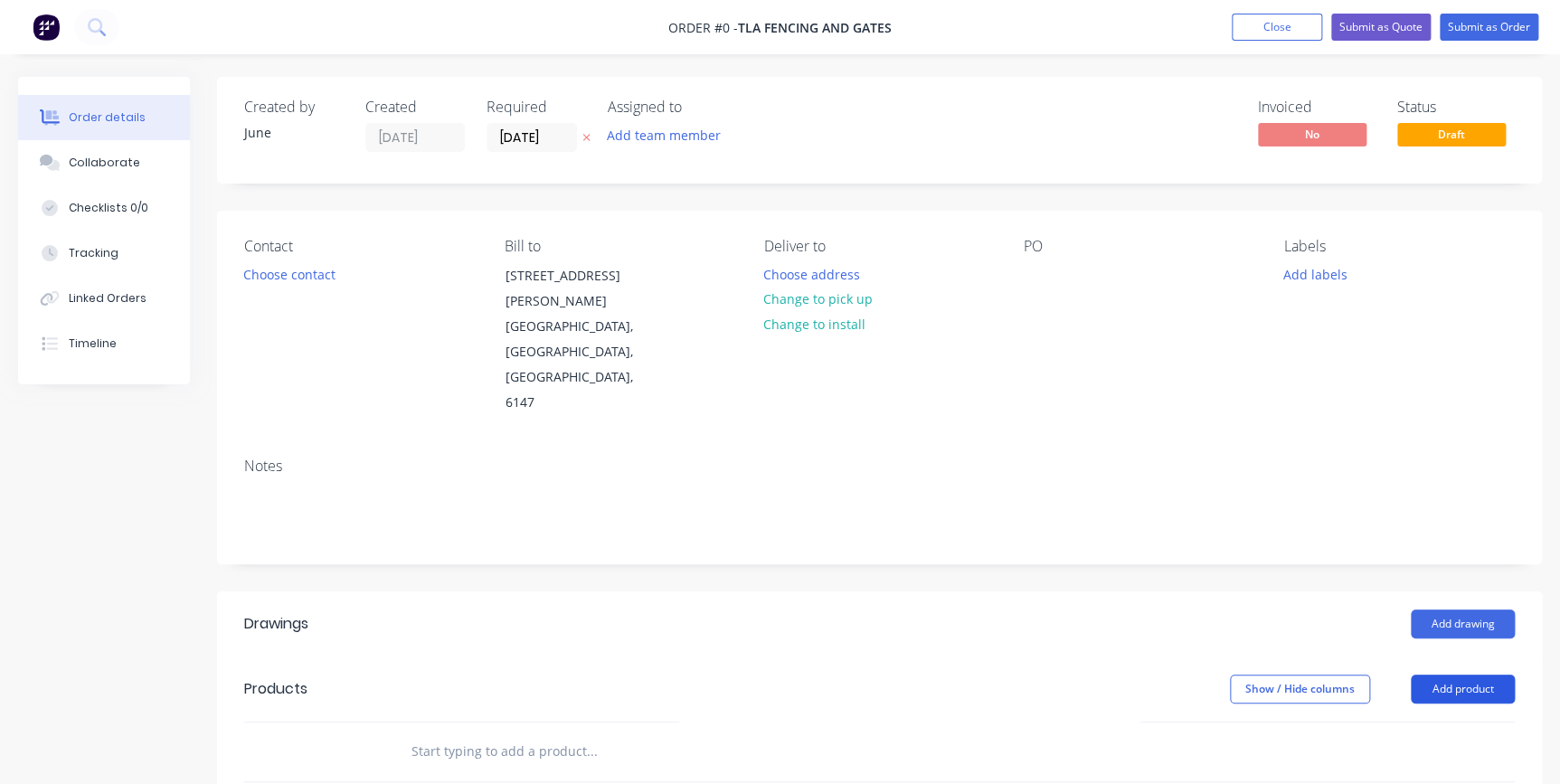 click on "Add product" at bounding box center [1462, 689] 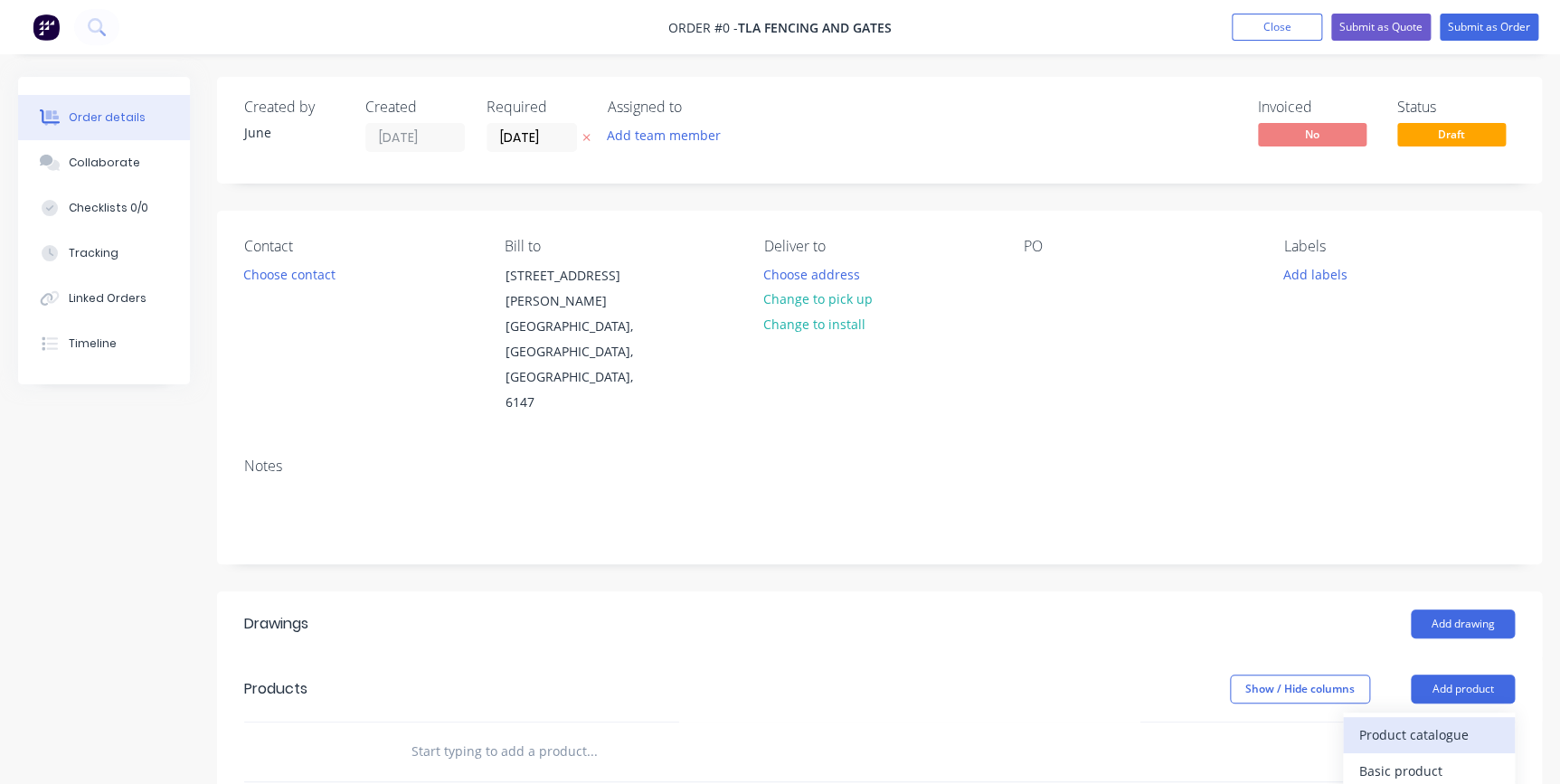 click on "Product catalogue" at bounding box center [1429, 734] 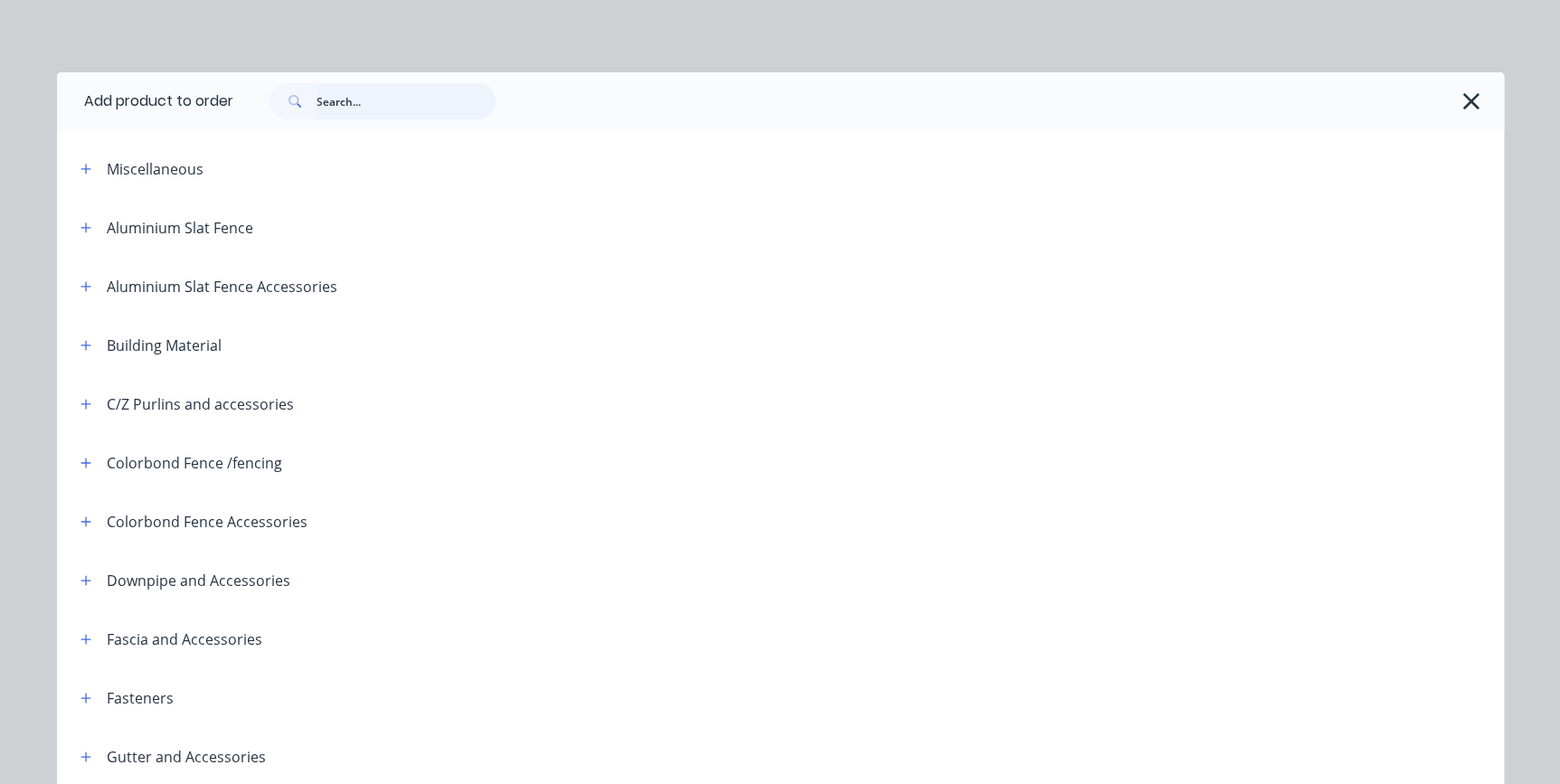 click at bounding box center (406, 101) 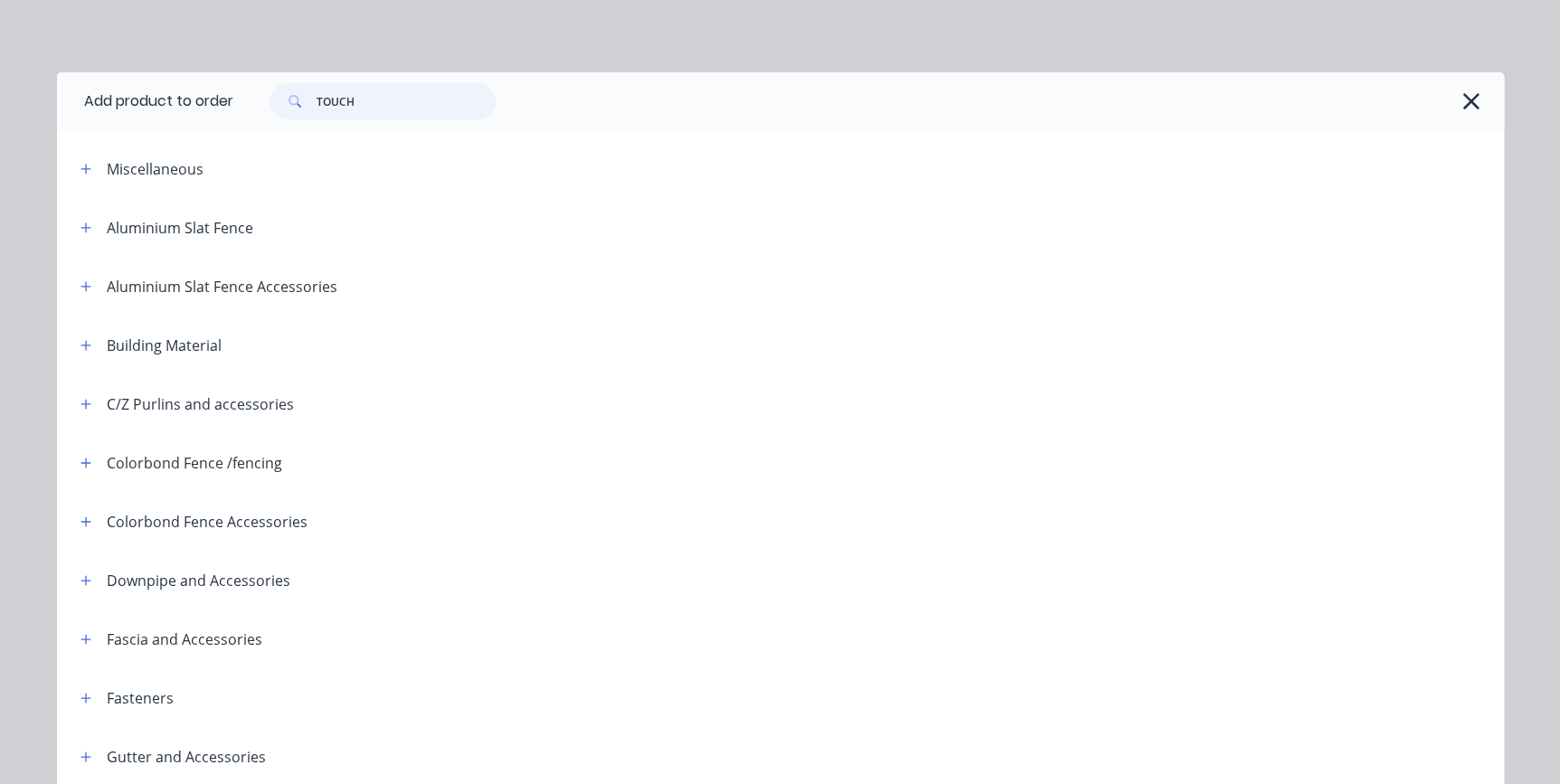 type on "TOUCH" 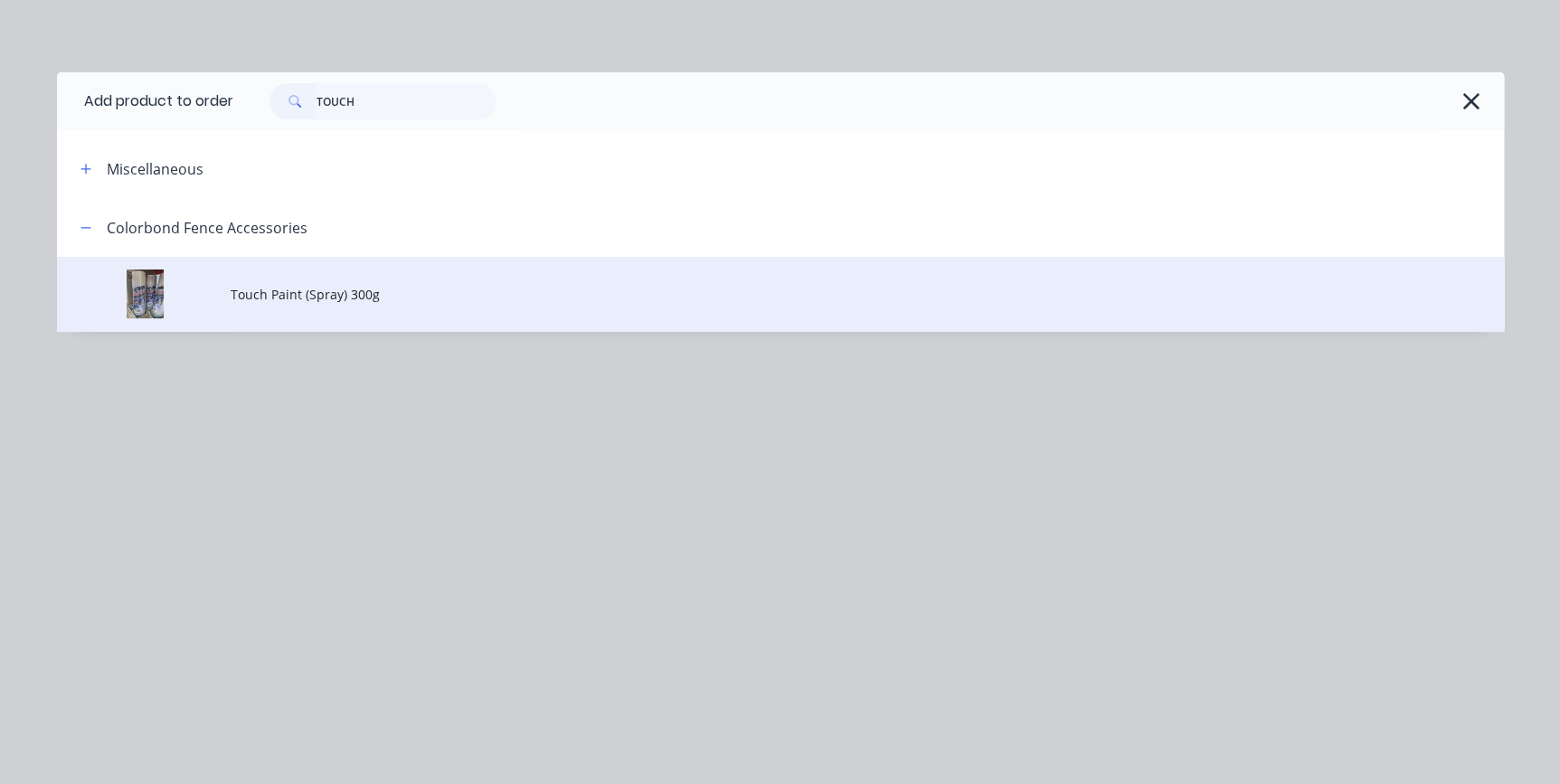 click on "Touch Paint (Spray) 300g" at bounding box center (867, 294) 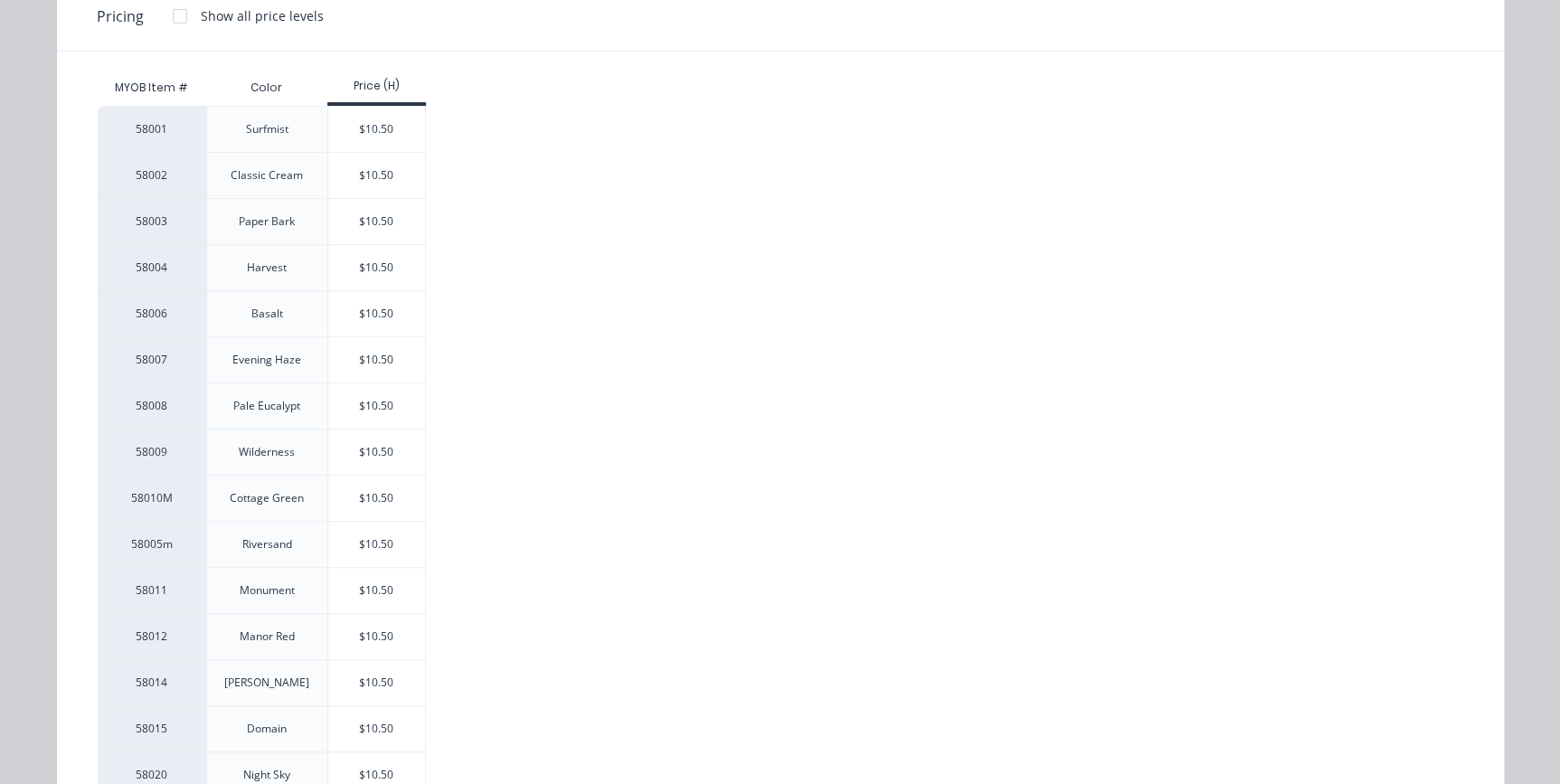 scroll, scrollTop: 246, scrollLeft: 0, axis: vertical 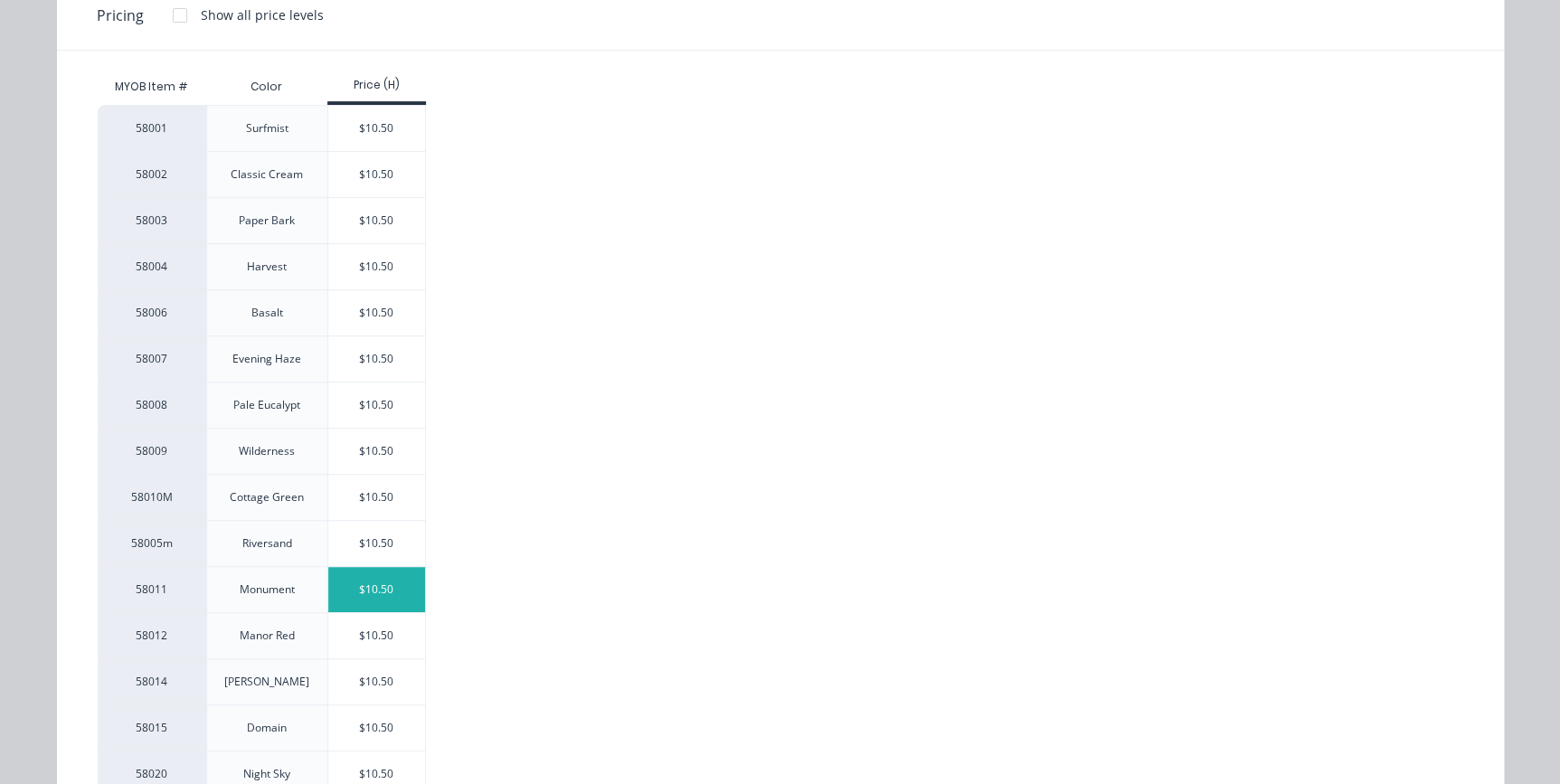 click on "$10.50" at bounding box center [376, 590] 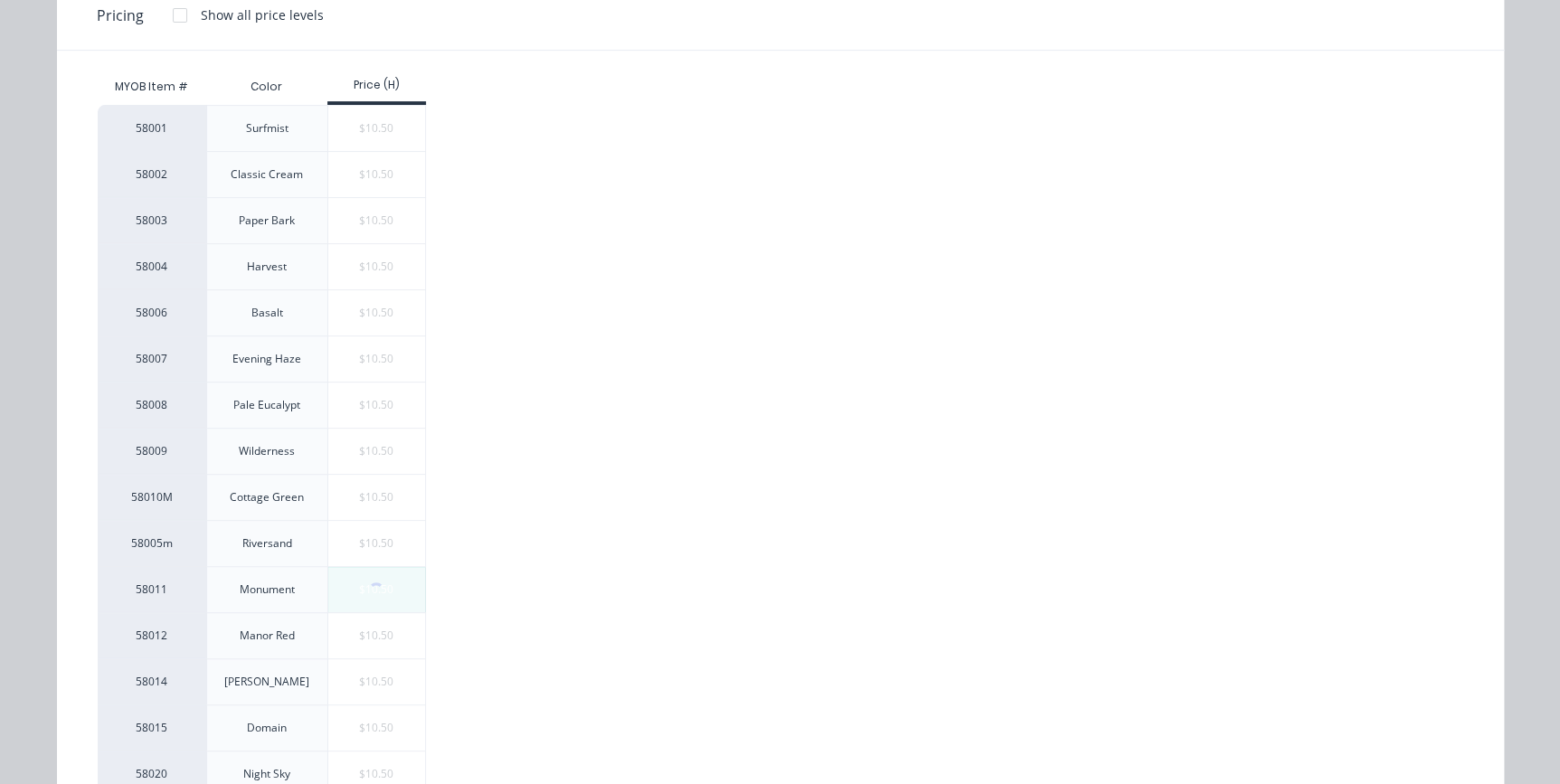 scroll, scrollTop: 0, scrollLeft: 0, axis: both 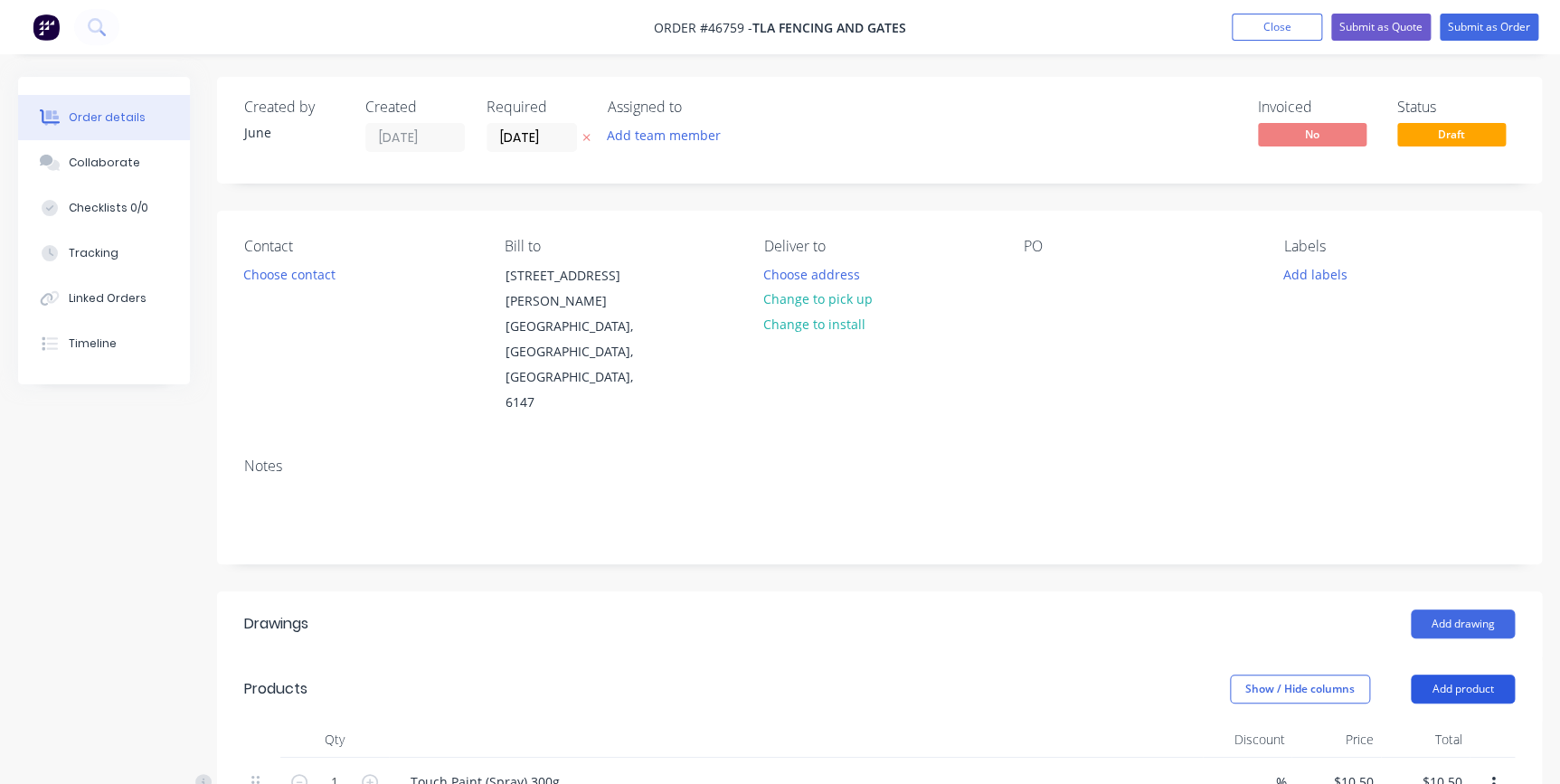drag, startPoint x: 1438, startPoint y: 606, endPoint x: 1437, endPoint y: 615, distance: 9.055385 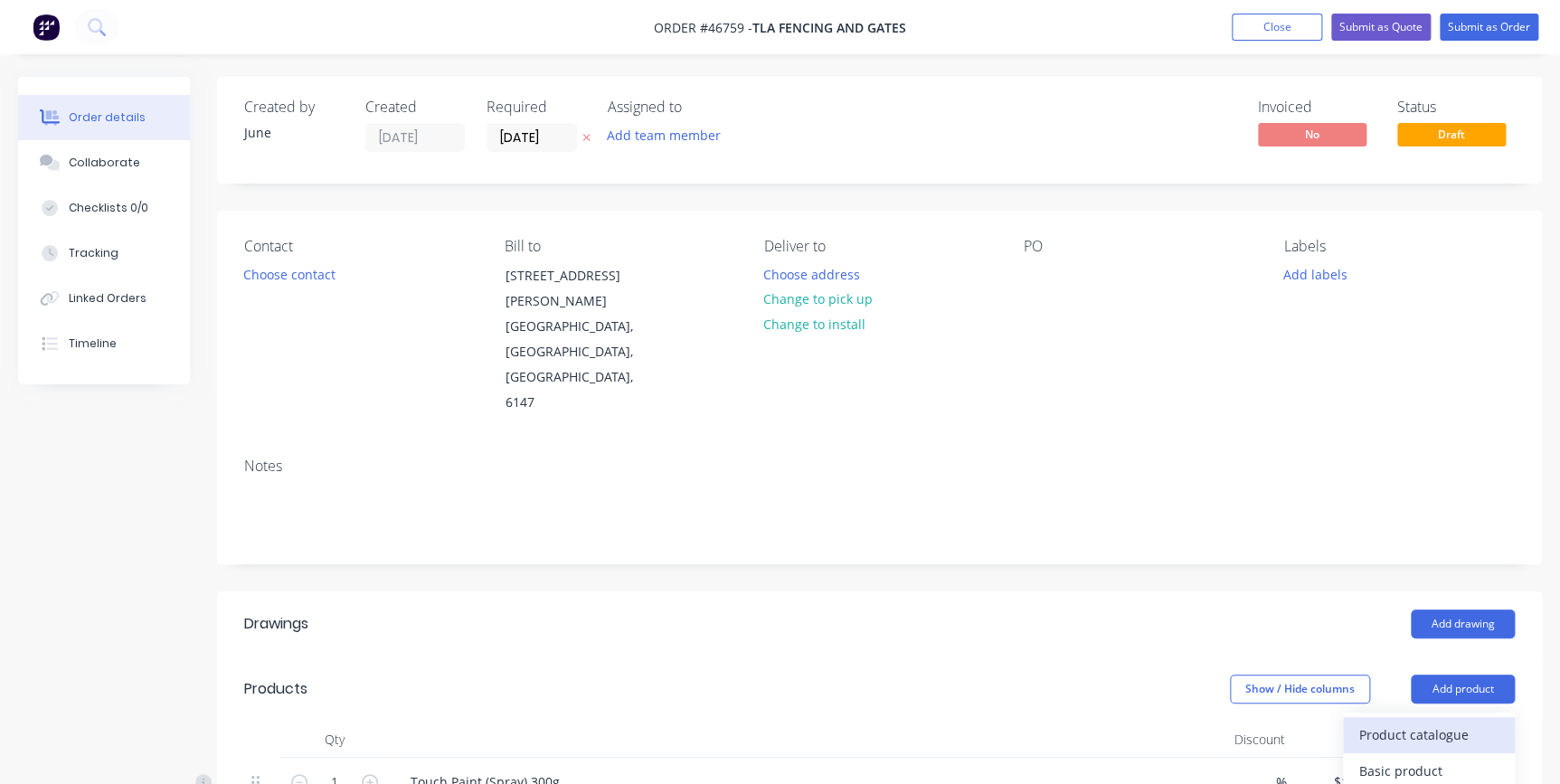 click on "Product catalogue" at bounding box center [1429, 734] 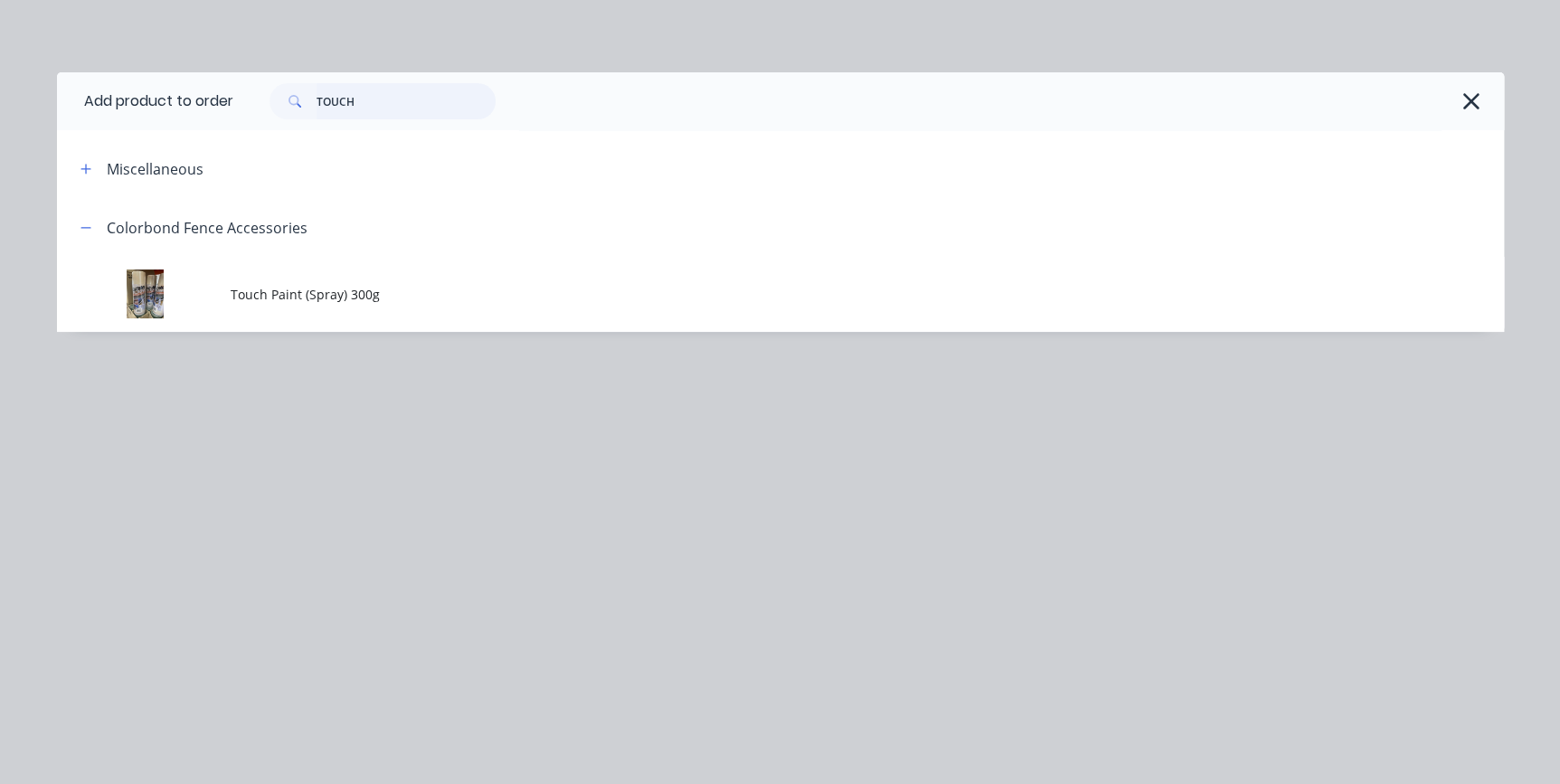 drag, startPoint x: 385, startPoint y: 96, endPoint x: 292, endPoint y: 111, distance: 94.201911 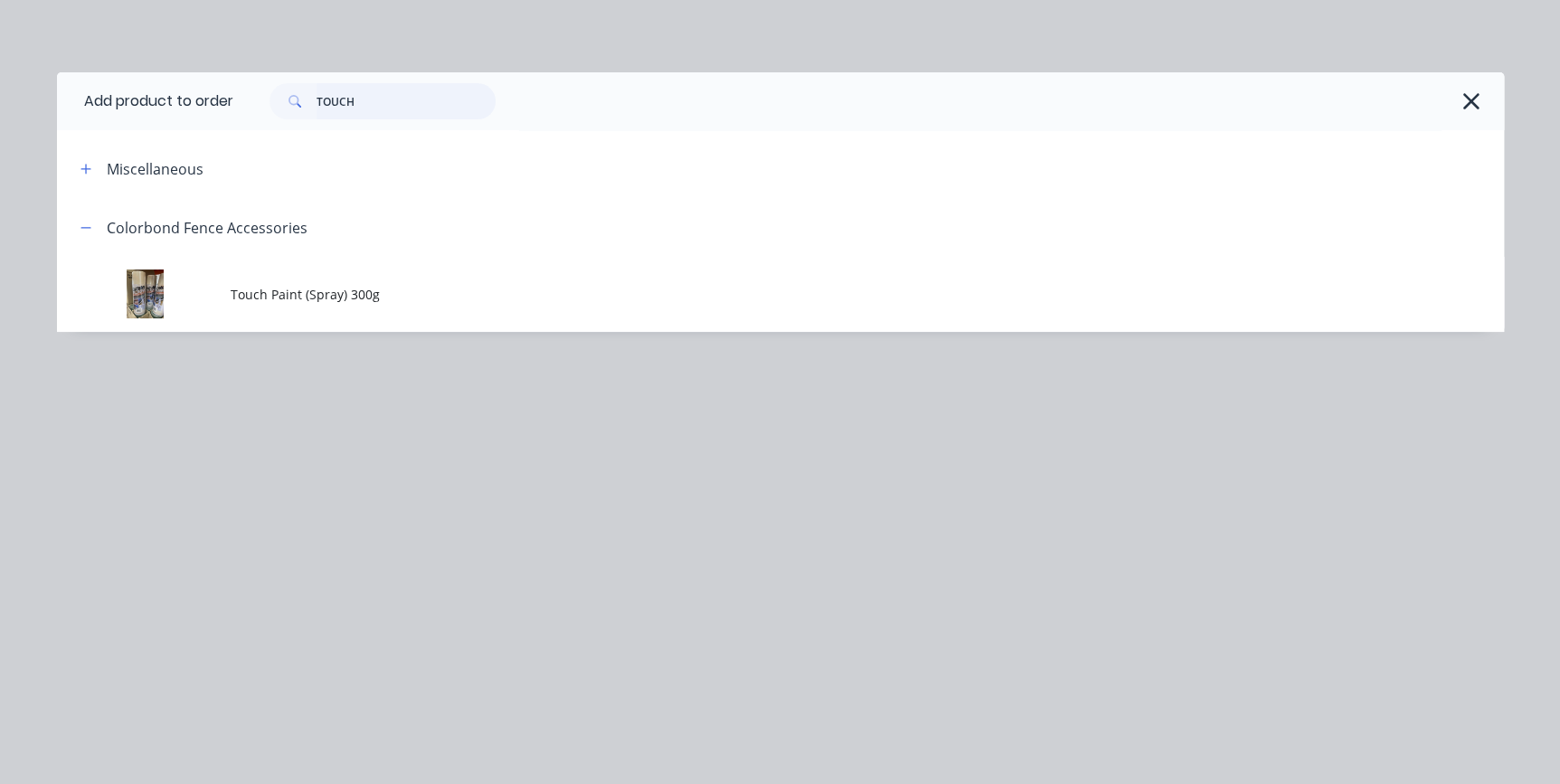click on "TOUCH" at bounding box center (383, 101) 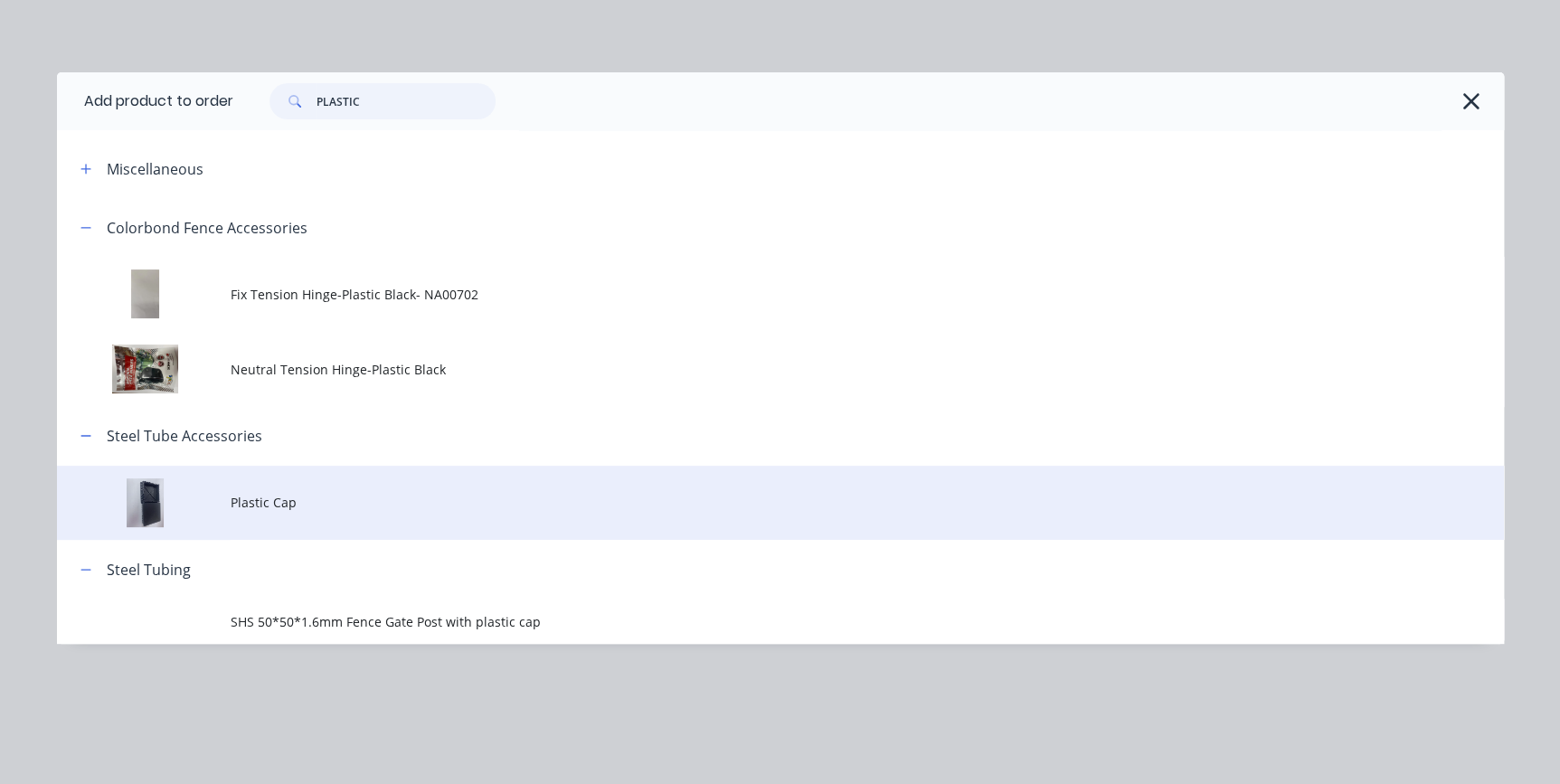 type on "PLASTIC" 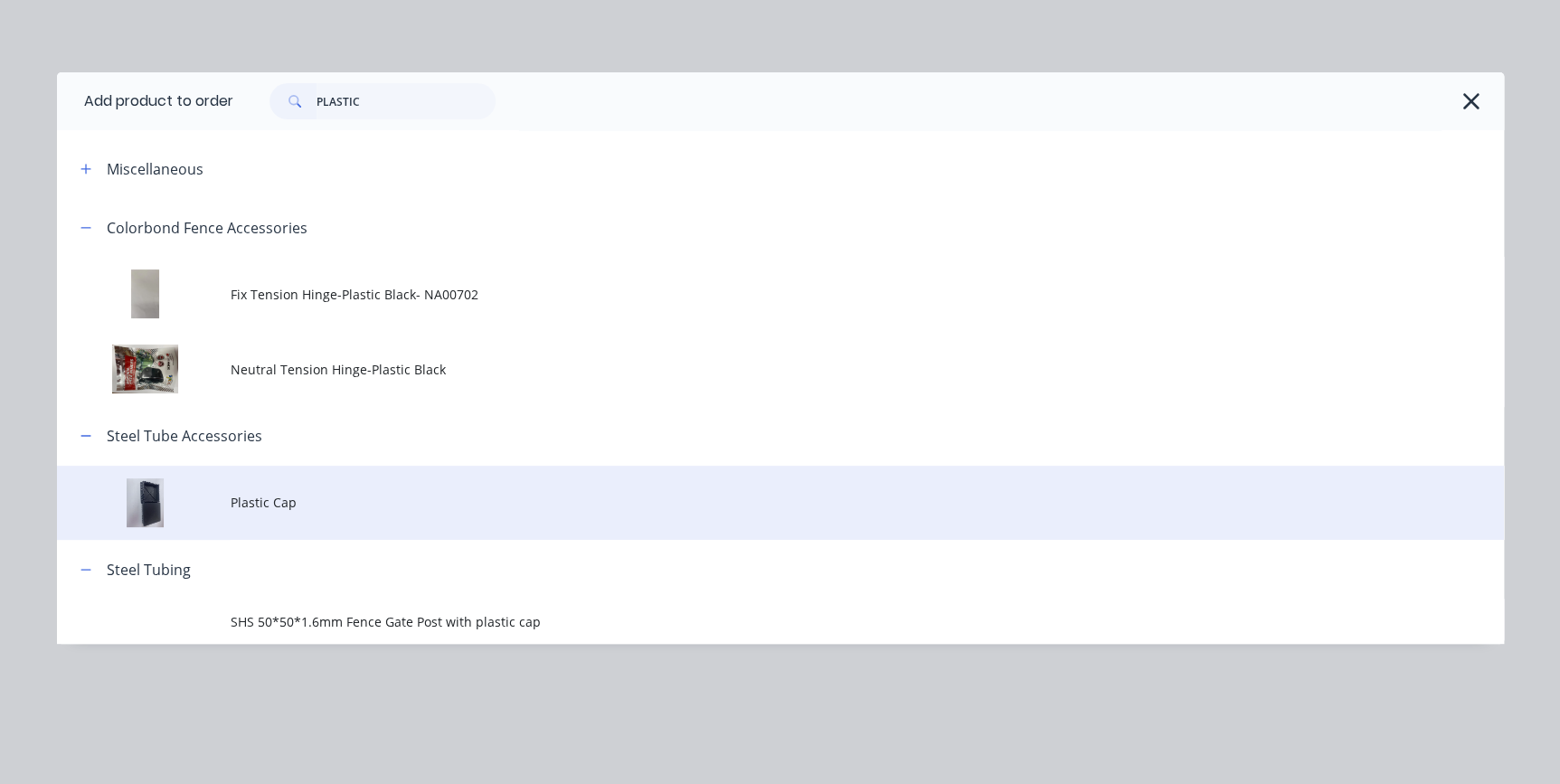 click on "Plastic Cap" at bounding box center (867, 503) 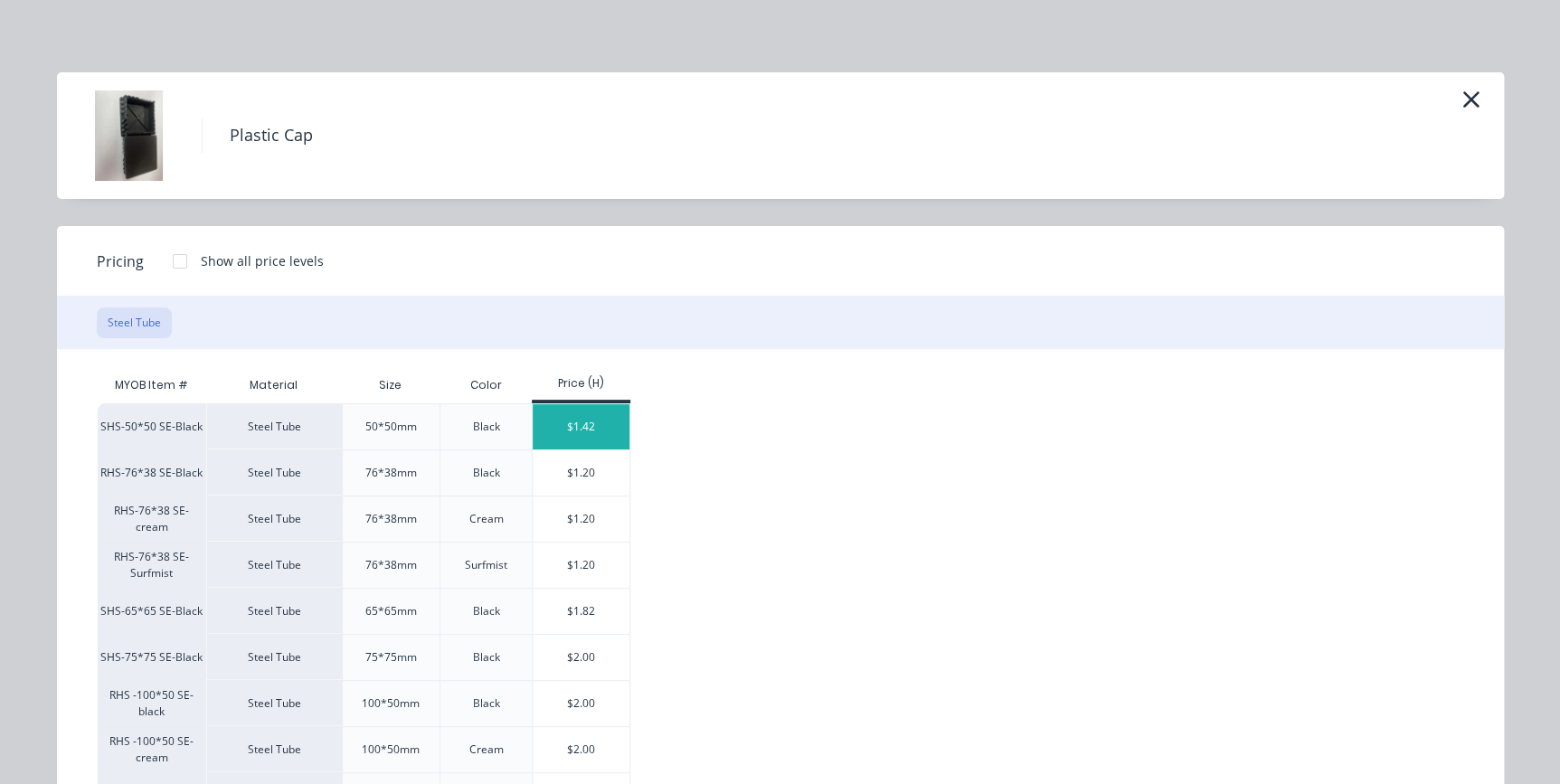 click on "$1.42" at bounding box center [581, 427] 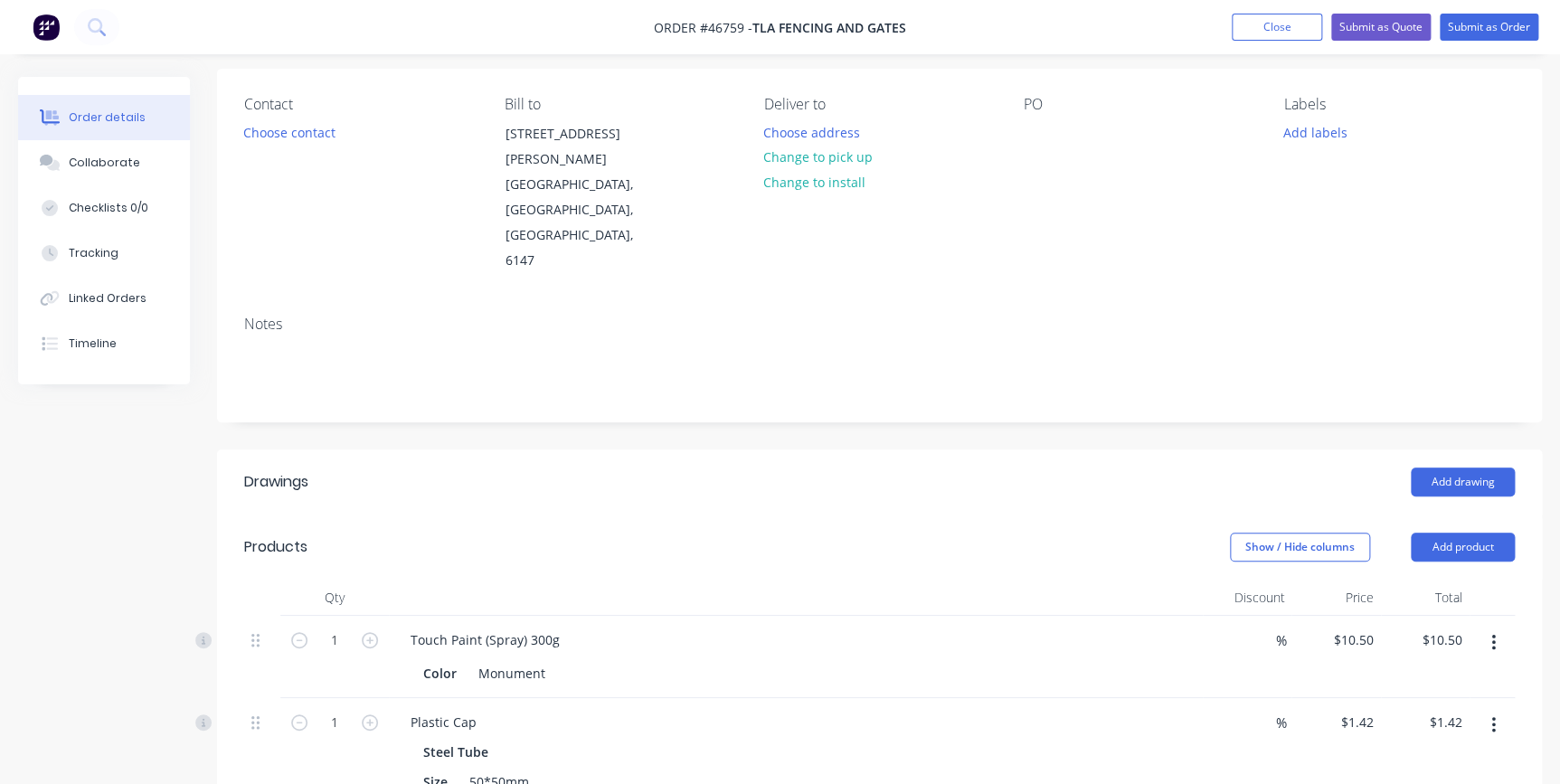 scroll, scrollTop: 328, scrollLeft: 0, axis: vertical 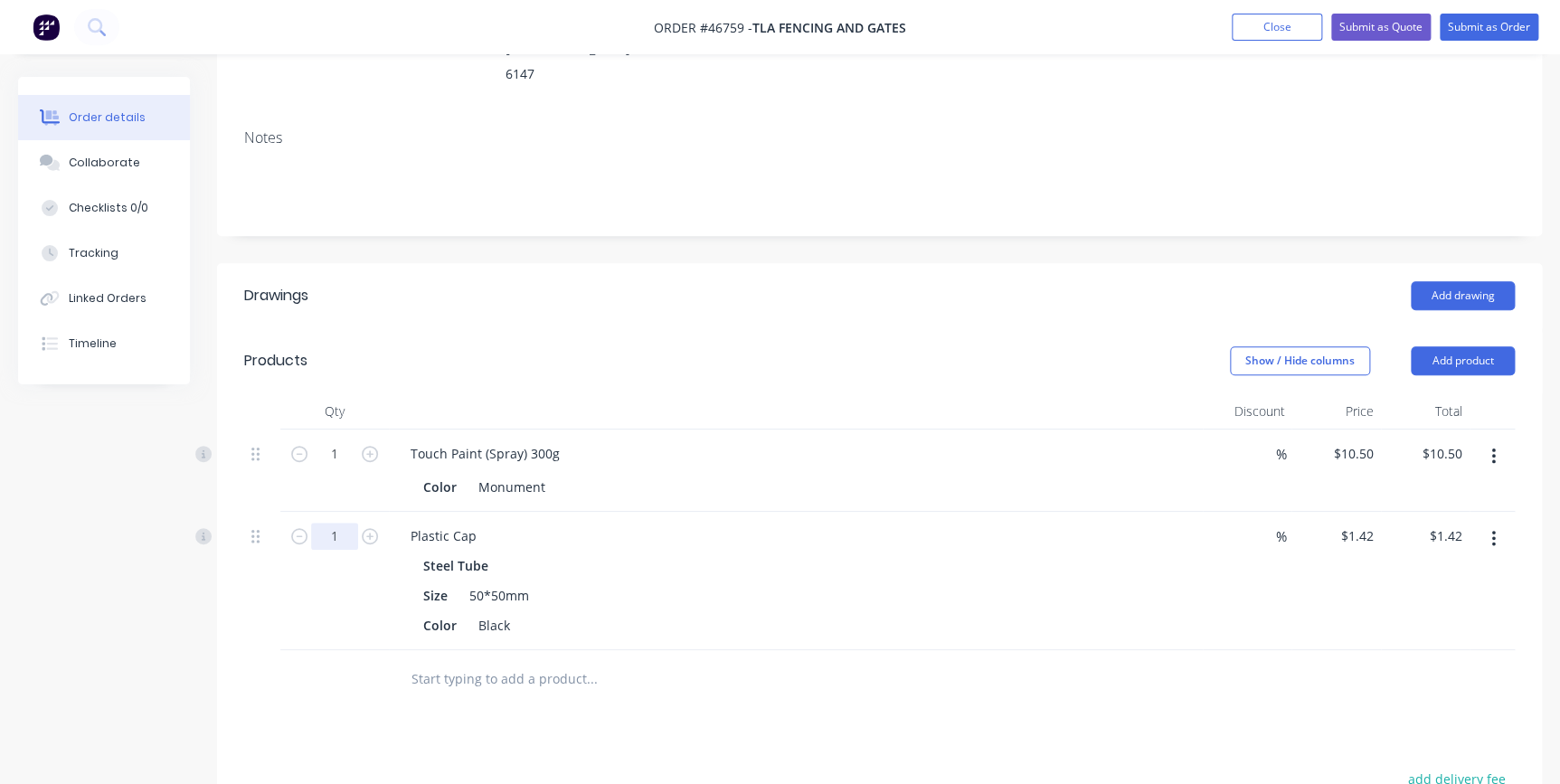 click on "1" at bounding box center (335, 454) 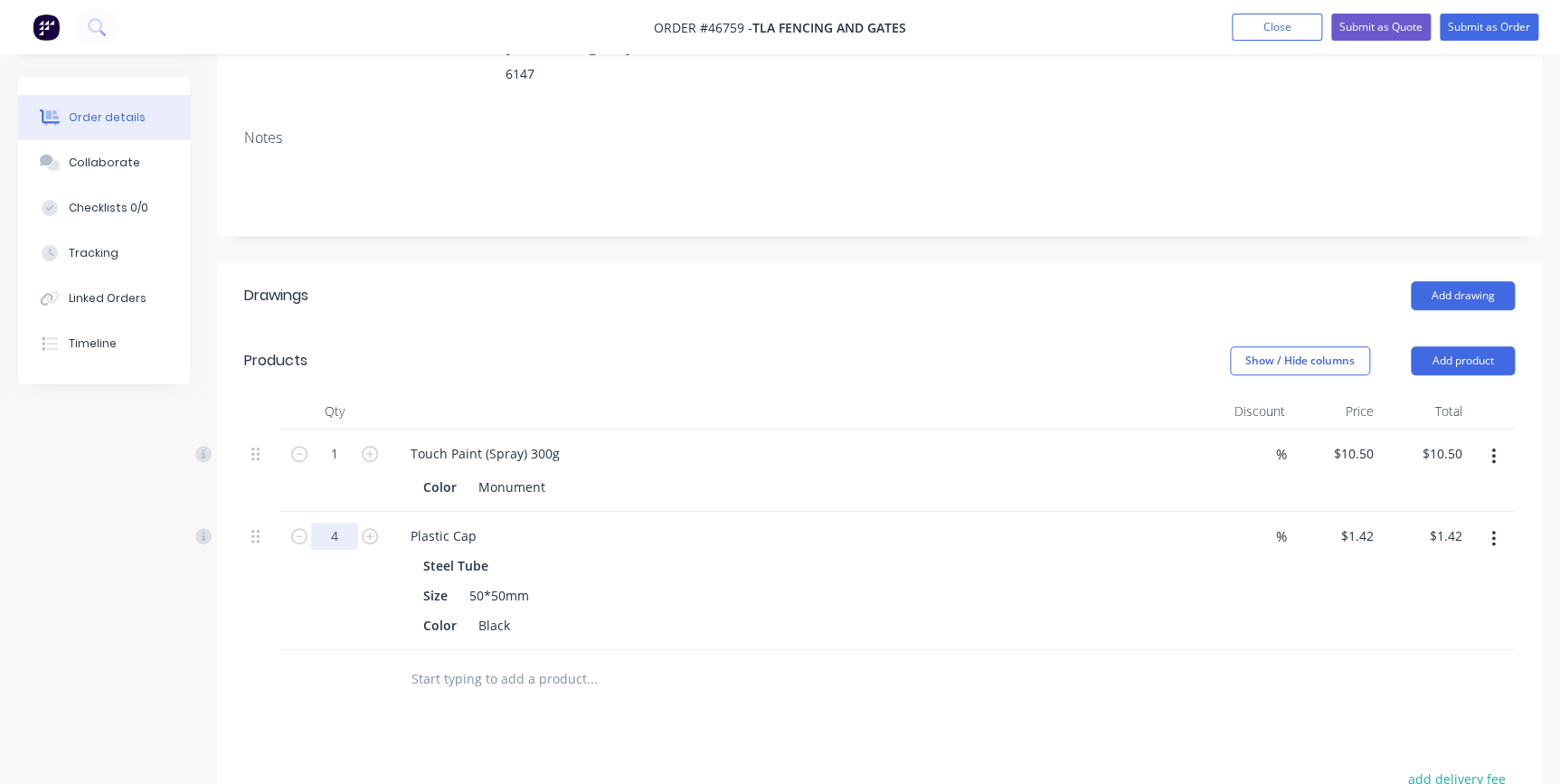 type on "4" 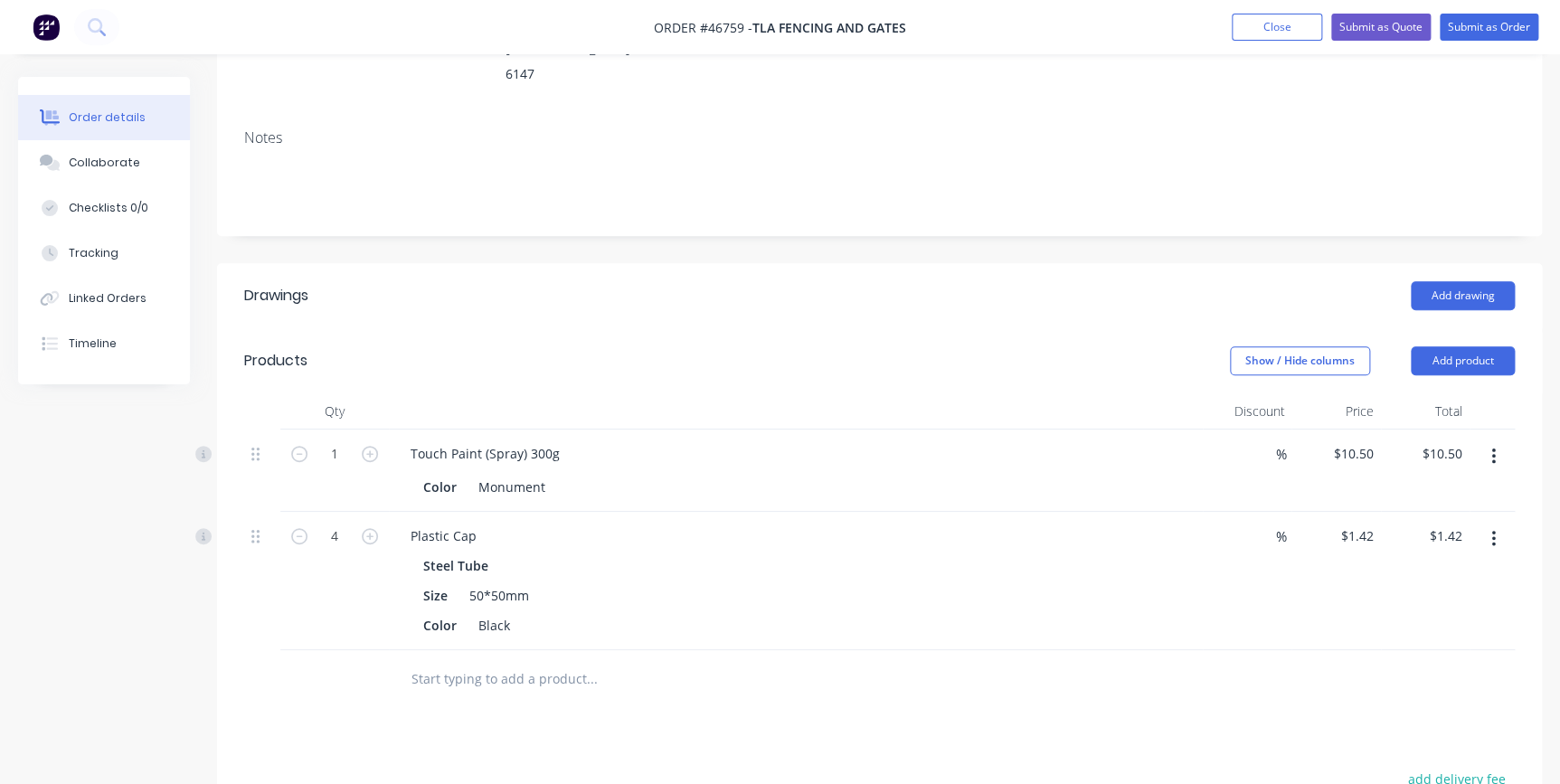 type on "$5.68" 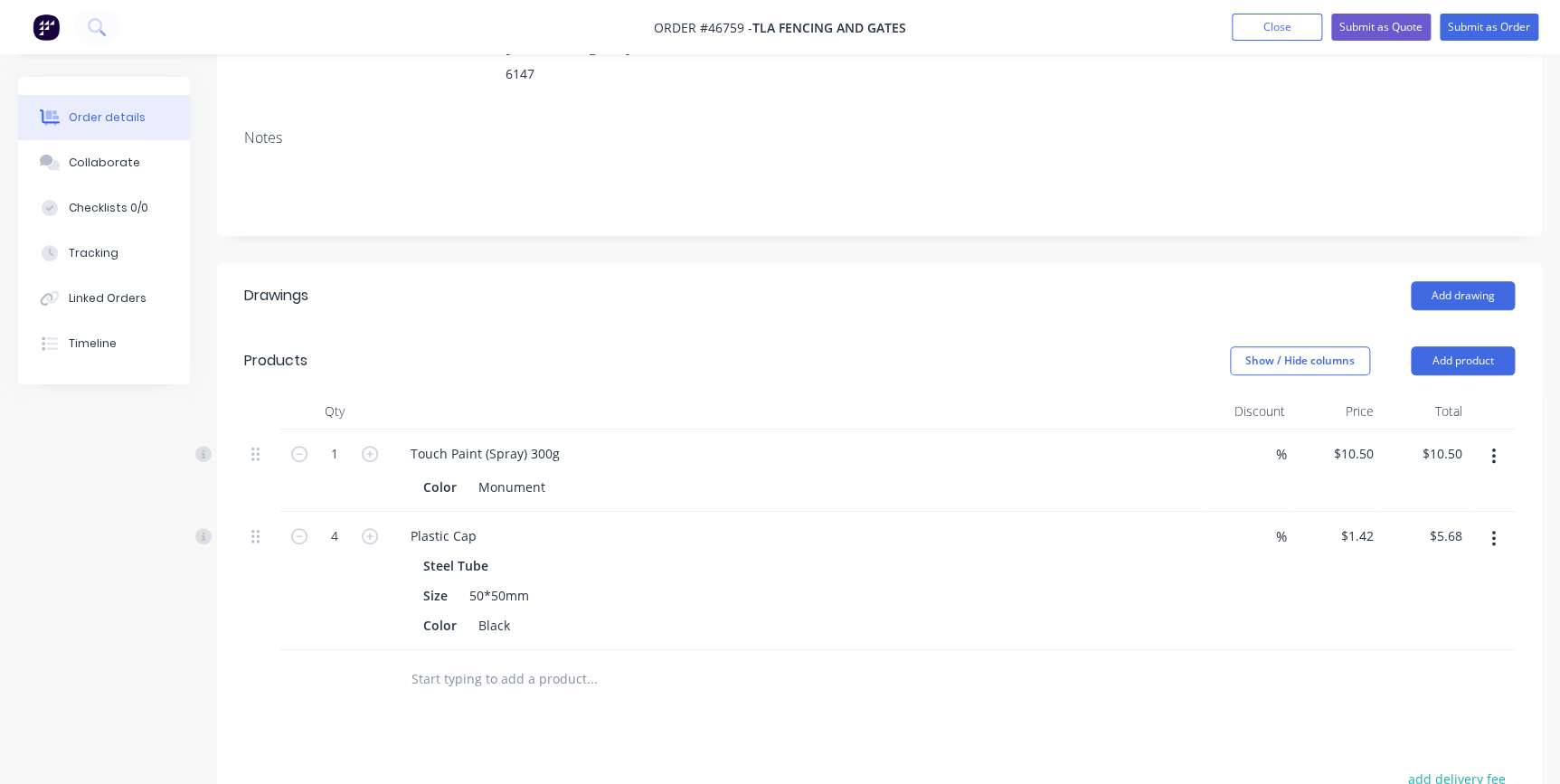 click on "Steel Tube" at bounding box center [796, 565] 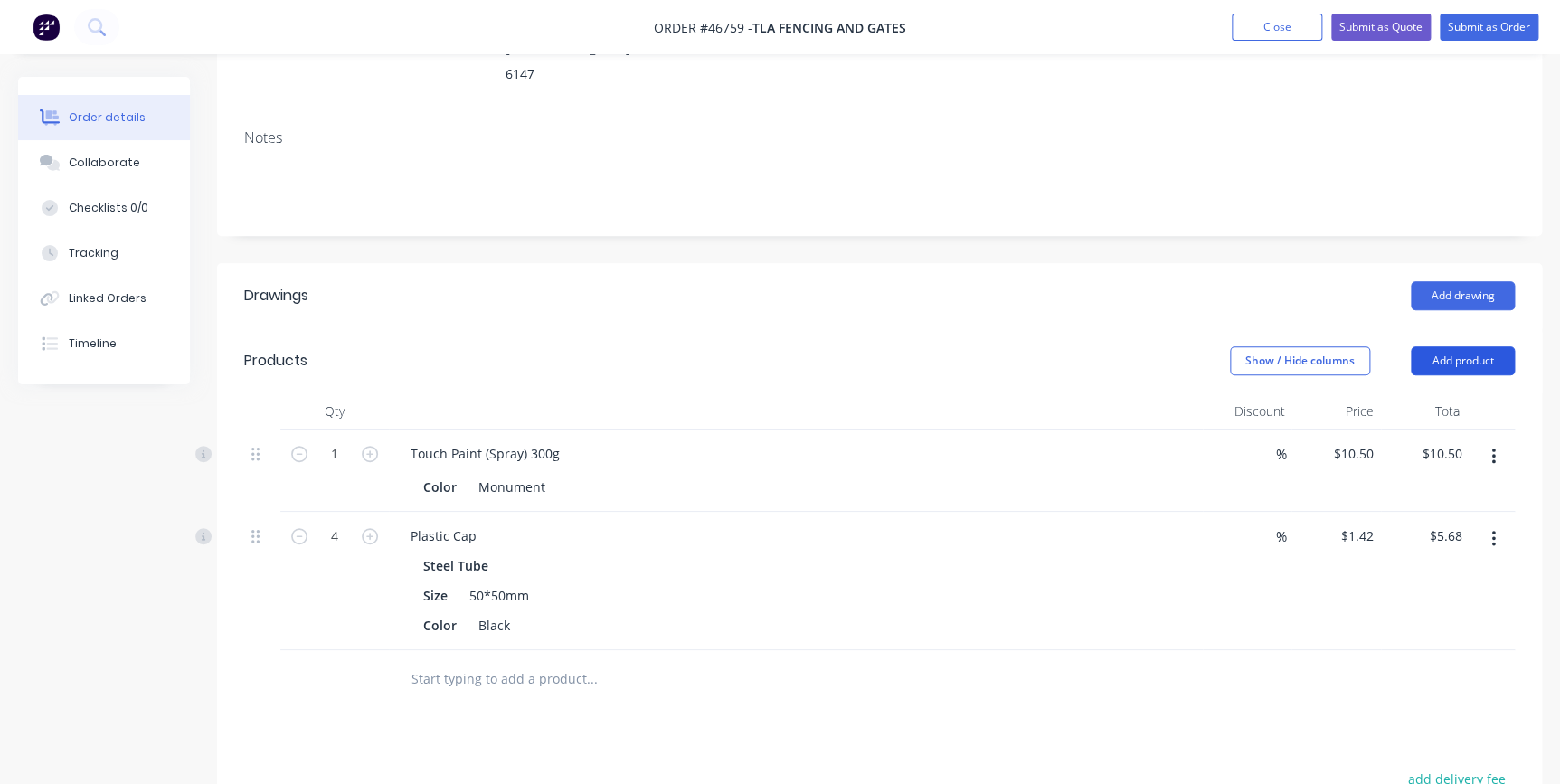click on "Add product" at bounding box center [1462, 361] 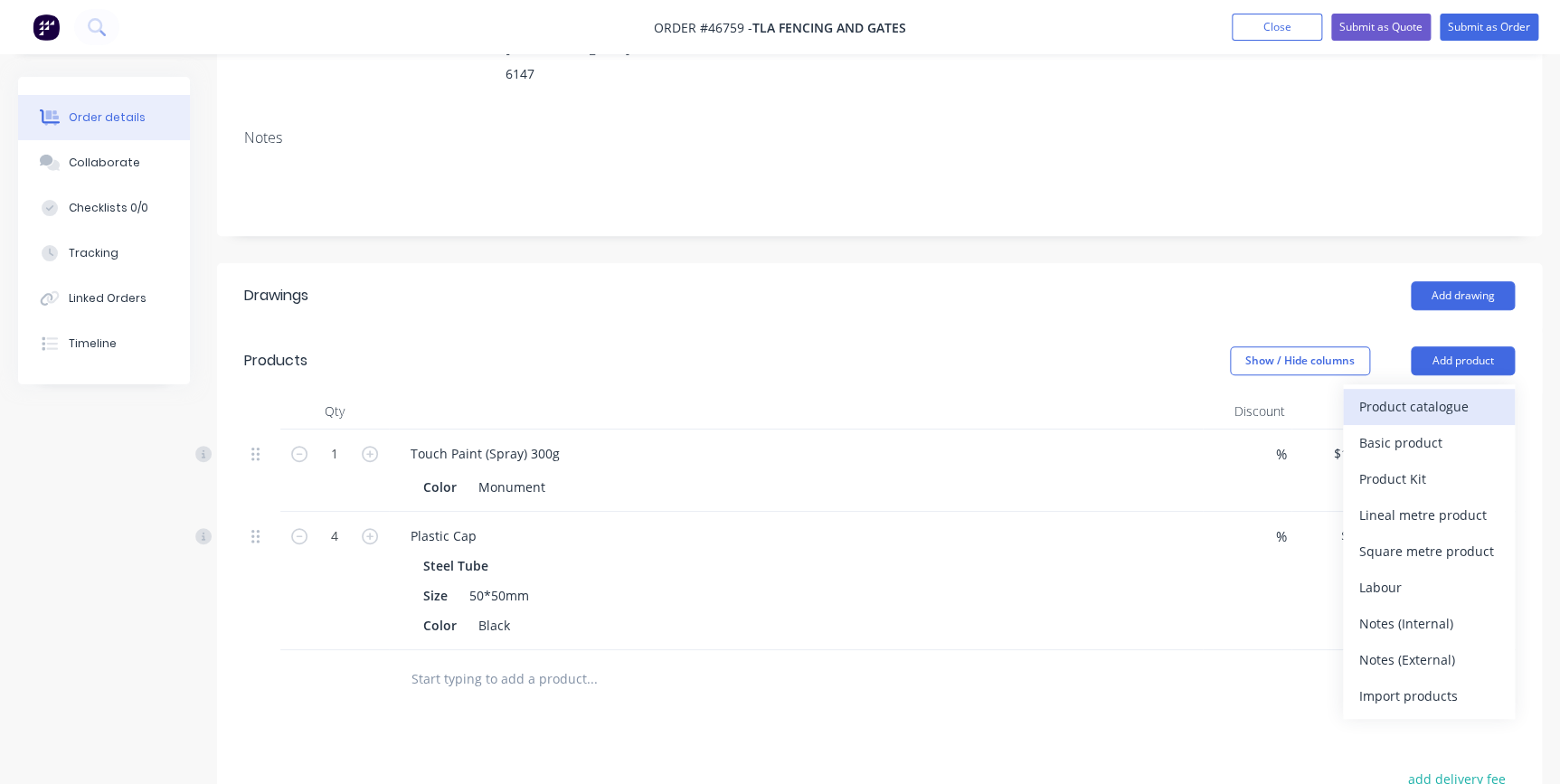 click on "Product catalogue" at bounding box center [1429, 406] 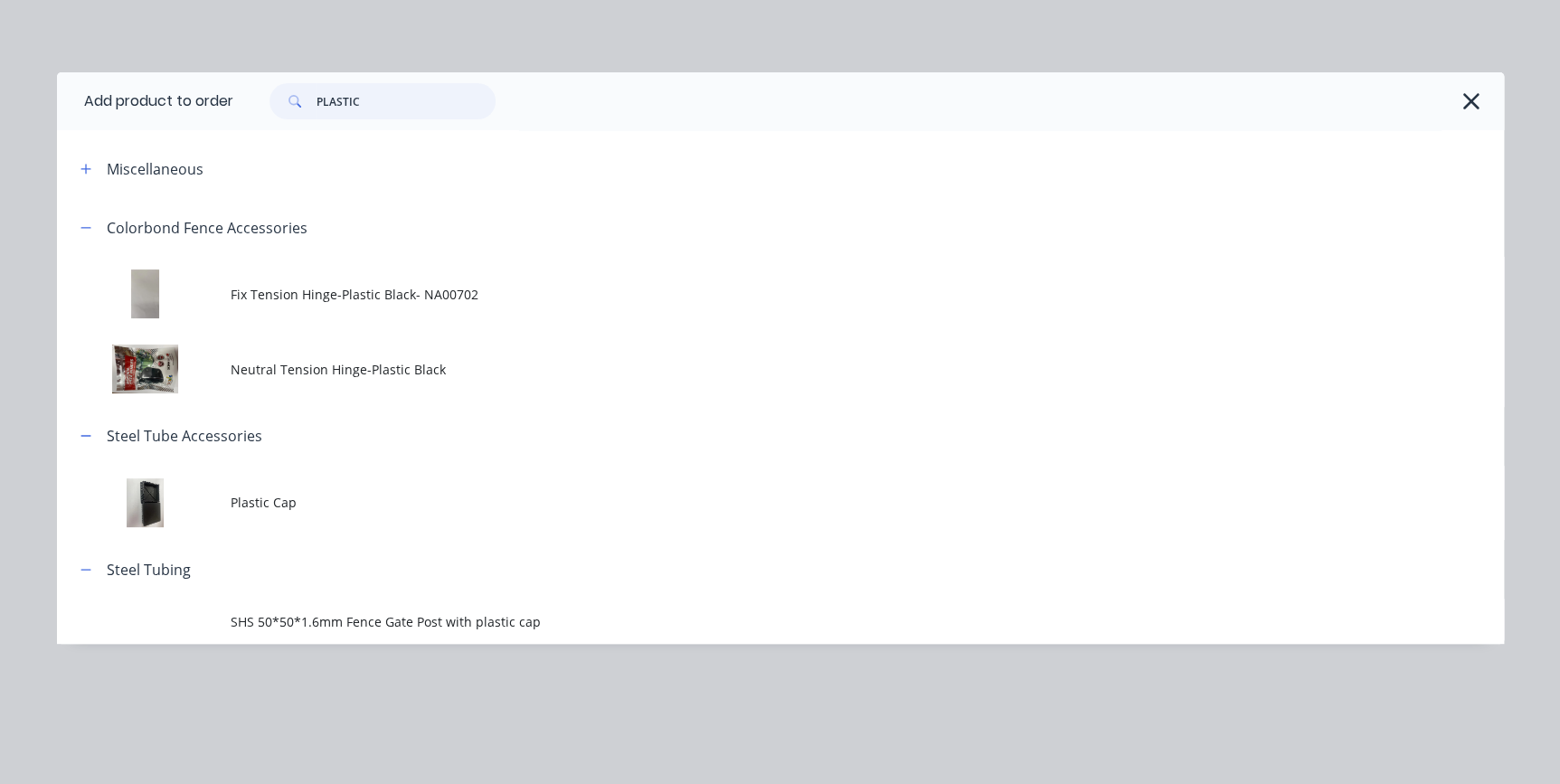 drag, startPoint x: 388, startPoint y: 103, endPoint x: 145, endPoint y: 109, distance: 243.07406 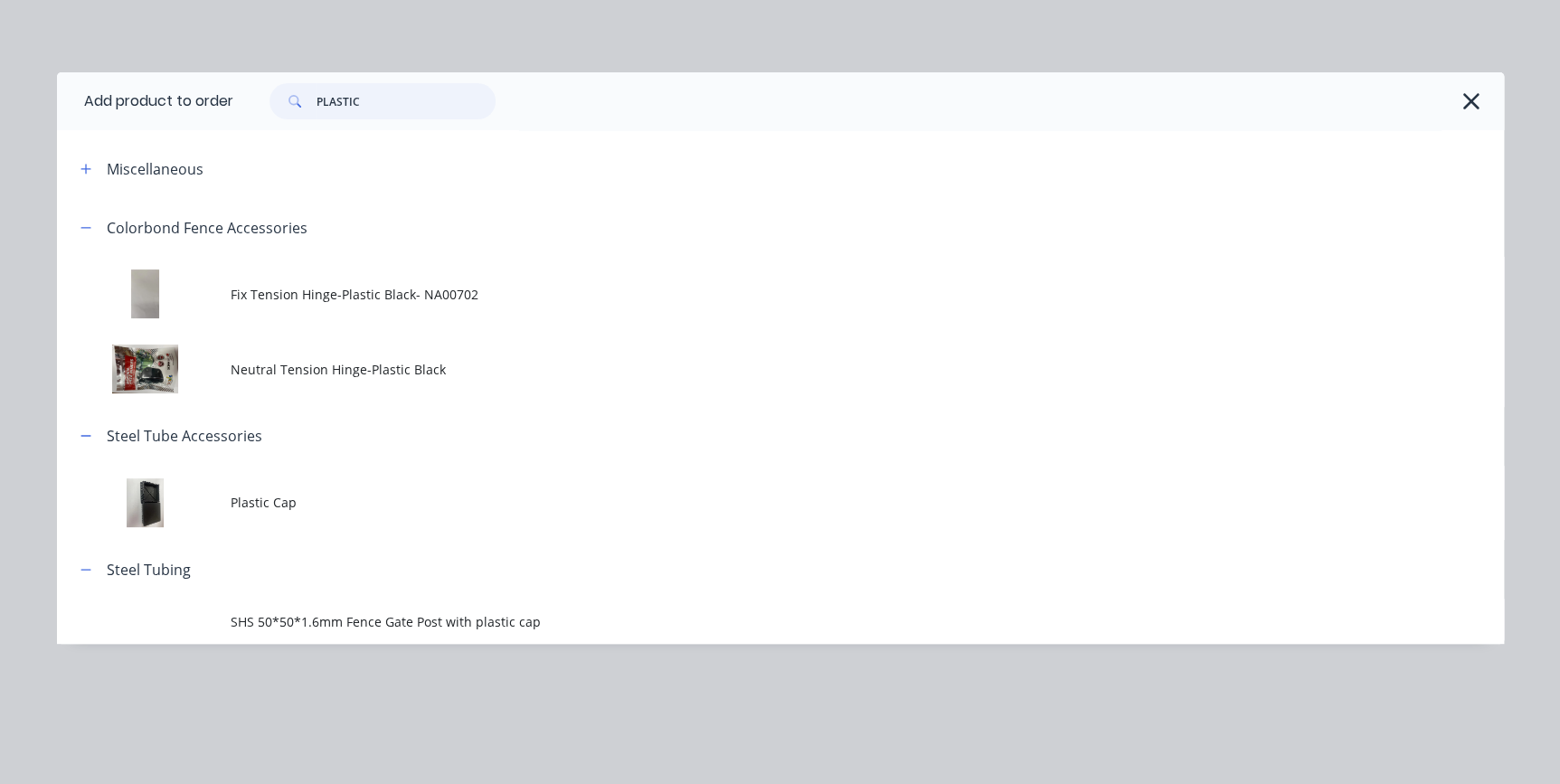 click on "Add product to order PLASTIC" at bounding box center [780, 101] 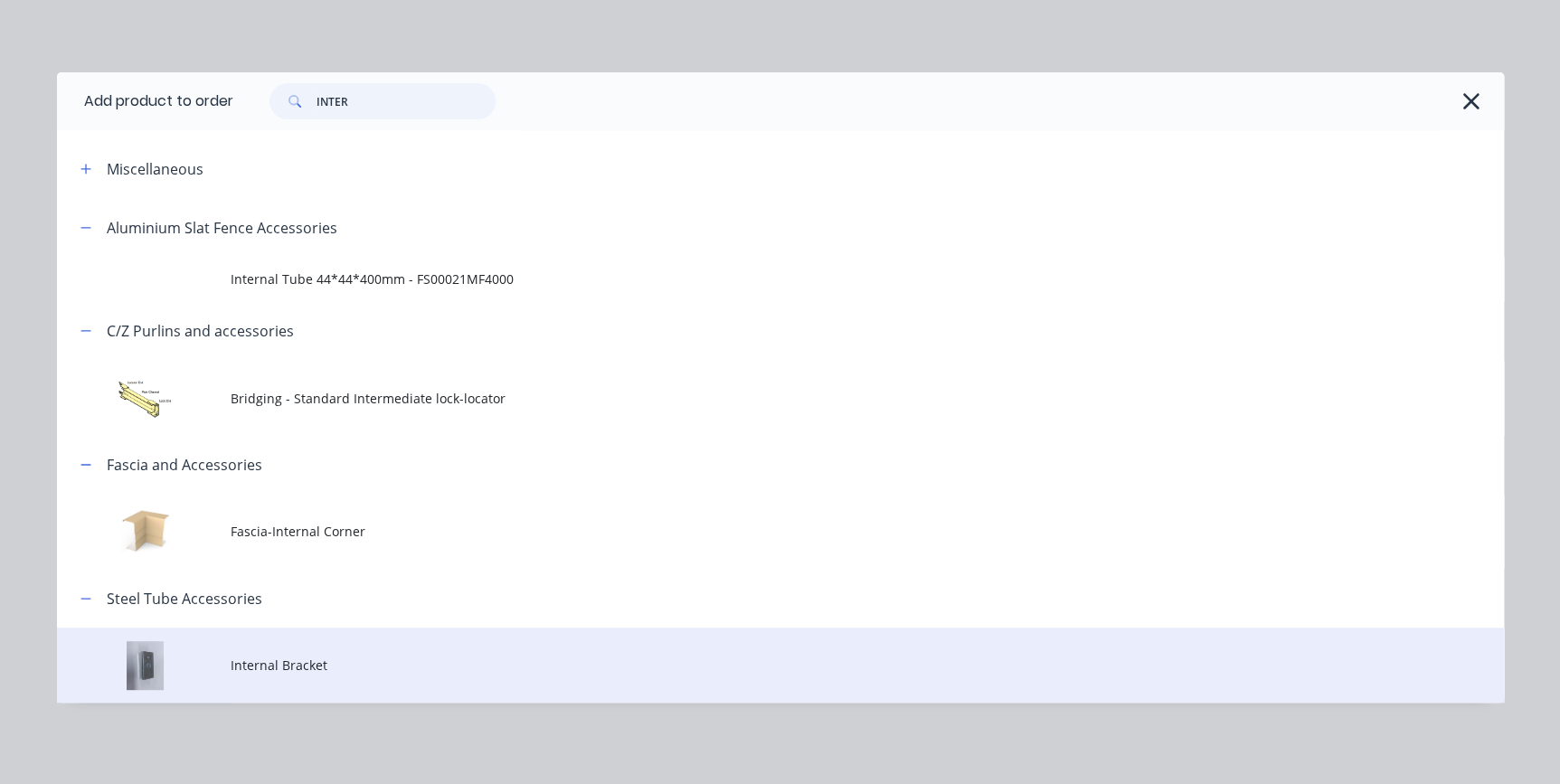 type on "INTER" 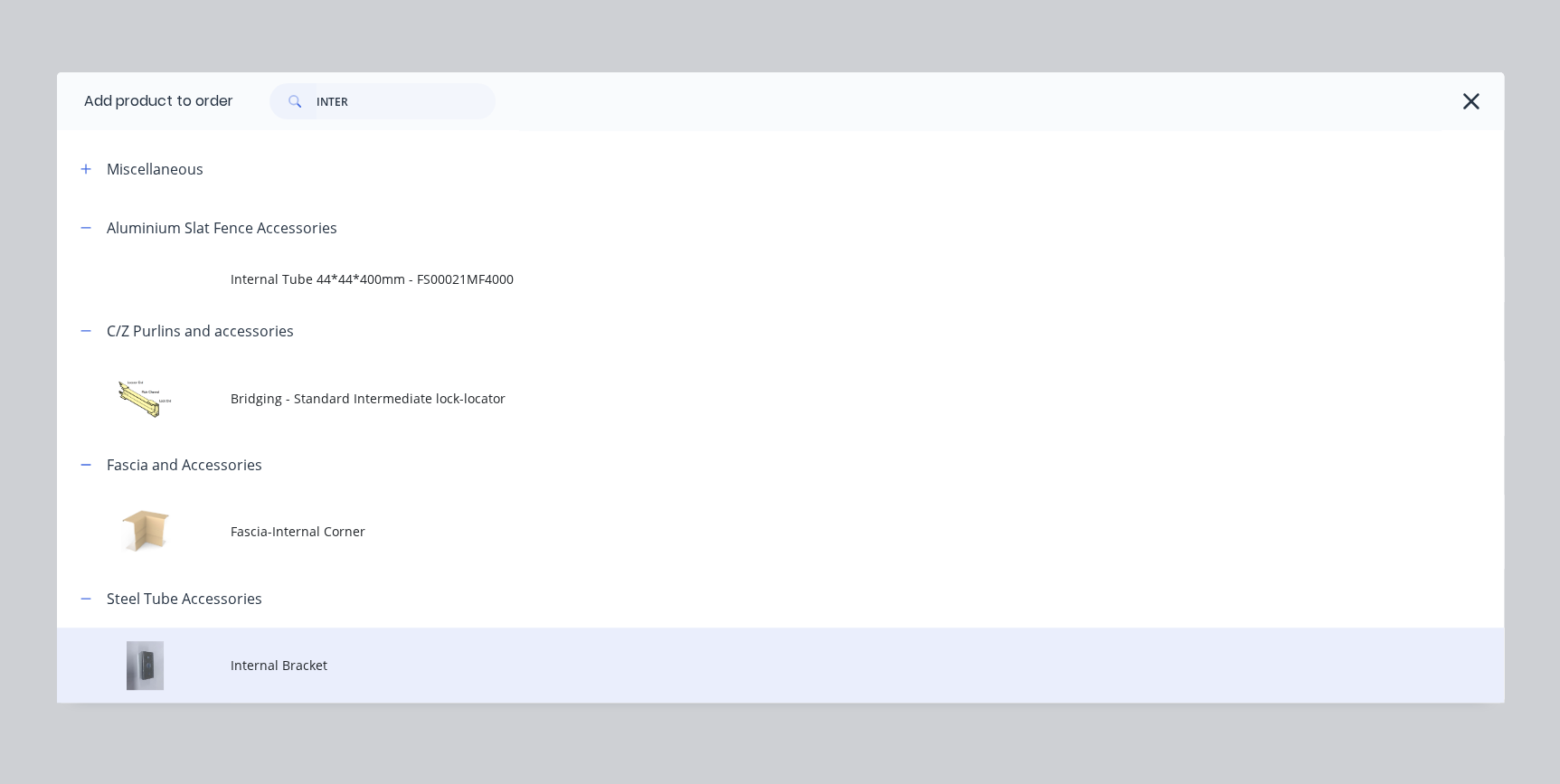 click on "Internal Bracket" at bounding box center [740, 665] 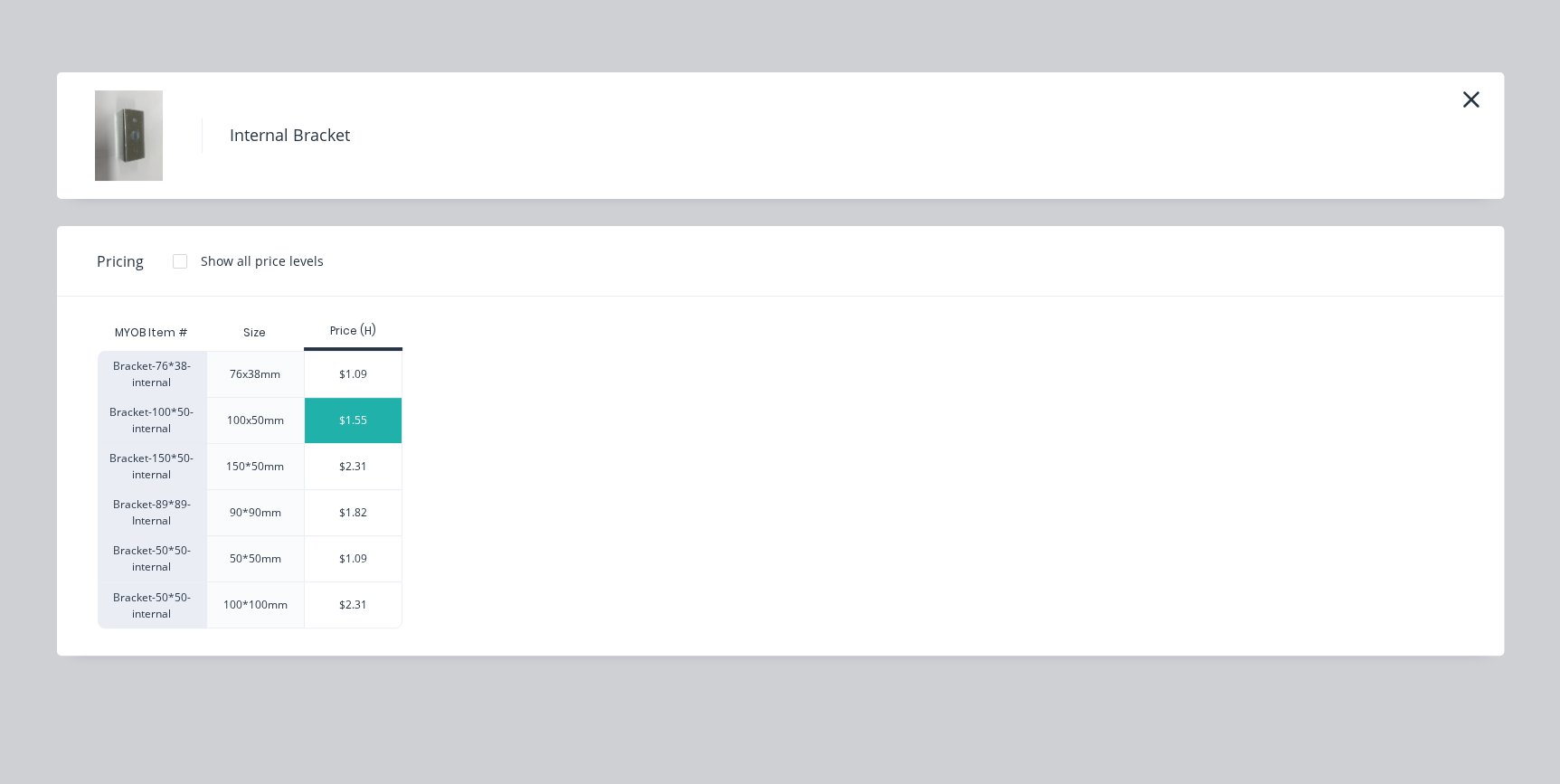 click on "$1.55" at bounding box center (353, 420) 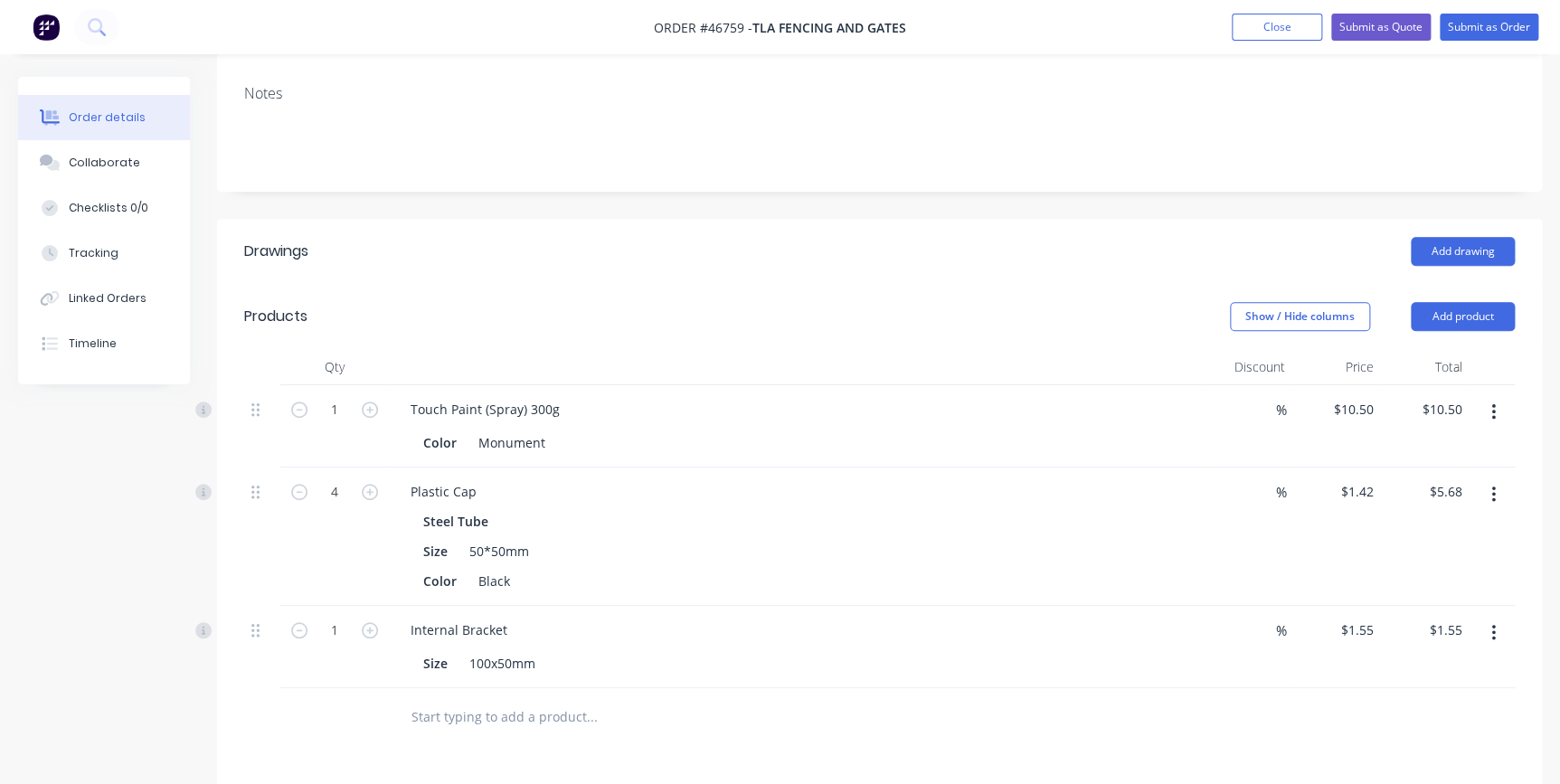 scroll, scrollTop: 411, scrollLeft: 0, axis: vertical 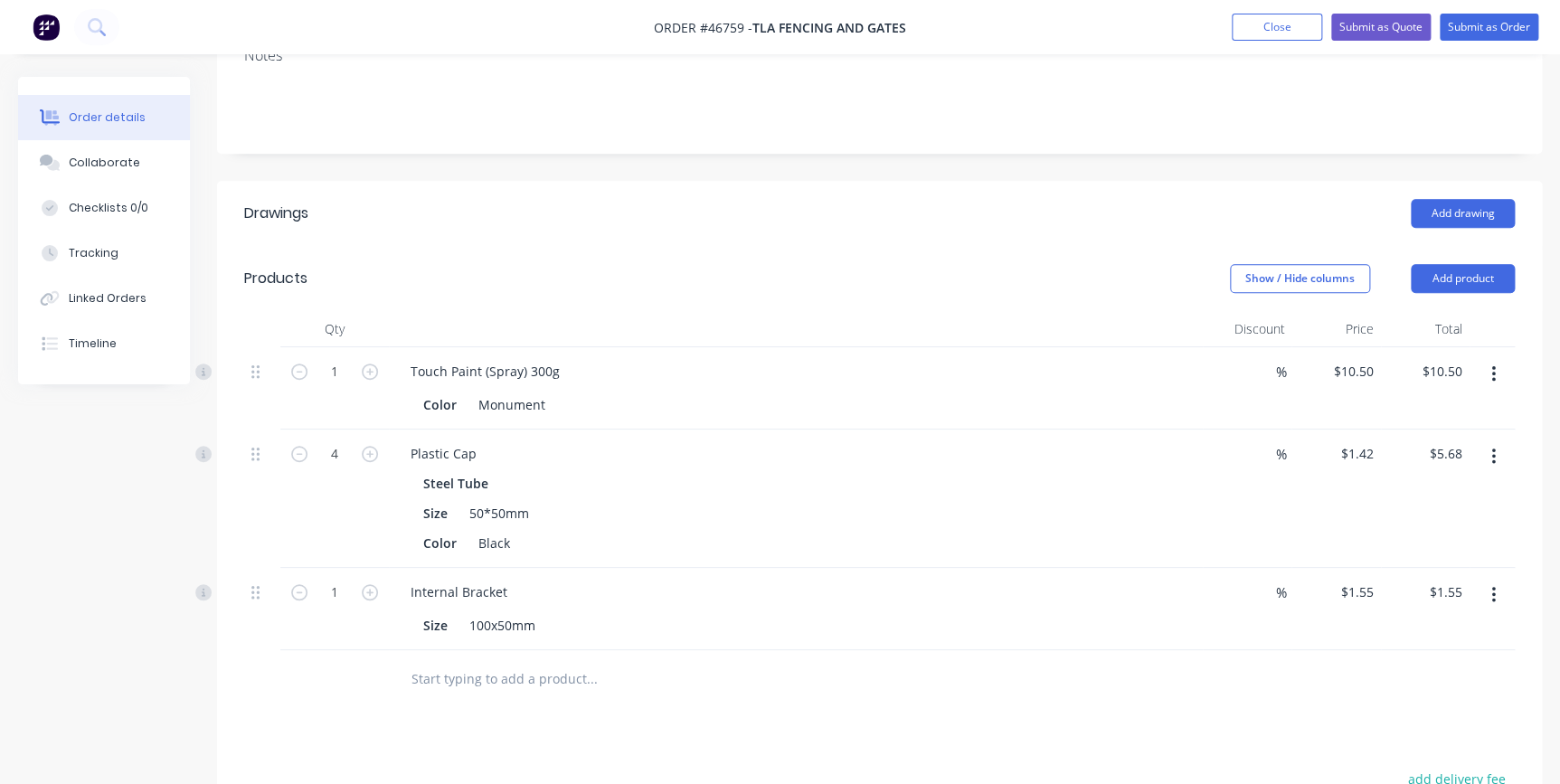 click on "1" at bounding box center [335, 609] 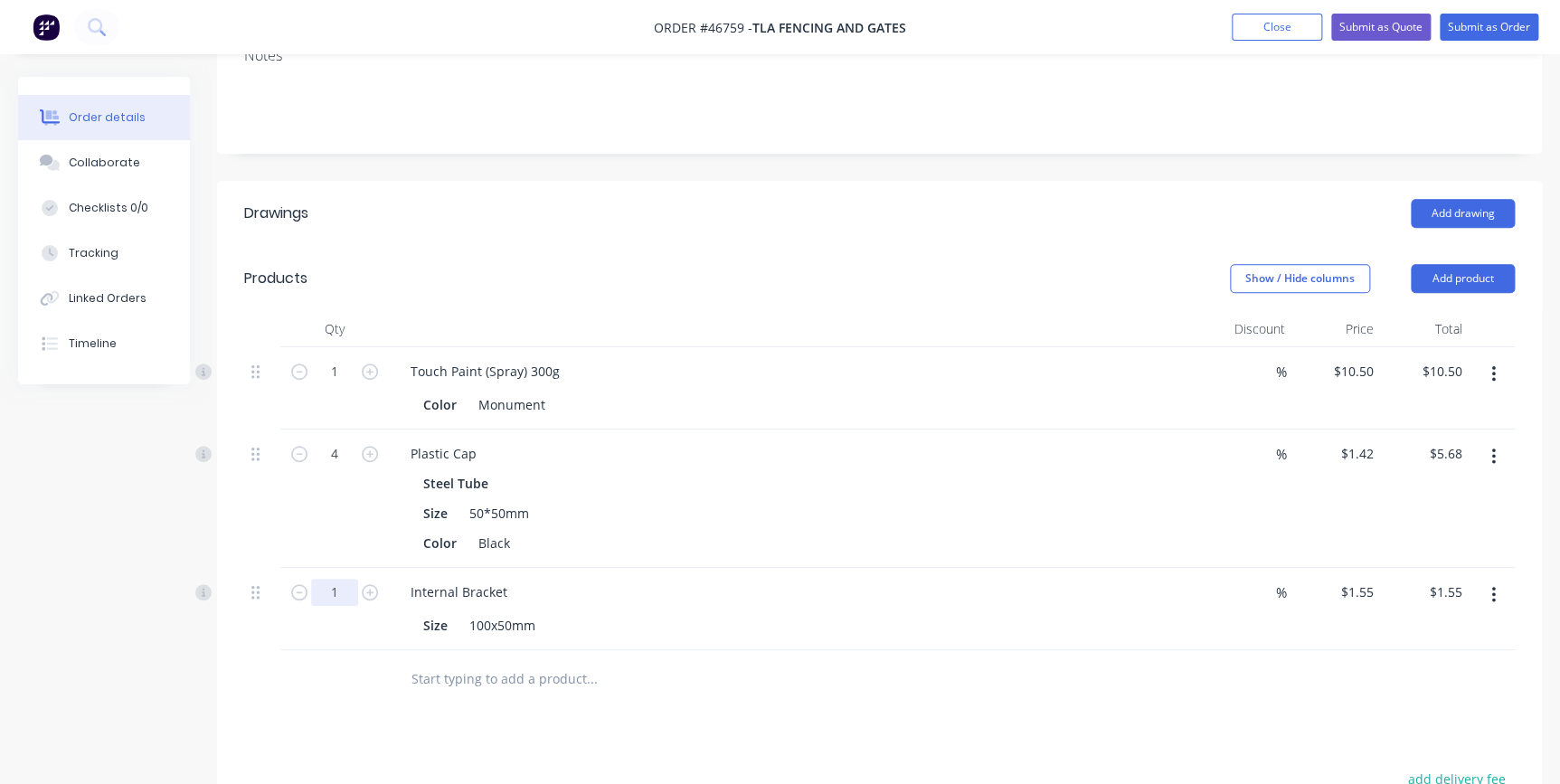 click on "1" at bounding box center [335, 372] 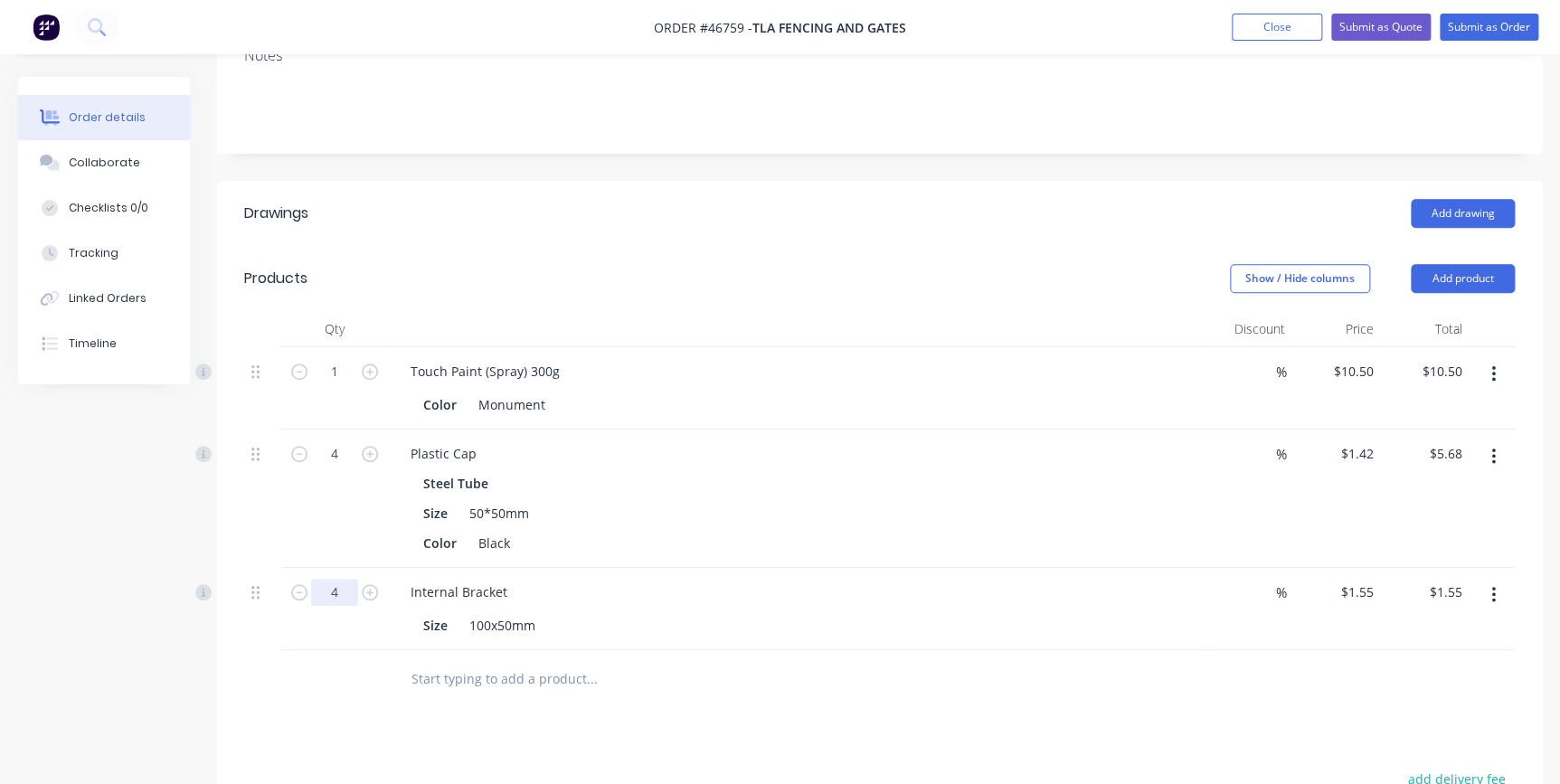 type on "4" 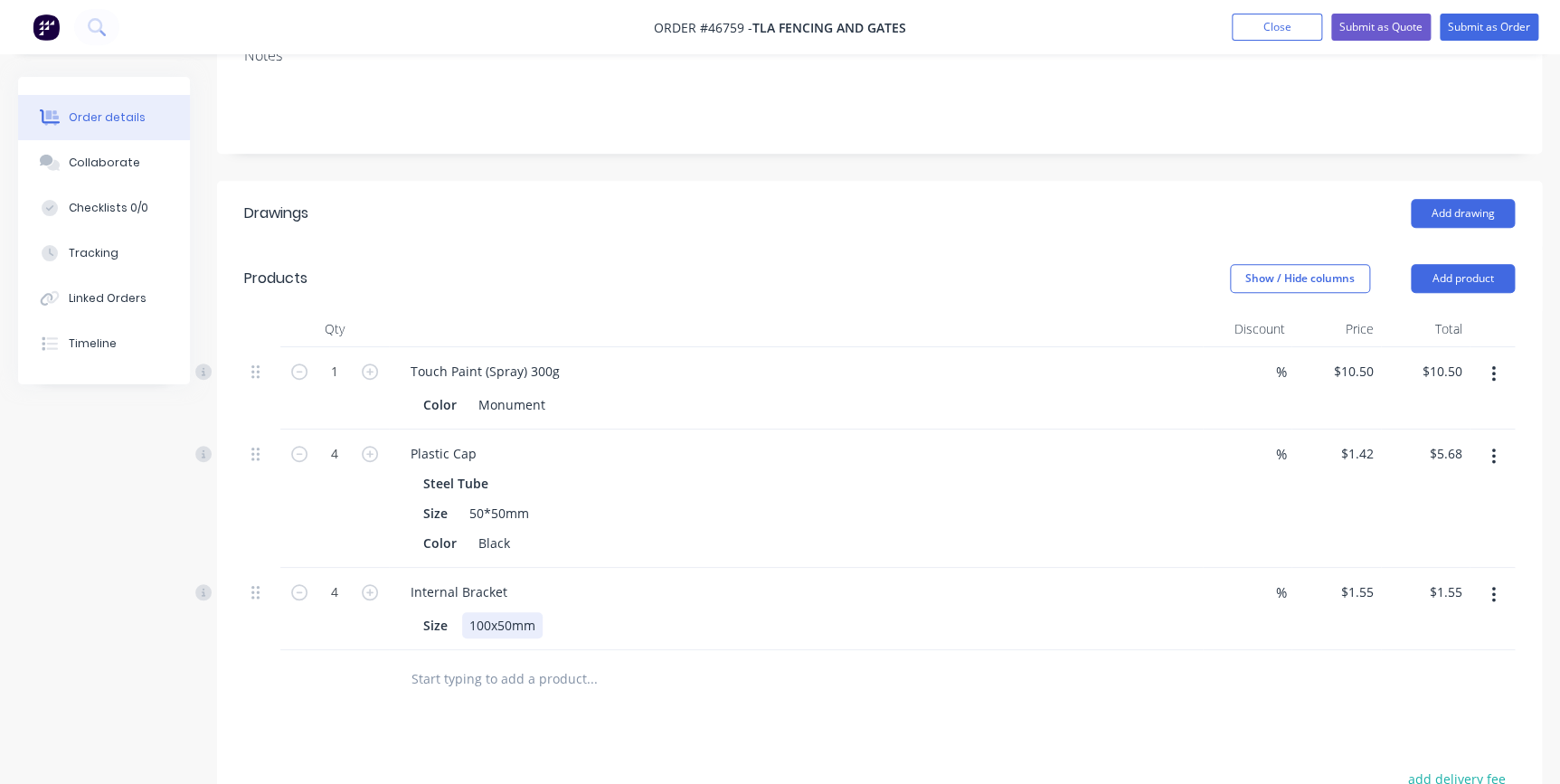 type on "$6.20" 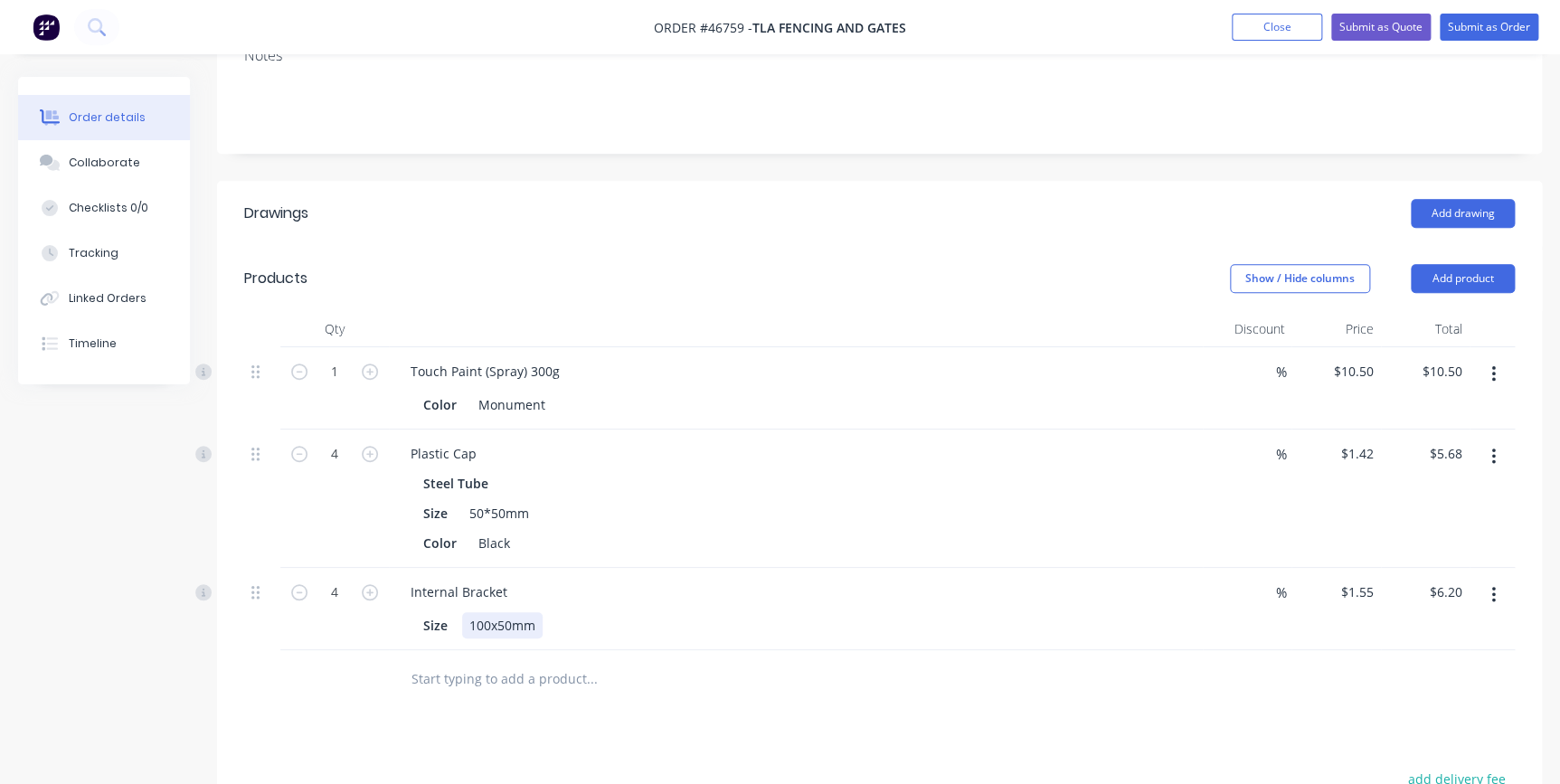 click on "Size 100x50mm" at bounding box center (792, 625) 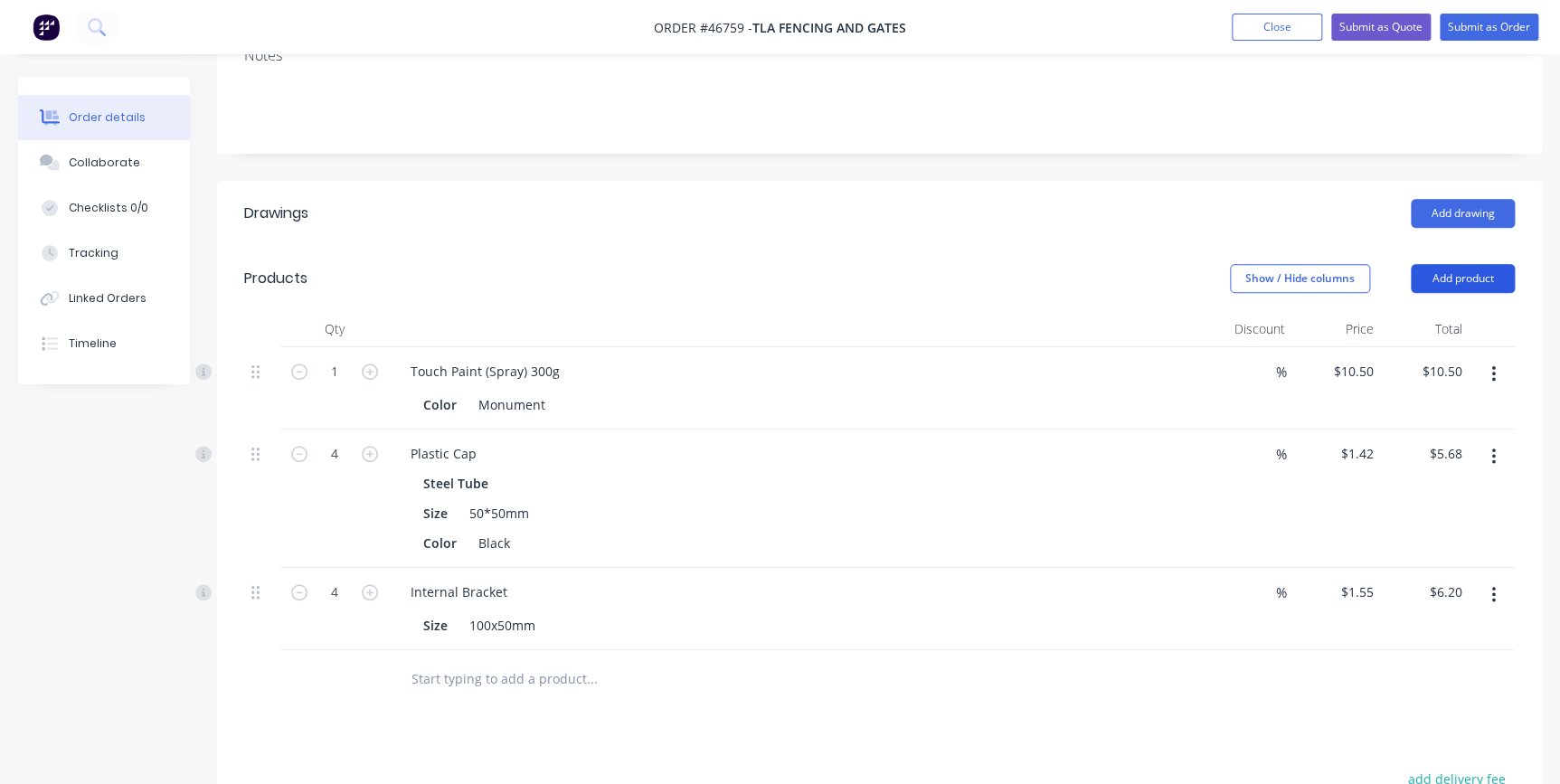 click on "Add product" at bounding box center (1462, 279) 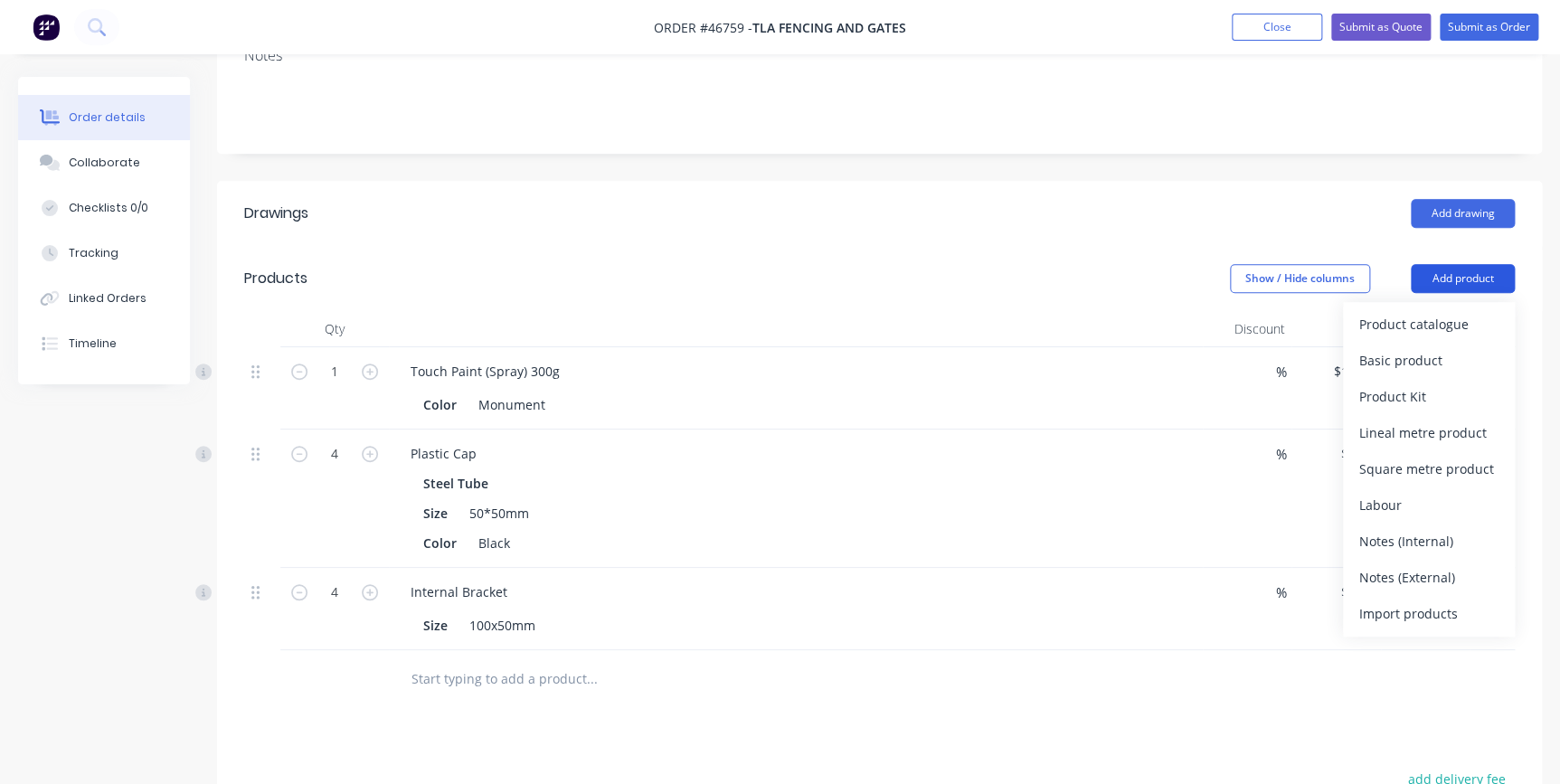 click on "Product catalogue" at bounding box center (1429, 324) 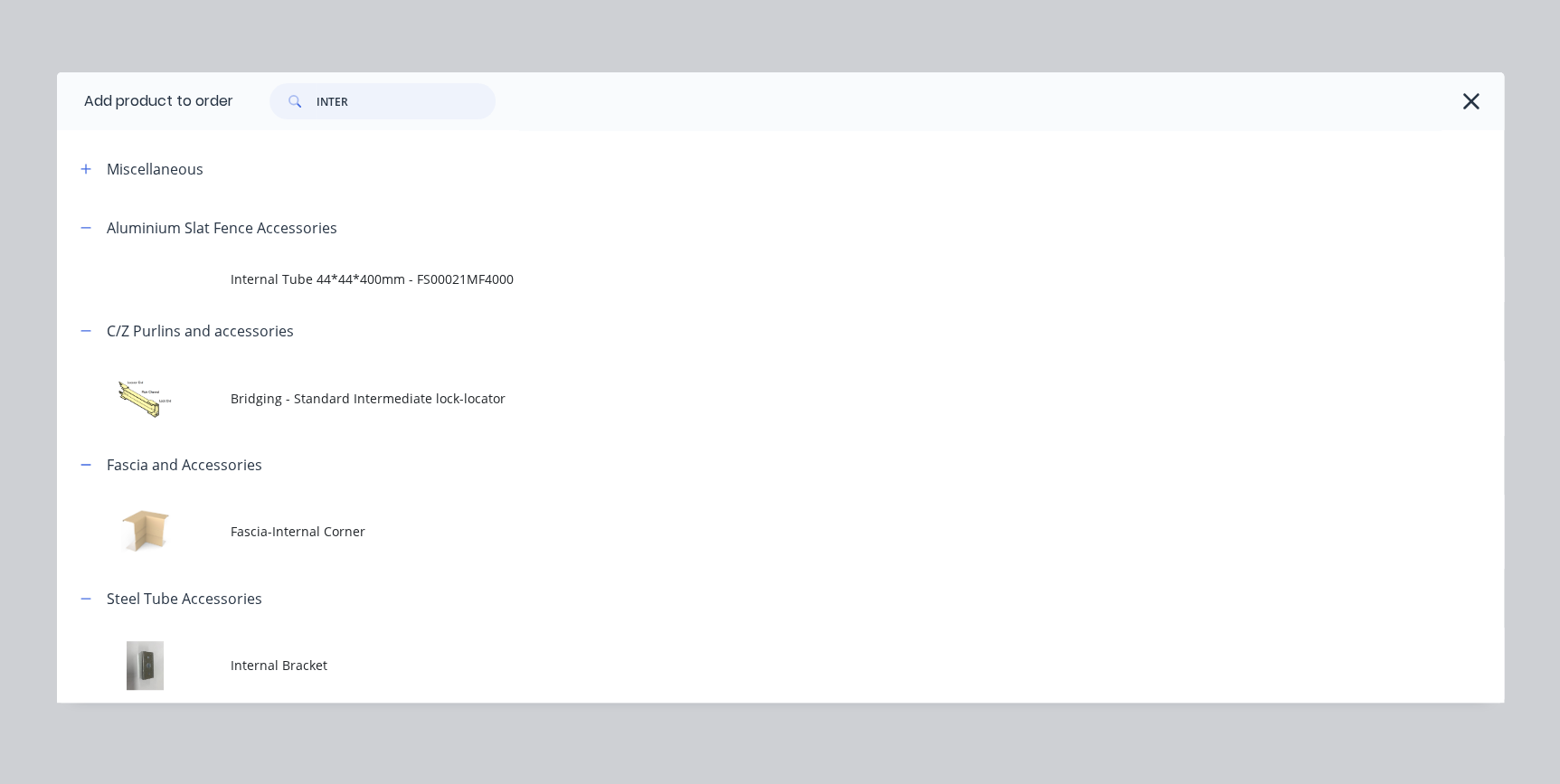 drag, startPoint x: 397, startPoint y: 118, endPoint x: 253, endPoint y: 115, distance: 144.0312 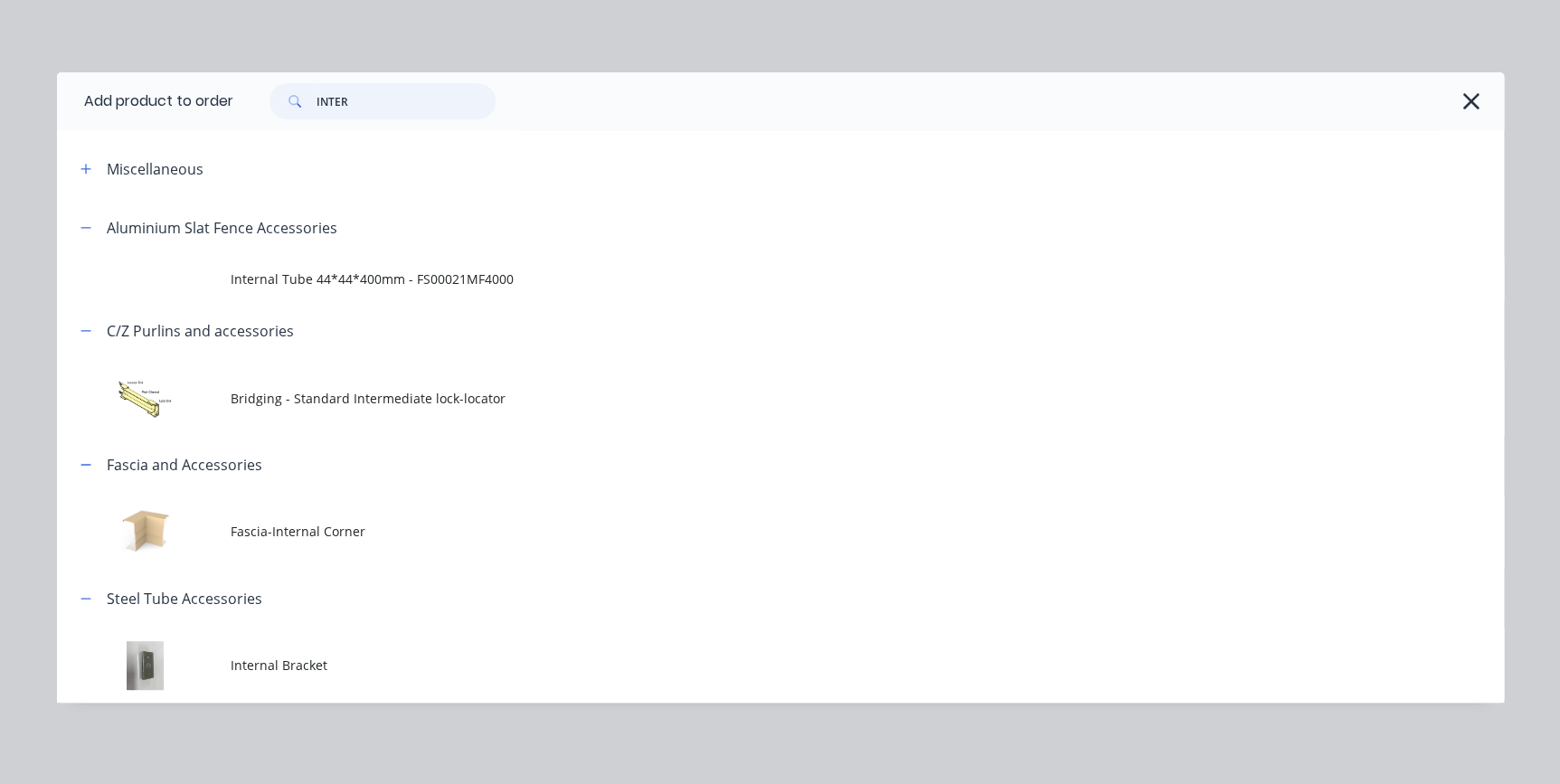 click on "INTER" at bounding box center (373, 101) 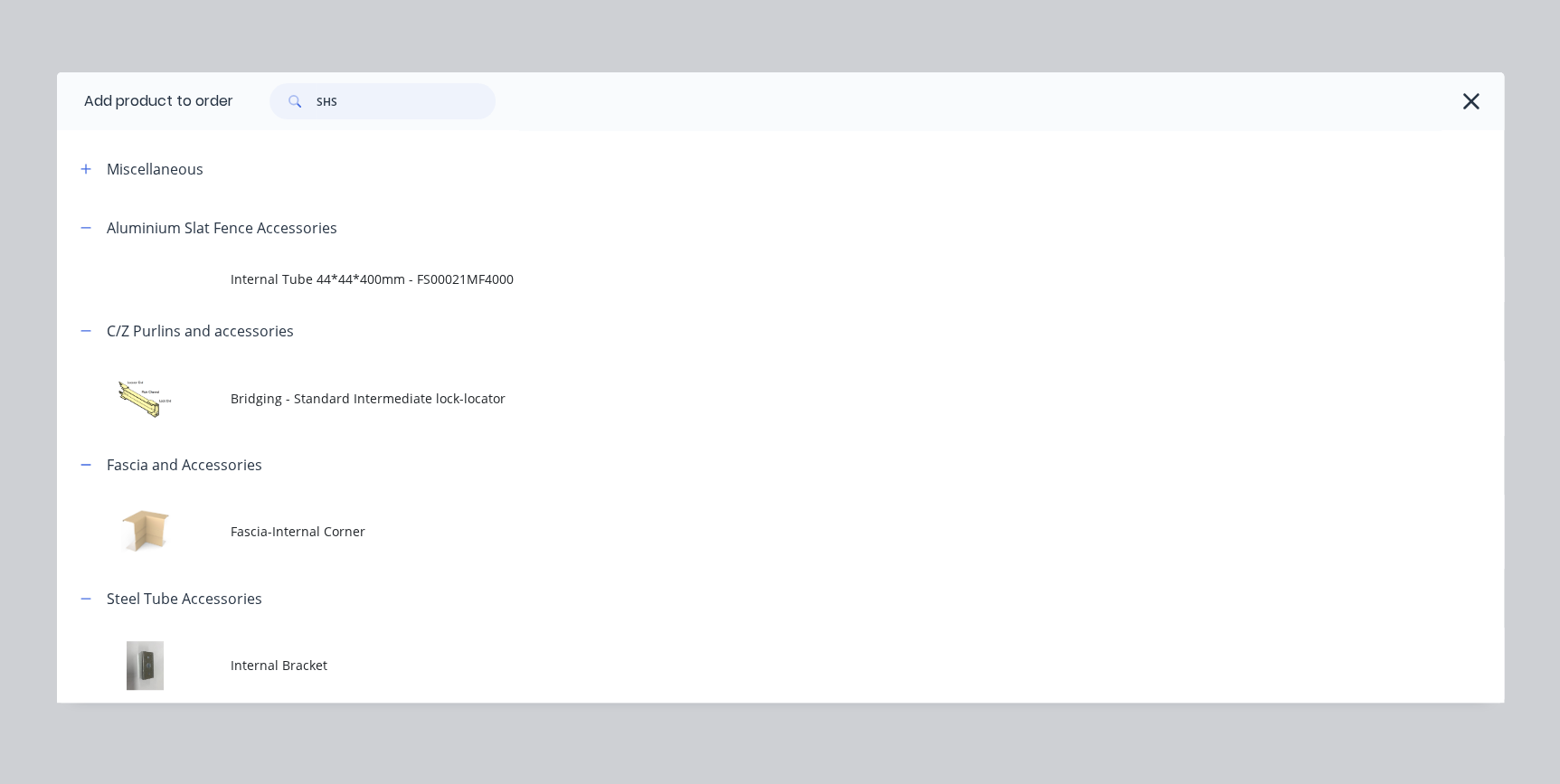 type on "SHS" 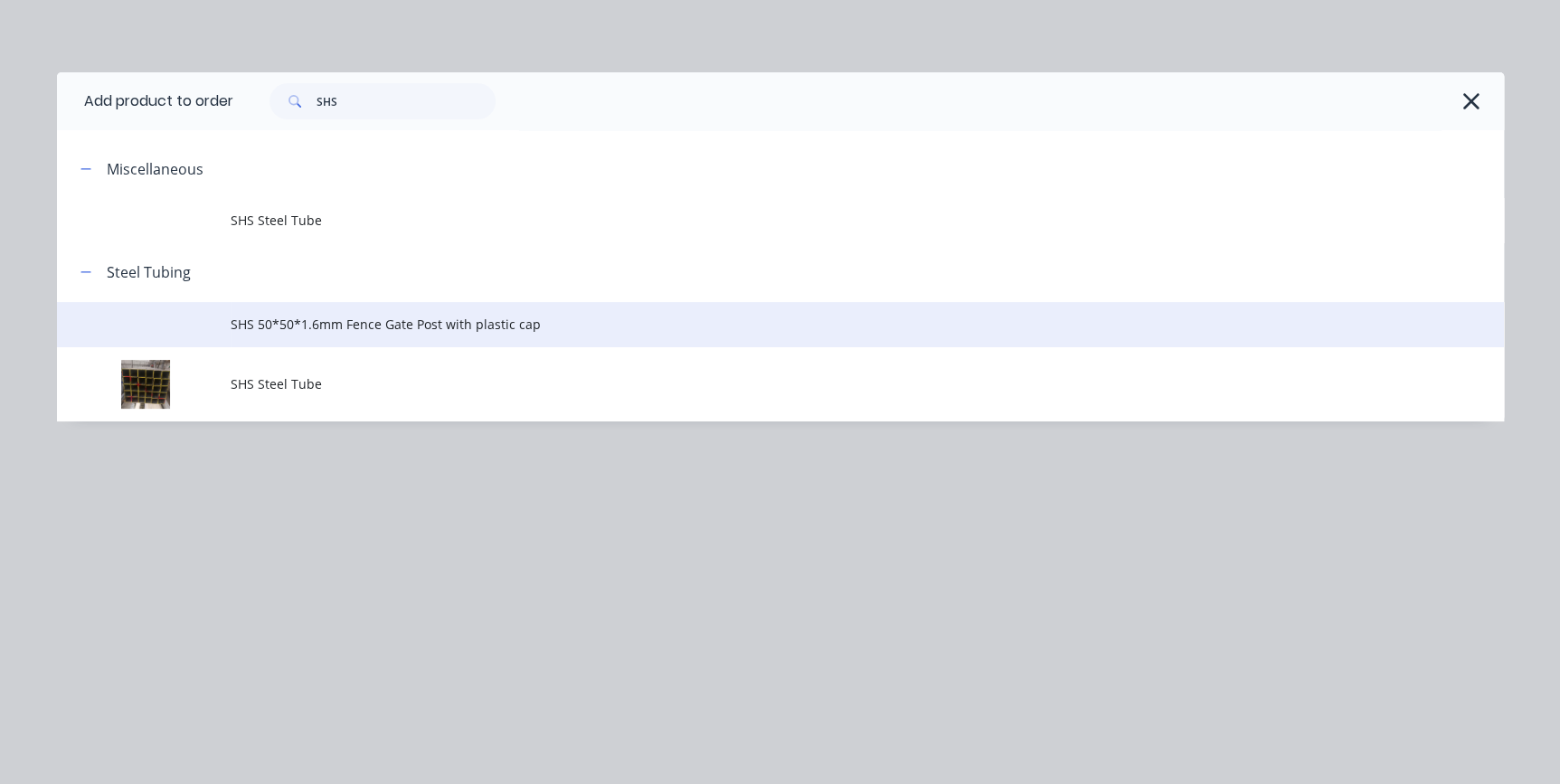 click on "SHS 50*50*1.6mm Fence Gate Post with plastic cap" at bounding box center [867, 325] 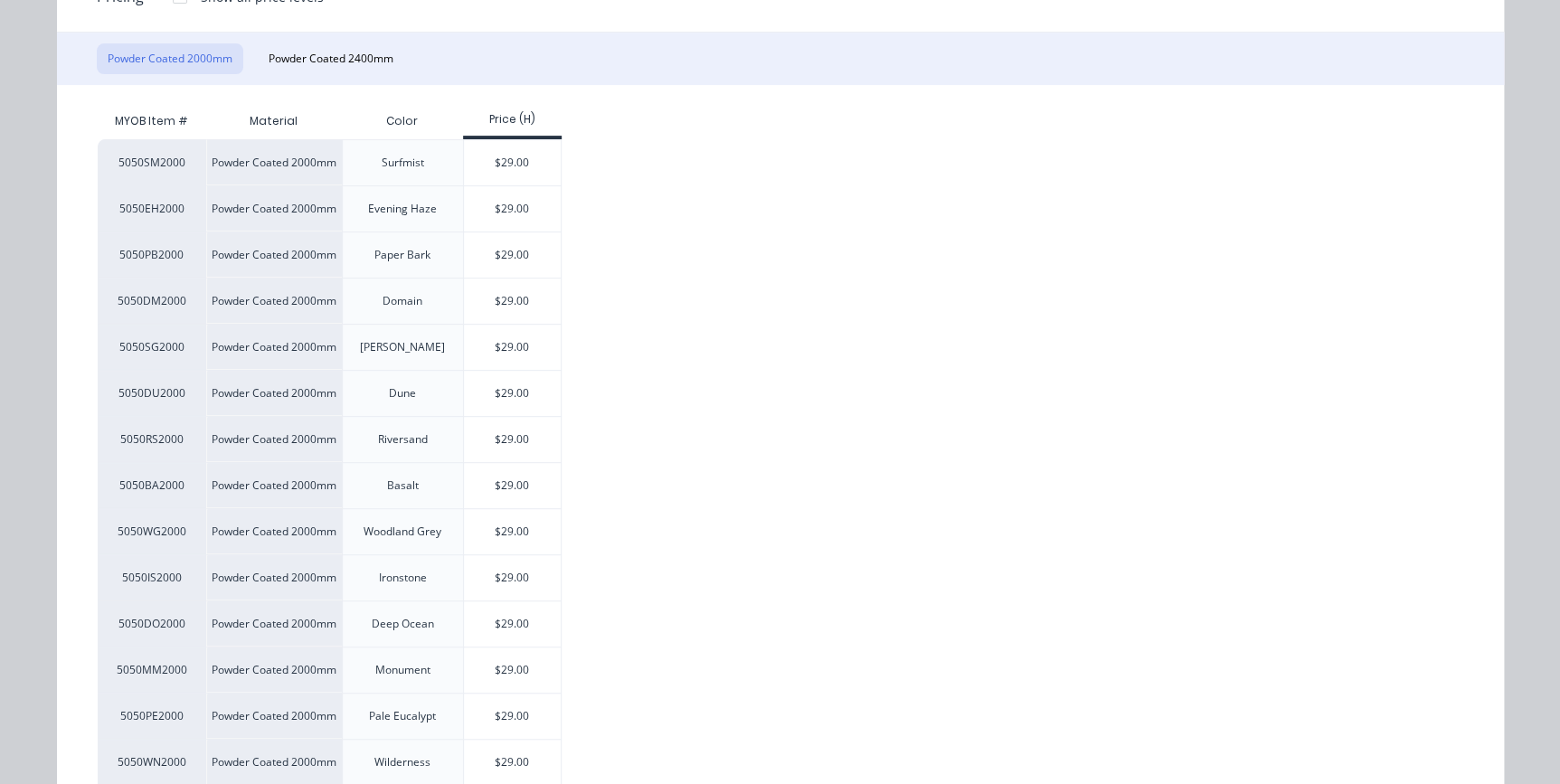scroll, scrollTop: 246, scrollLeft: 0, axis: vertical 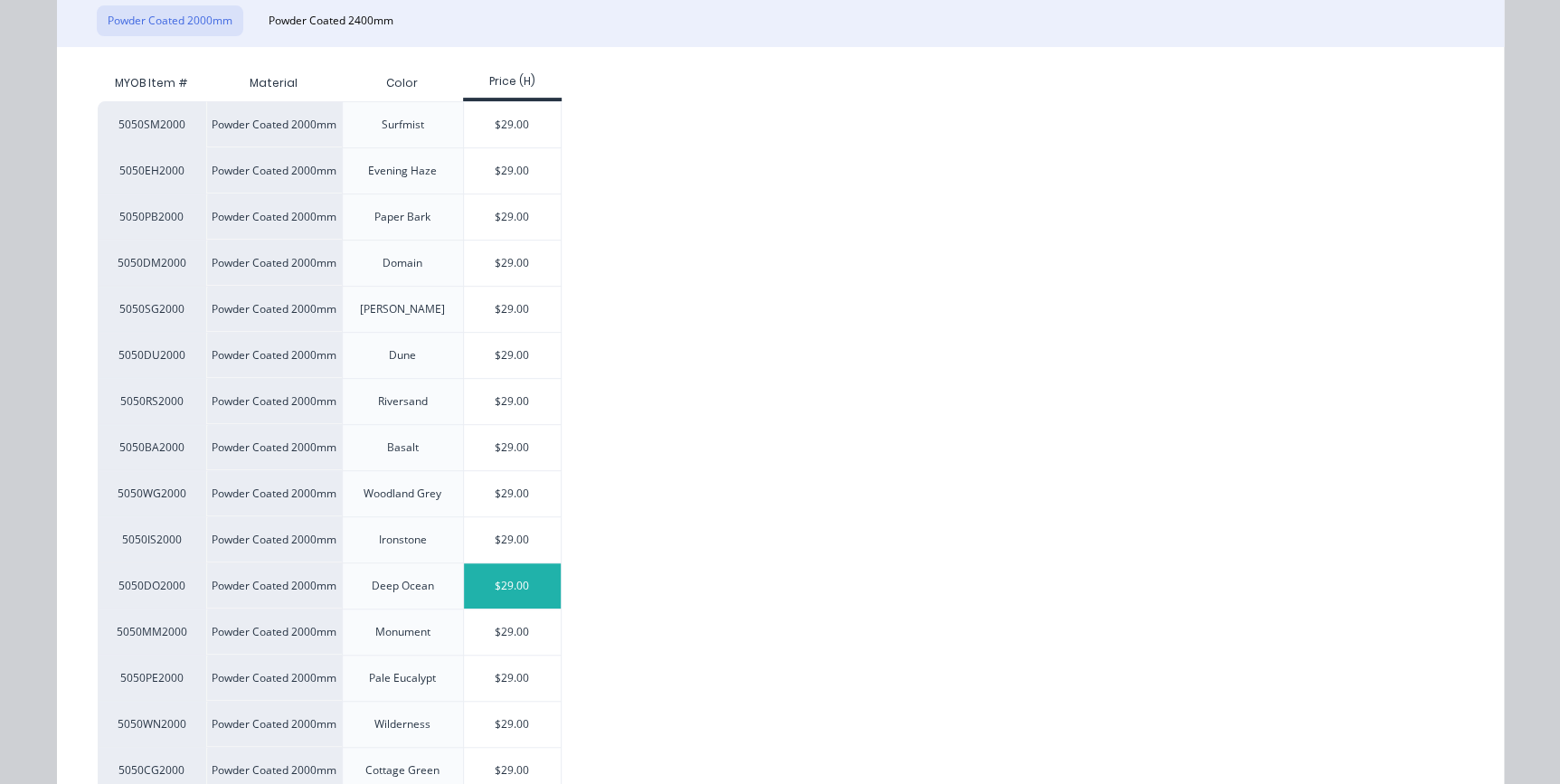 click on "$29.00" at bounding box center [512, 586] 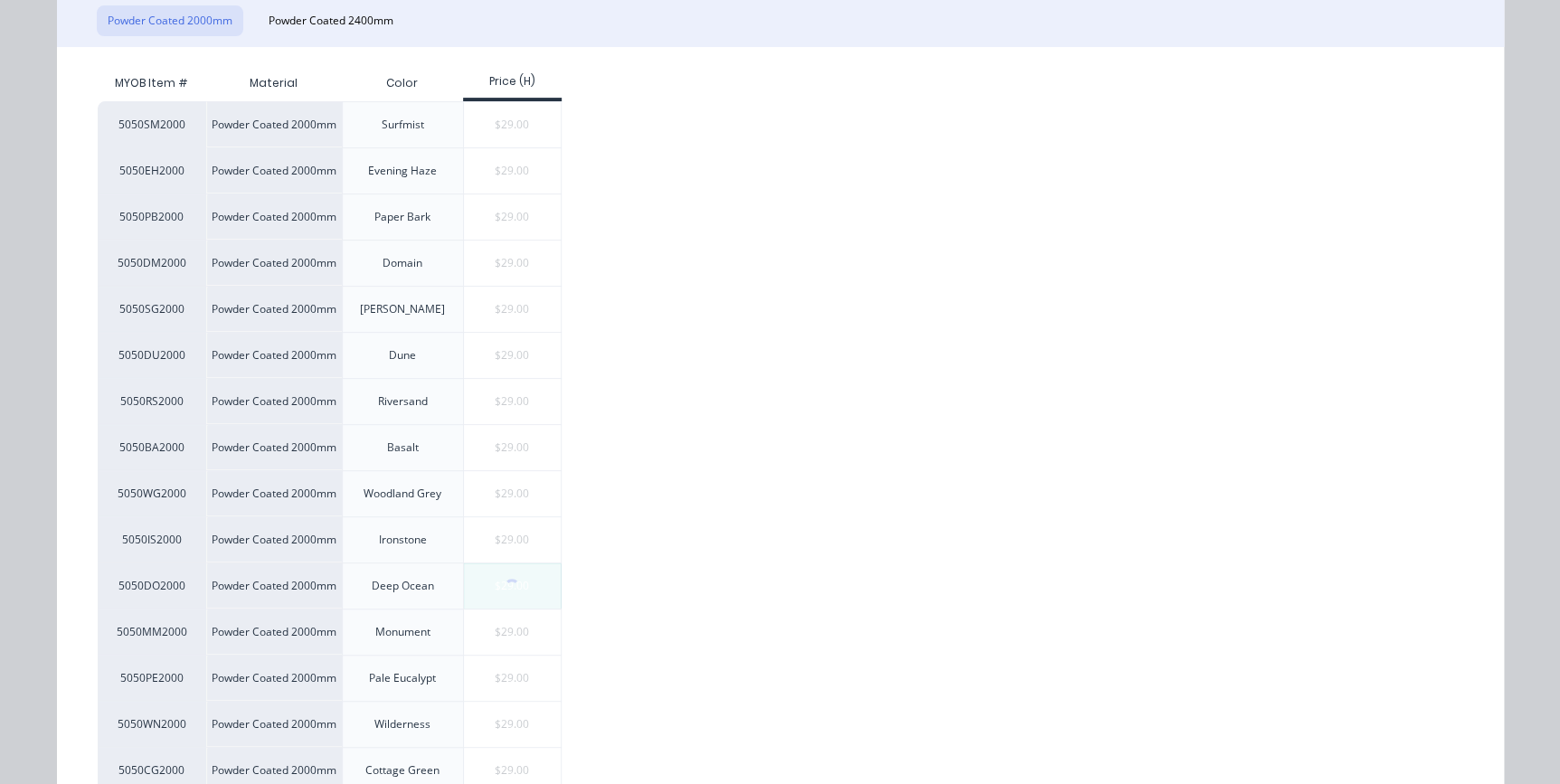 scroll, scrollTop: 0, scrollLeft: 0, axis: both 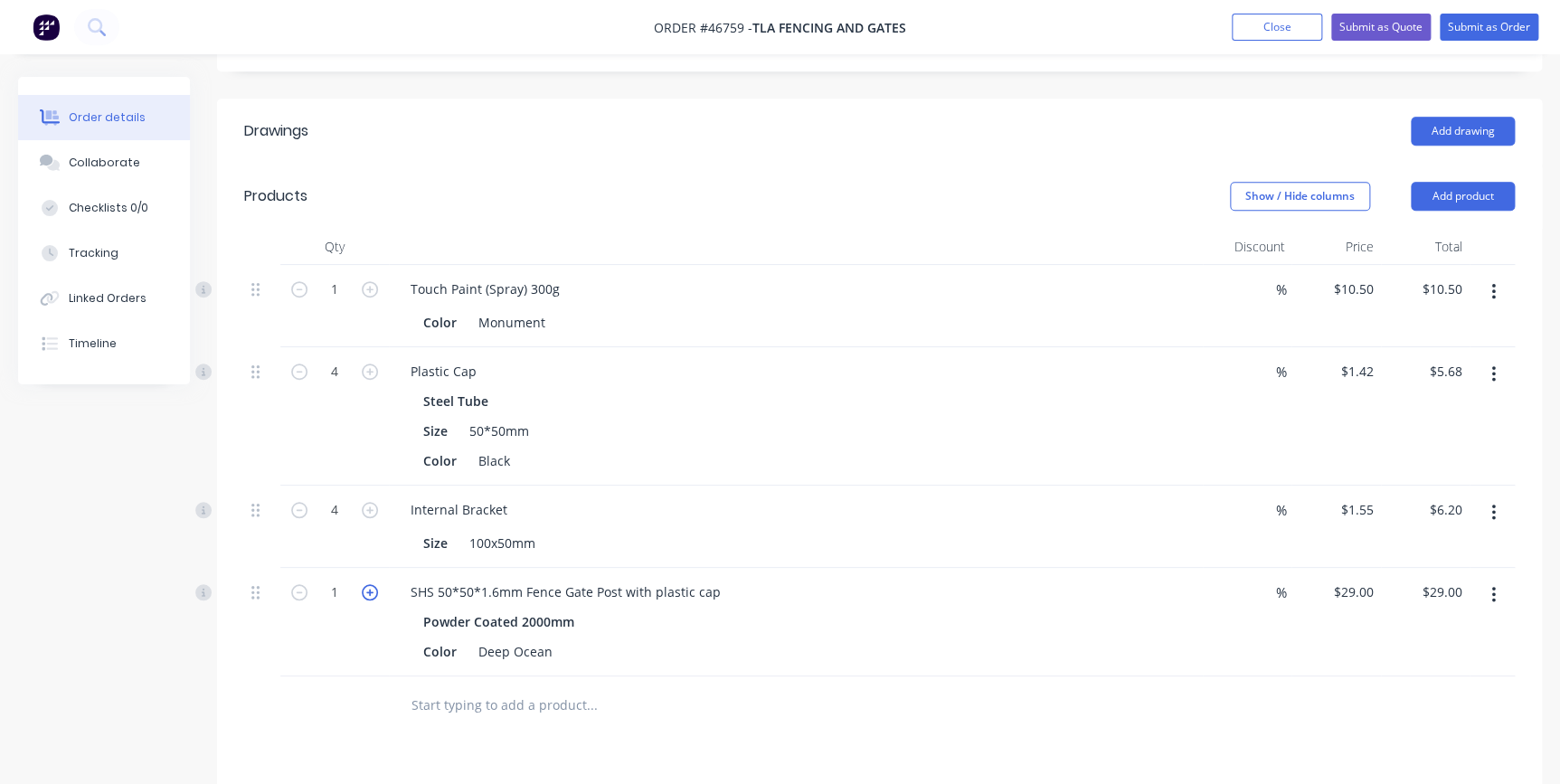 click 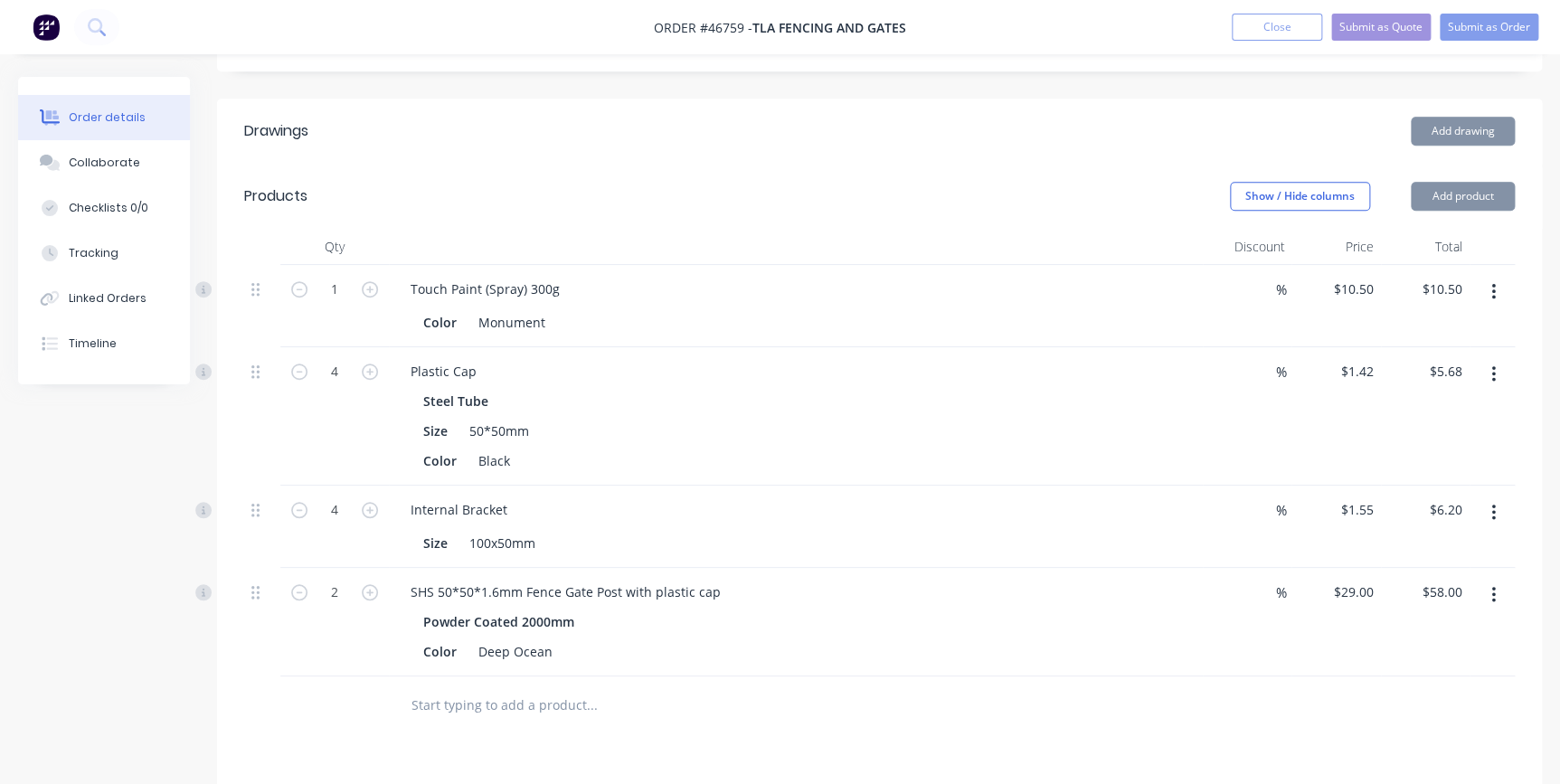 click on "2" at bounding box center (335, 622) 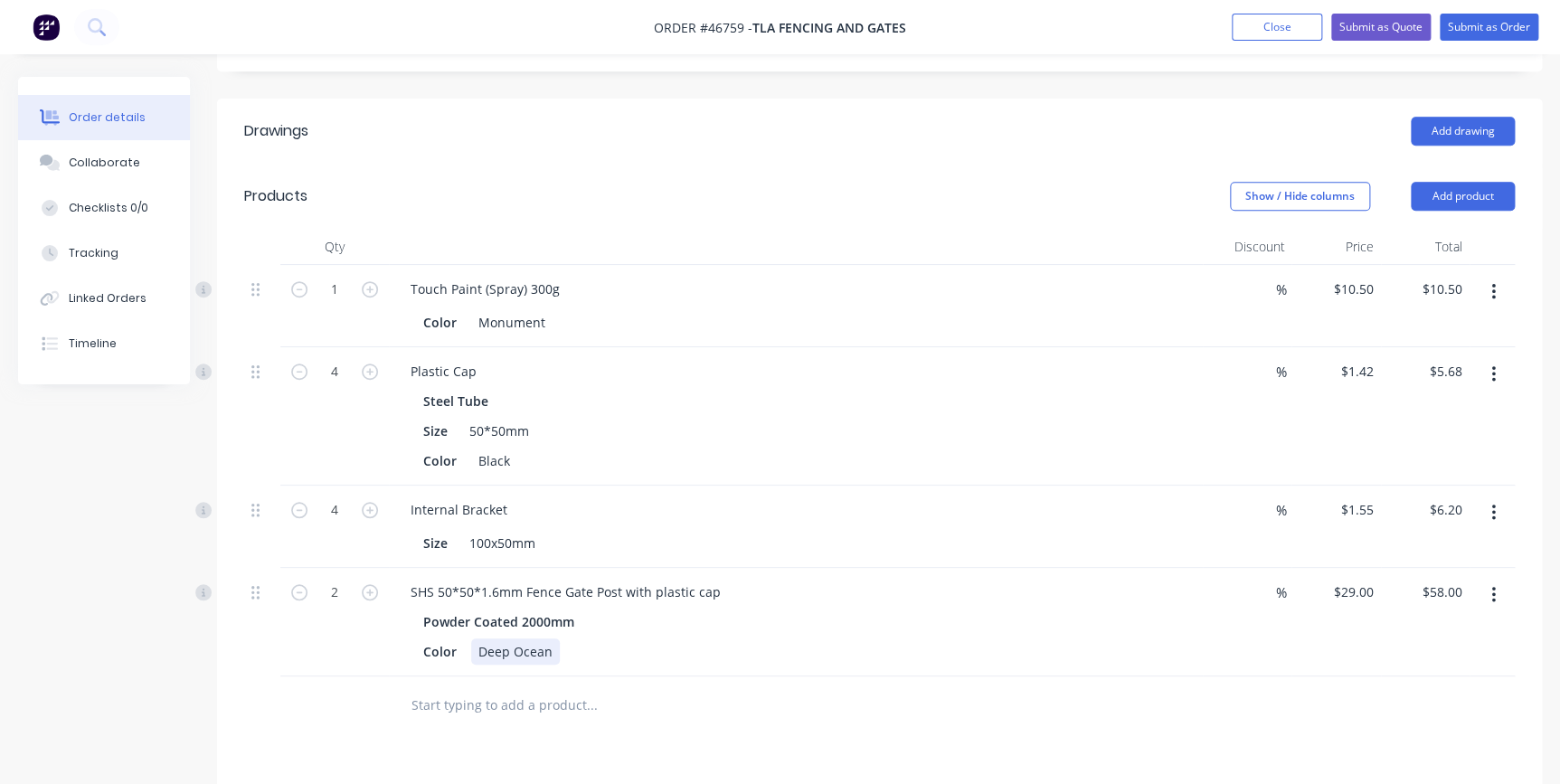 click on "Powder Coated 2000mm Color Deep Ocean" at bounding box center [796, 637] 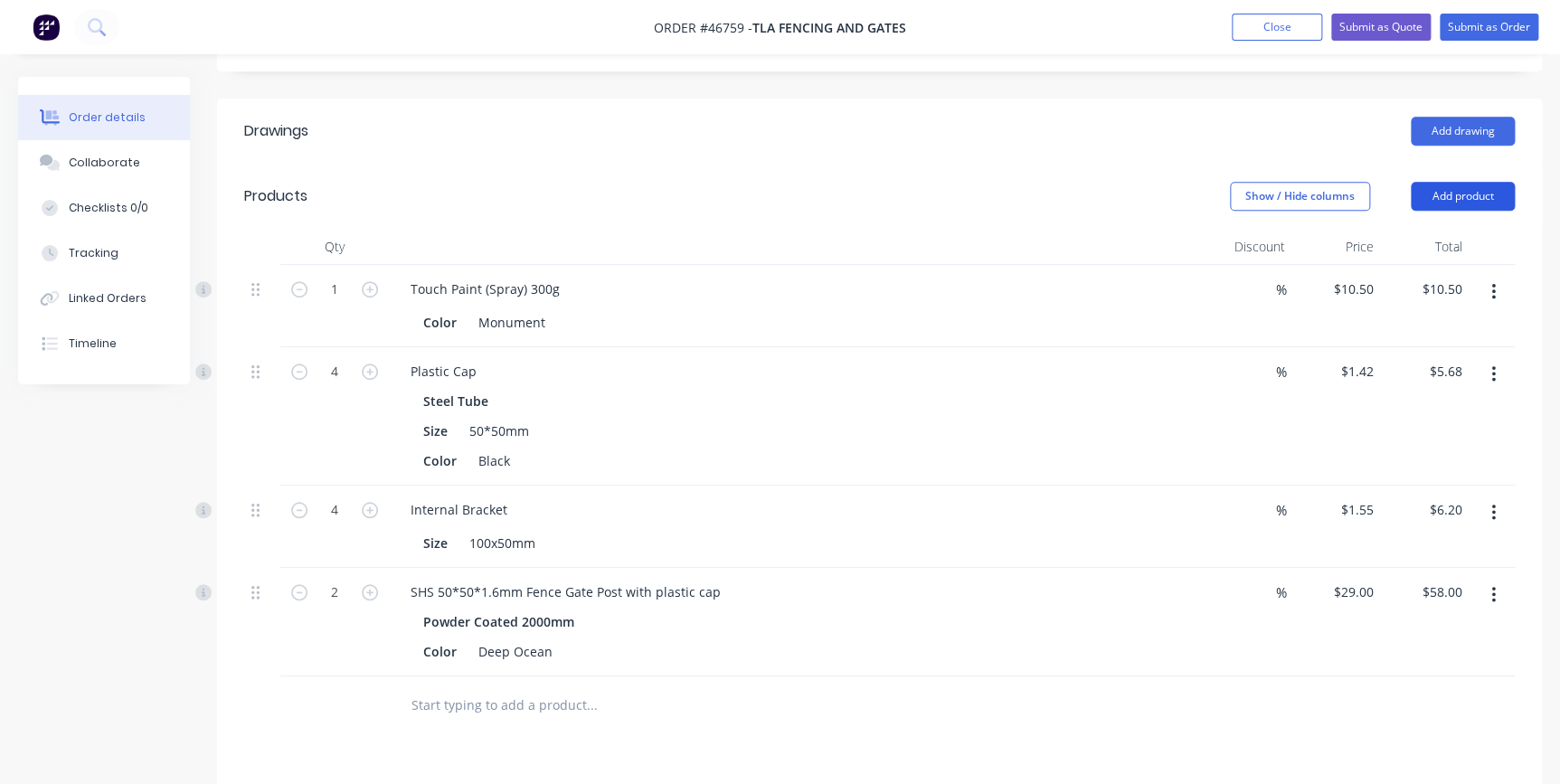 click on "Add product" at bounding box center [1462, 196] 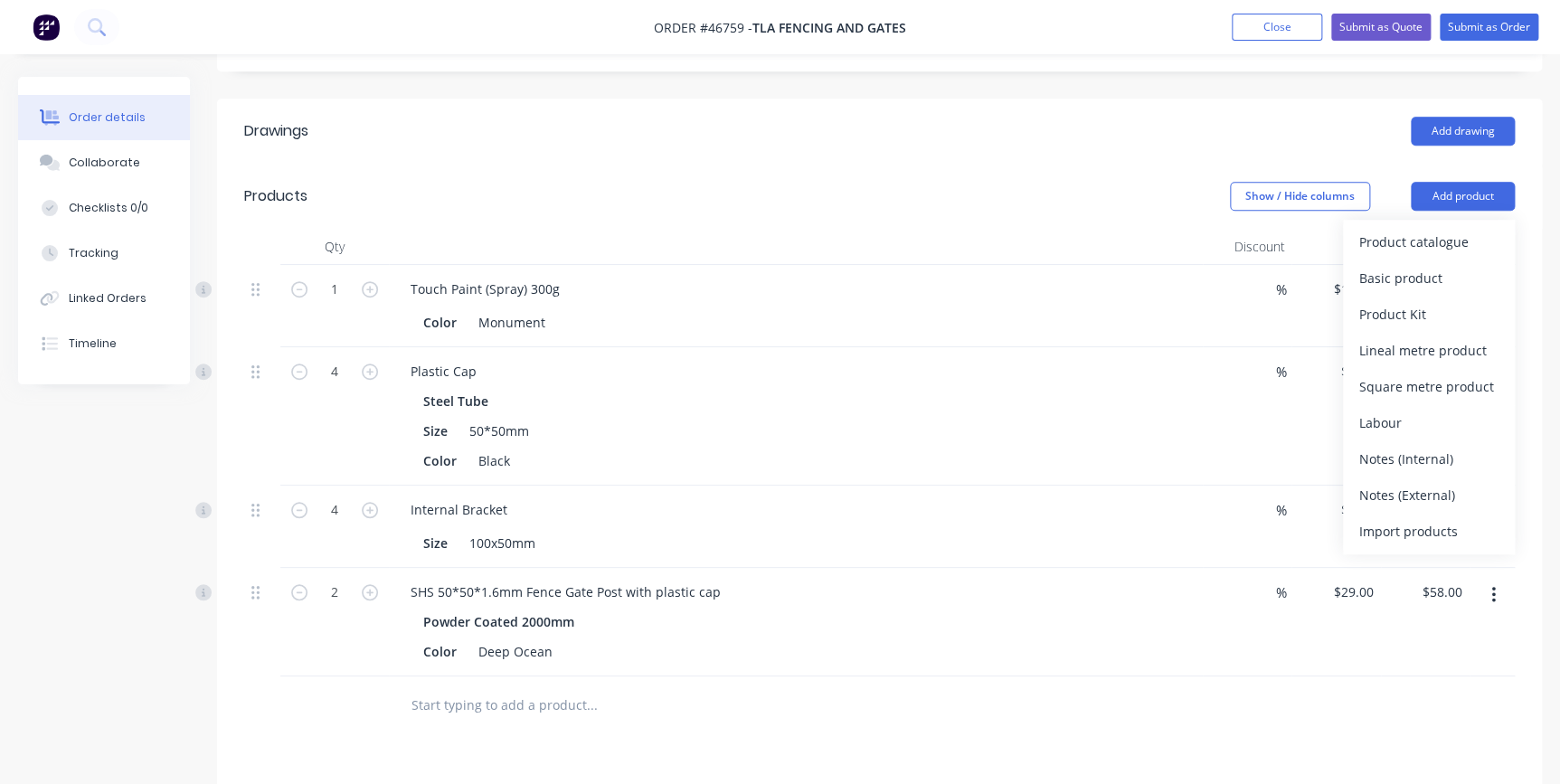 click on "Product catalogue" at bounding box center (1429, 241) 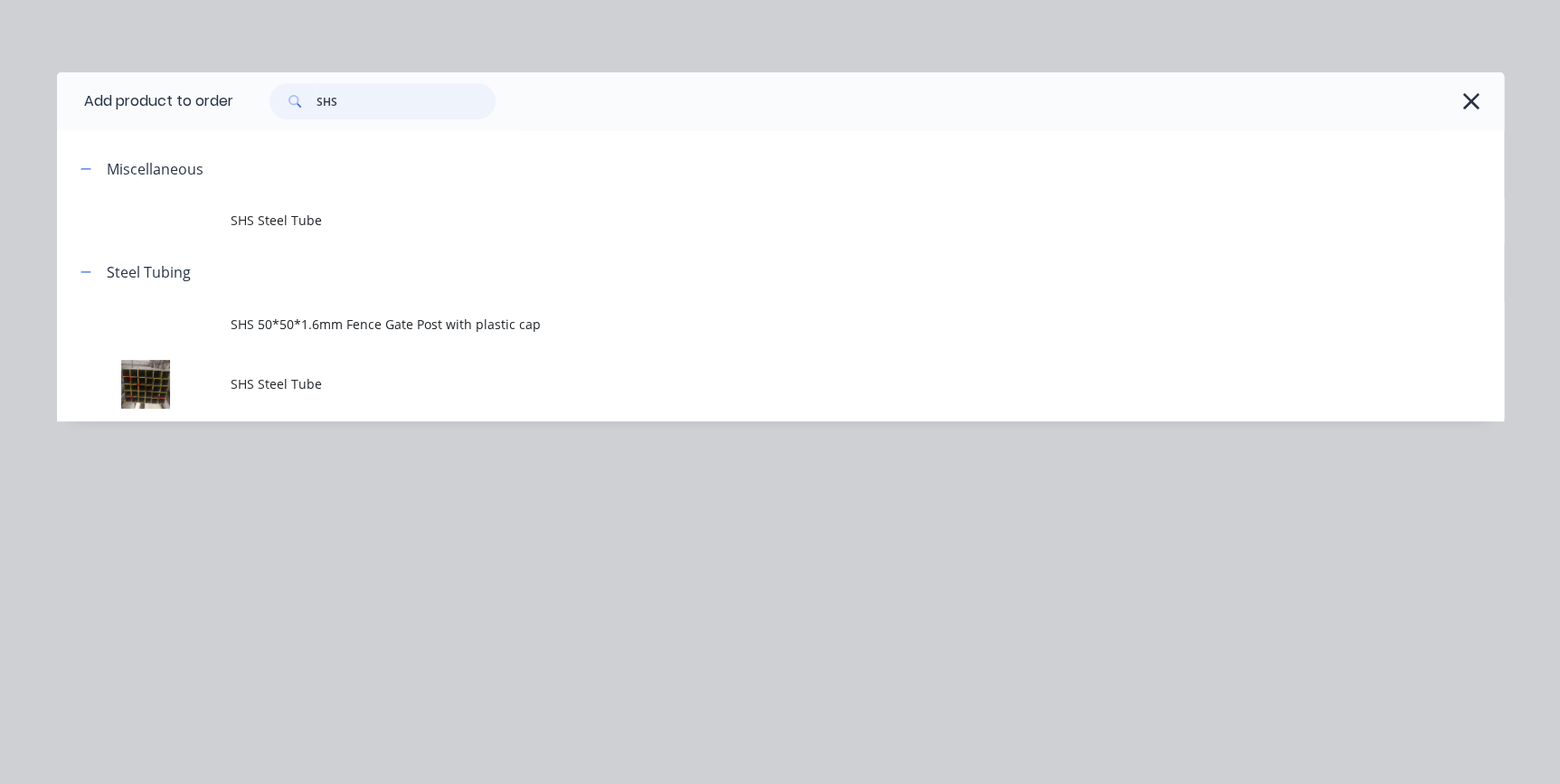 drag, startPoint x: 490, startPoint y: 103, endPoint x: 300, endPoint y: 96, distance: 190.1289 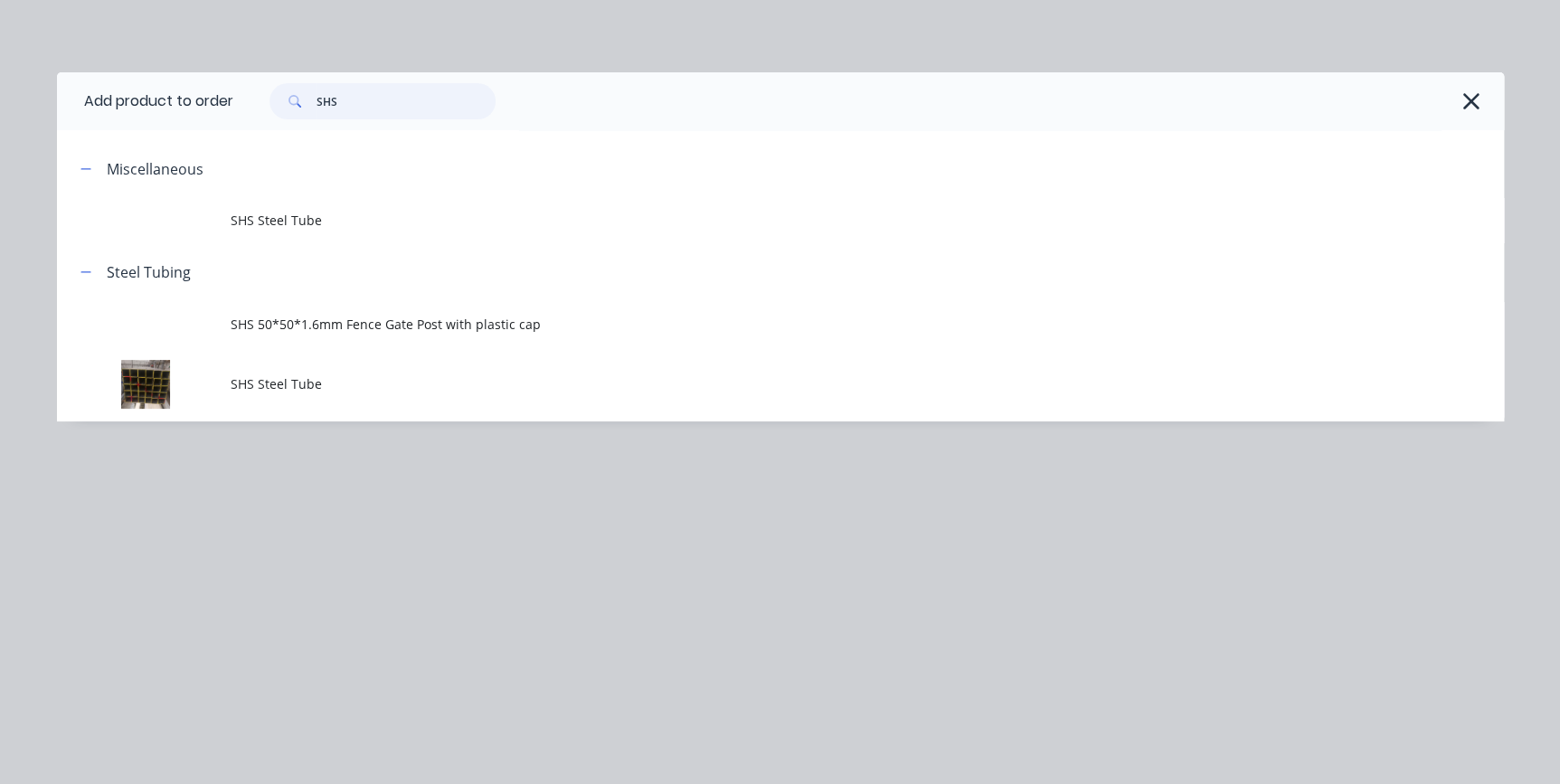 click on "SHS" at bounding box center [383, 101] 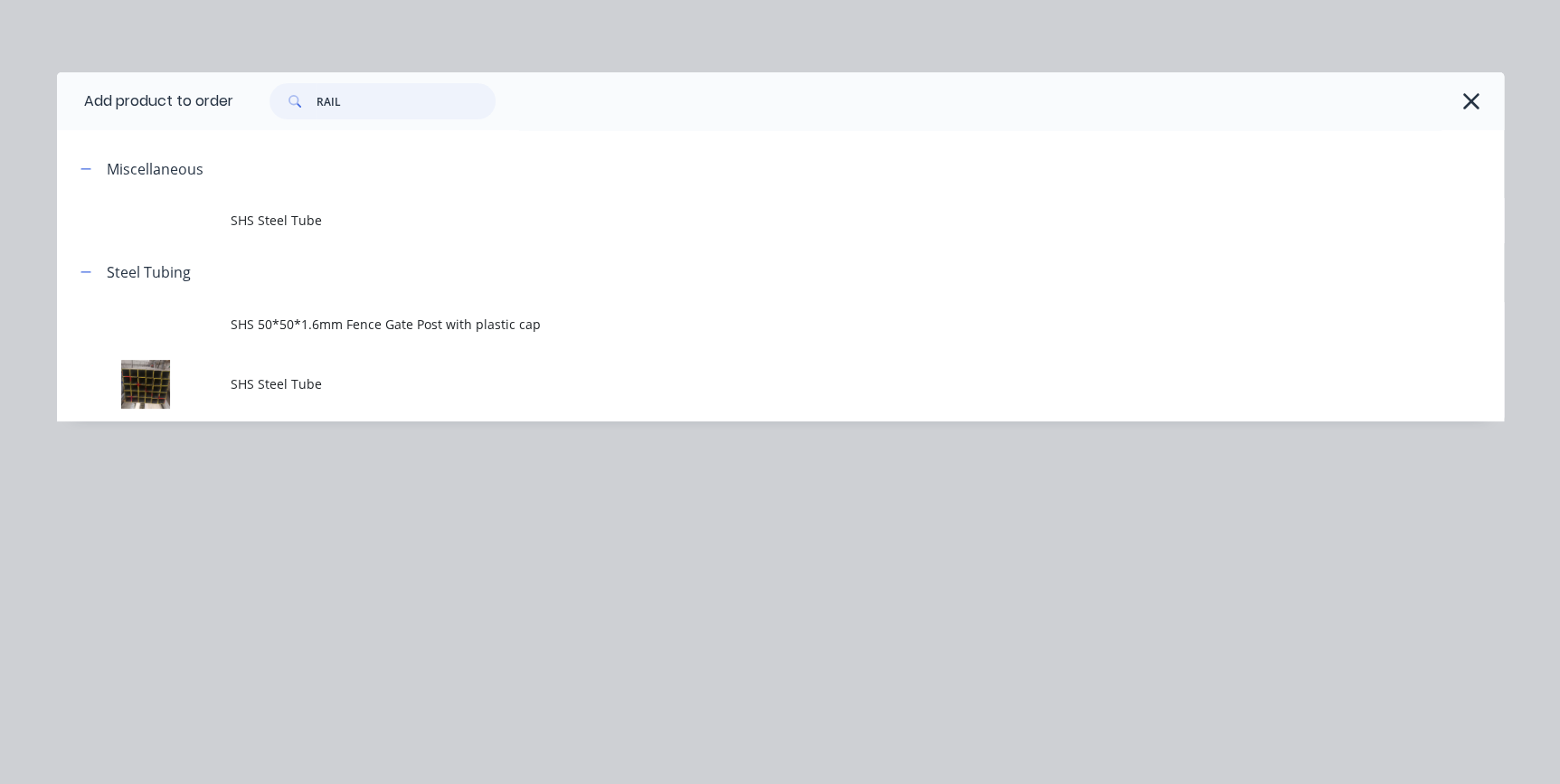 type on "RAIL" 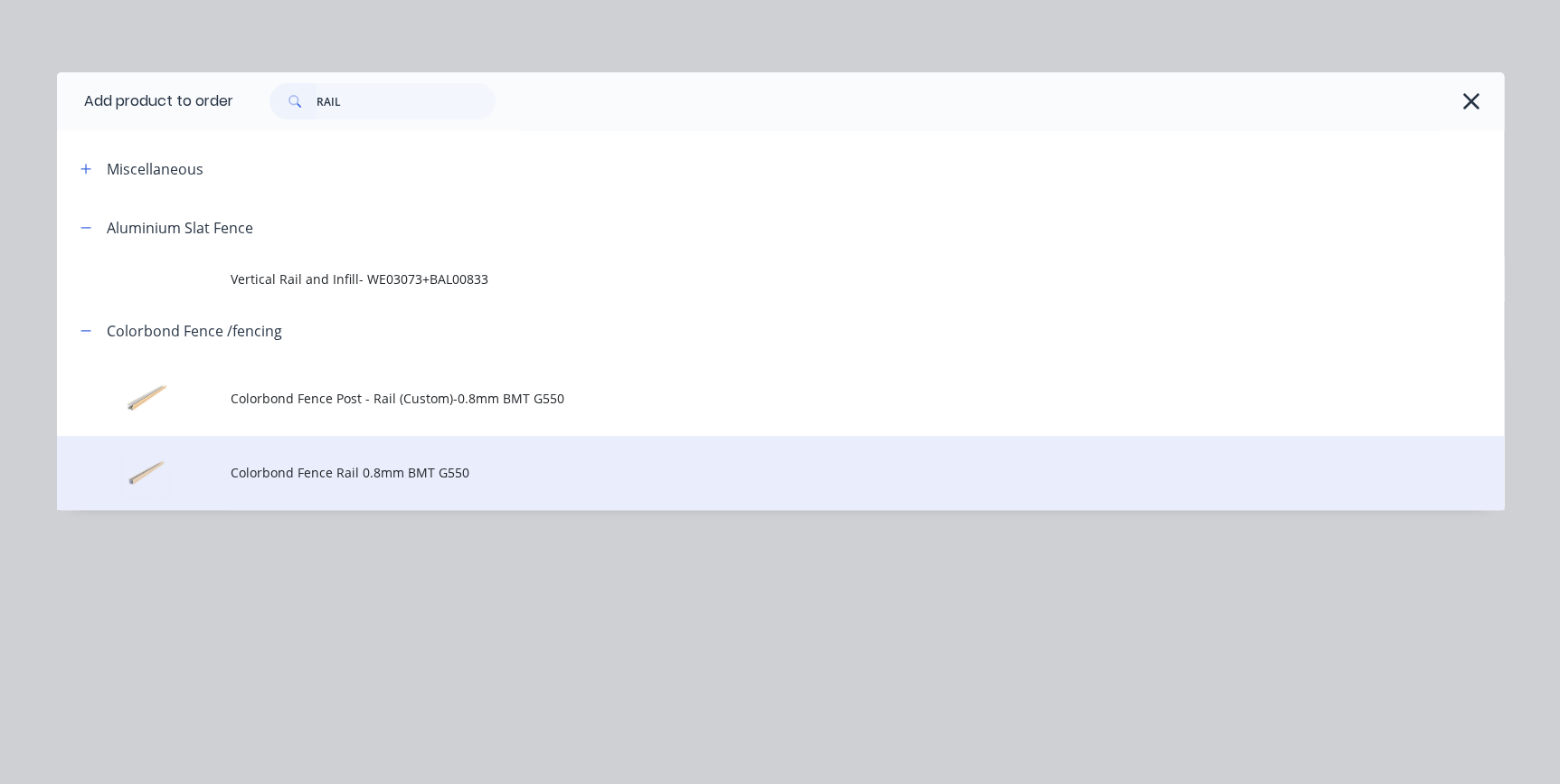 click on "Colorbond Fence Rail 0.8mm BMT G550" at bounding box center [740, 472] 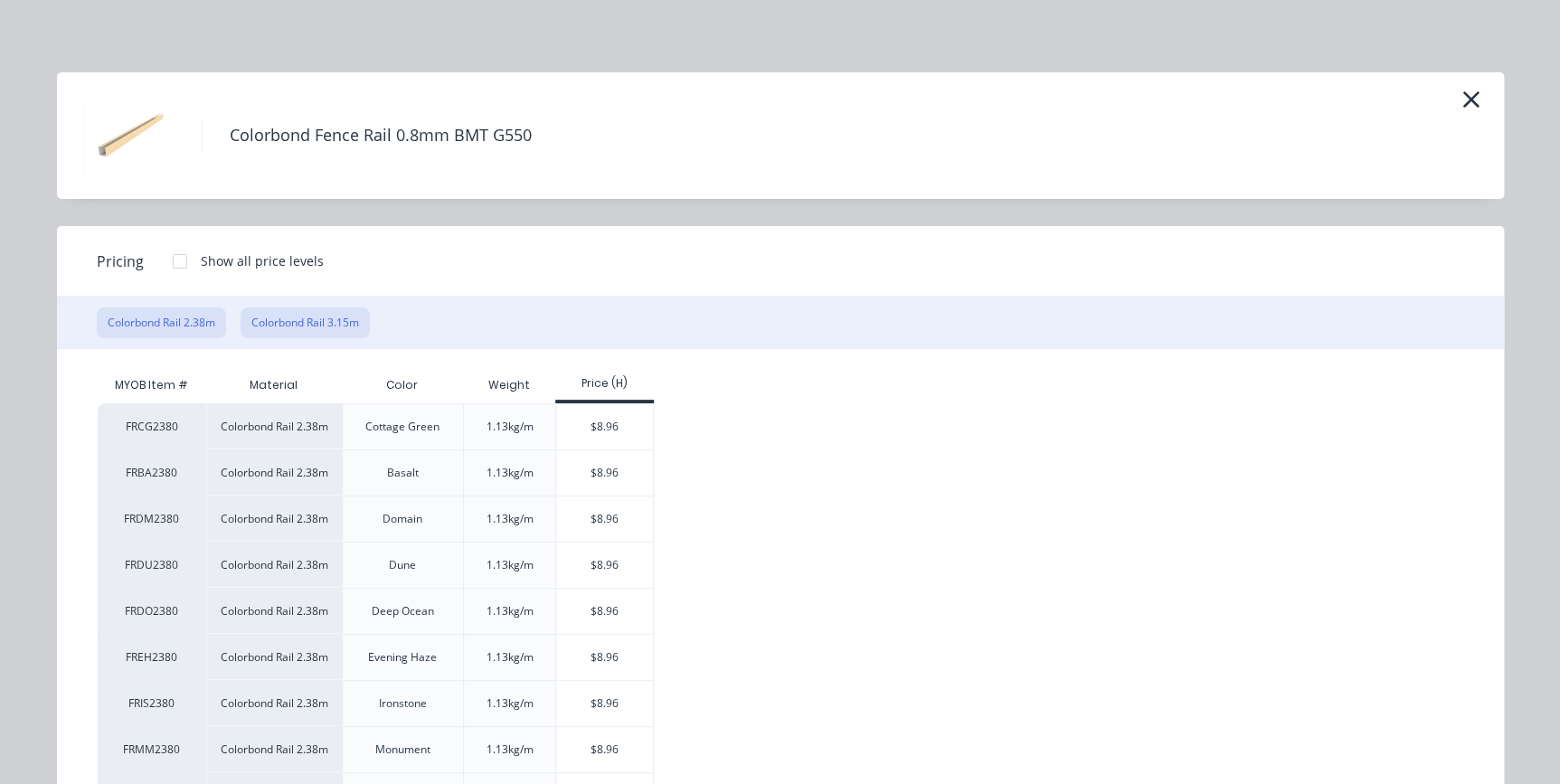 click on "Colorbond Rail 3.15m" at bounding box center (305, 323) 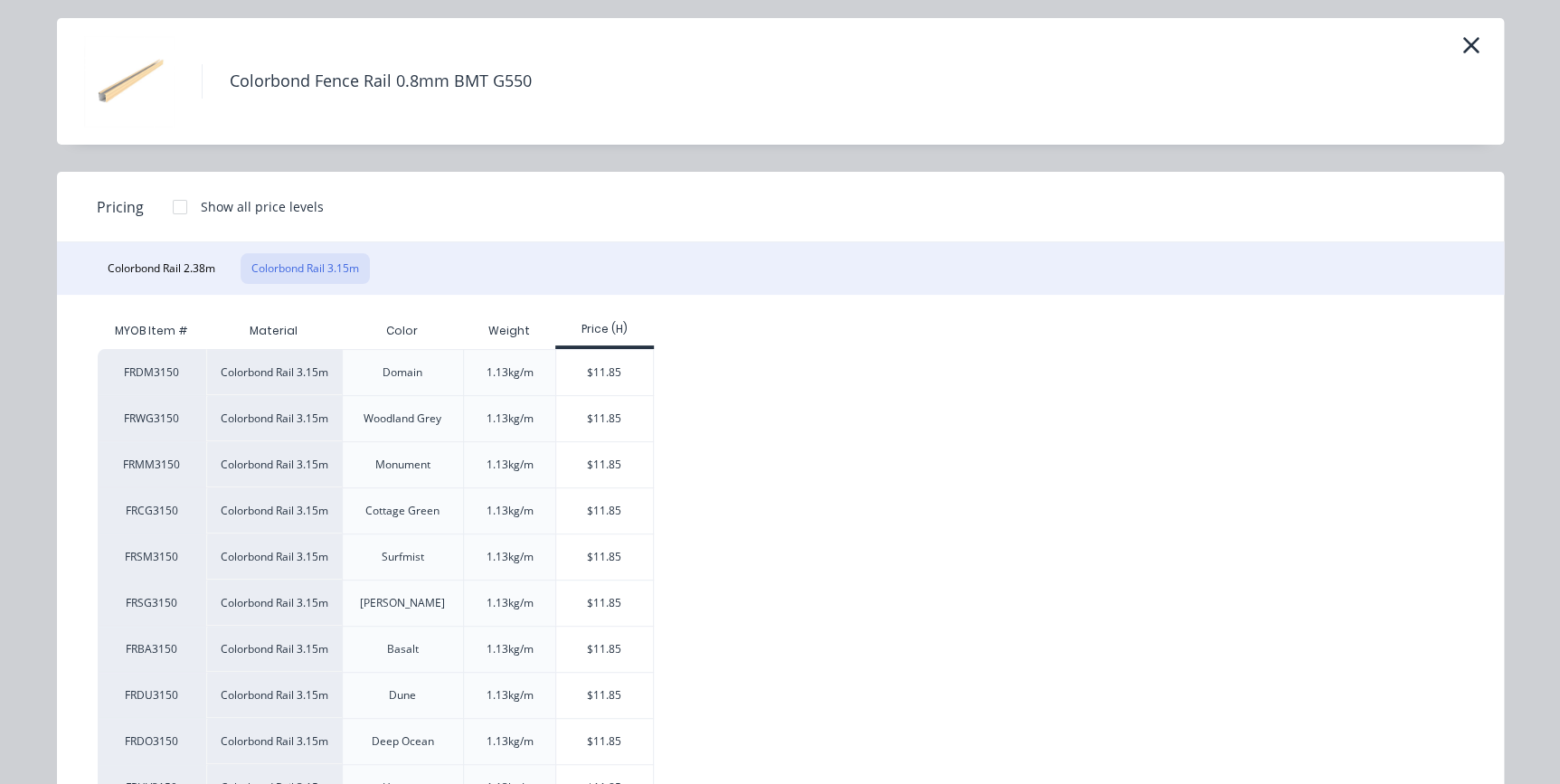 scroll, scrollTop: 81, scrollLeft: 0, axis: vertical 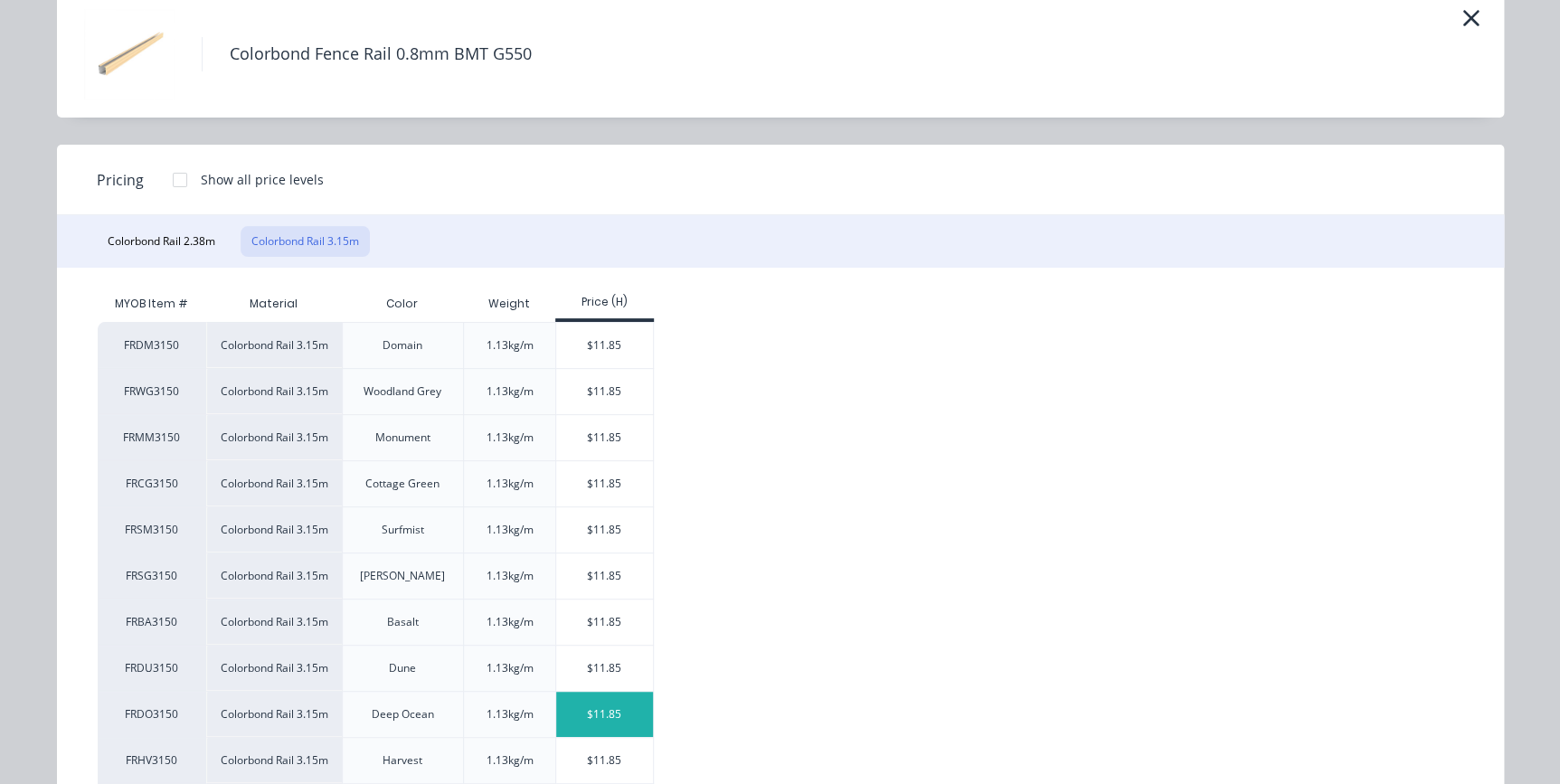 click on "$11.85" at bounding box center [604, 714] 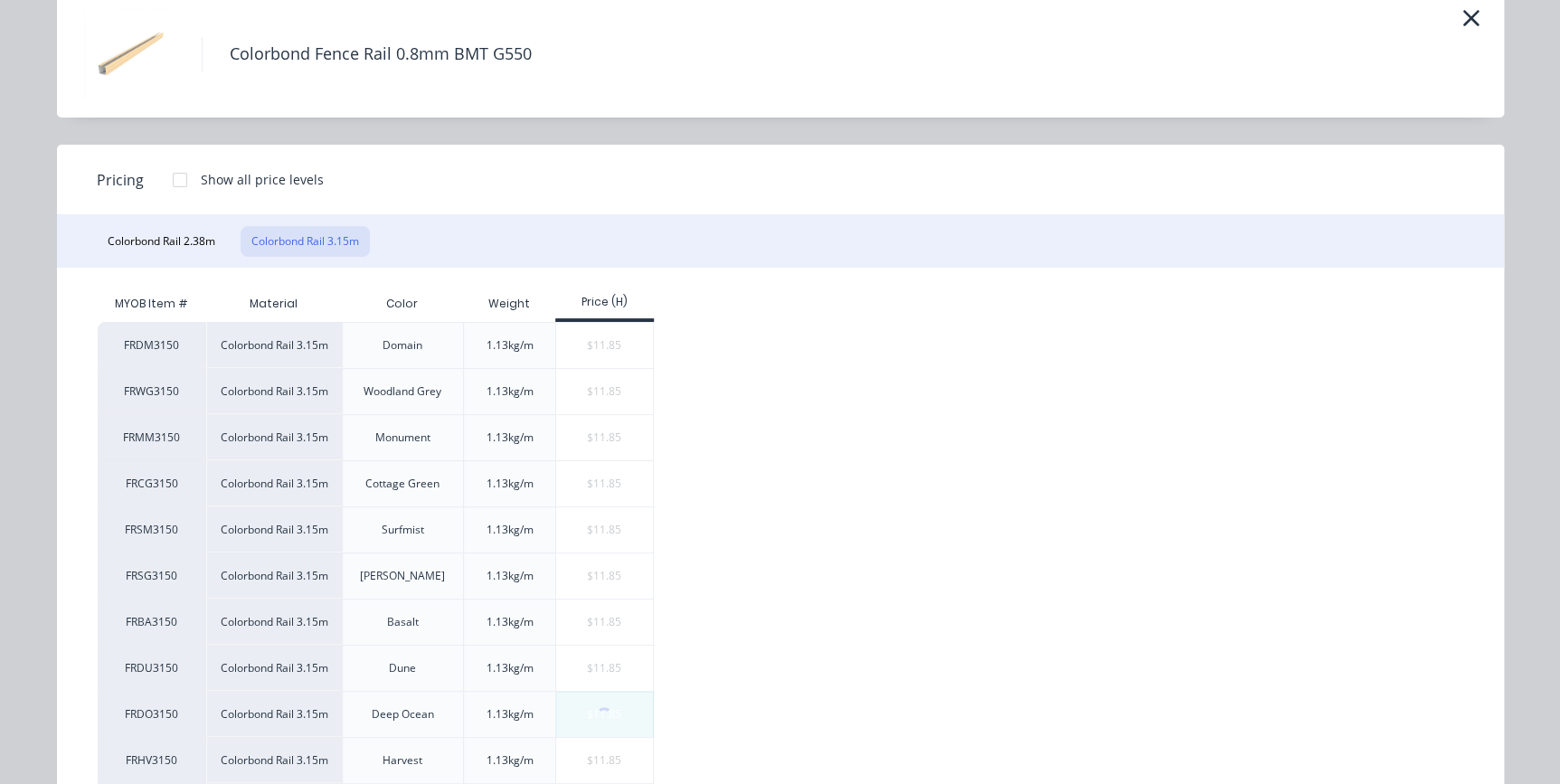 scroll, scrollTop: 0, scrollLeft: 0, axis: both 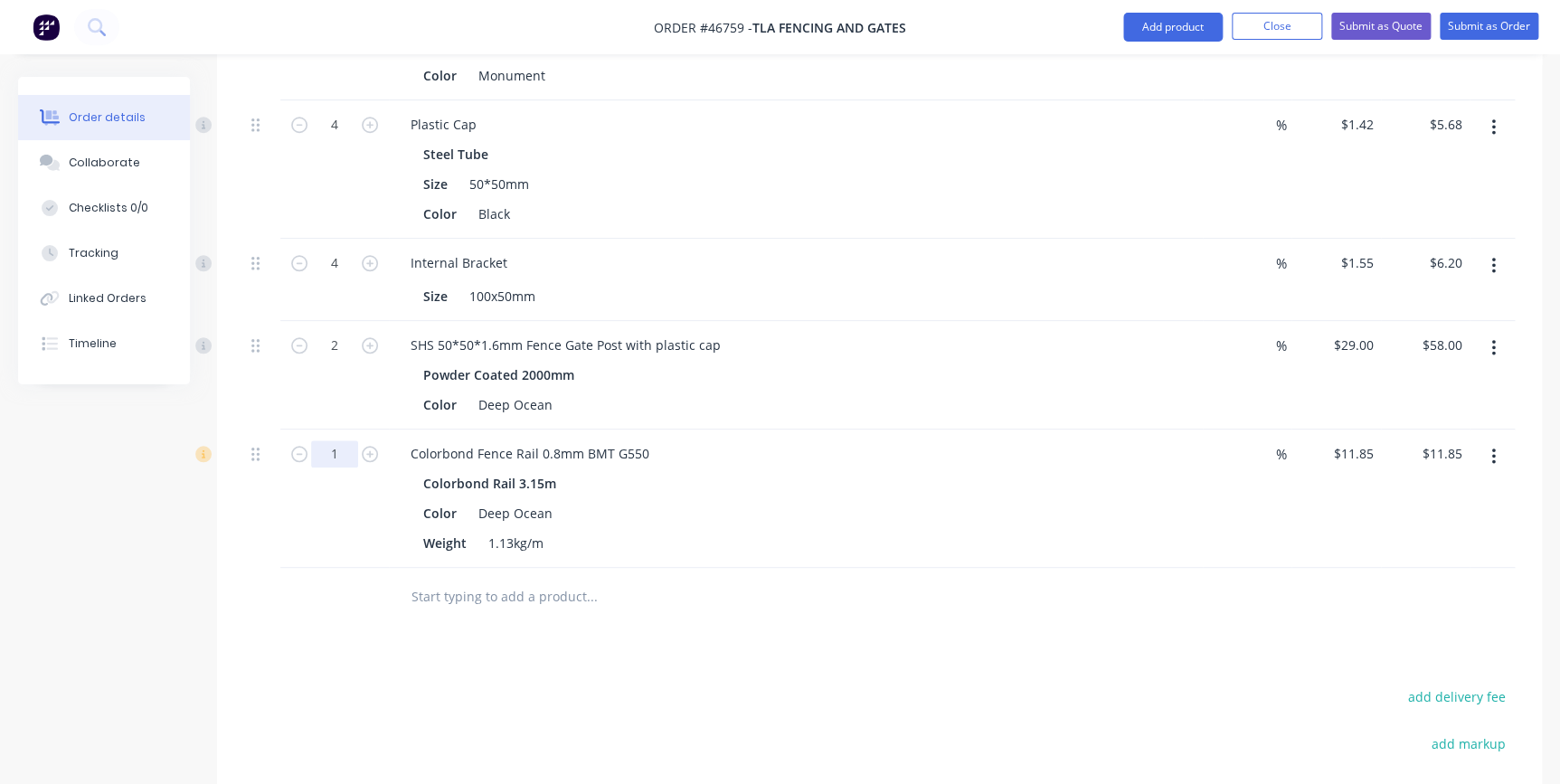 click on "1" at bounding box center (335, 43) 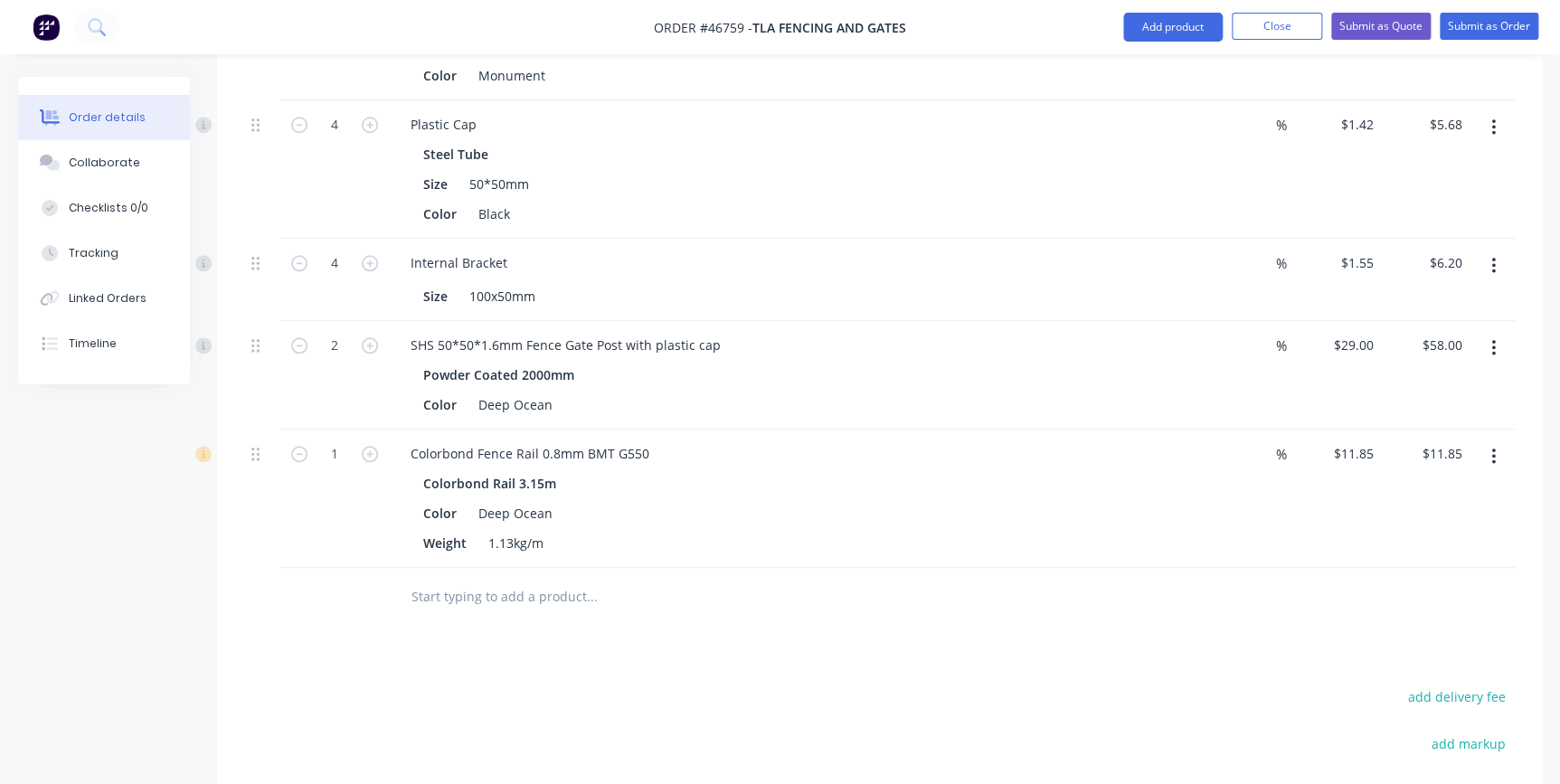 click on "Drawings Add drawing   Products Show / Hide columns Add product     Qty Discount Price Total 1 Touch Paint (Spray) 300g Color Monument % $10.50 $10.50 $10.50 $10.50   4 Plastic Cap Steel Tube Size 50*50mm Color Black % $1.42 $1.42 $5.68 $5.68   4 Internal Bracket Size 100x50mm % $1.55 $1.55 $6.20 $6.20   2 SHS 50*50*1.6mm Fence Gate Post with plastic cap Powder Coated 2000mm Color Deep Ocean % $29.00 $29.00 $58.00 $58.00   1 Colorbond Fence Rail 0.8mm BMT G550 Colorbond Rail 3.15m Color Deep Ocean Weight 1.13kg/m % $11.85 $11.85 $11.85 $11.85   add delivery fee add markup add discount Labour $0.00 Sub total $92.23 Tax $9.23 Total $101.46" at bounding box center (879, 436) 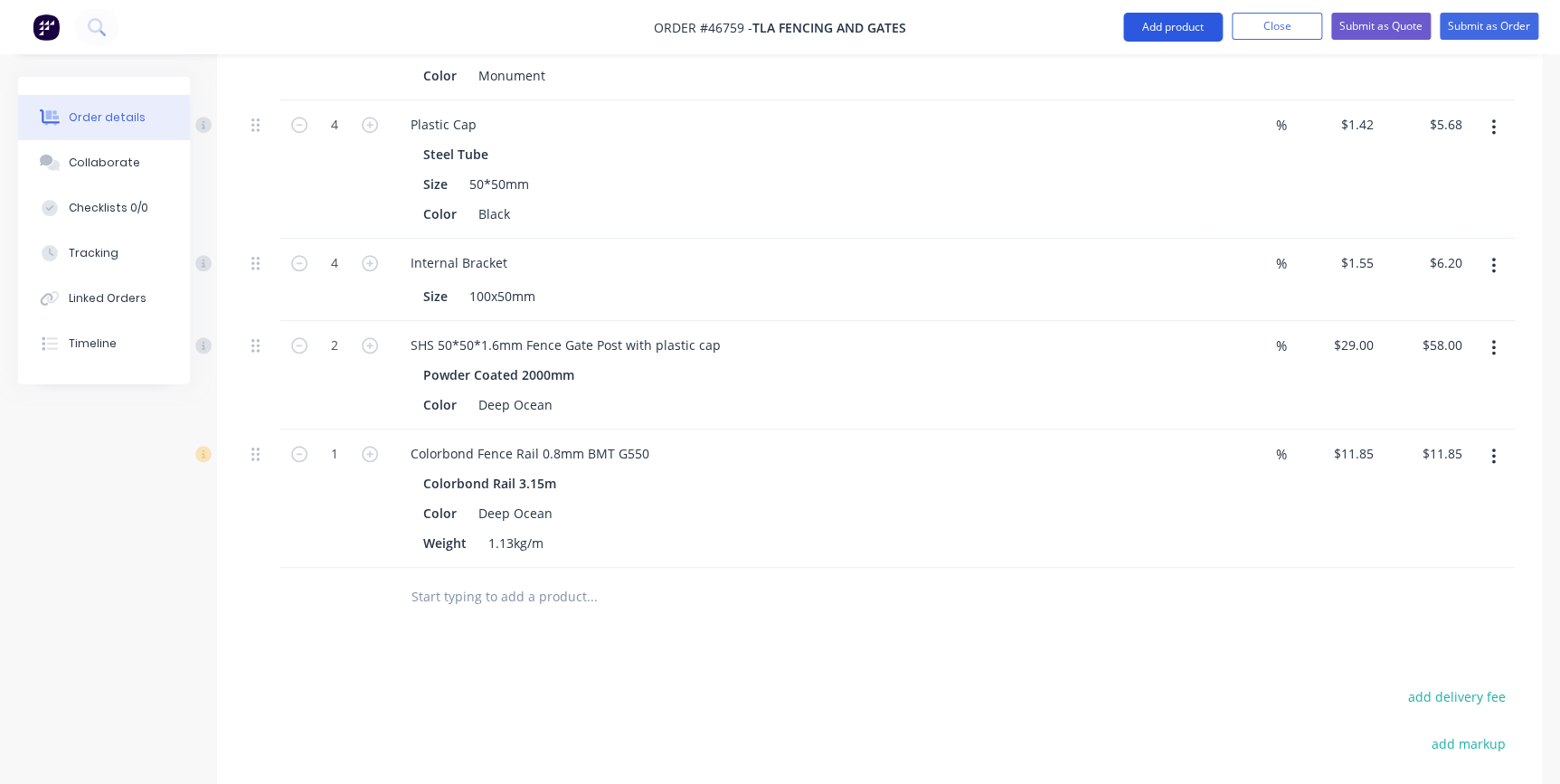click on "Add product" at bounding box center (1173, 27) 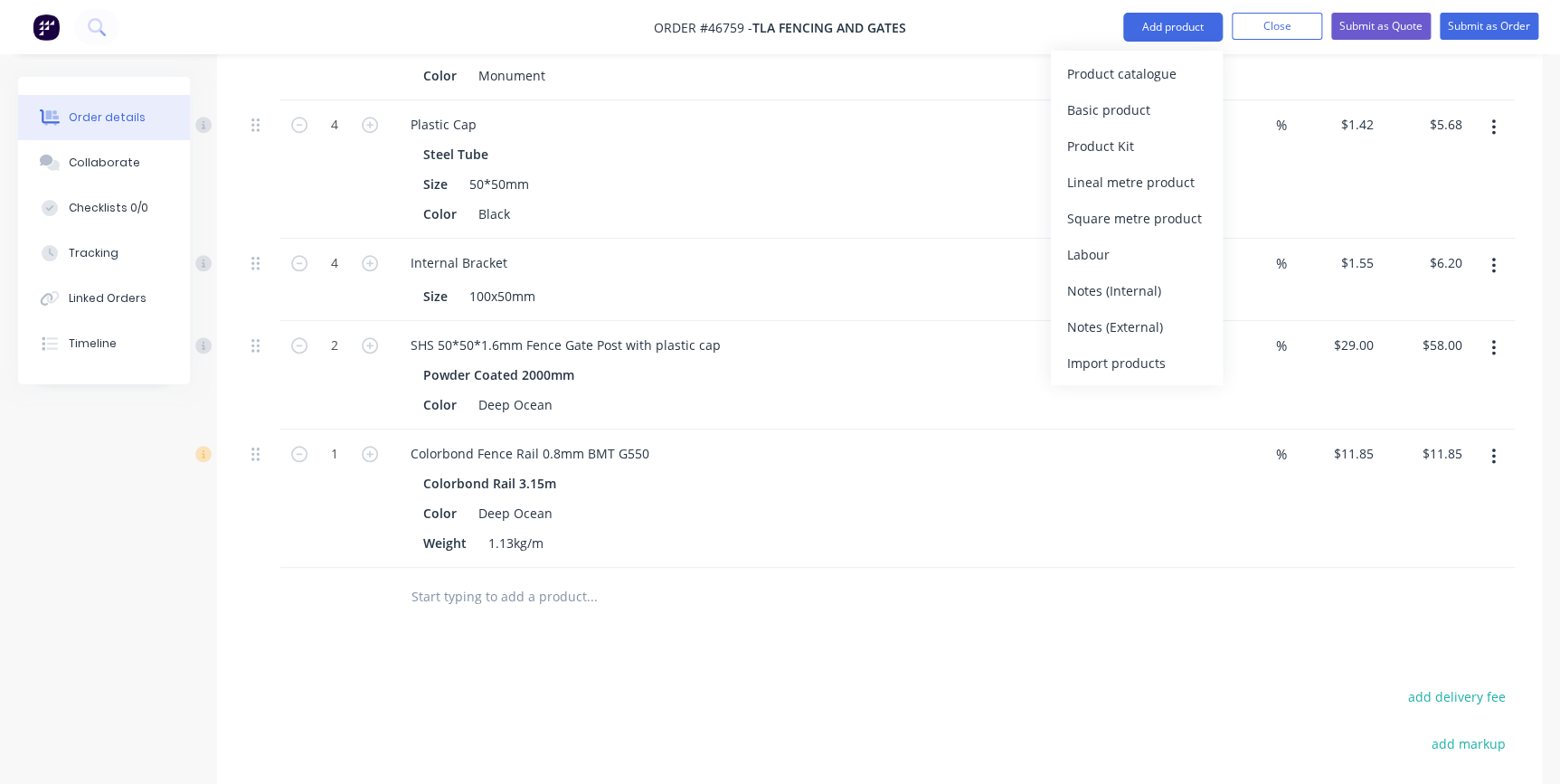 click at bounding box center (667, 597) 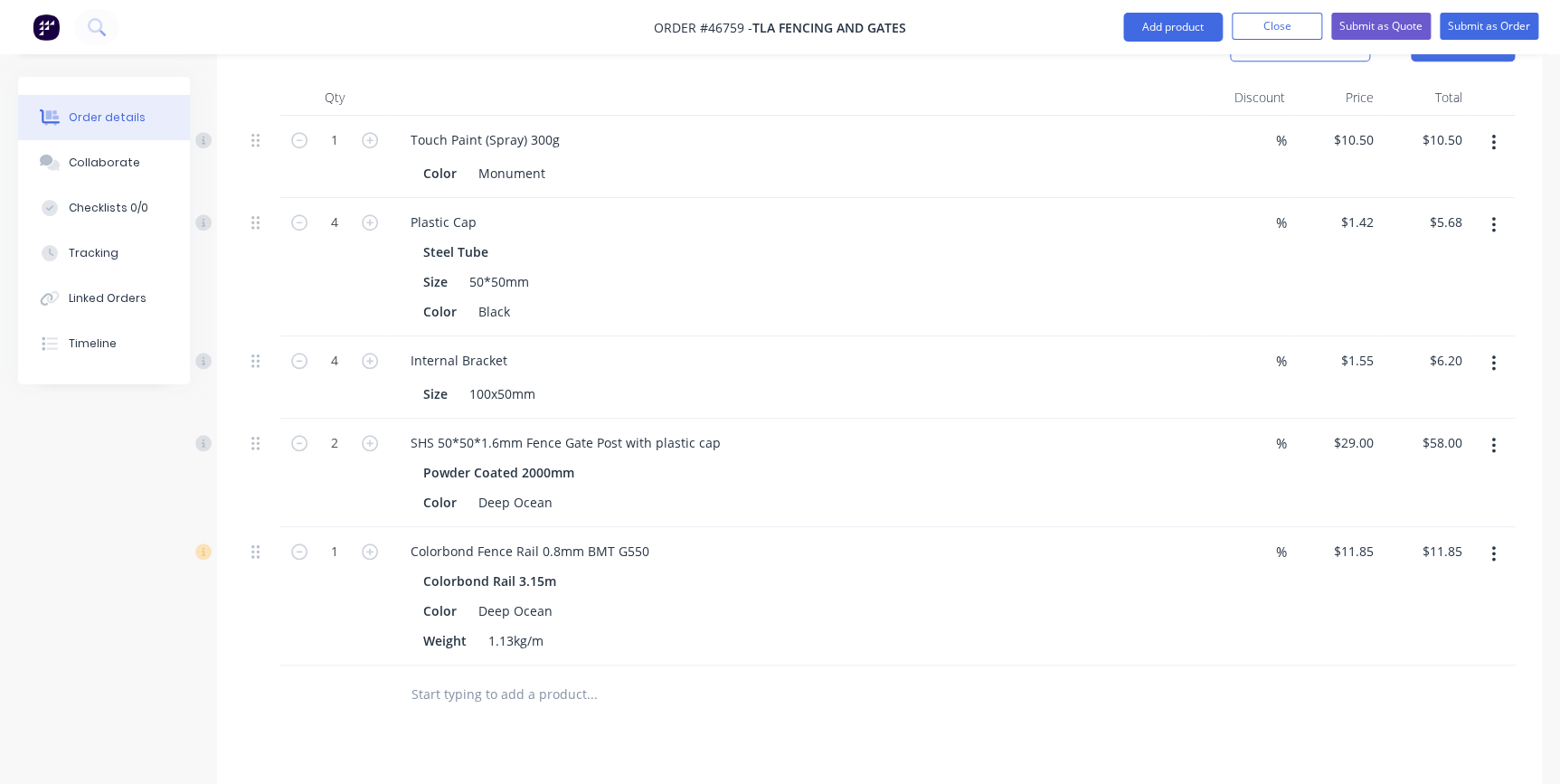 scroll, scrollTop: 493, scrollLeft: 0, axis: vertical 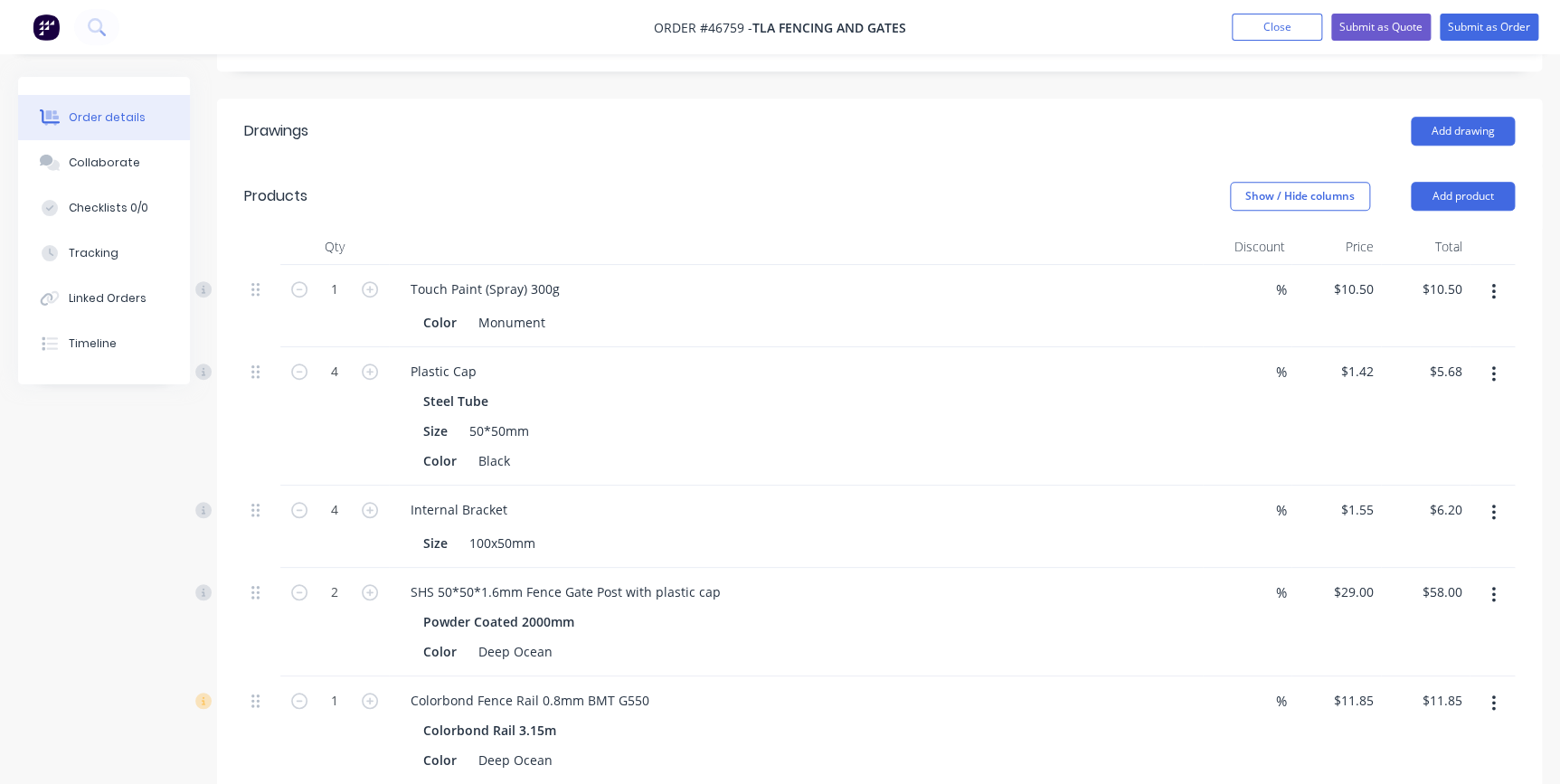 click at bounding box center (1493, 292) 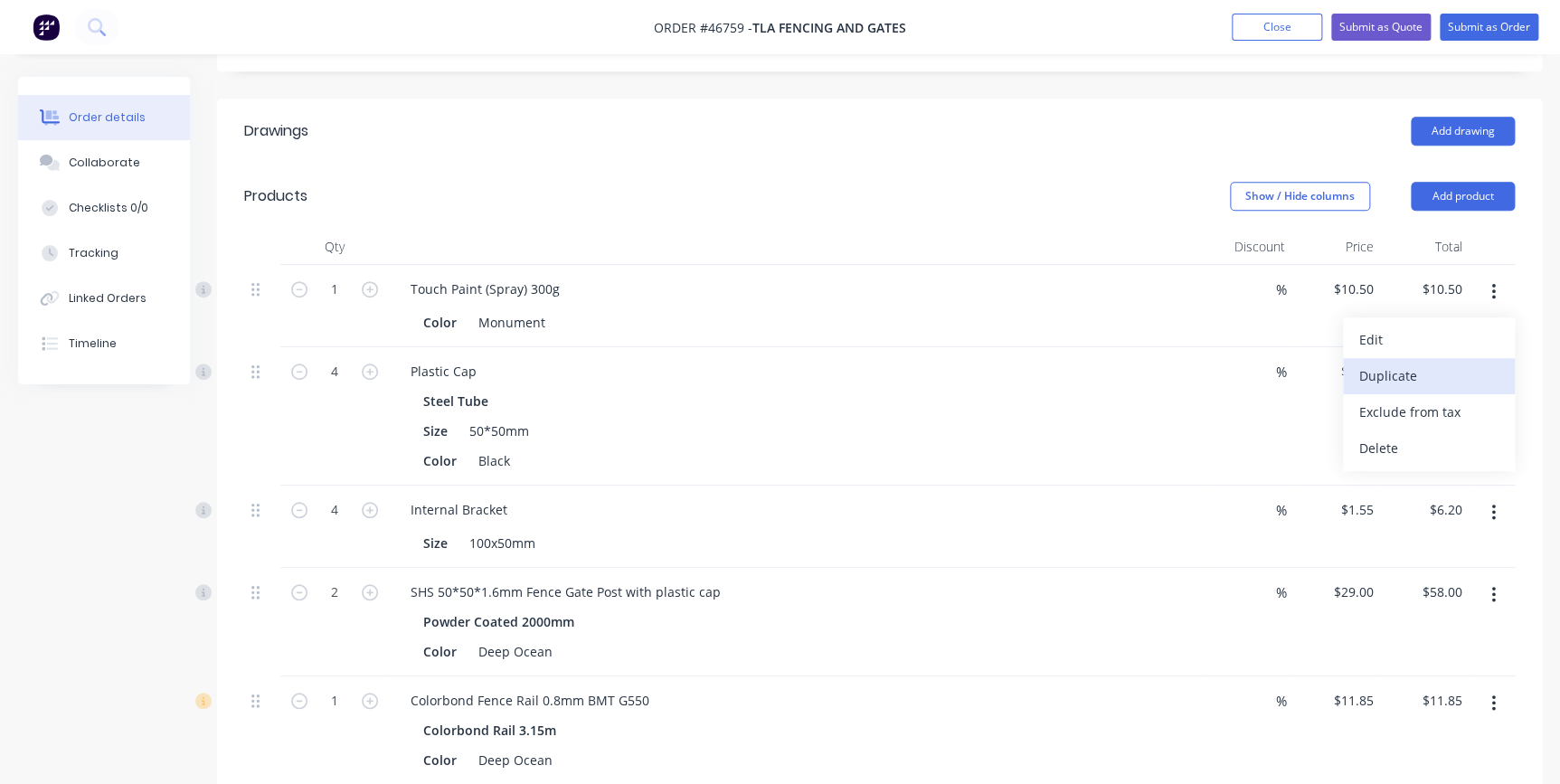 click on "Duplicate" at bounding box center (1429, 375) 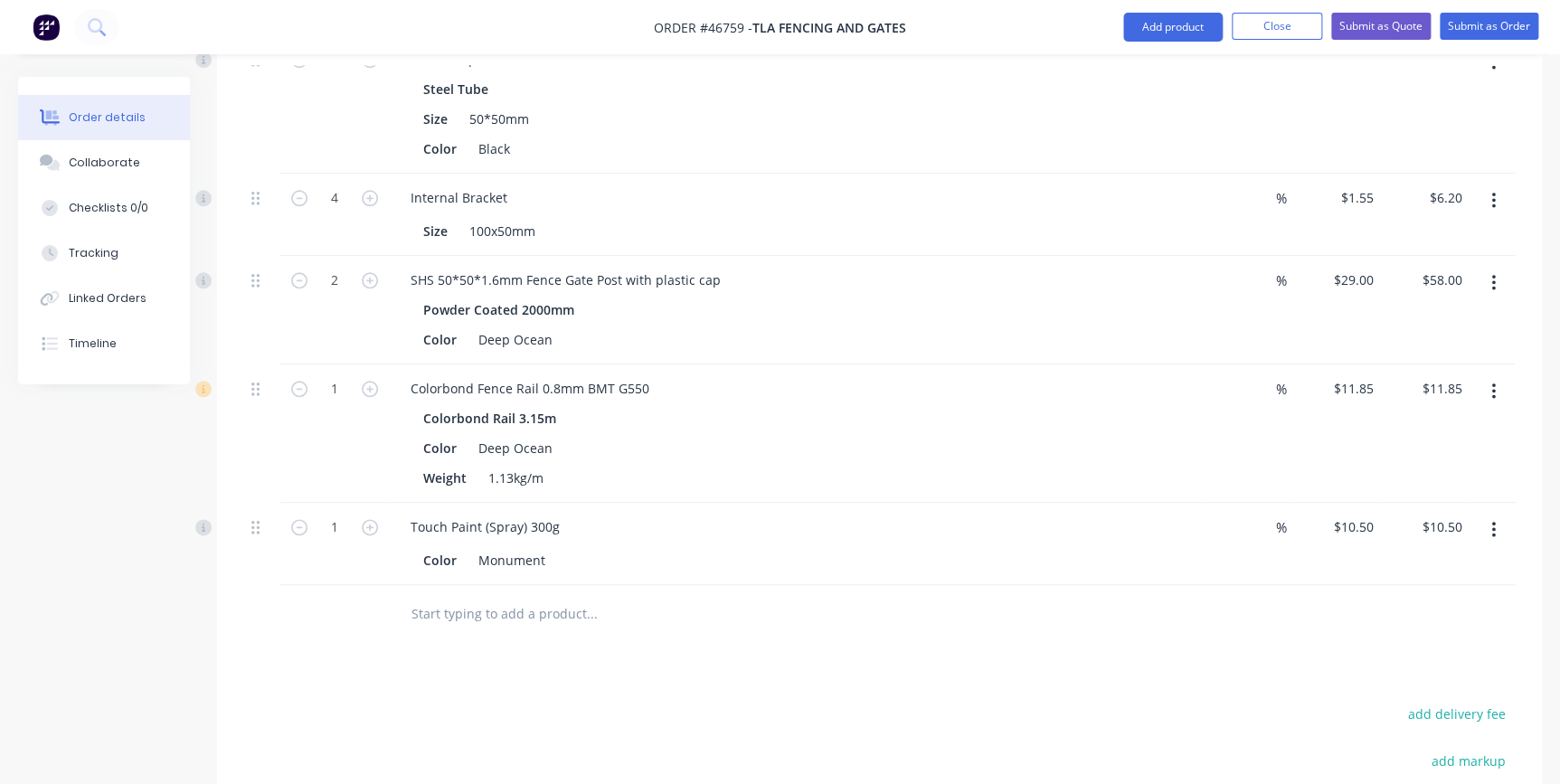 scroll, scrollTop: 822, scrollLeft: 0, axis: vertical 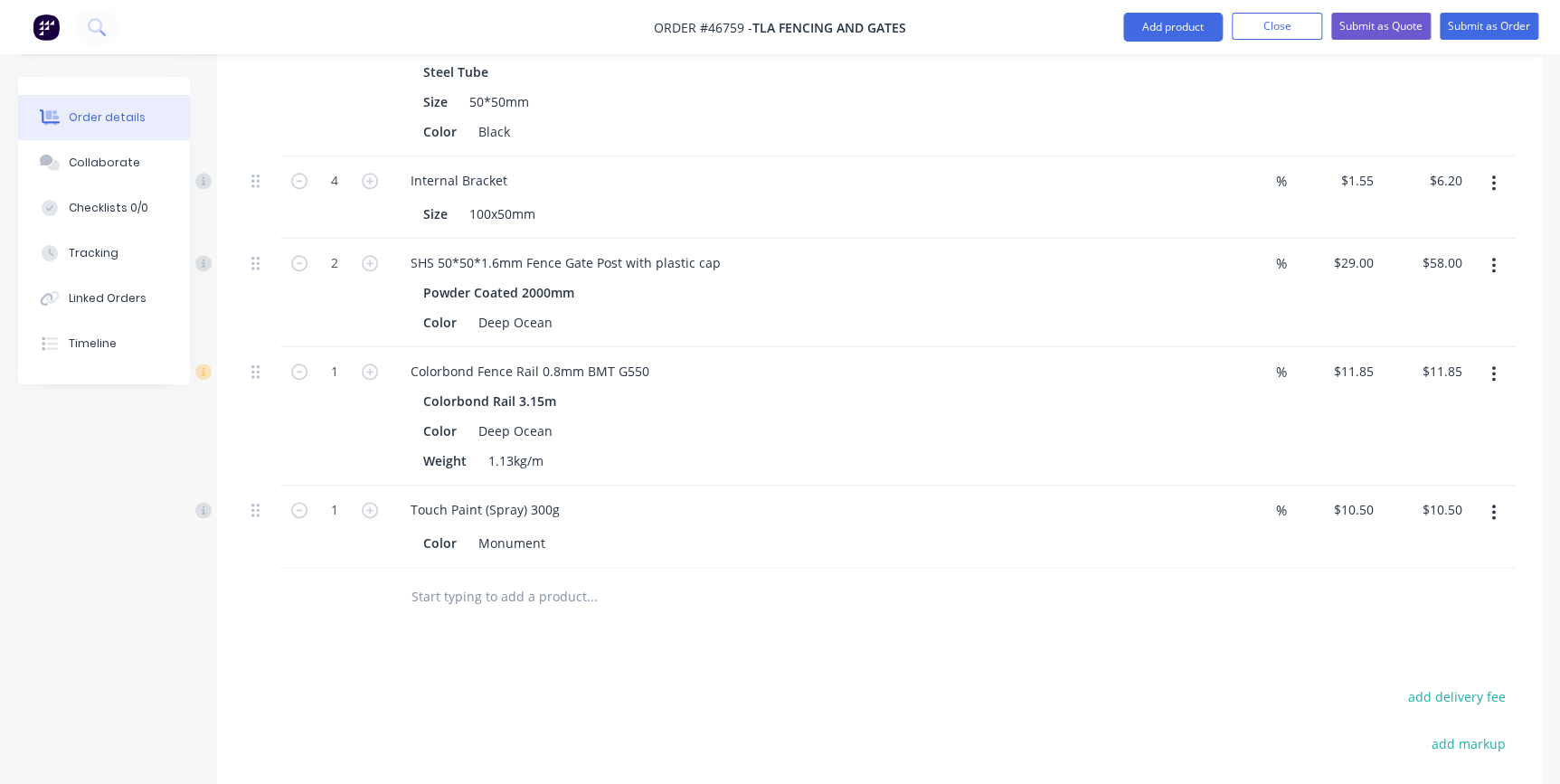 click at bounding box center (1493, 513) 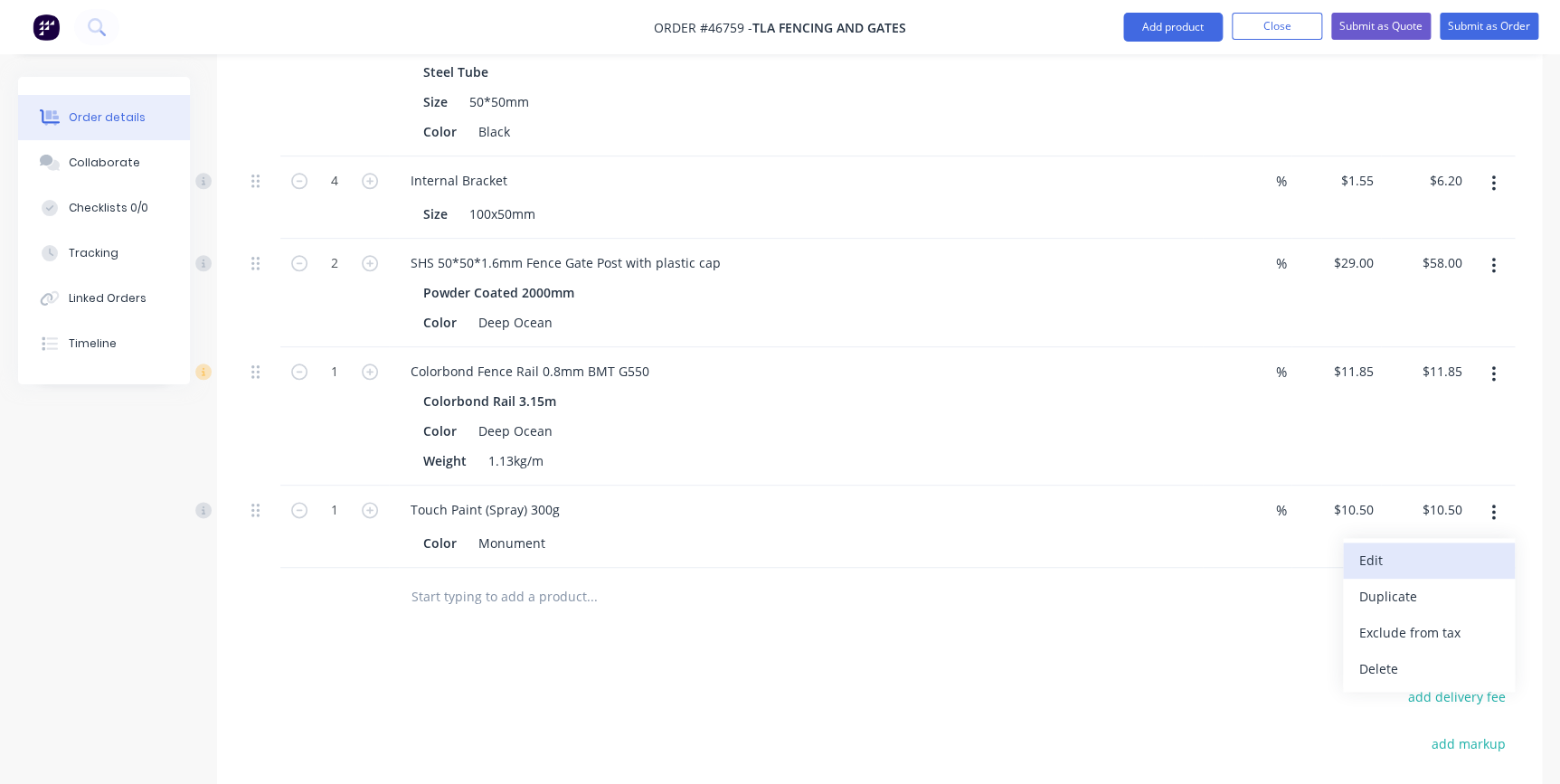 click on "Edit" at bounding box center [1429, 560] 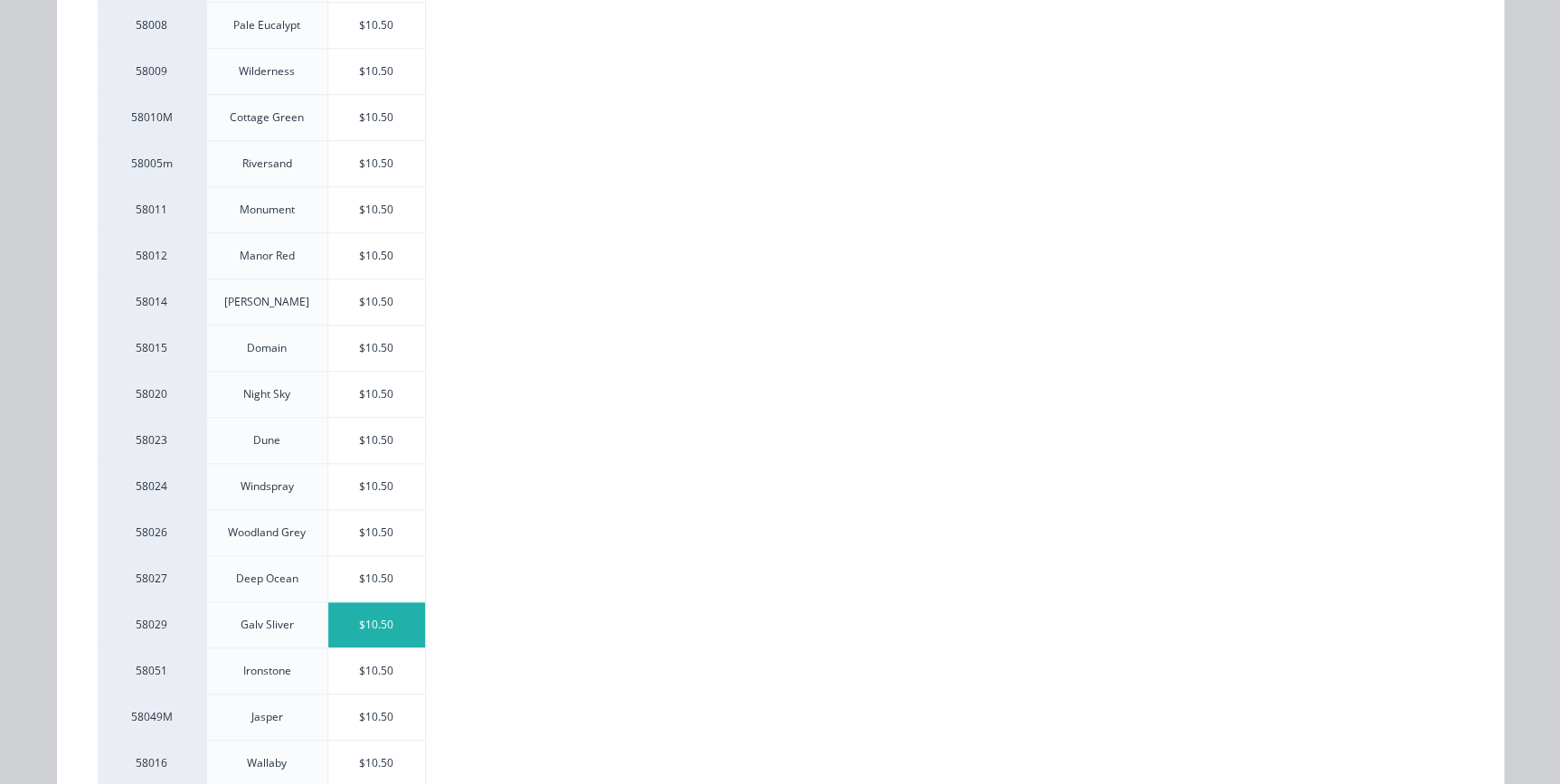 scroll, scrollTop: 642, scrollLeft: 0, axis: vertical 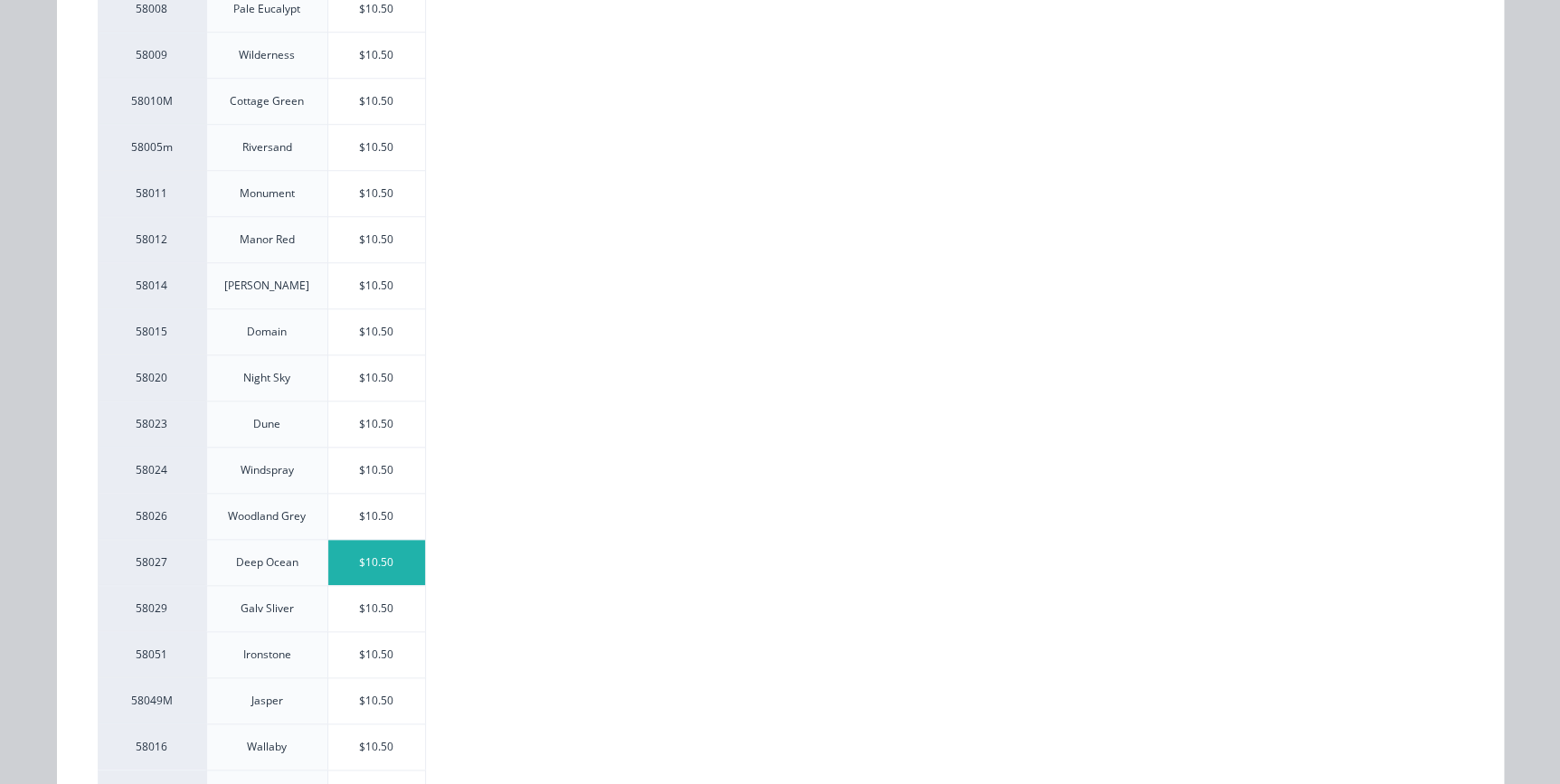 click on "$10.50" at bounding box center [376, 562] 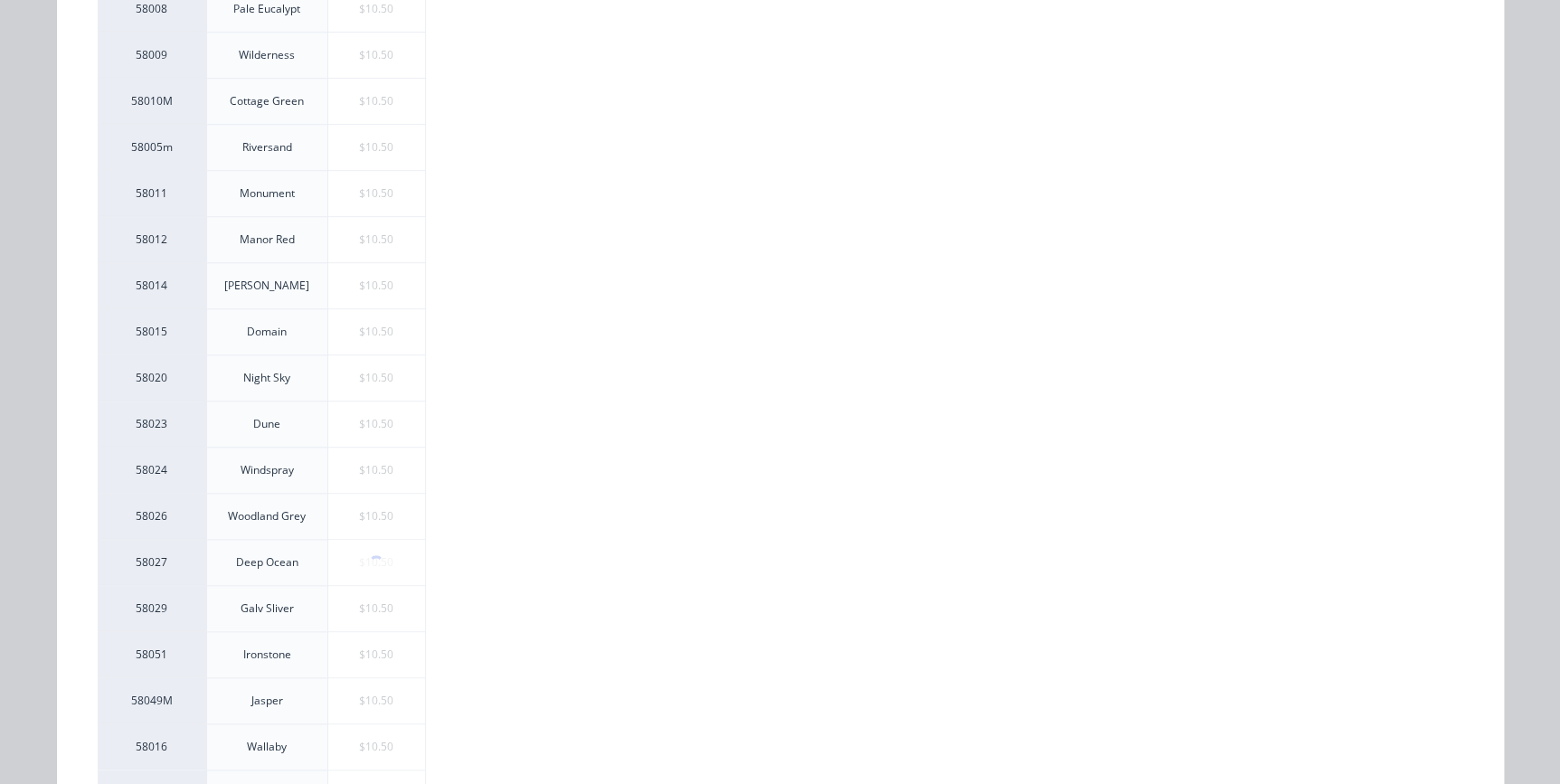 scroll, scrollTop: 0, scrollLeft: 0, axis: both 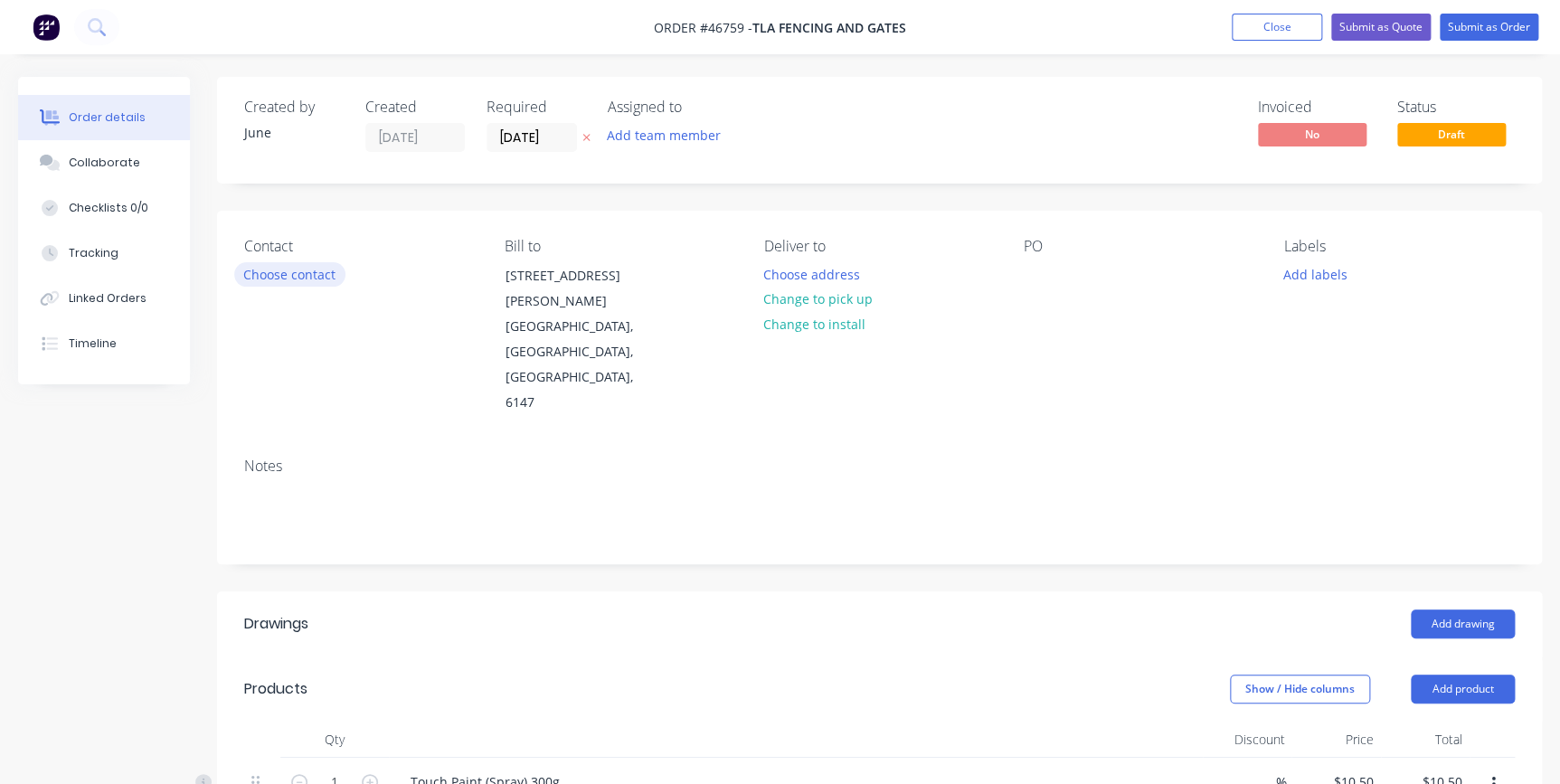click on "Choose contact" at bounding box center [289, 274] 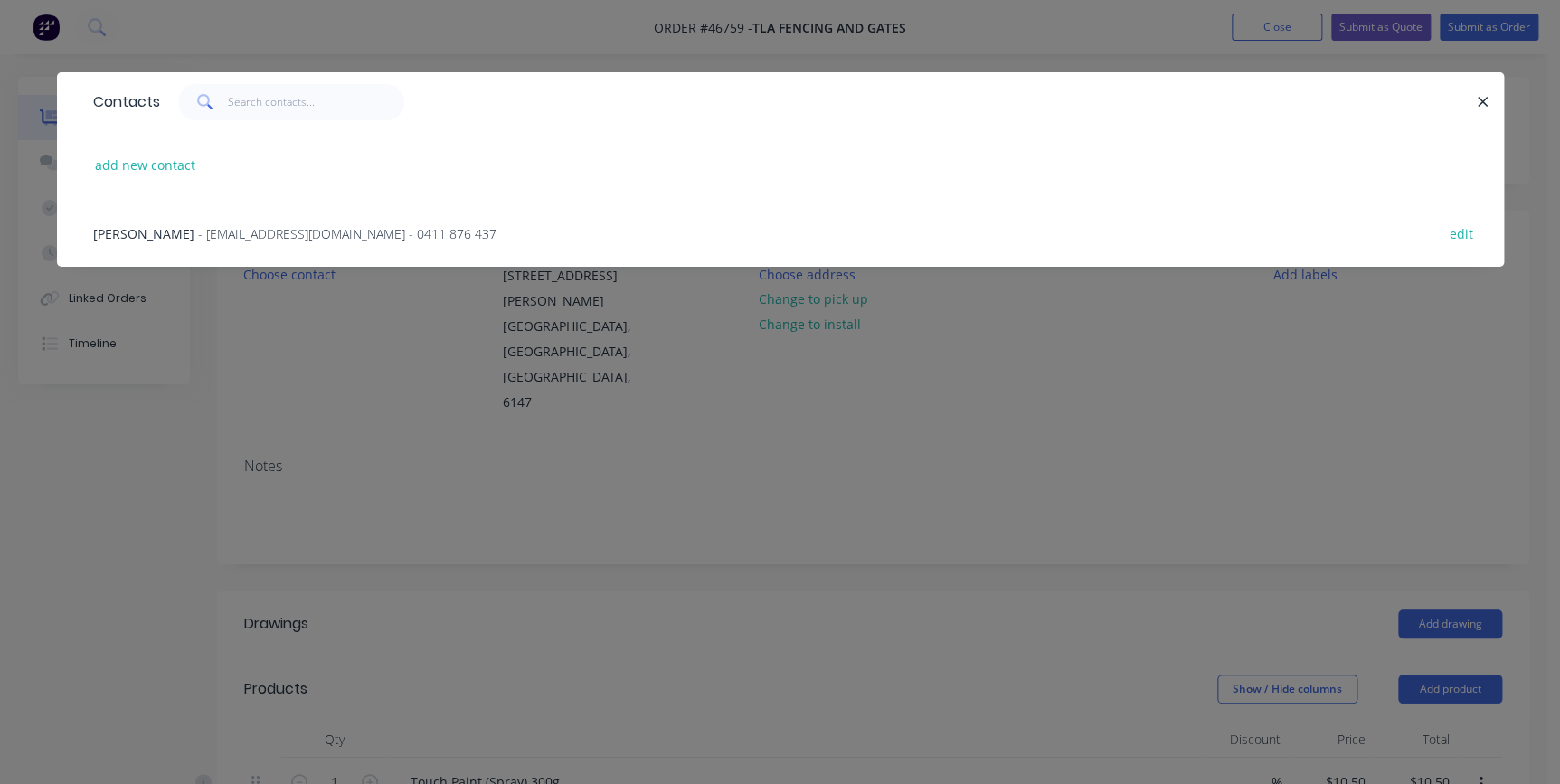 click on "[PERSON_NAME]  - [PERSON_NAME][EMAIL_ADDRESS][DOMAIN_NAME] - 0411 876 437 edit" at bounding box center [780, 232] 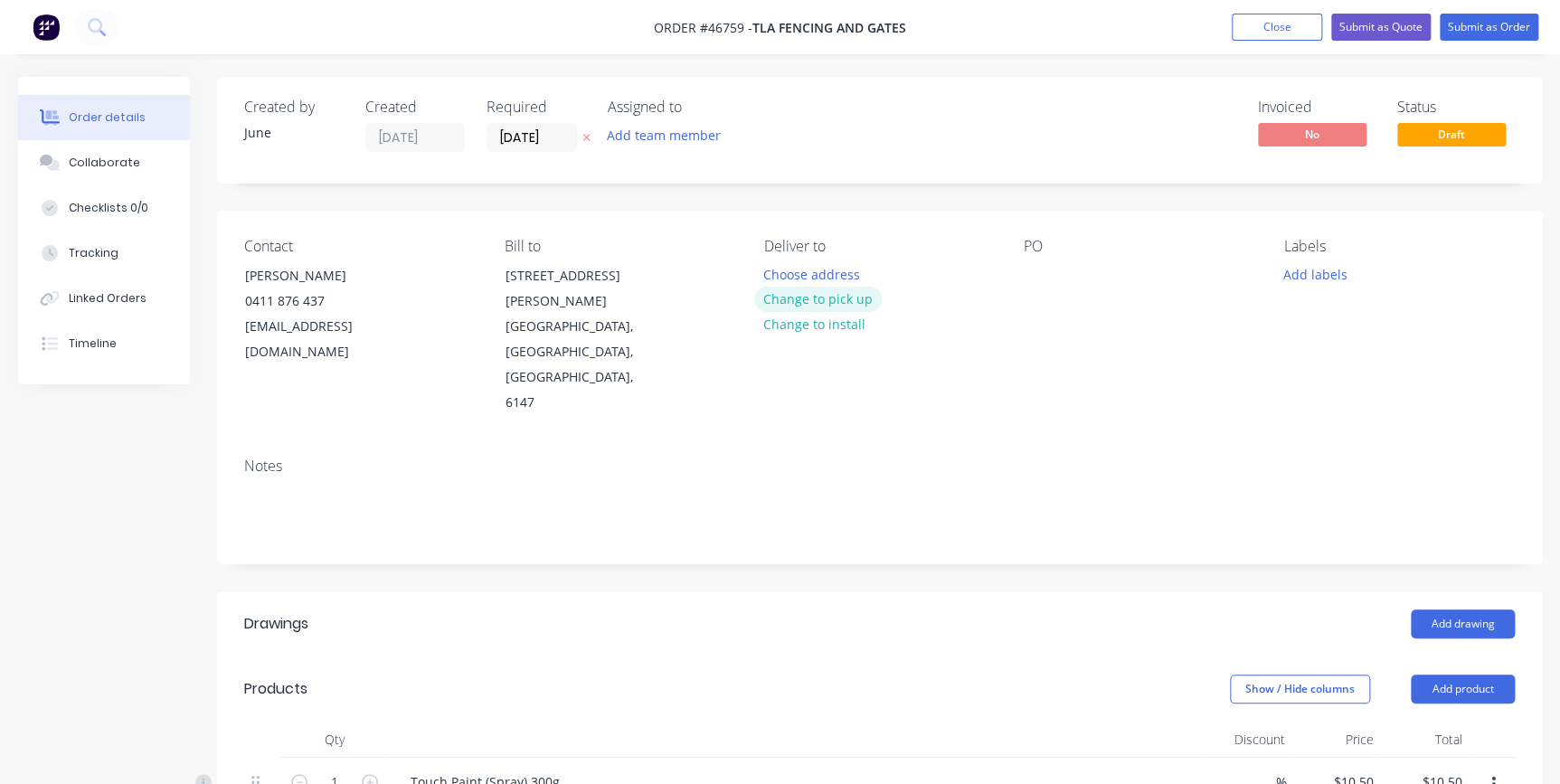 click on "Change to pick up" at bounding box center (818, 298) 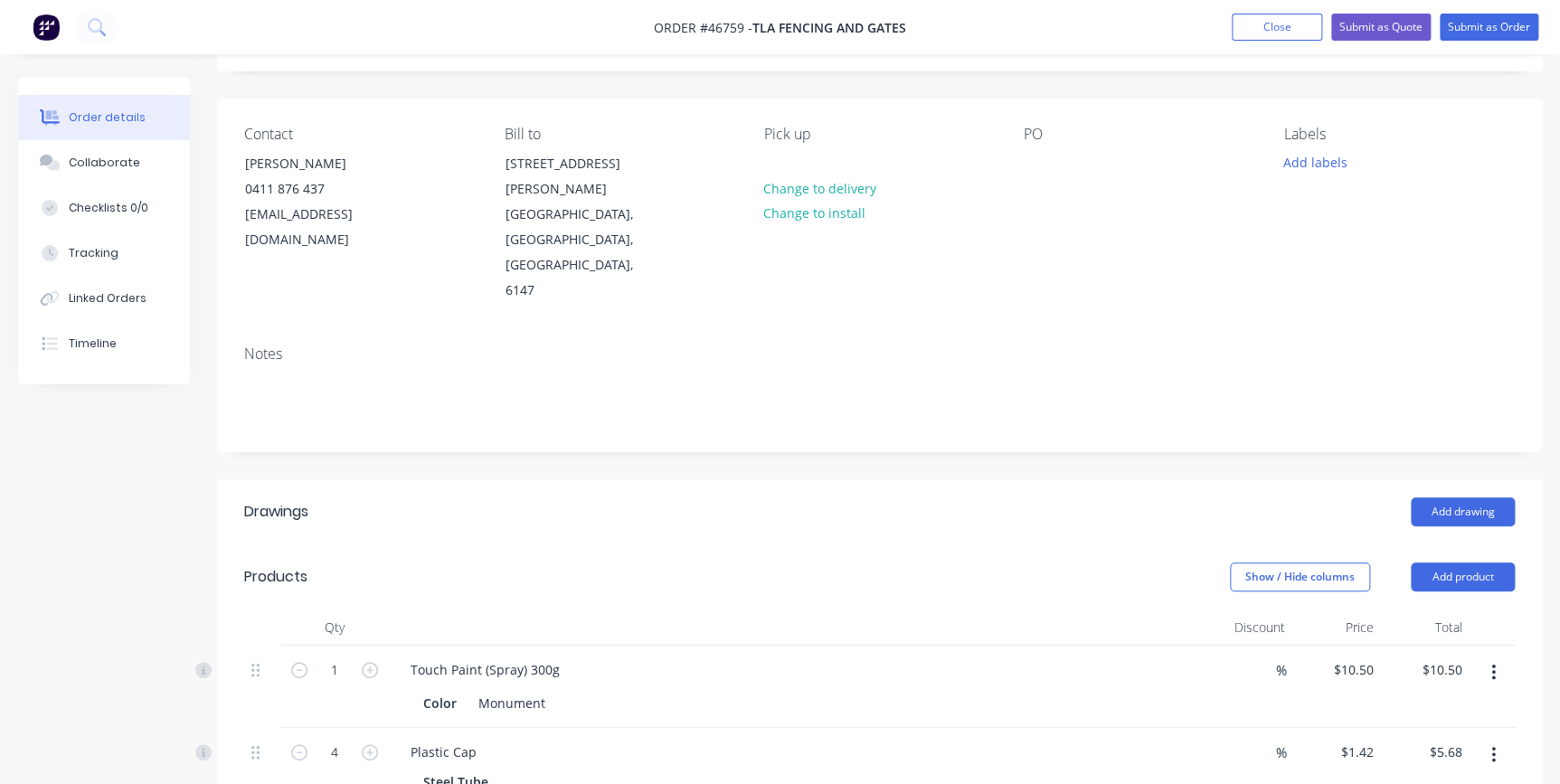 scroll, scrollTop: 22, scrollLeft: 0, axis: vertical 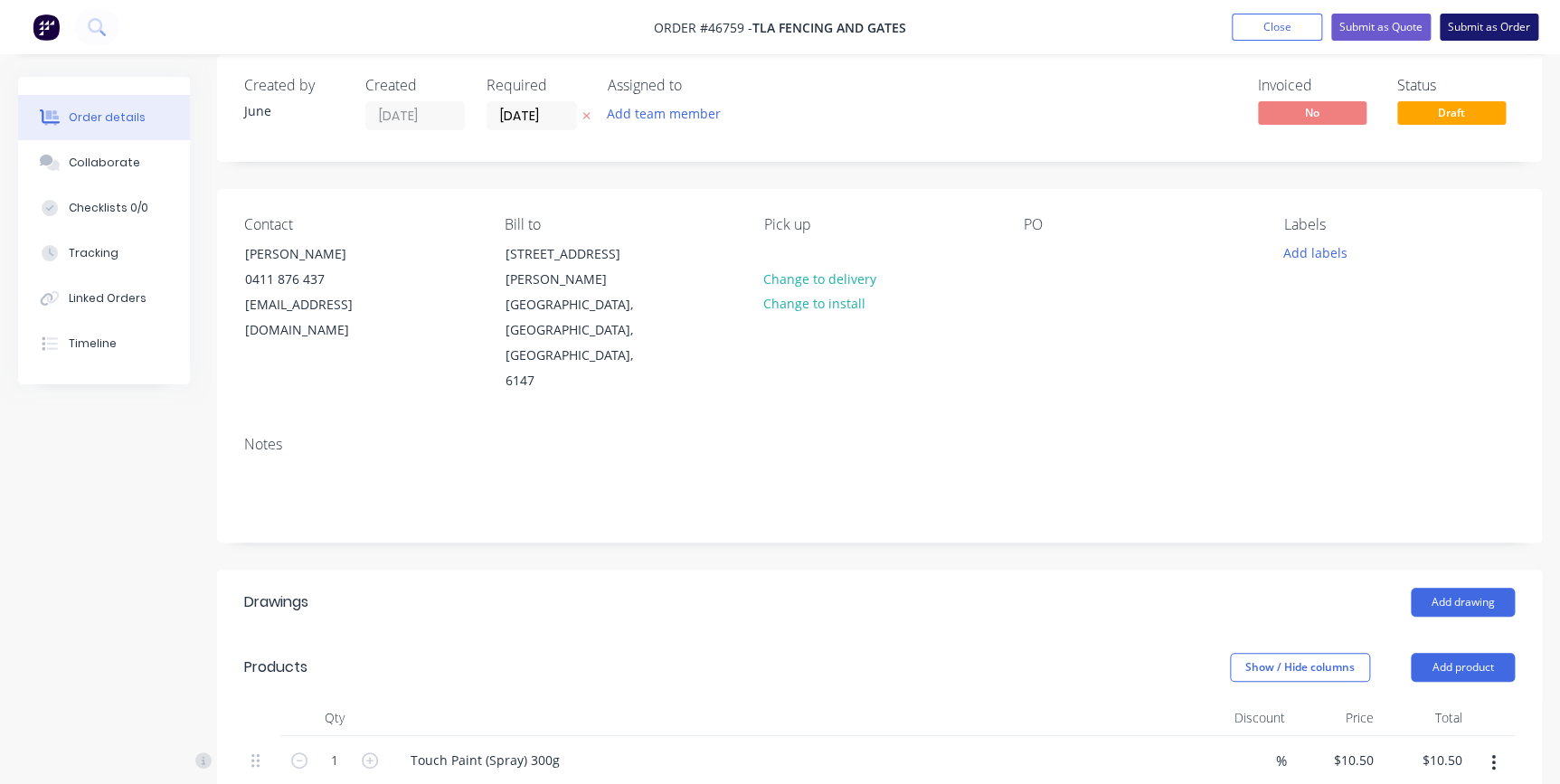 click on "Submit as Order" at bounding box center (1489, 27) 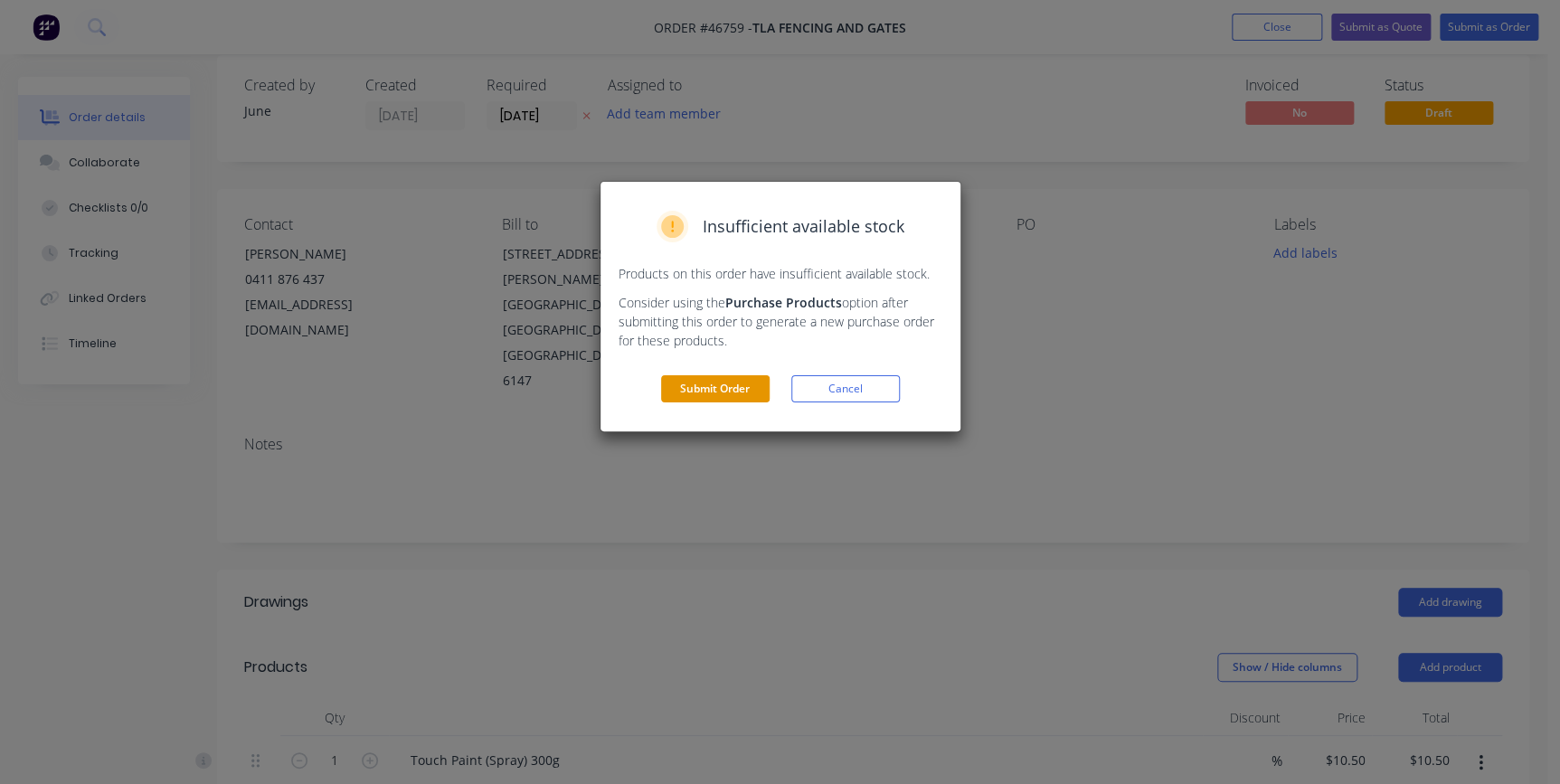 click on "Submit Order" at bounding box center [715, 389] 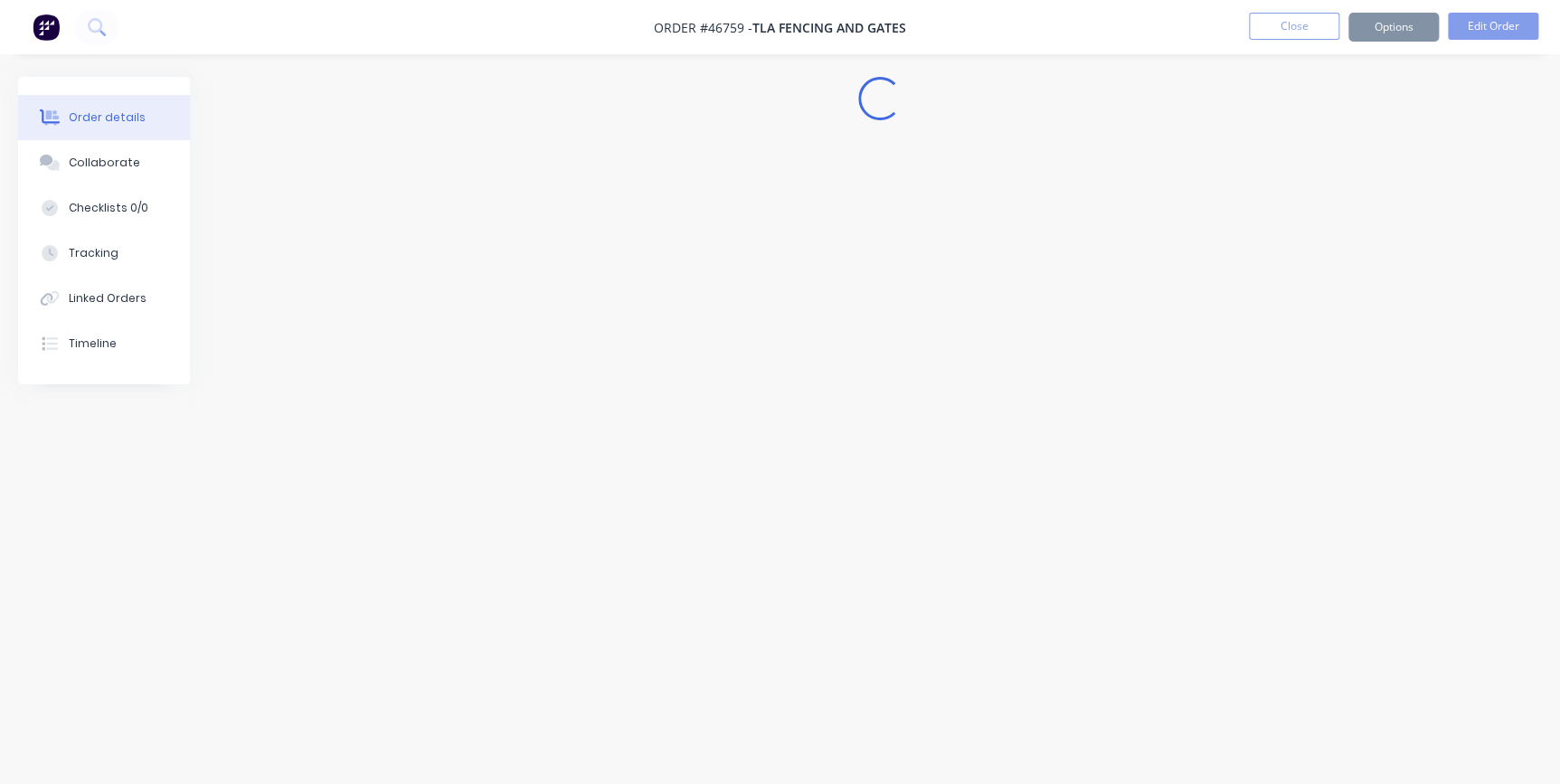 scroll, scrollTop: 0, scrollLeft: 0, axis: both 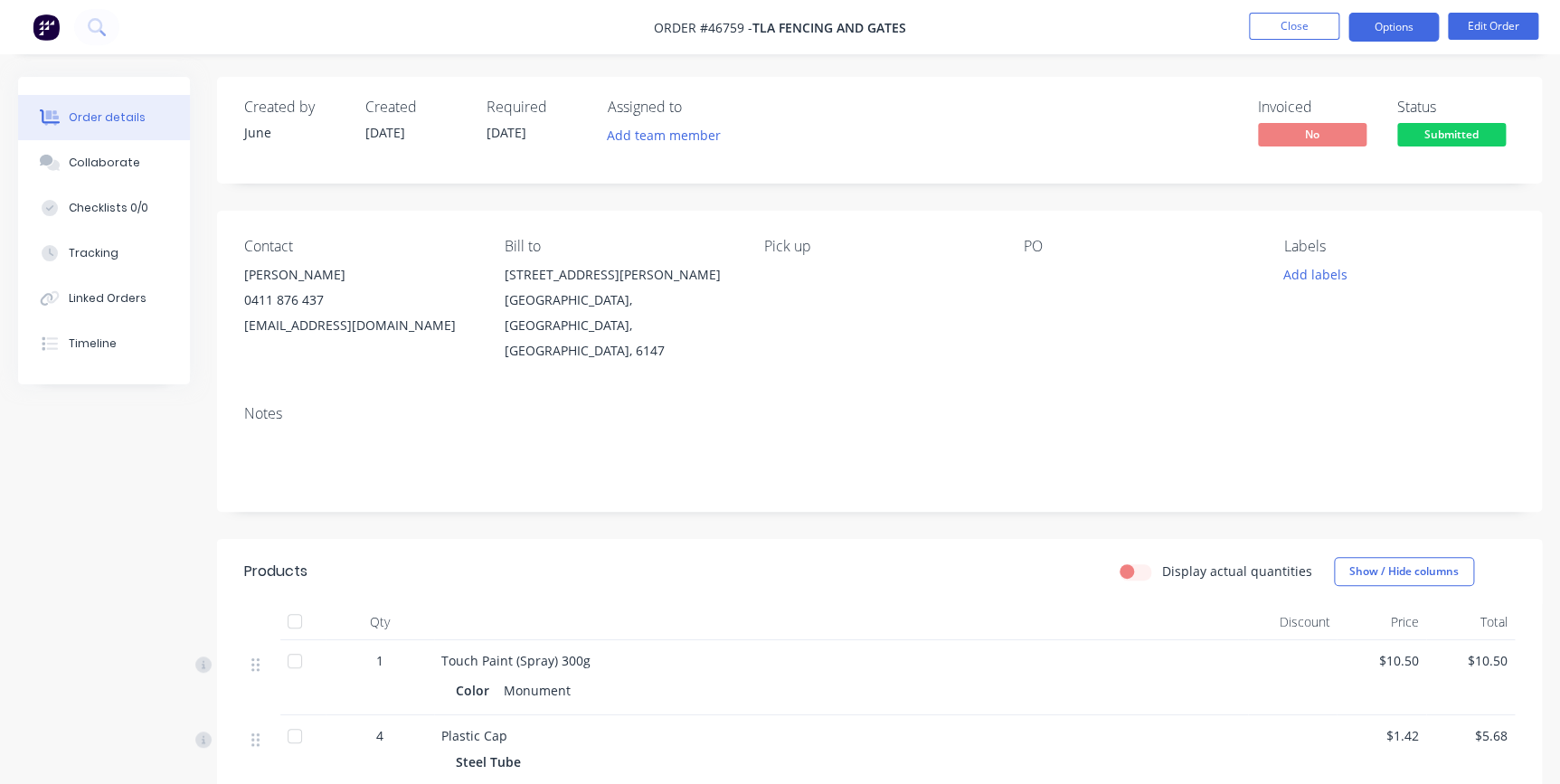 click on "Options" at bounding box center [1394, 27] 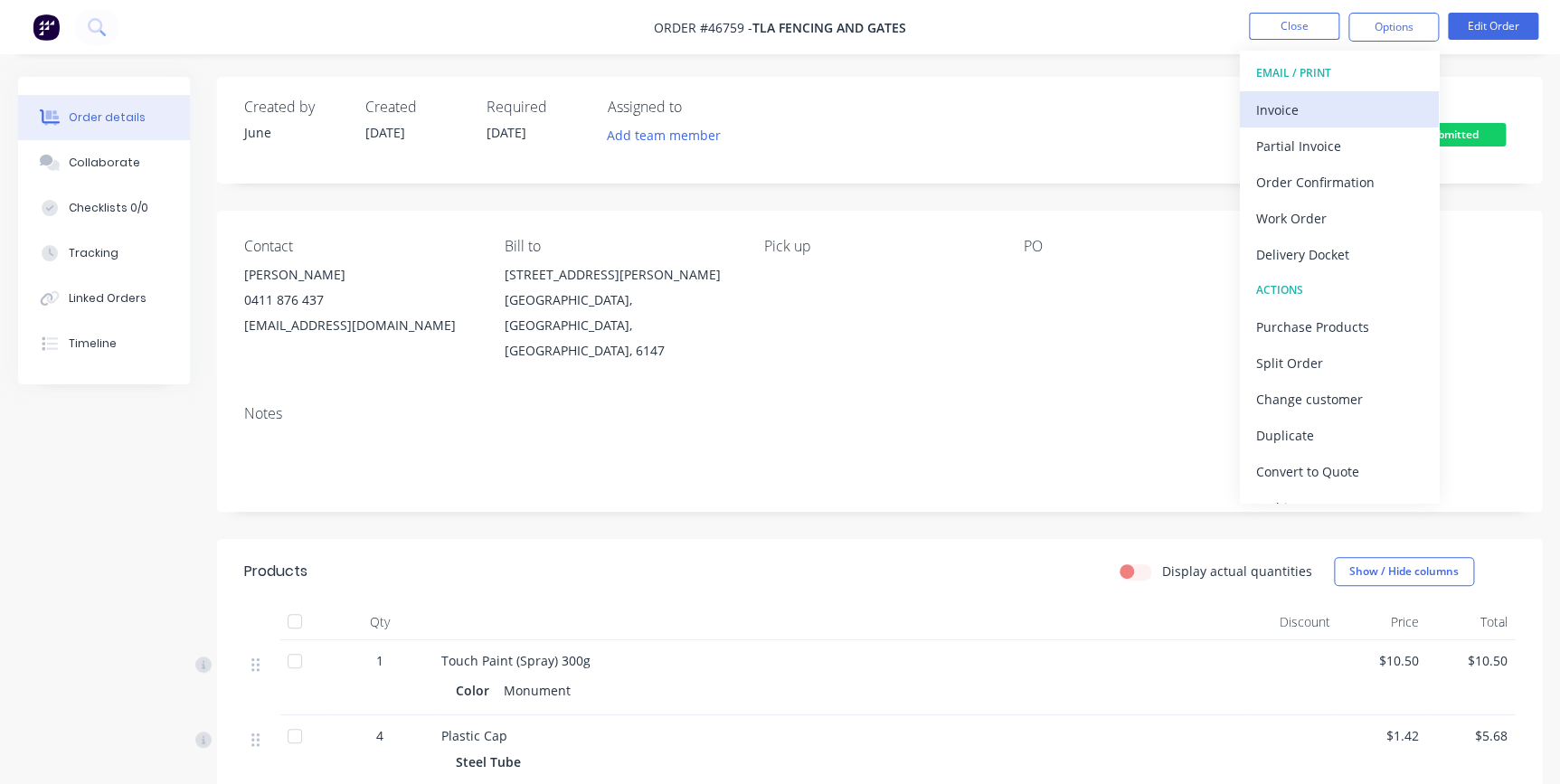 click on "Invoice" at bounding box center [1339, 109] 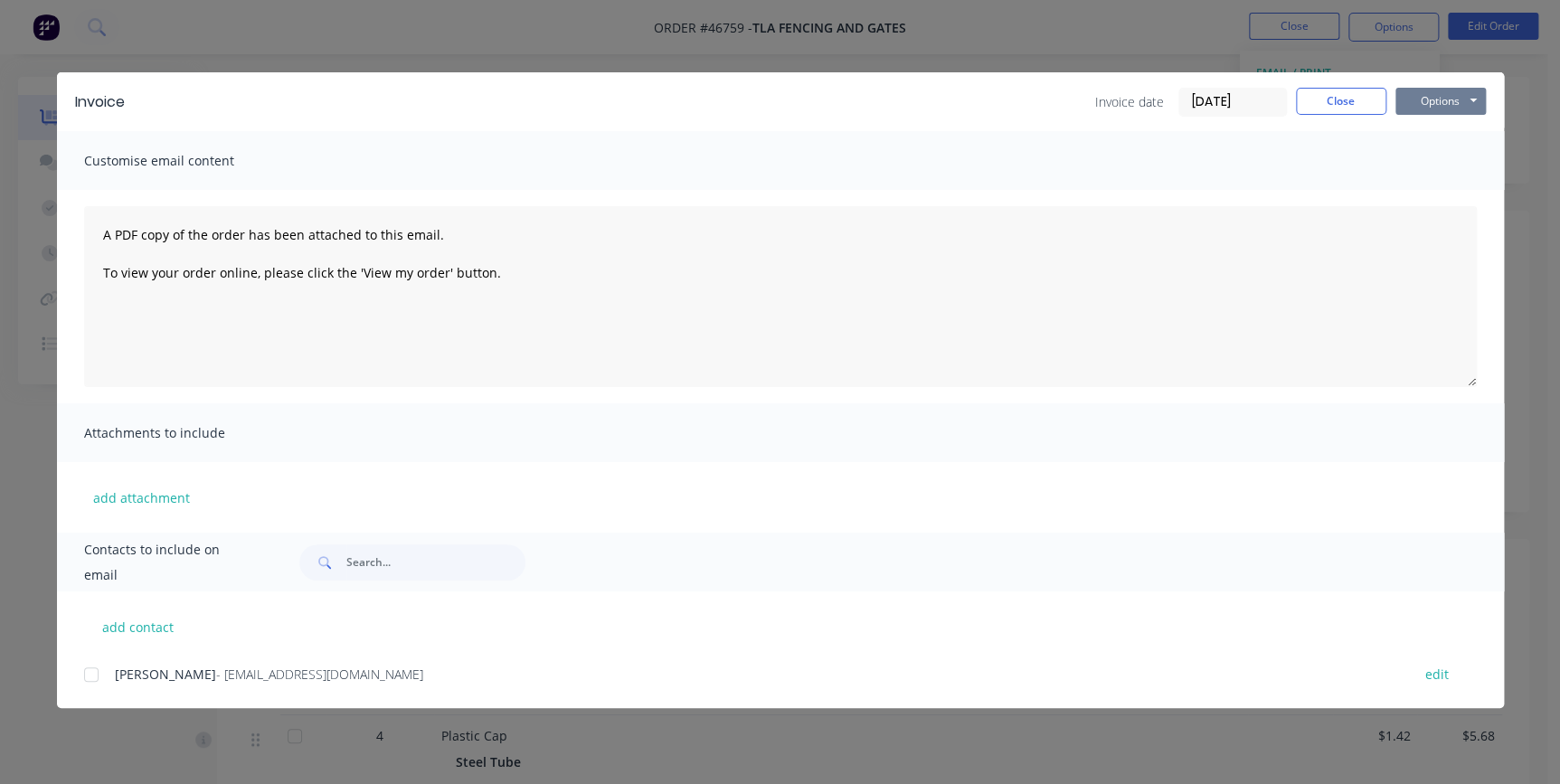 click on "Options" at bounding box center (1441, 101) 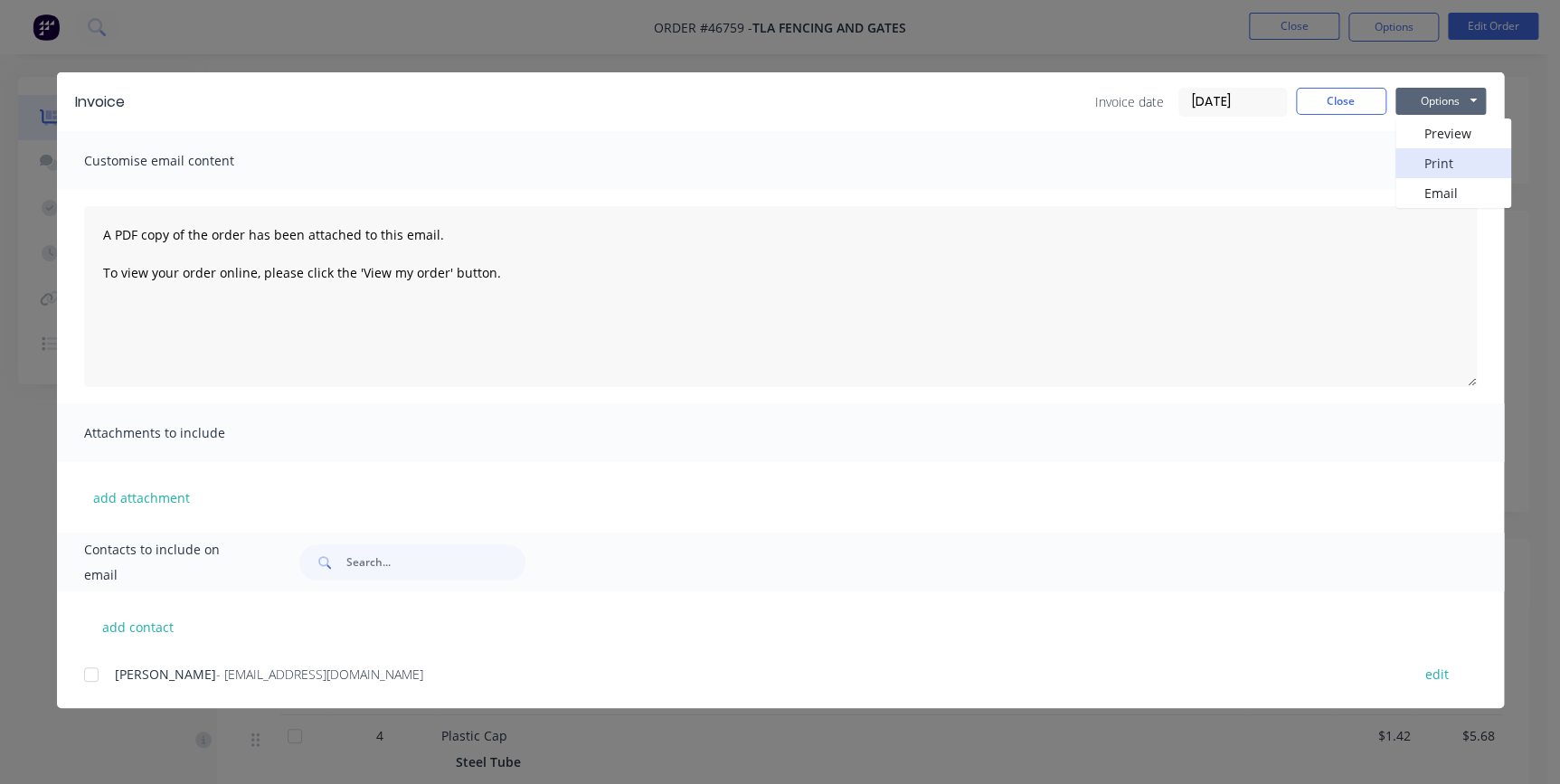 click on "Print" at bounding box center (1453, 163) 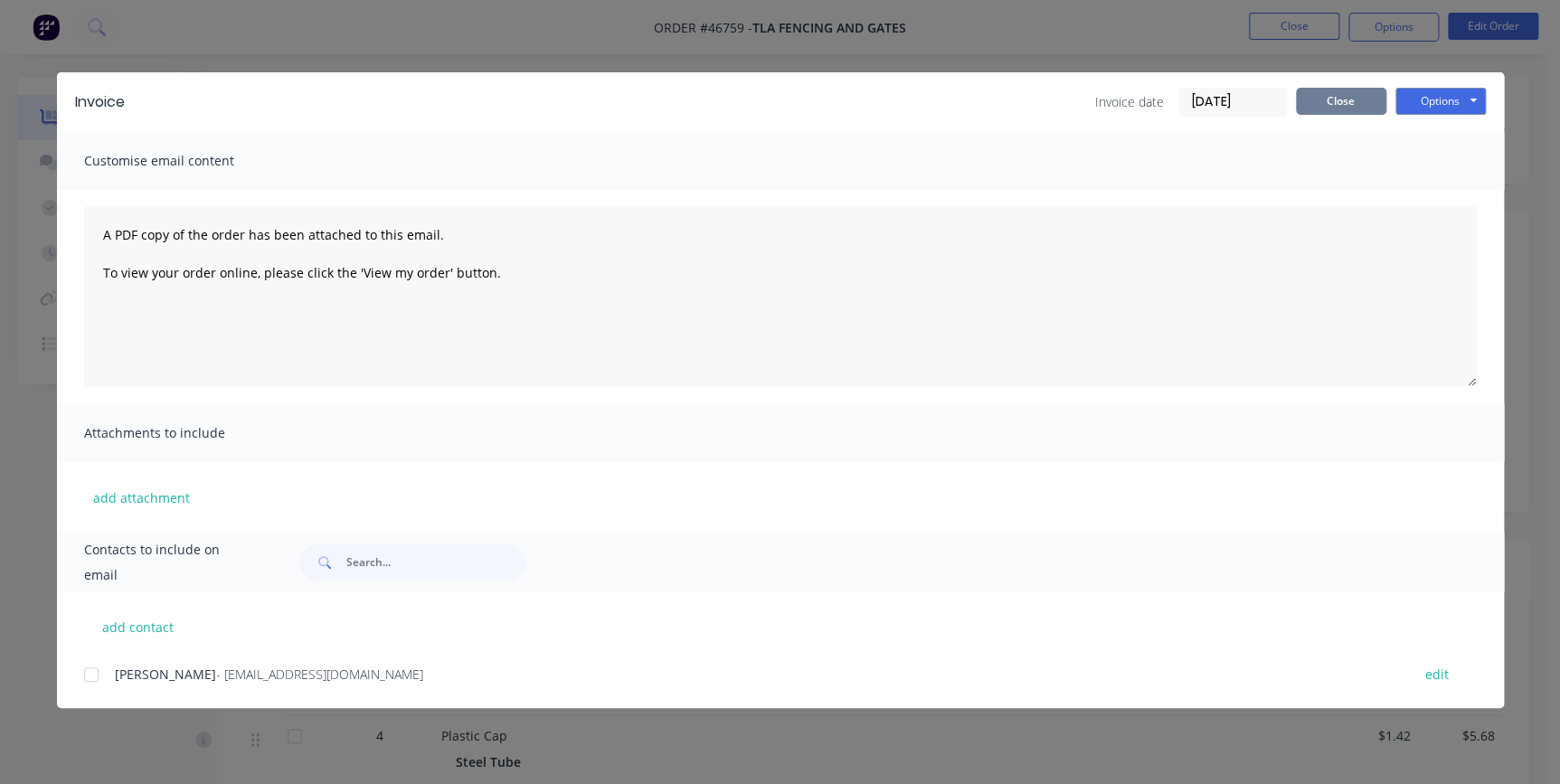 click on "Close" at bounding box center [1341, 101] 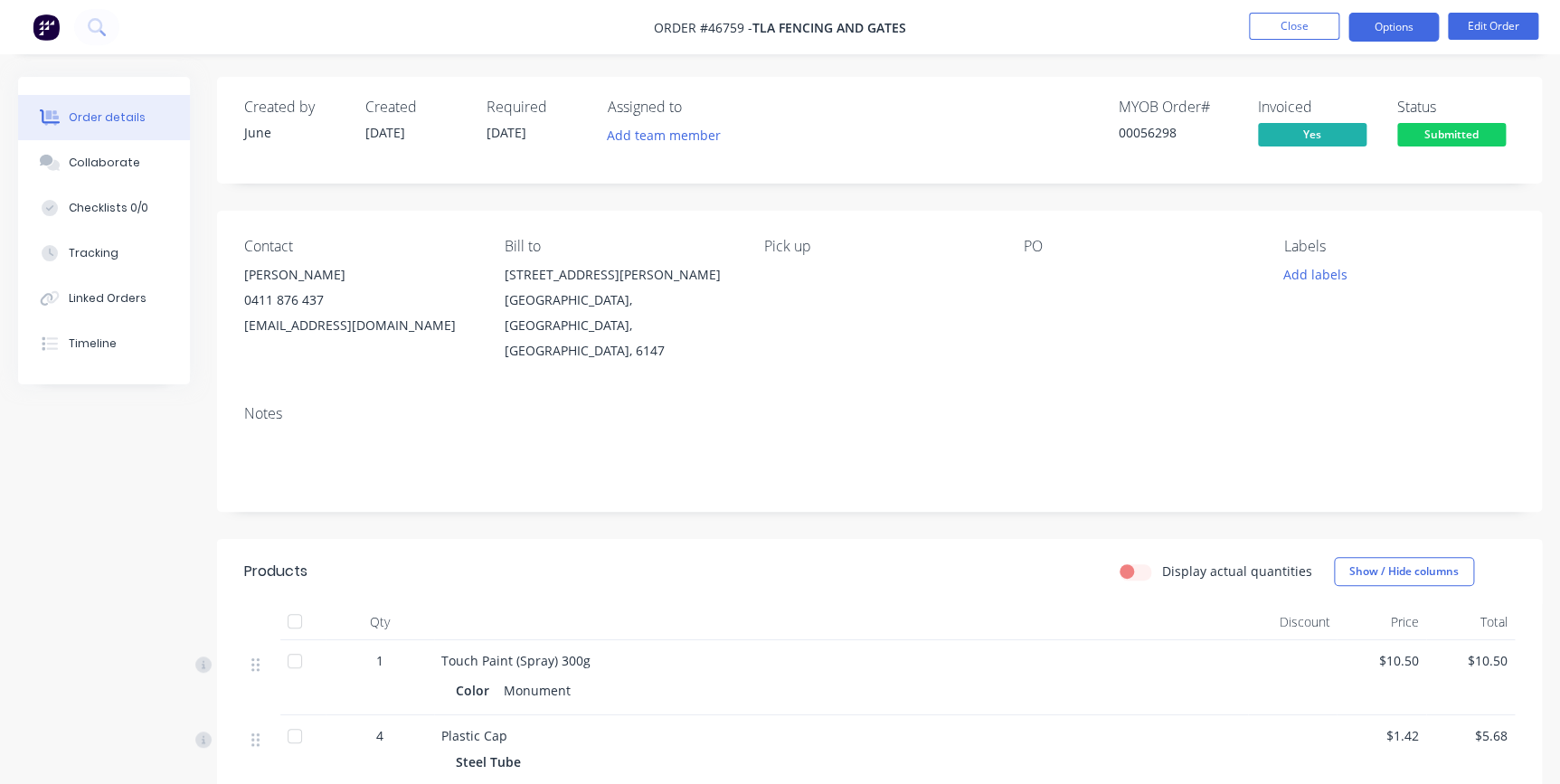 click on "Options" at bounding box center [1394, 27] 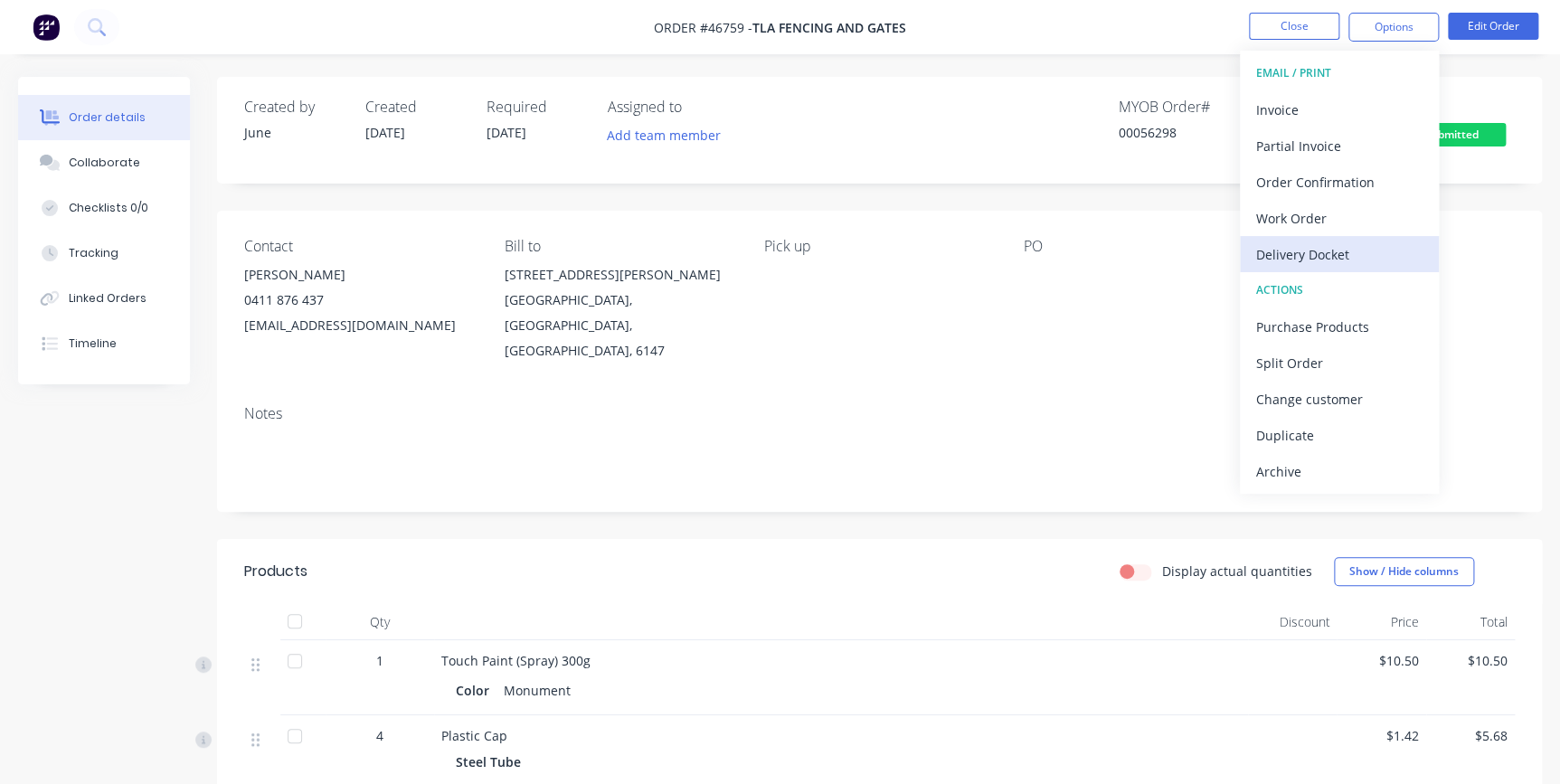 click on "Delivery Docket" at bounding box center [1339, 254] 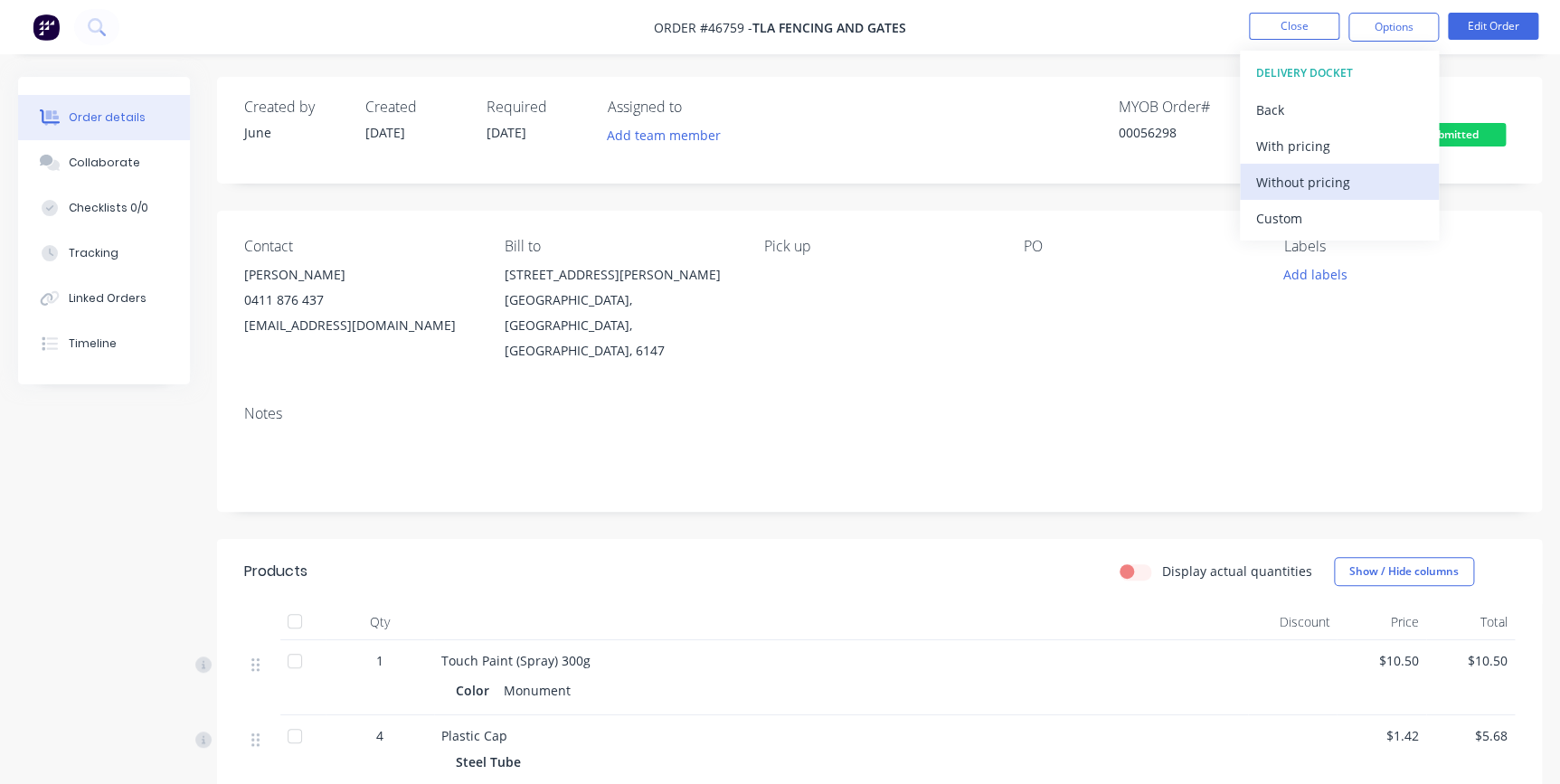 click on "Without pricing" at bounding box center (1339, 182) 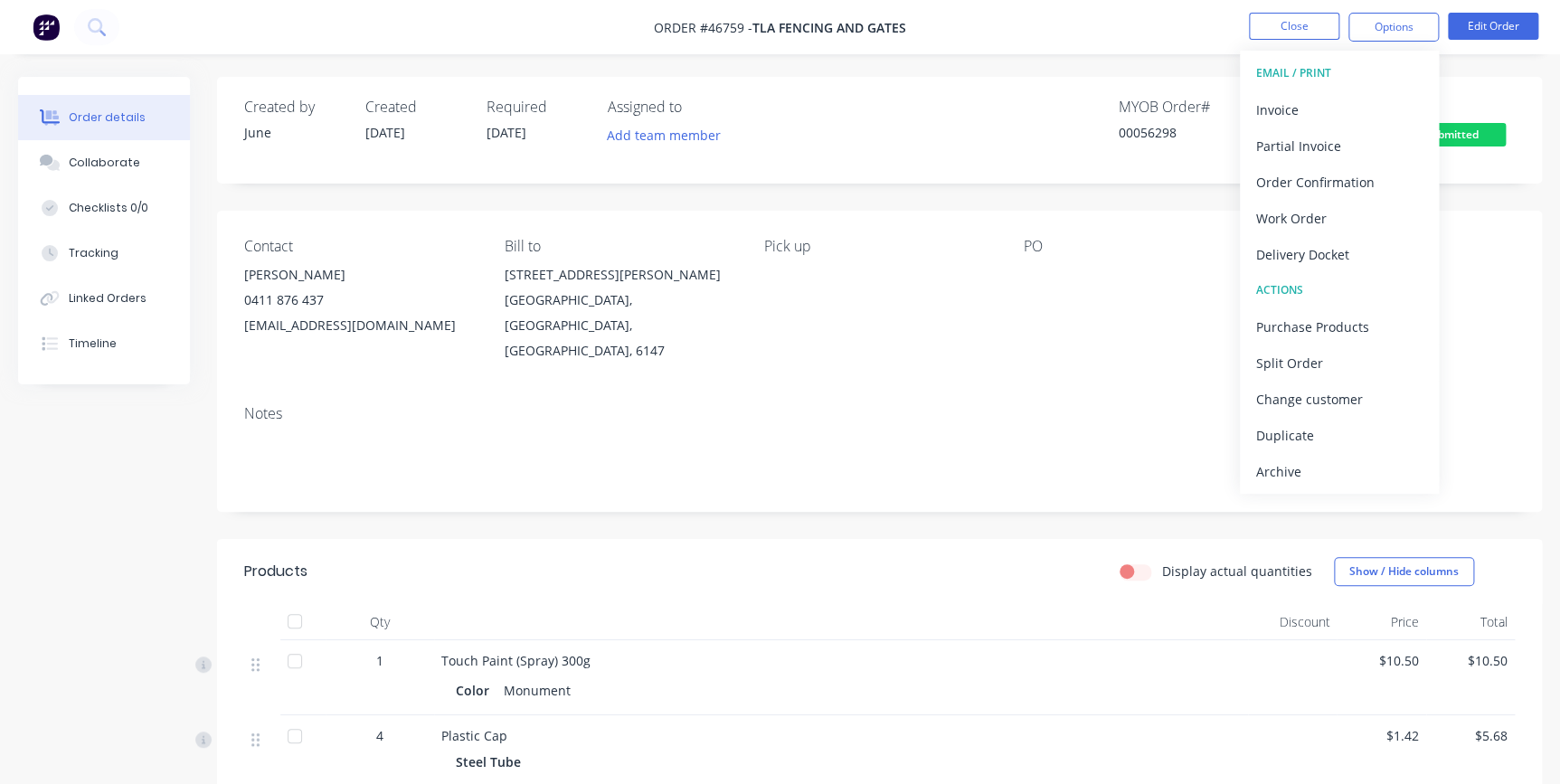 click on "Created by June Created [DATE] Required [DATE] Assigned to Add team member MYOB   Order  # 00056298 Invoiced Yes Status Submitted Contact [PERSON_NAME]  [PHONE_NUMBER] [EMAIL_ADDRESS][DOMAIN_NAME] [PERSON_NAME] to [STREET_ADDRESS][PERSON_NAME][PERSON_NAME] Pick up PO Labels Add labels Create new label Notes Products Display actual quantities Show / Hide columns Qty Discount Price Total 1 Touch Paint (Spray) 300g Color Monument $10.50 $10.50 4 Plastic Cap Steel Tube Size 50*50mm Color Black $1.42 $5.68 4 Internal Bracket Size 100x50mm $1.55 $6.20 2 SHS 50*50*1.6mm Fence Gate Post with plastic cap Powder Coated 2000mm Color Deep Ocean $29.00 $58.00 1 Colorbond Fence Rail 0.8mm BMT G550 Colorbond Rail 3.15m Color Deep Ocean Weight 1.13kg/m $11.85 $11.85 1 Touch Paint (Spray) 300g Color Deep Ocean $10.50 $10.50 Labour $0.00 Sub total $102.73 Tax $10.28 Total $113.01" at bounding box center (879, 780) 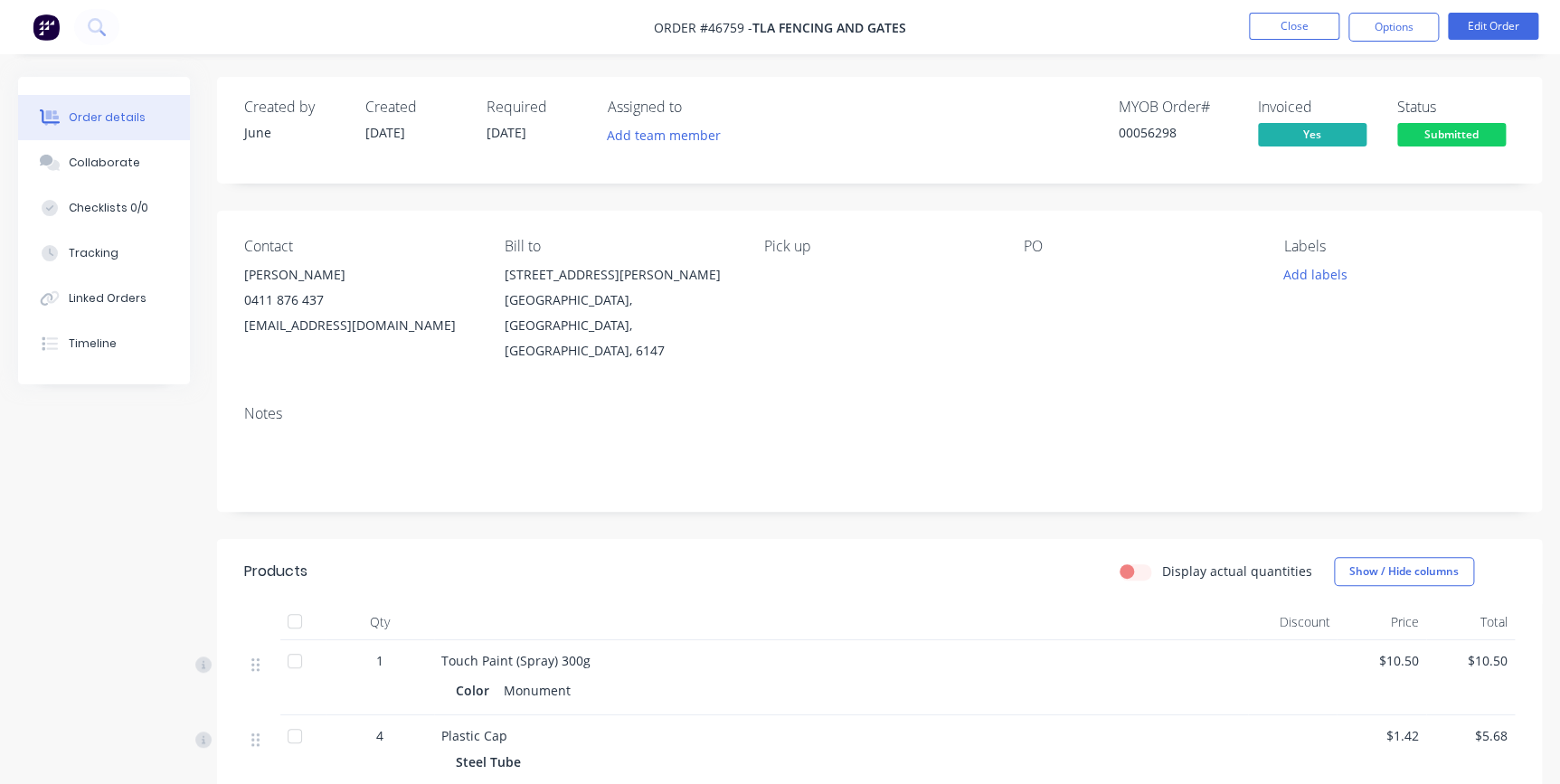 click on "Submitted" at bounding box center (1451, 134) 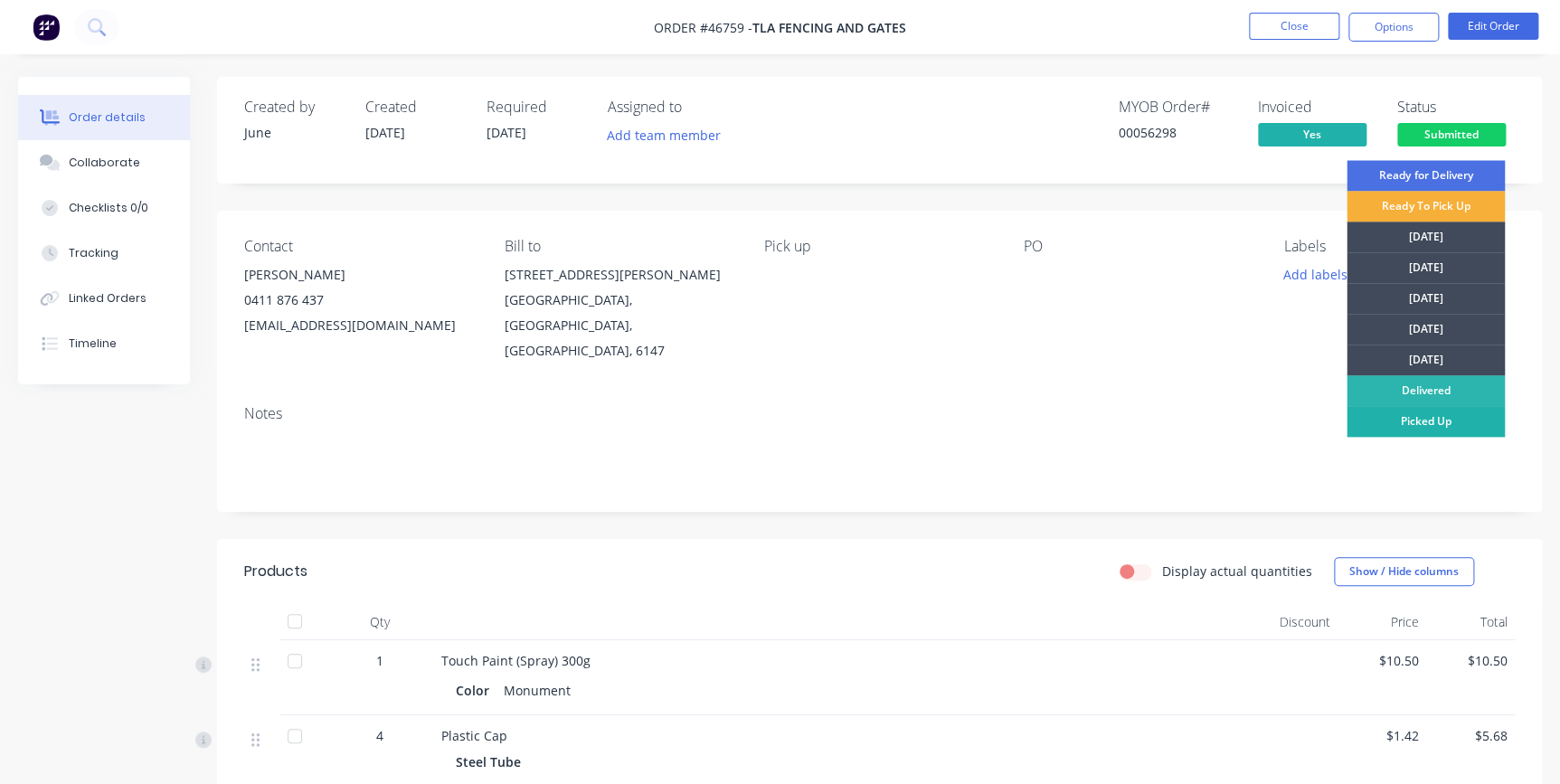 click on "Picked Up" at bounding box center (1425, 421) 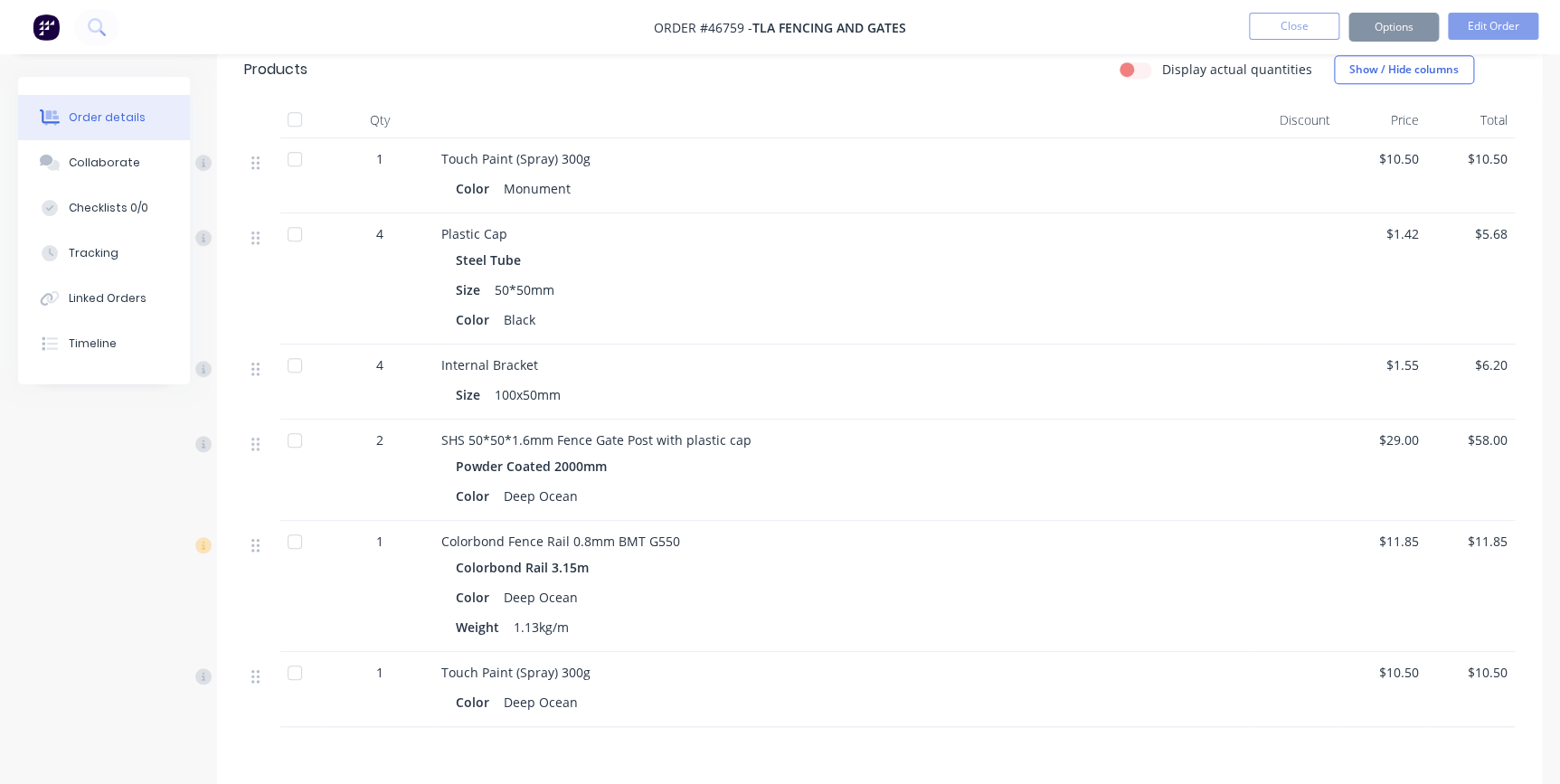scroll, scrollTop: 575, scrollLeft: 0, axis: vertical 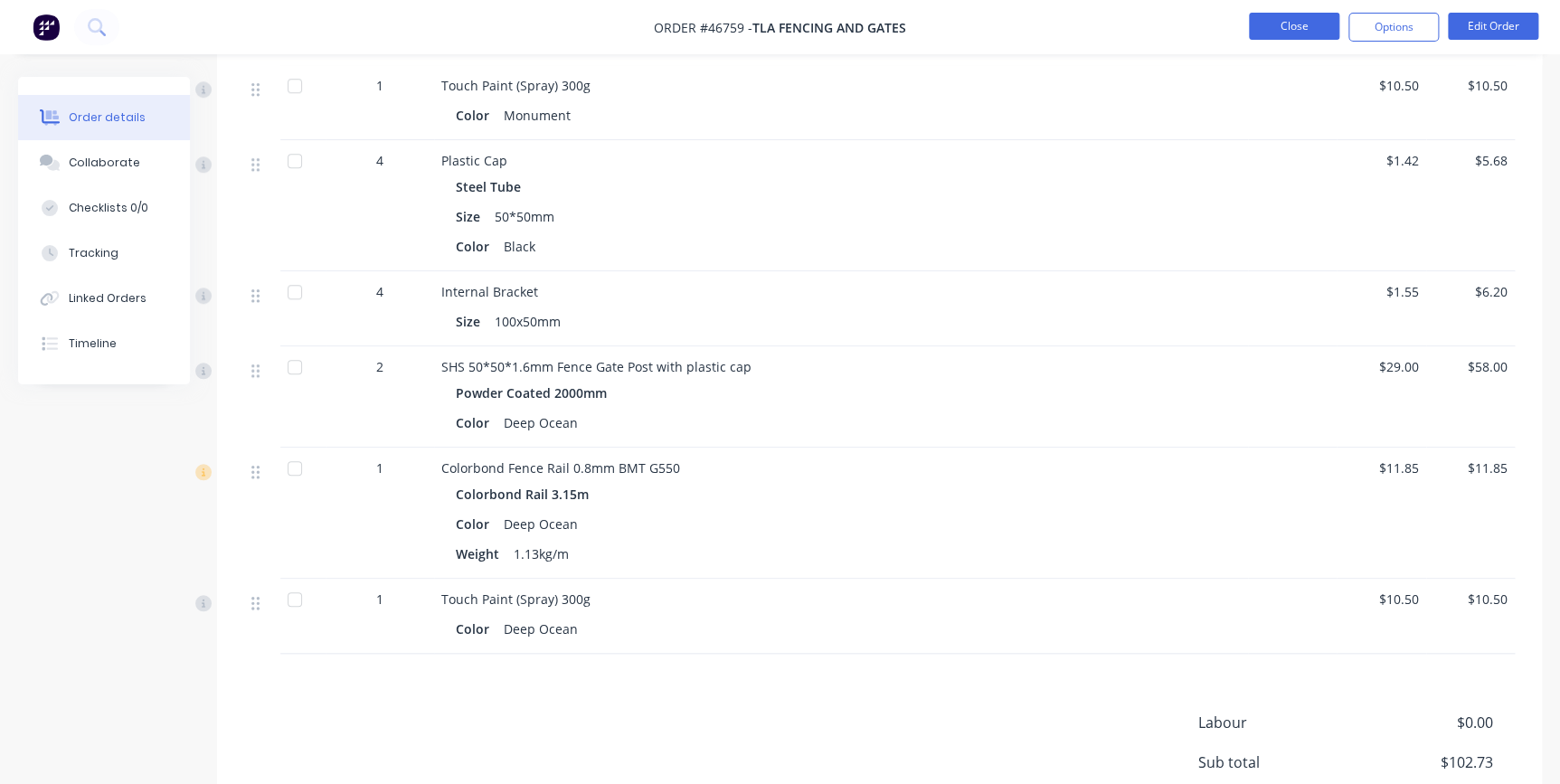 click on "Close" at bounding box center (1294, 26) 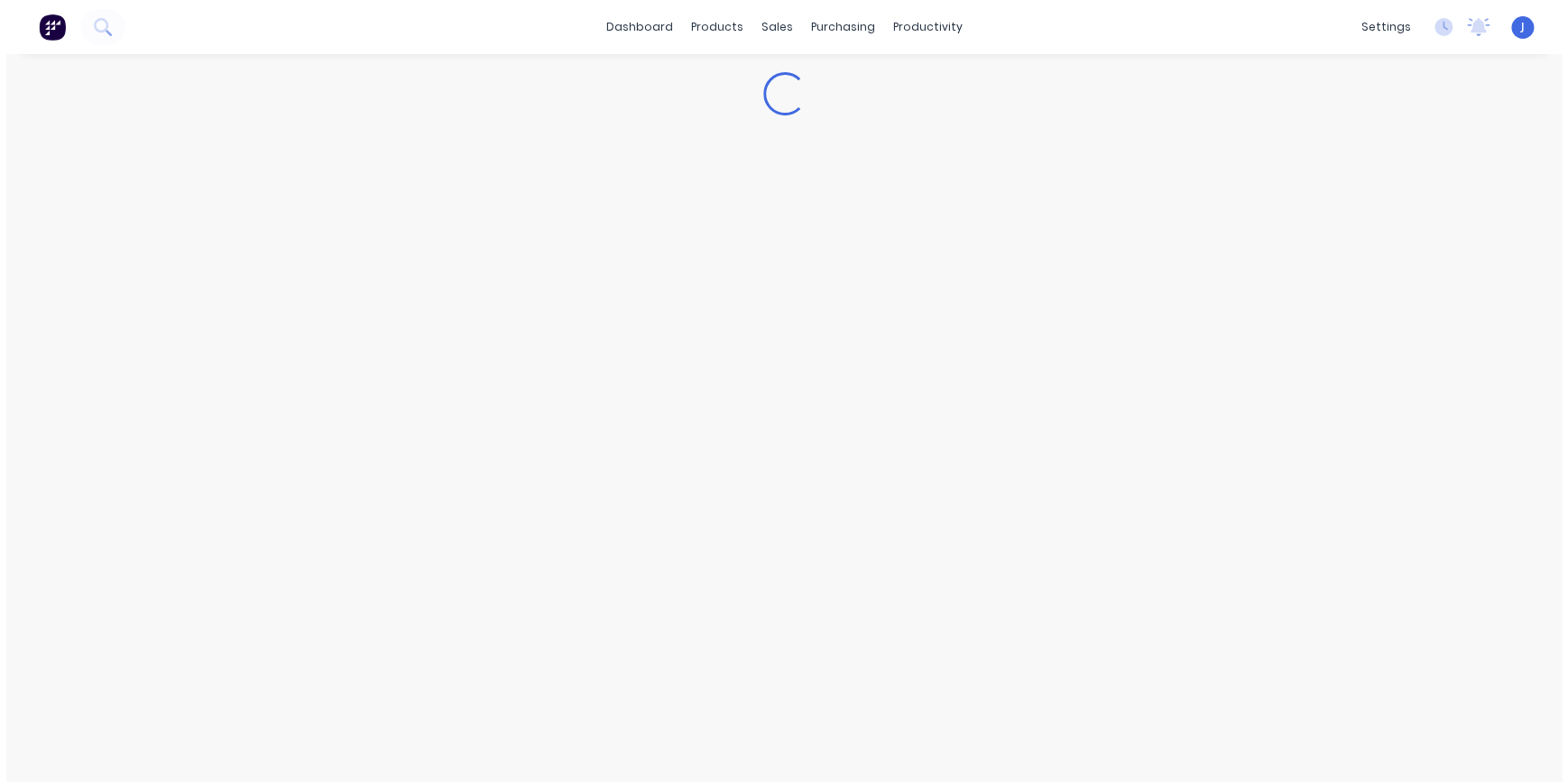 scroll, scrollTop: 0, scrollLeft: 0, axis: both 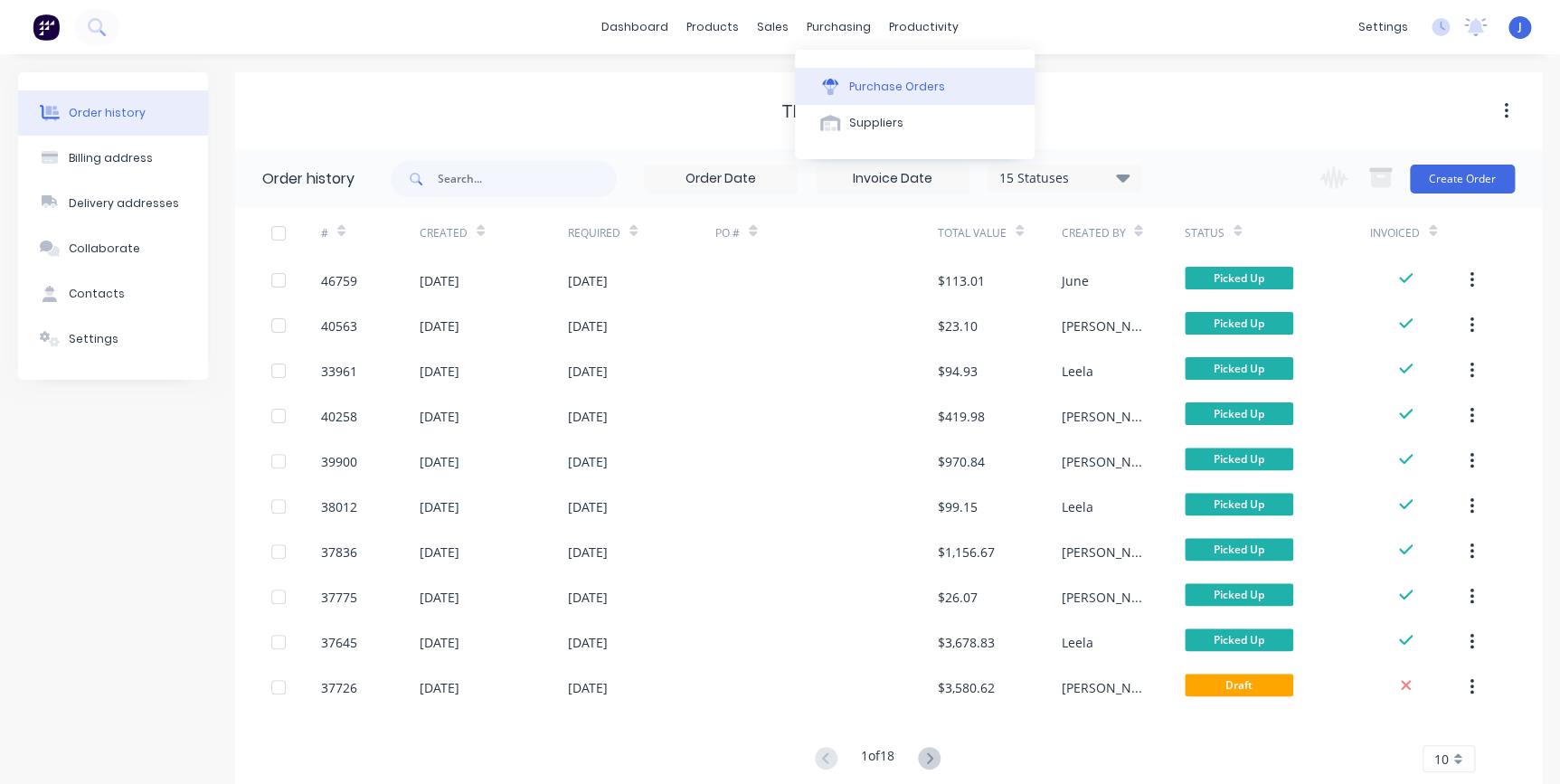 click on "Purchase Orders" at bounding box center (897, 87) 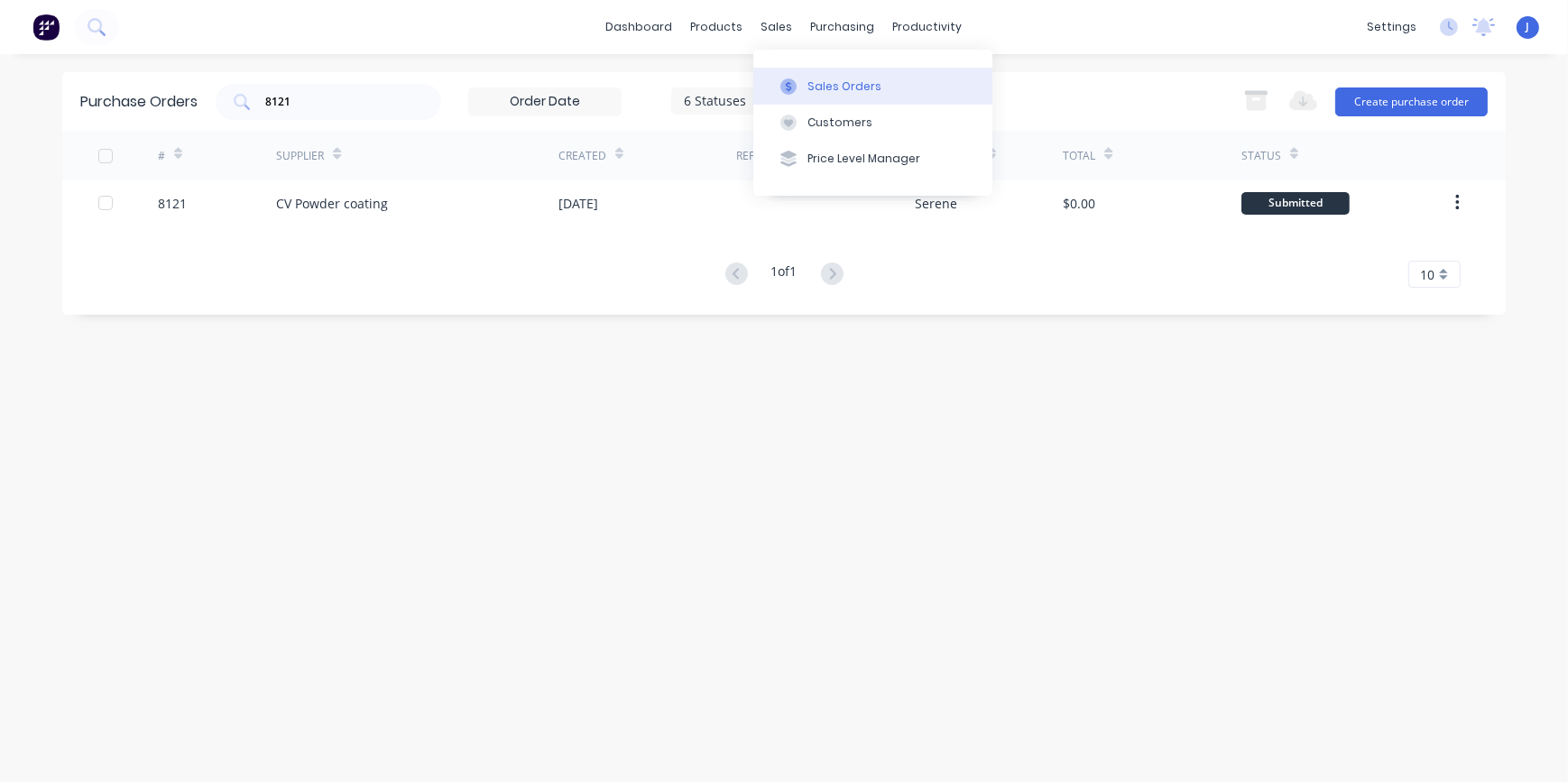 click 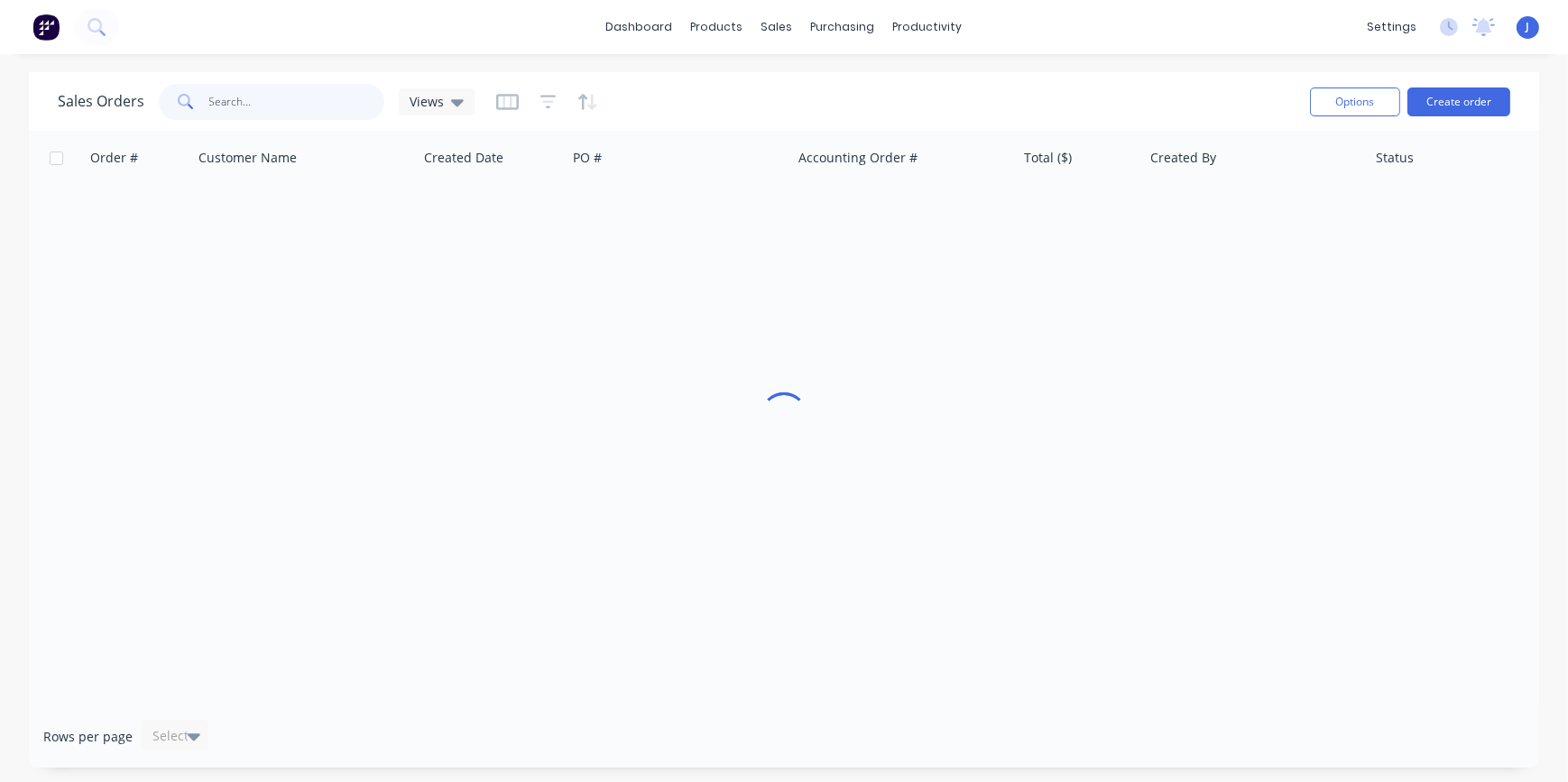drag, startPoint x: 375, startPoint y: 92, endPoint x: 230, endPoint y: 104, distance: 145.4957 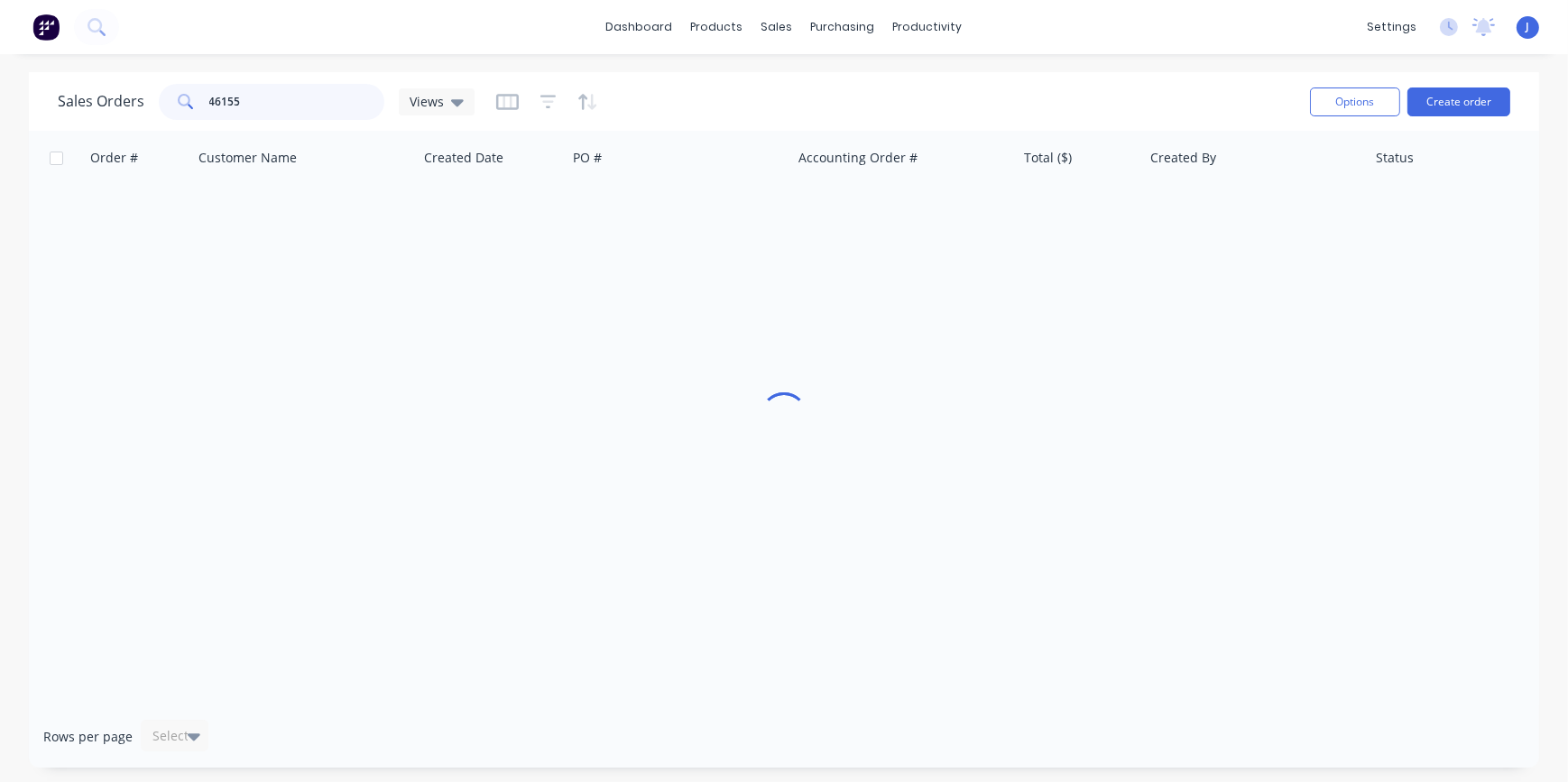 type on "46155" 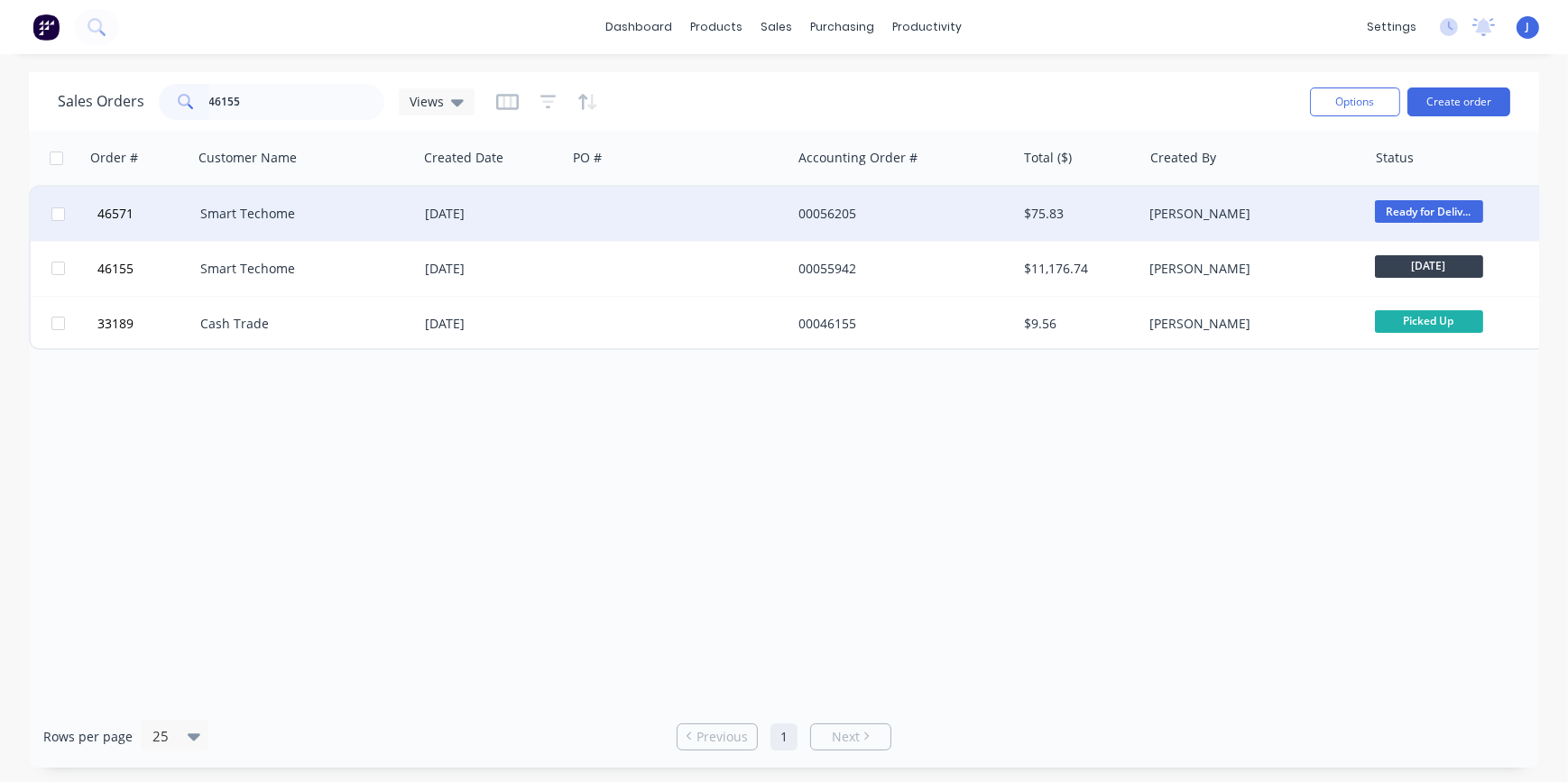 click at bounding box center [678, 214] 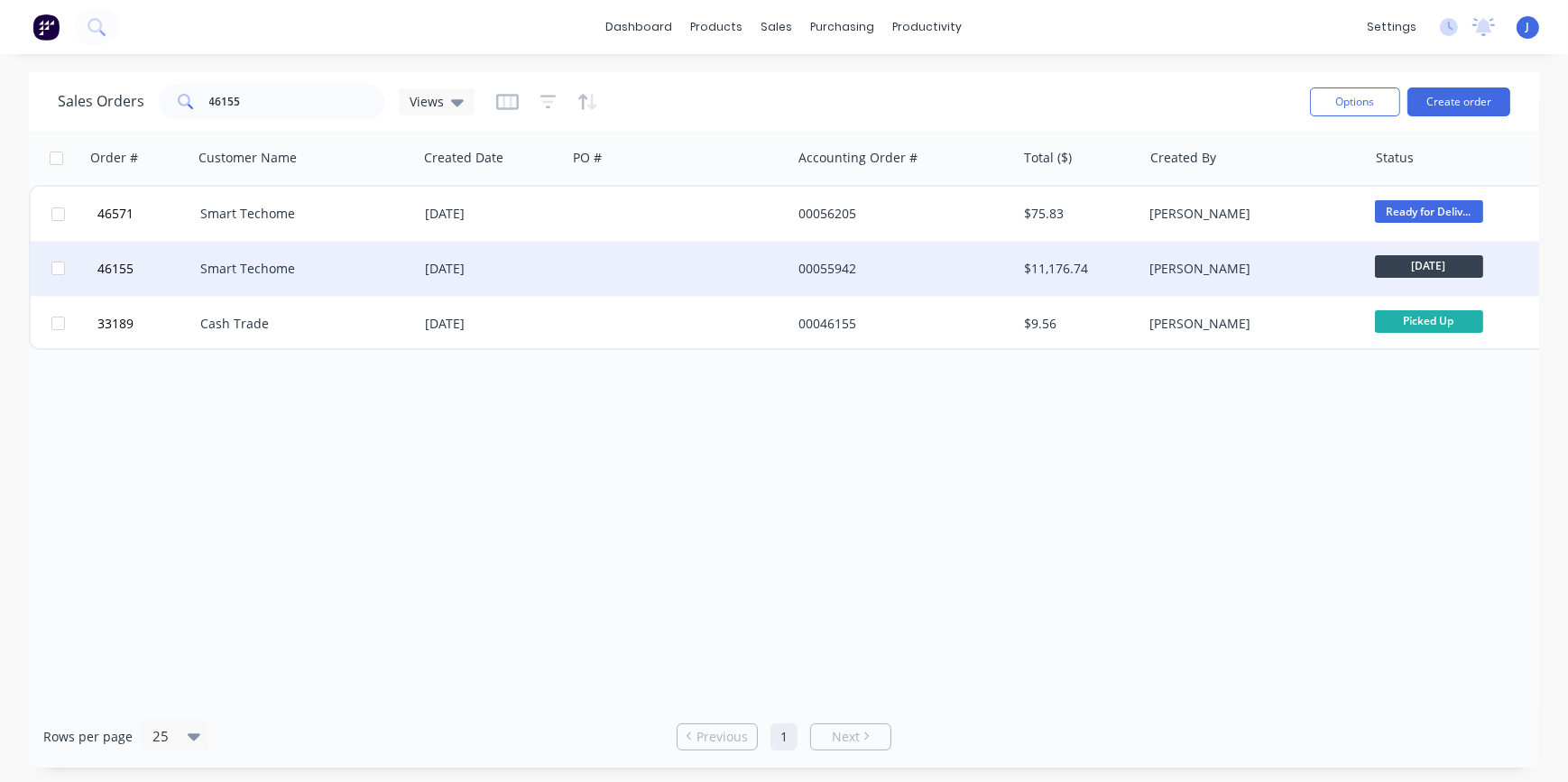 click on "Smart Techome" at bounding box center (305, 269) 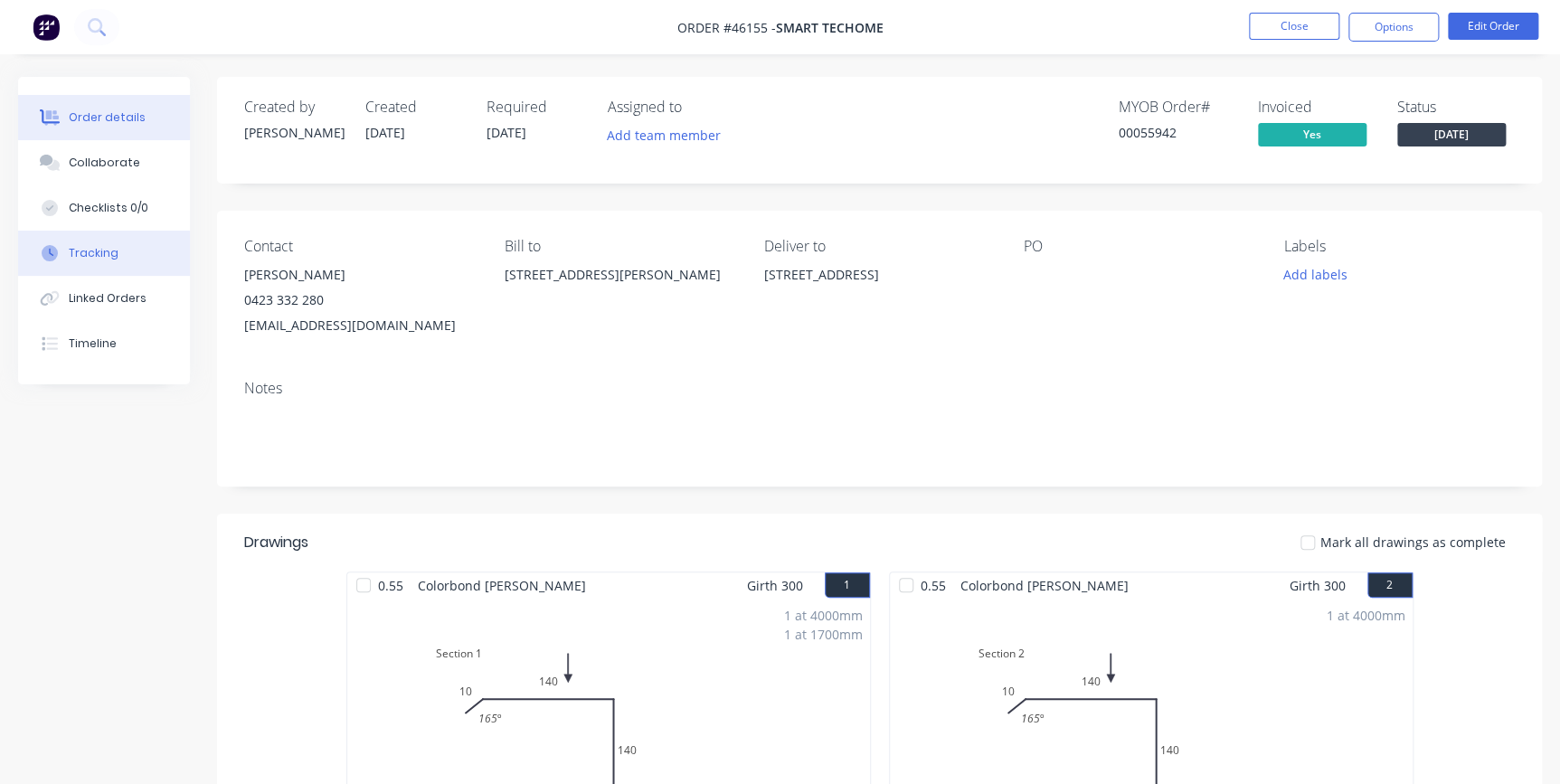 click on "Tracking" at bounding box center [93, 253] 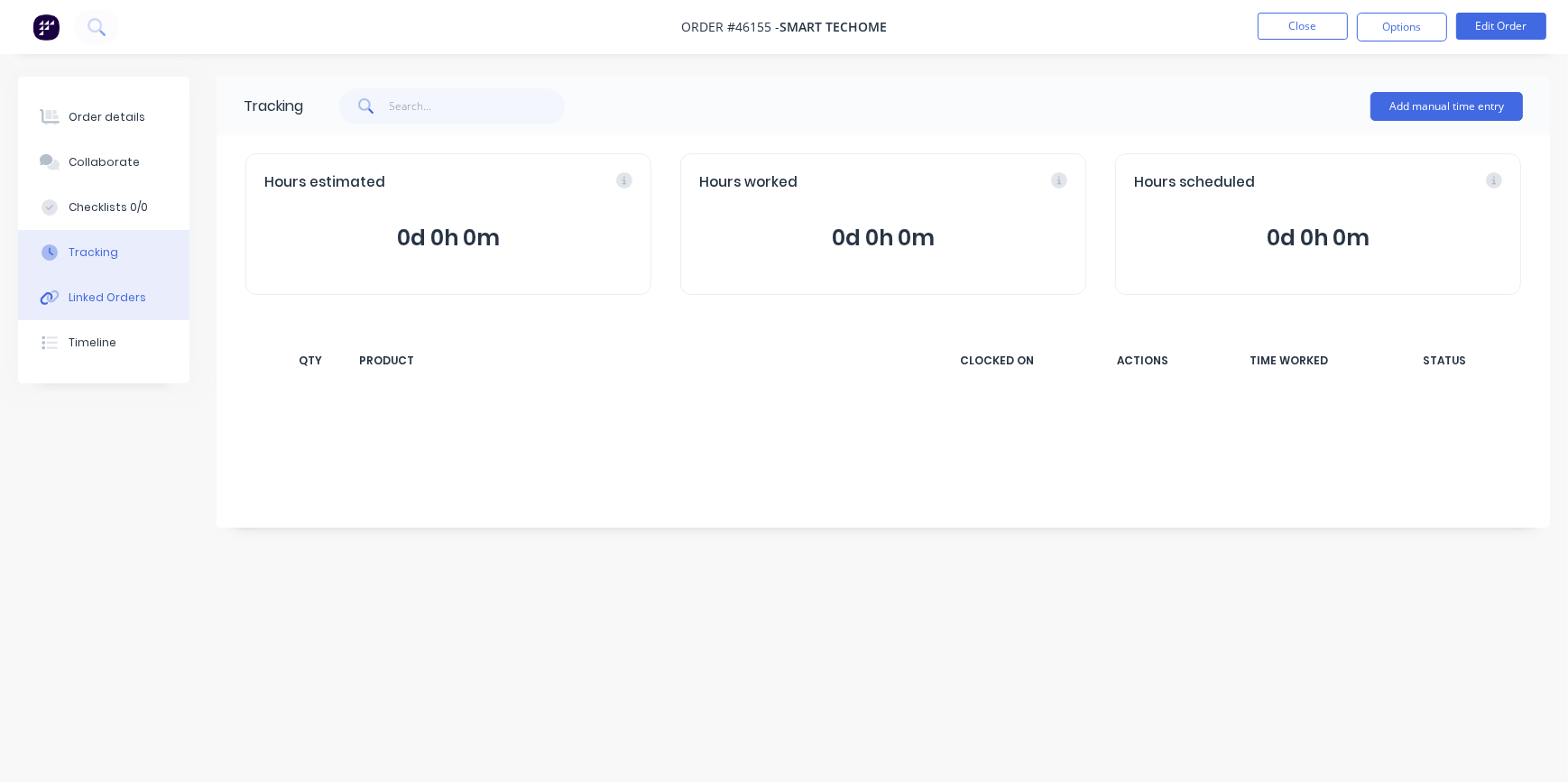 click on "Linked Orders" at bounding box center (107, 298) 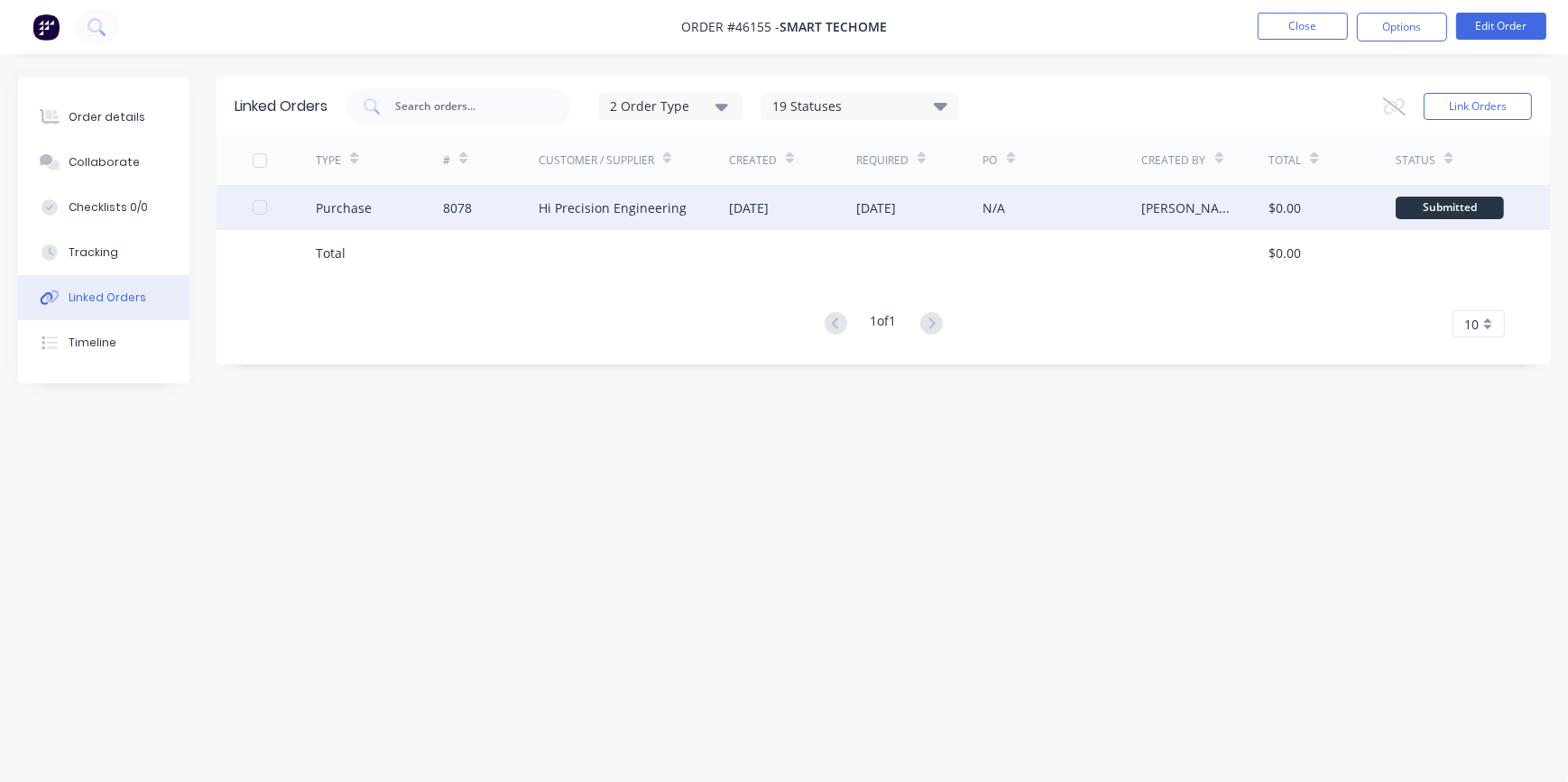 click on "Hi Precision Engineering" at bounding box center [613, 207] 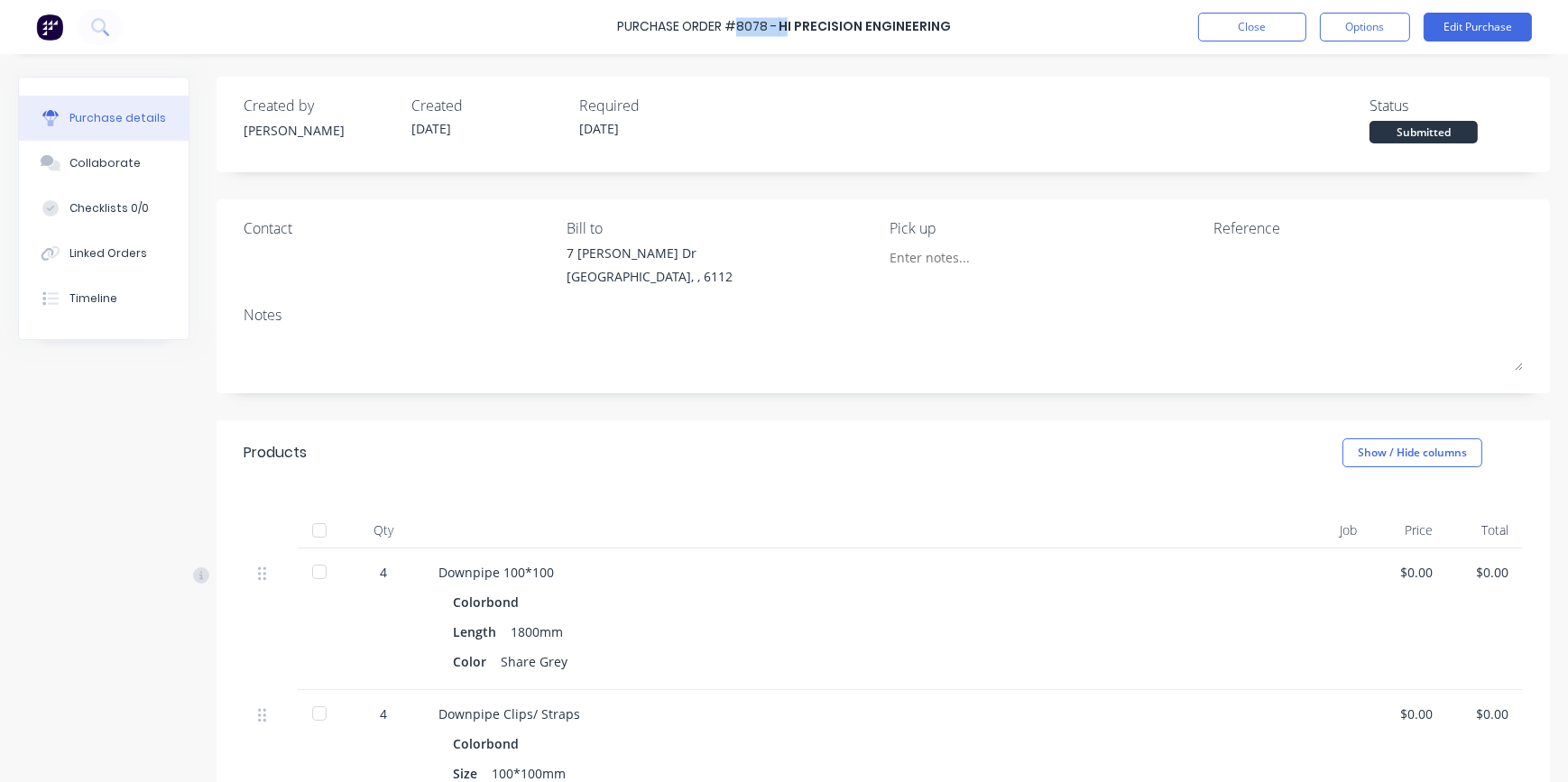 drag, startPoint x: 742, startPoint y: 34, endPoint x: 790, endPoint y: 31, distance: 48.09366 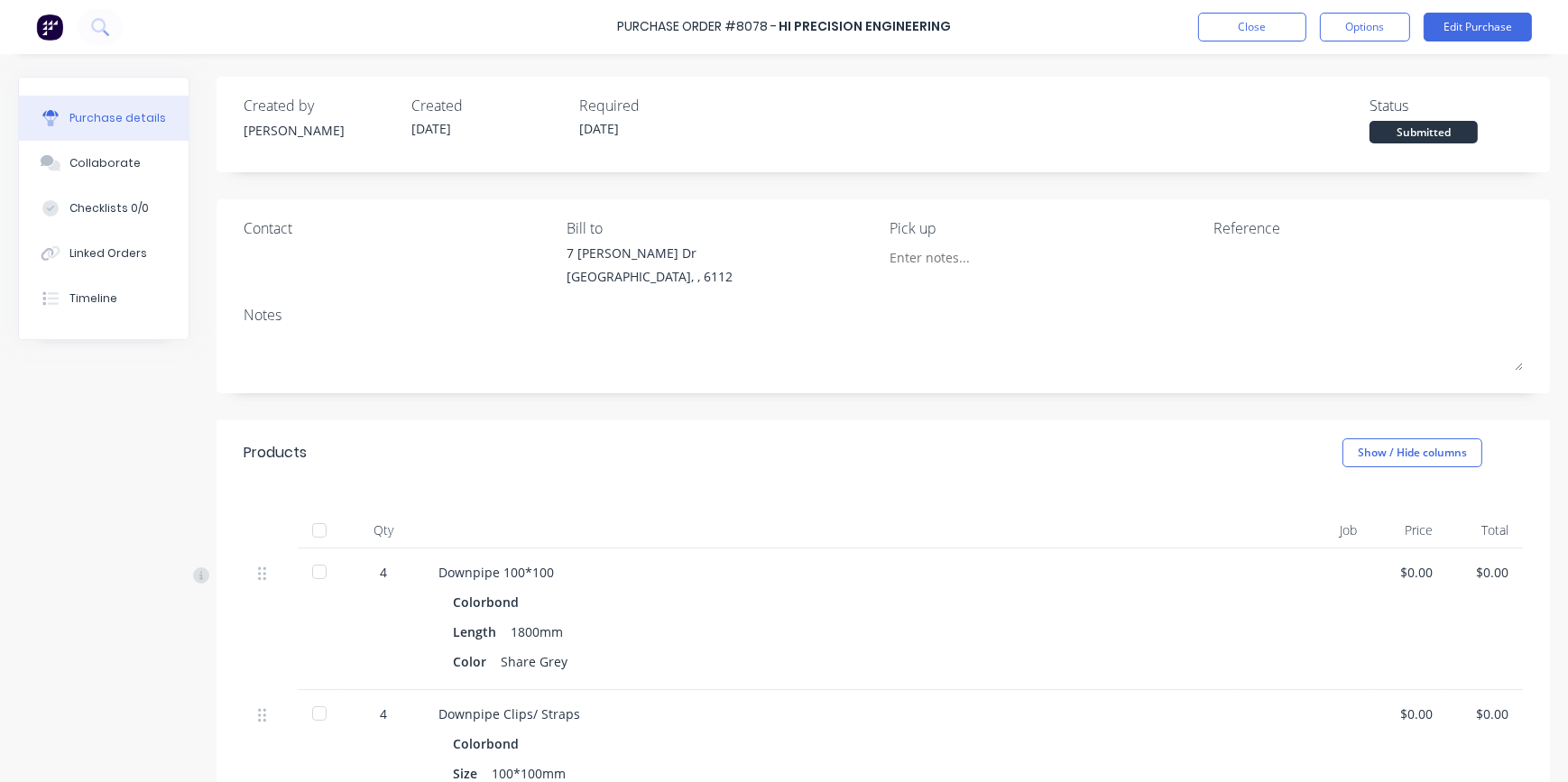 click on "Created by [PERSON_NAME] Created [DATE] Required [DATE] Status Submitted" at bounding box center [883, 124] 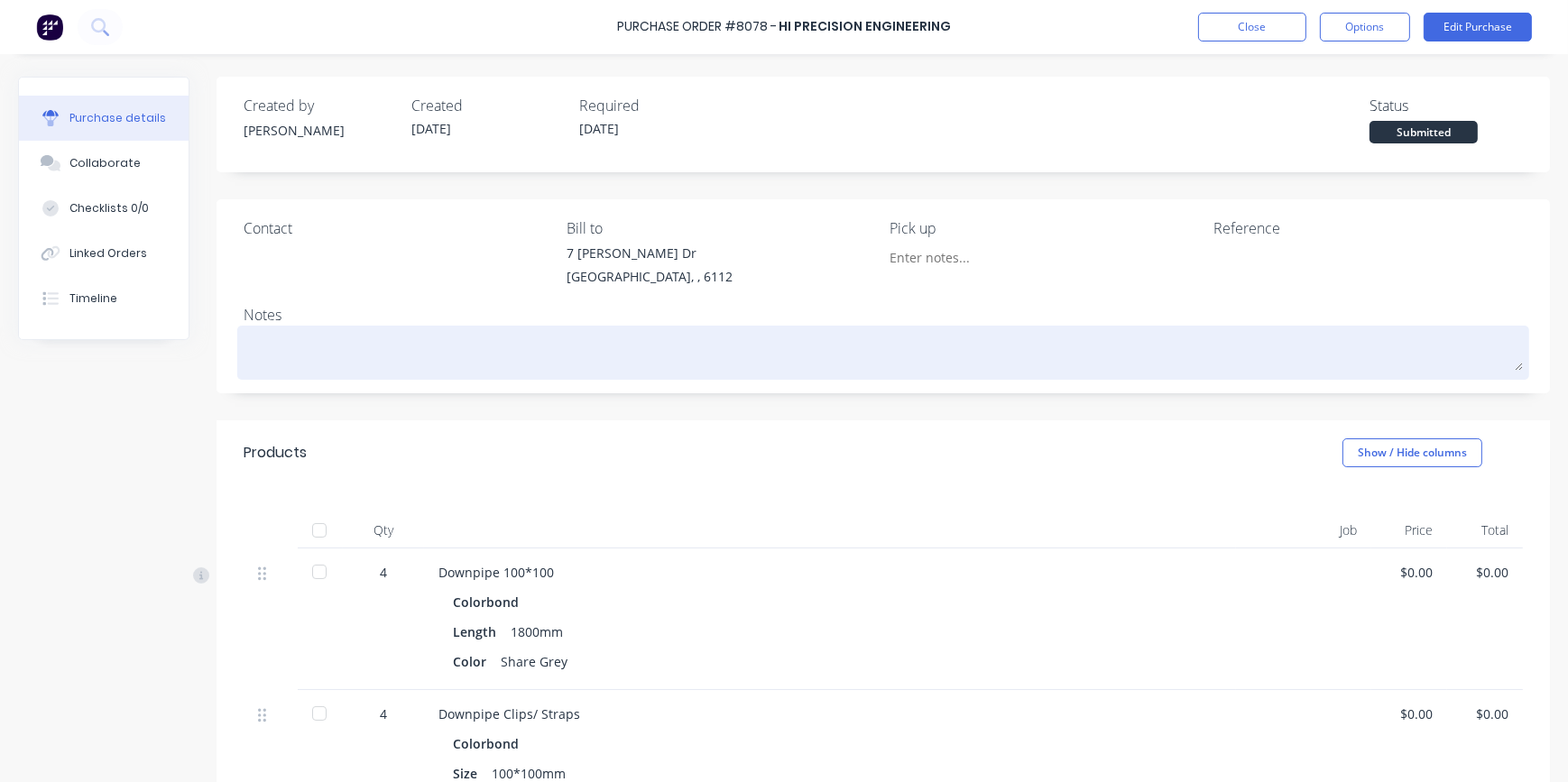 click at bounding box center (883, 353) 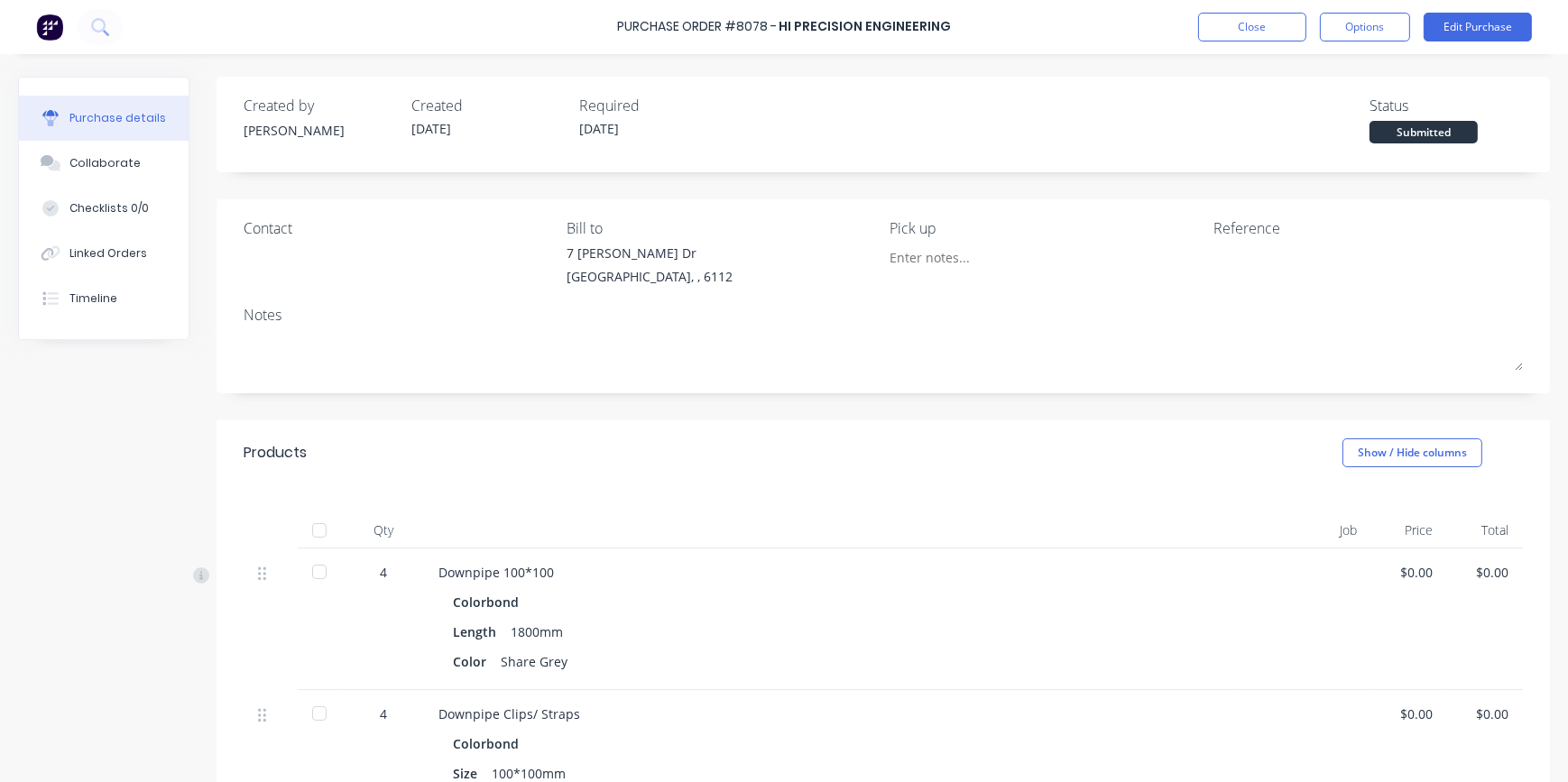 click on "Notes" at bounding box center (883, 315) 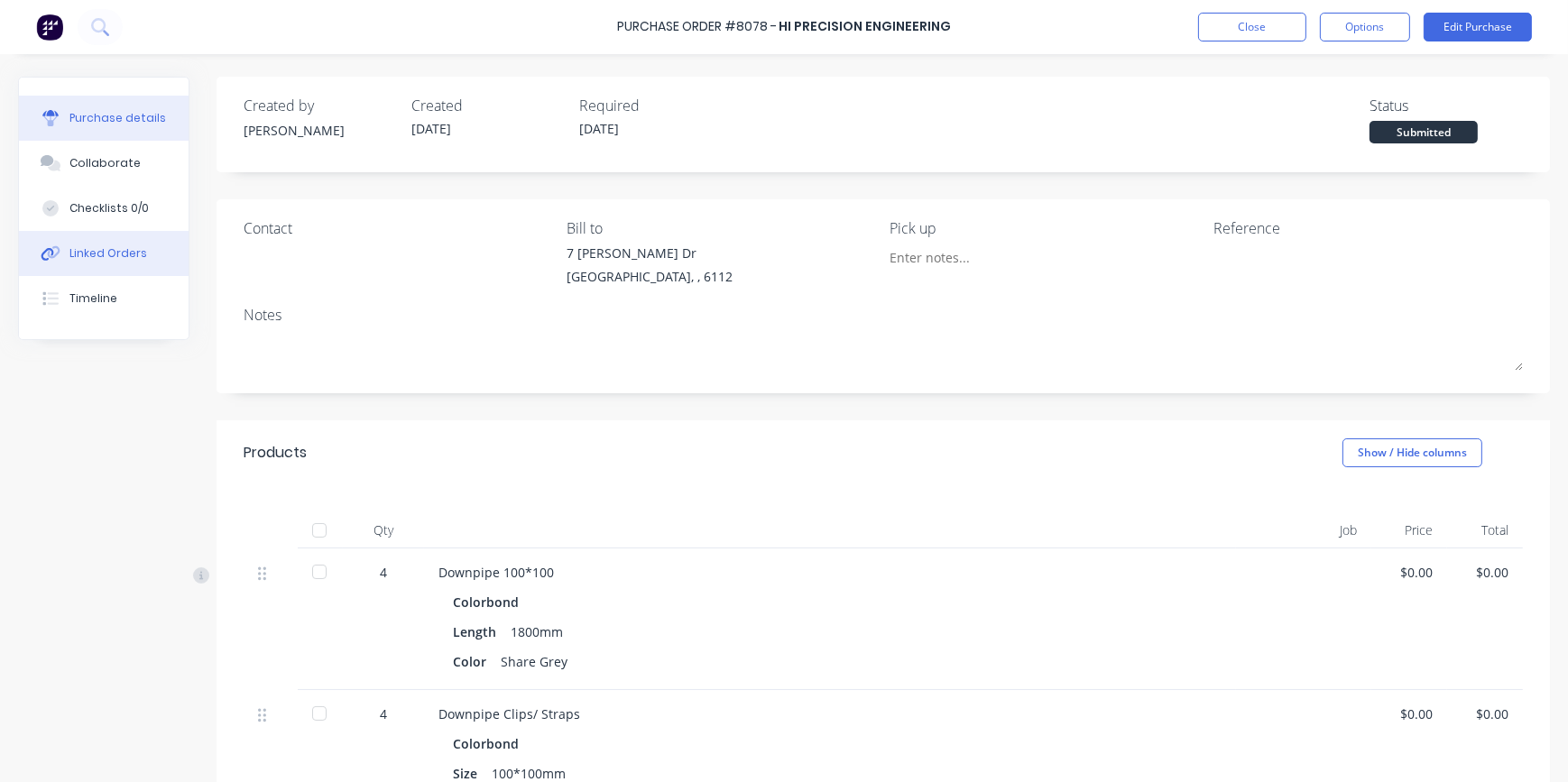 click on "Linked Orders" at bounding box center [104, 253] 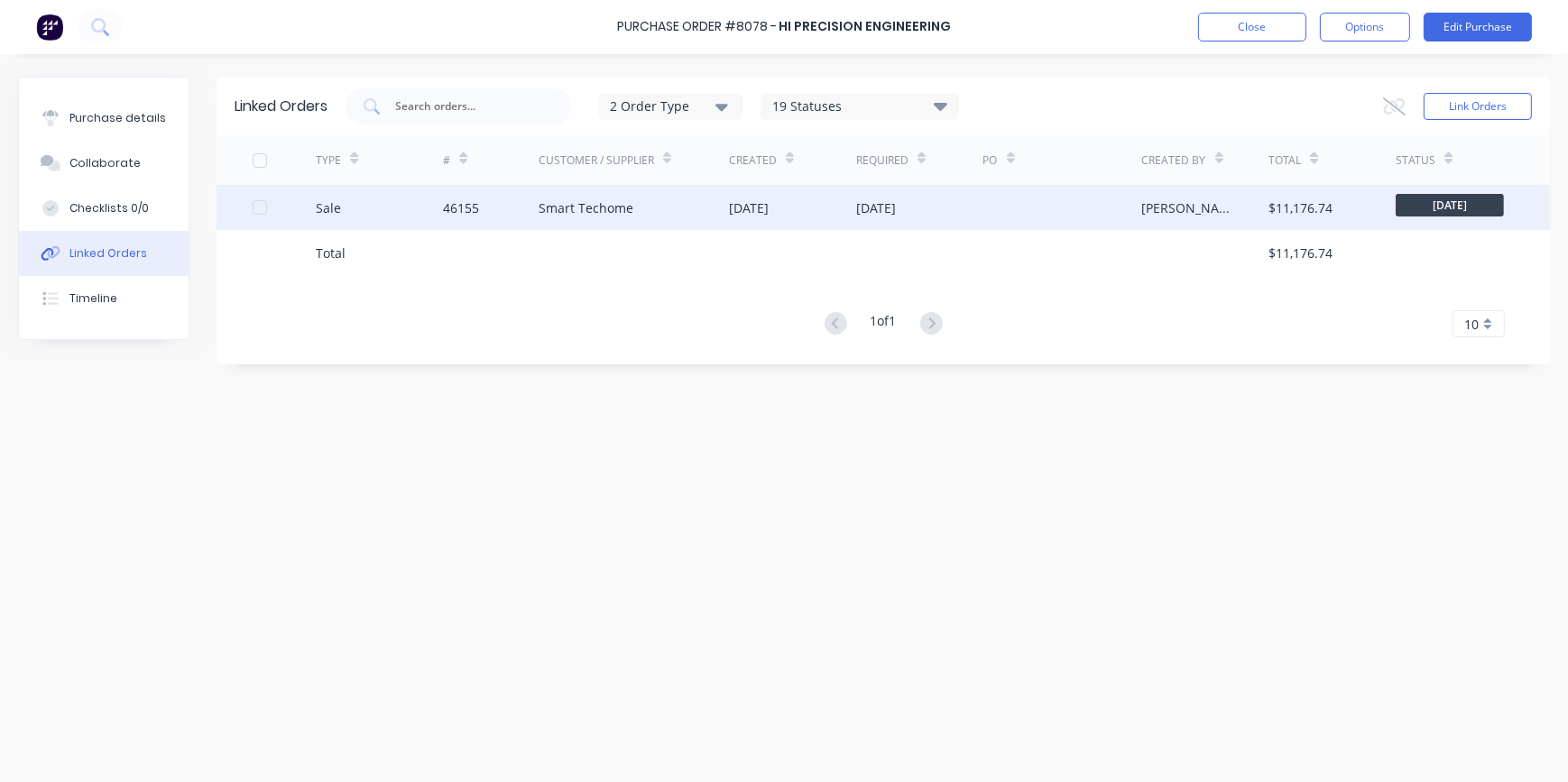 click on "Smart Techome" at bounding box center [633, 207] 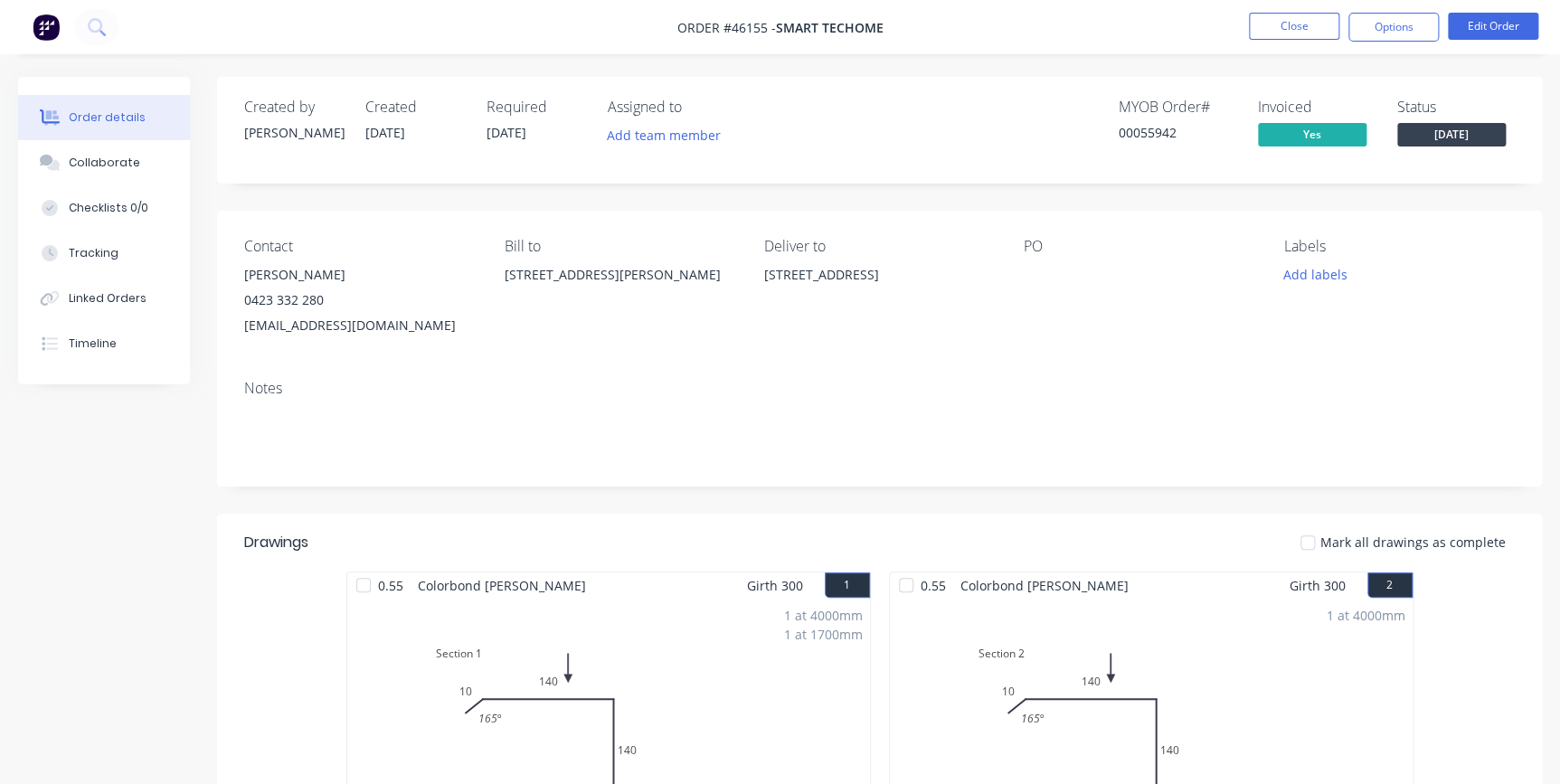click on "Deliver to [STREET_ADDRESS]" at bounding box center (879, 288) 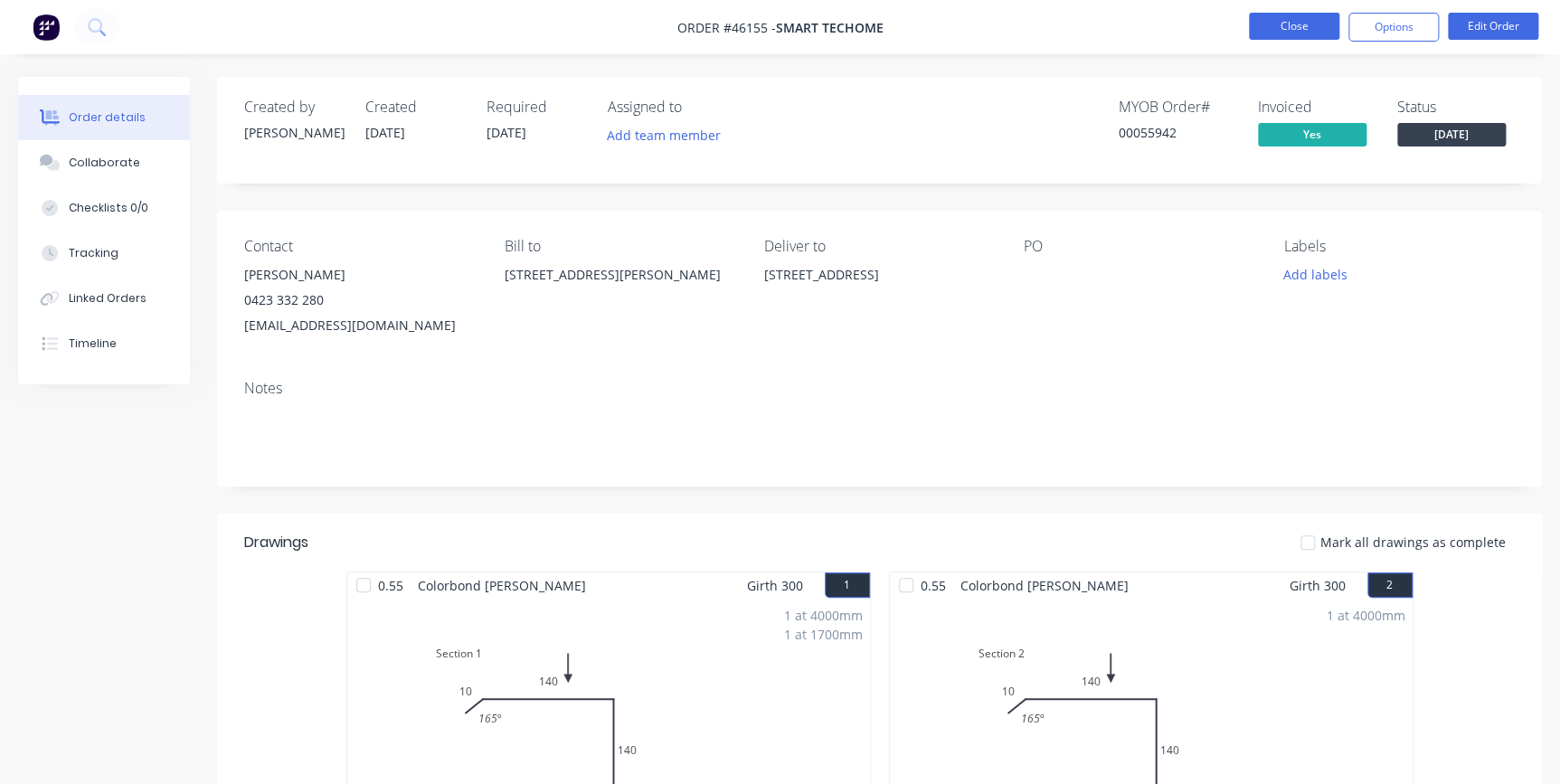 click on "Close" at bounding box center [1294, 26] 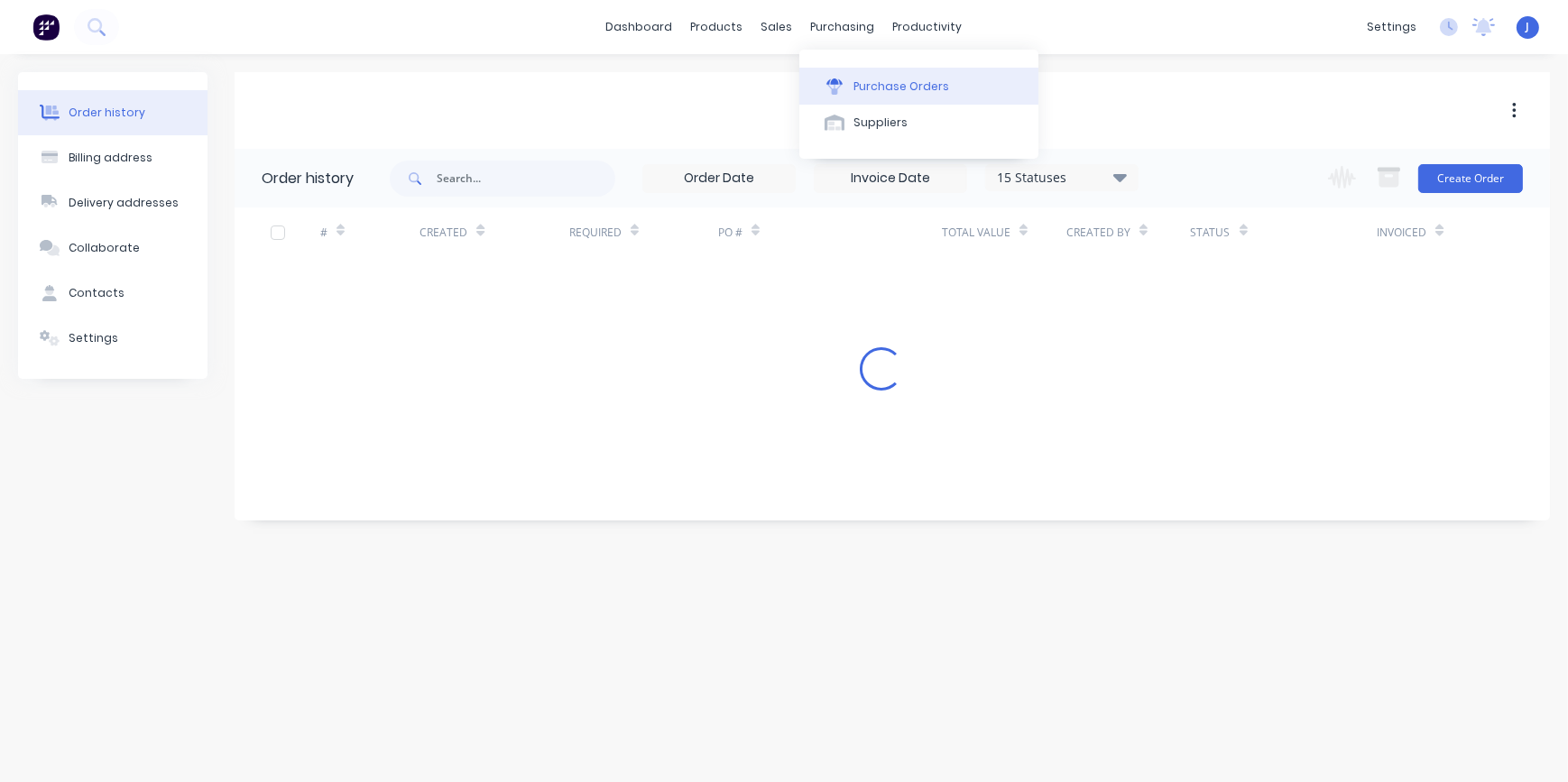 click 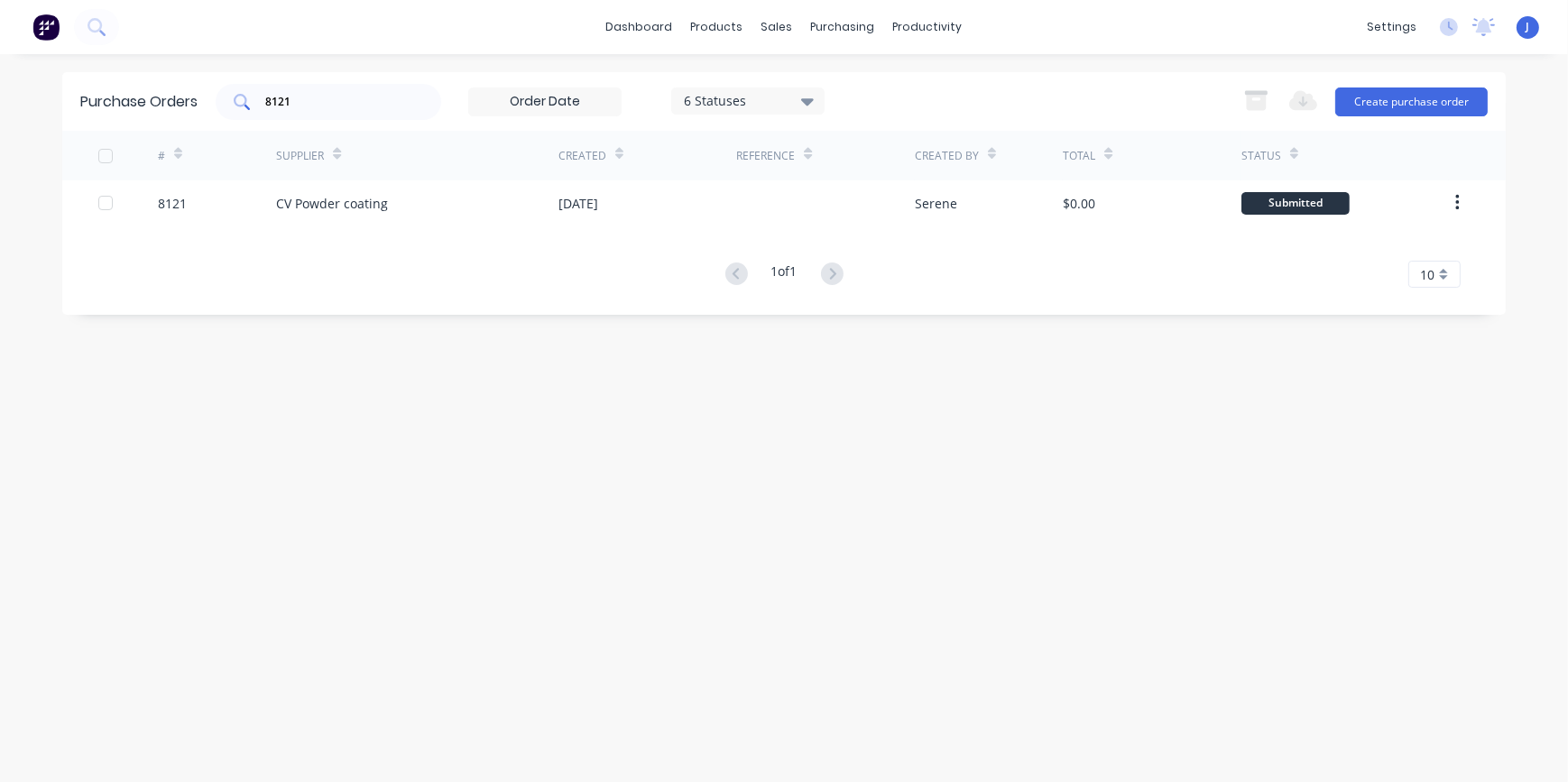 click on "8121" at bounding box center (328, 102) 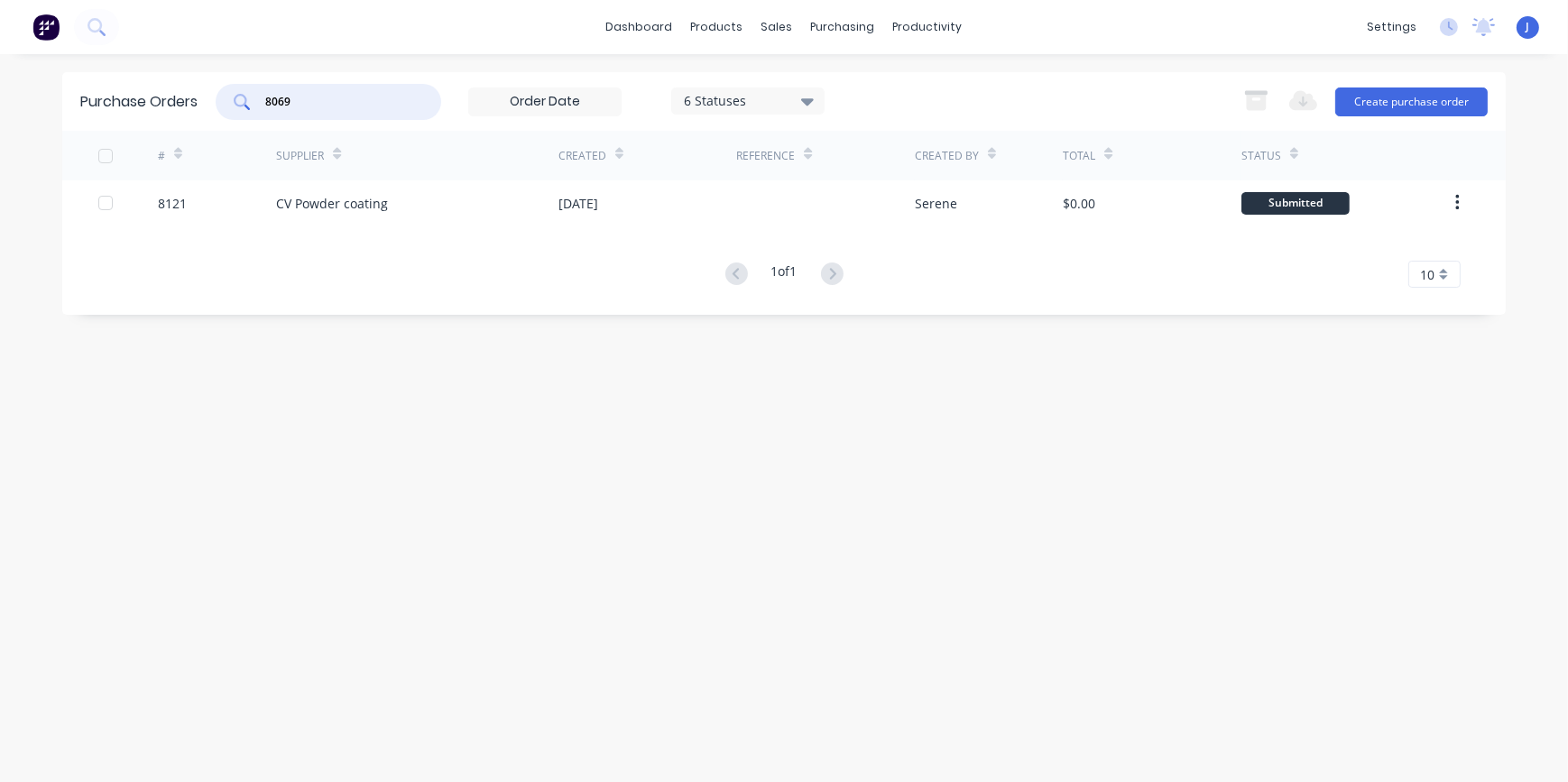 type on "8069" 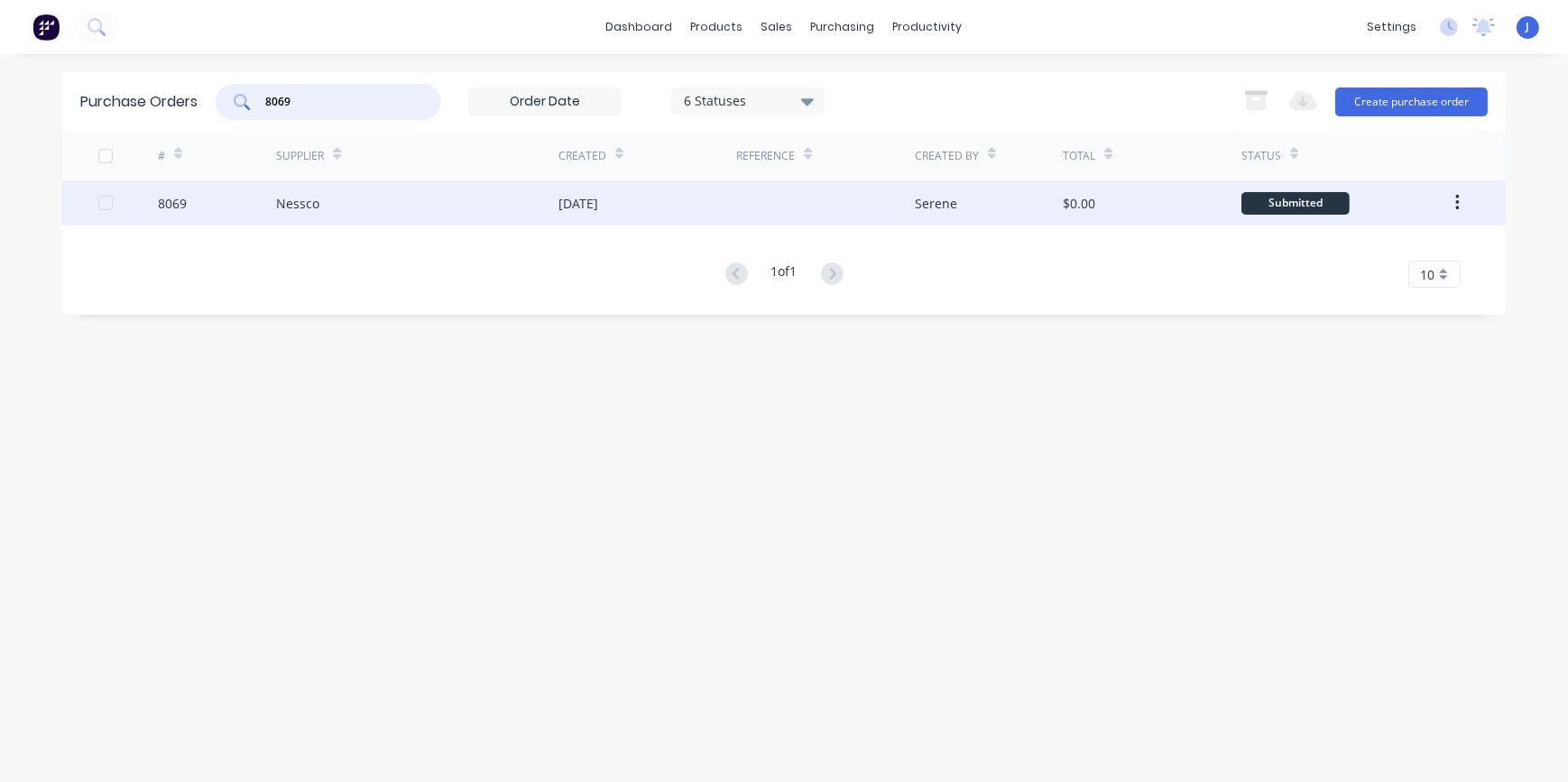 click on "Nessco" at bounding box center [417, 203] 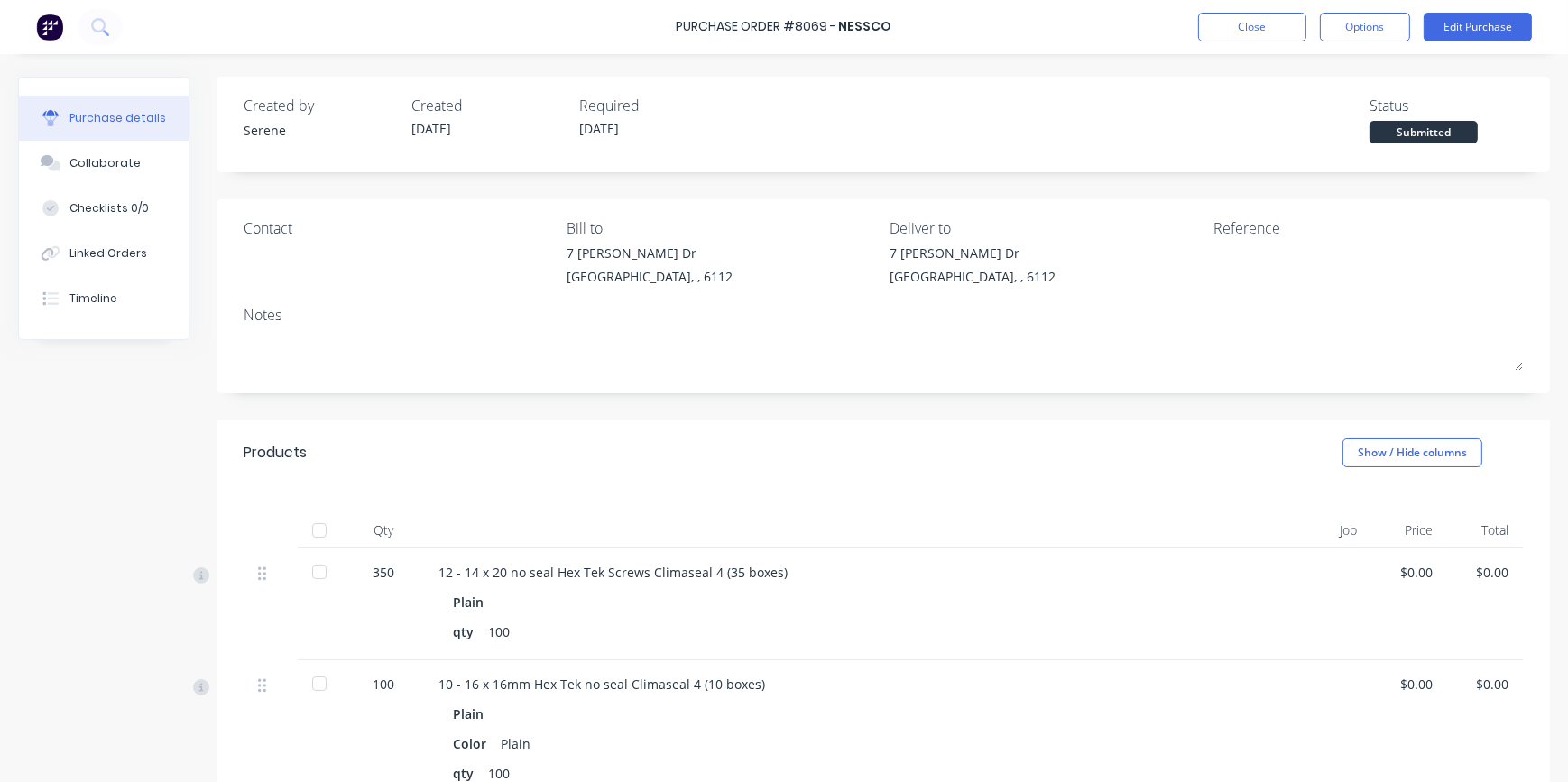 click at bounding box center [319, 530] 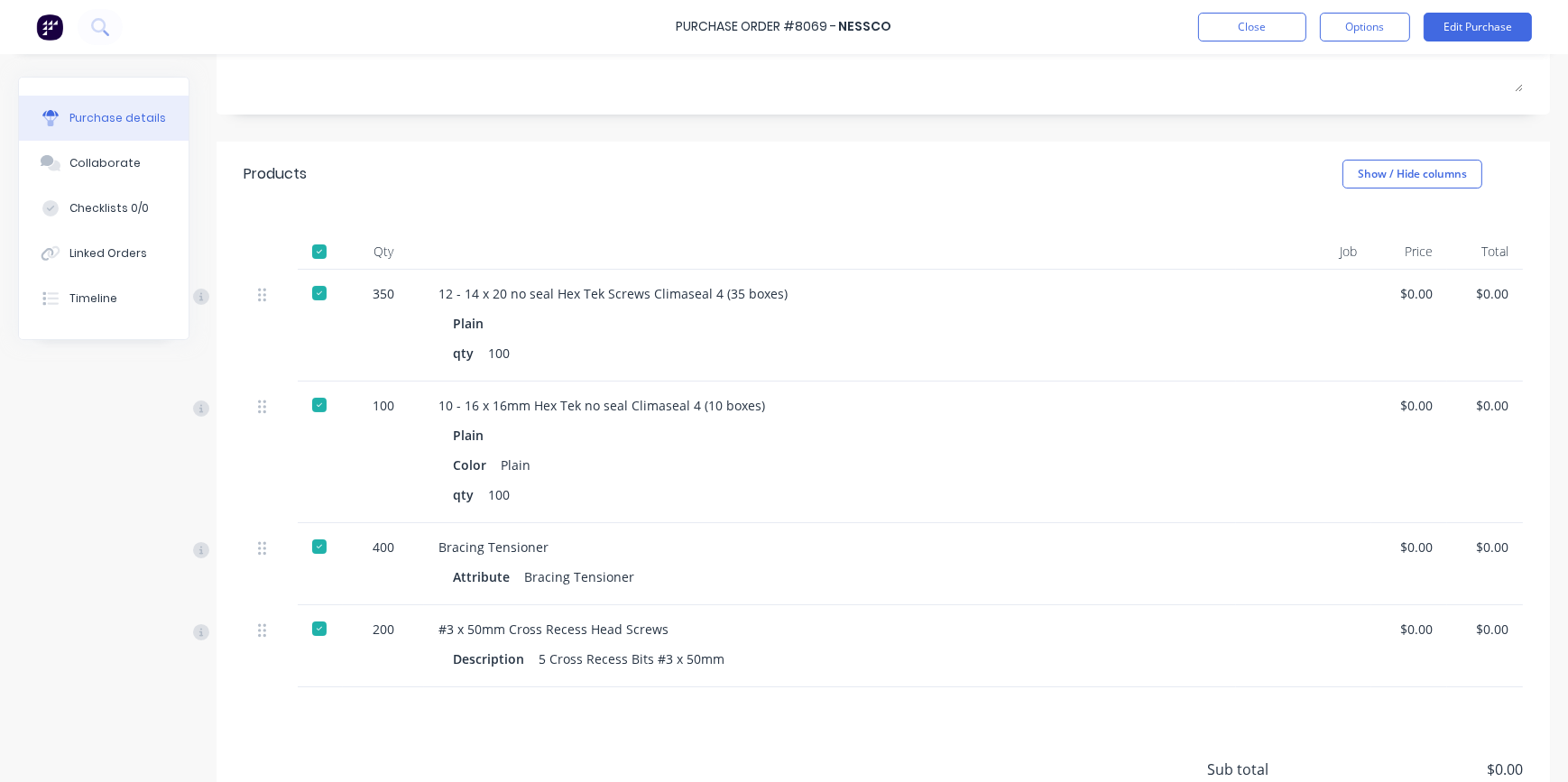 scroll, scrollTop: 277, scrollLeft: 0, axis: vertical 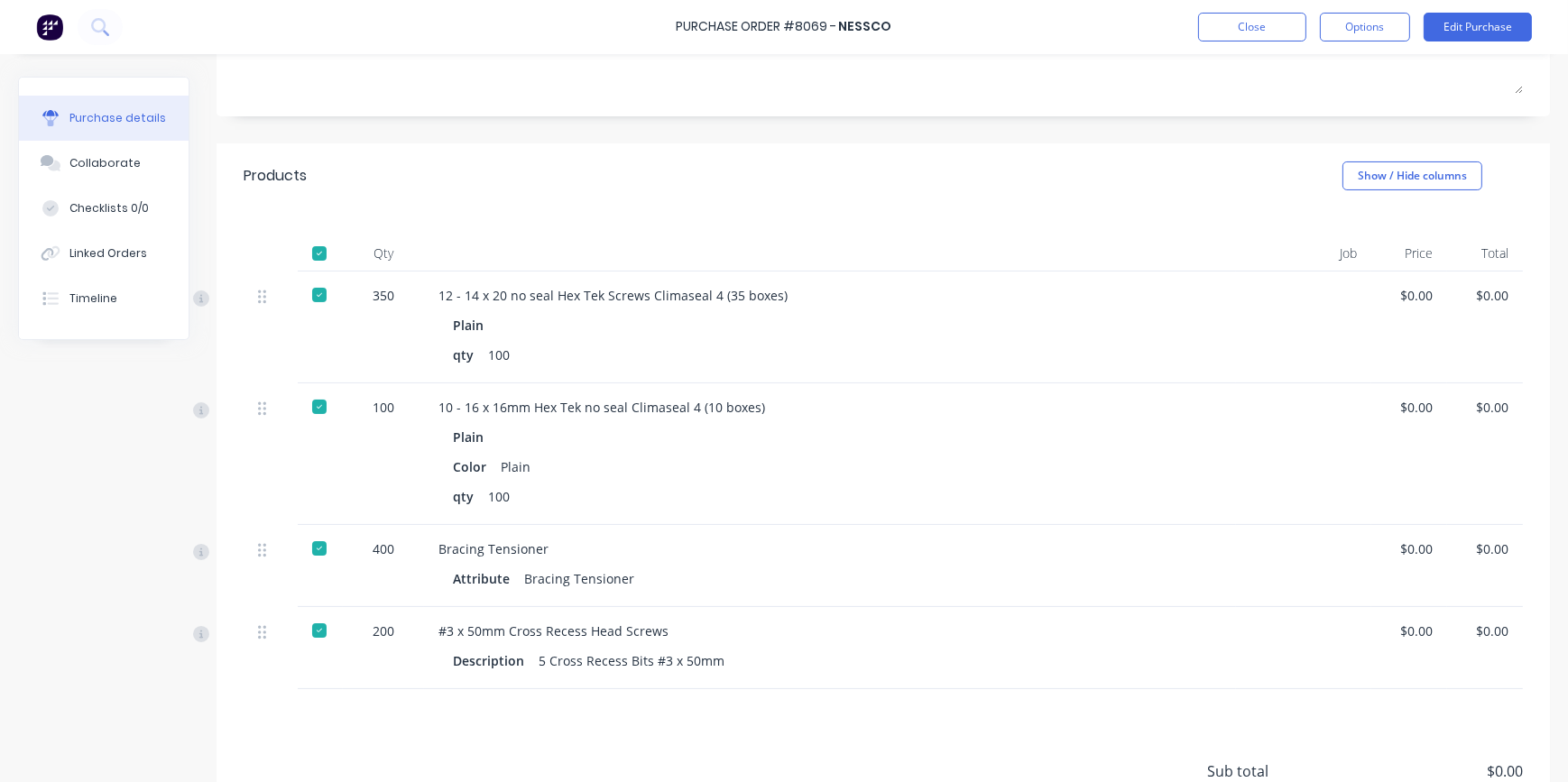click at bounding box center [319, 253] 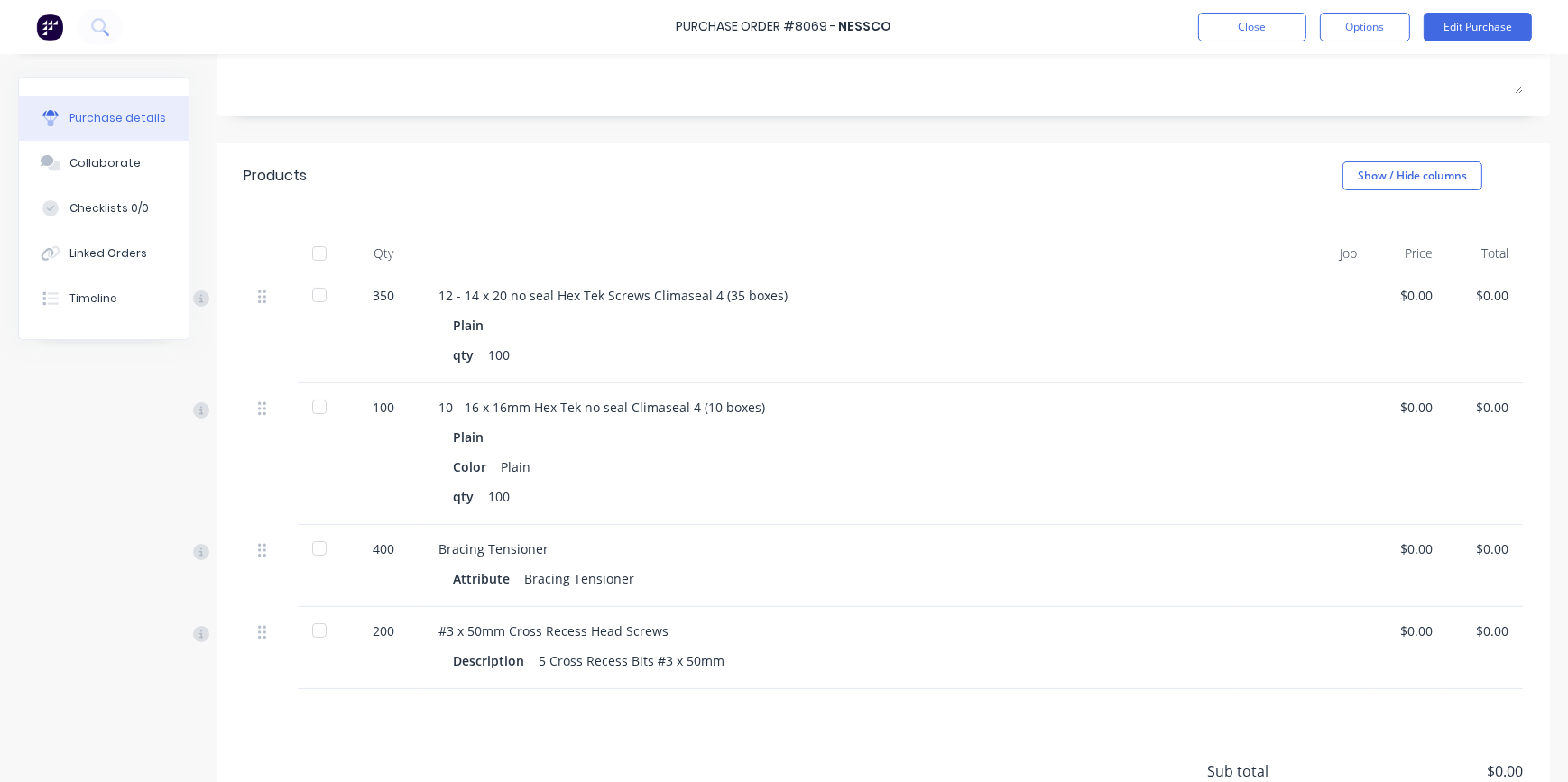 click at bounding box center (319, 630) 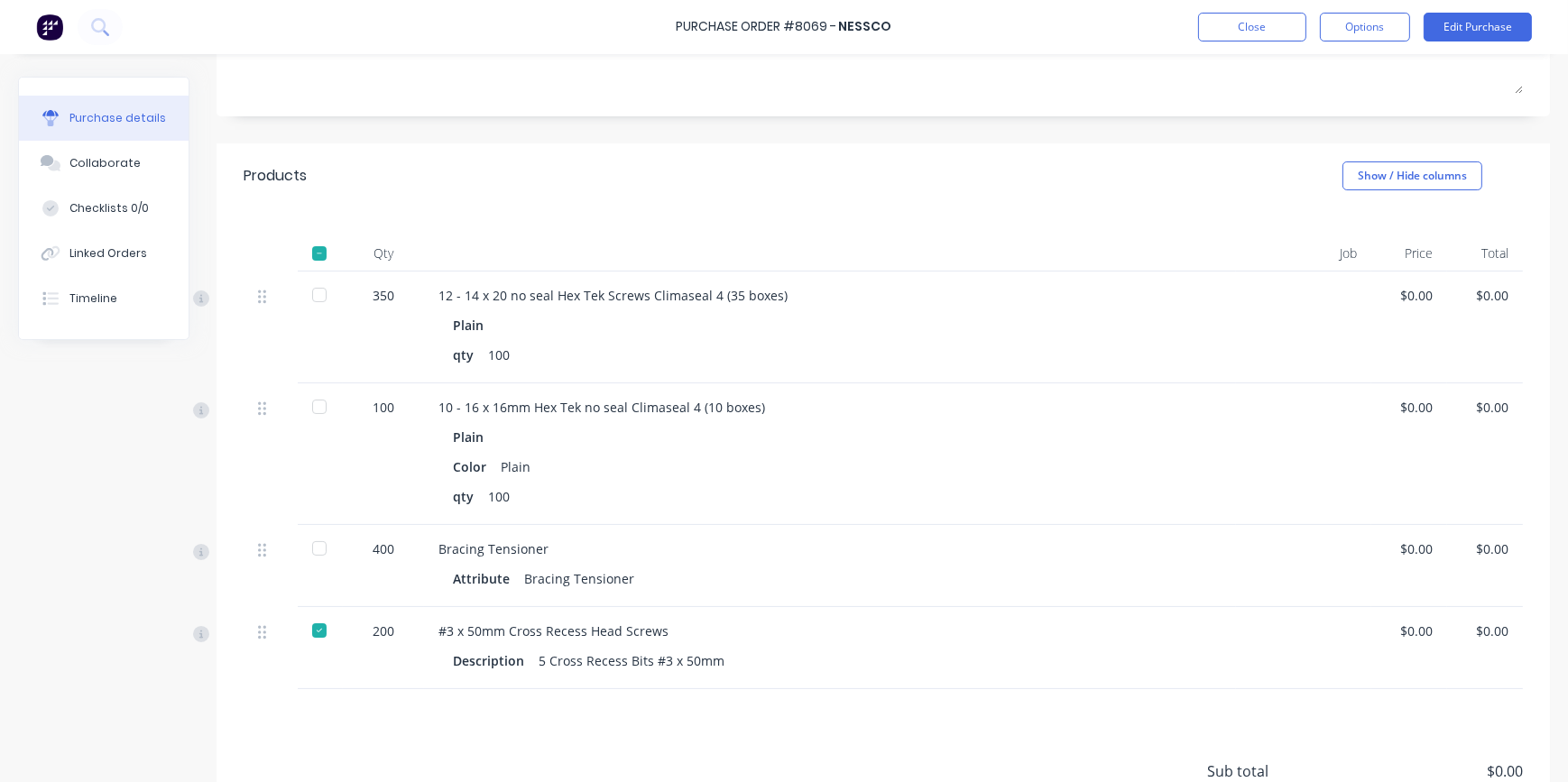 click on "Bracing Tensioner Attribute Bracing Tensioner" at bounding box center (830, 566) 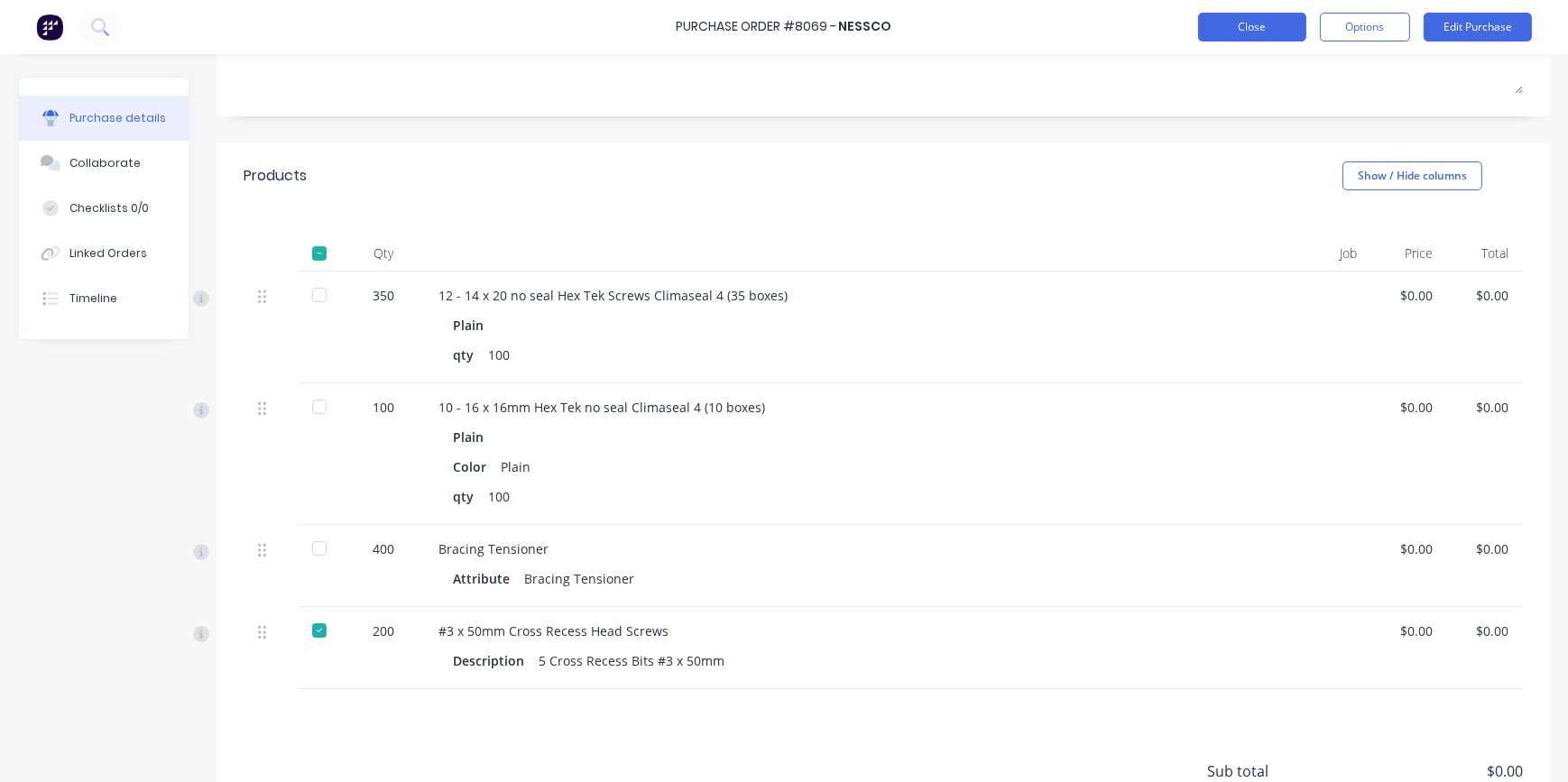 click on "Close" at bounding box center (1252, 27) 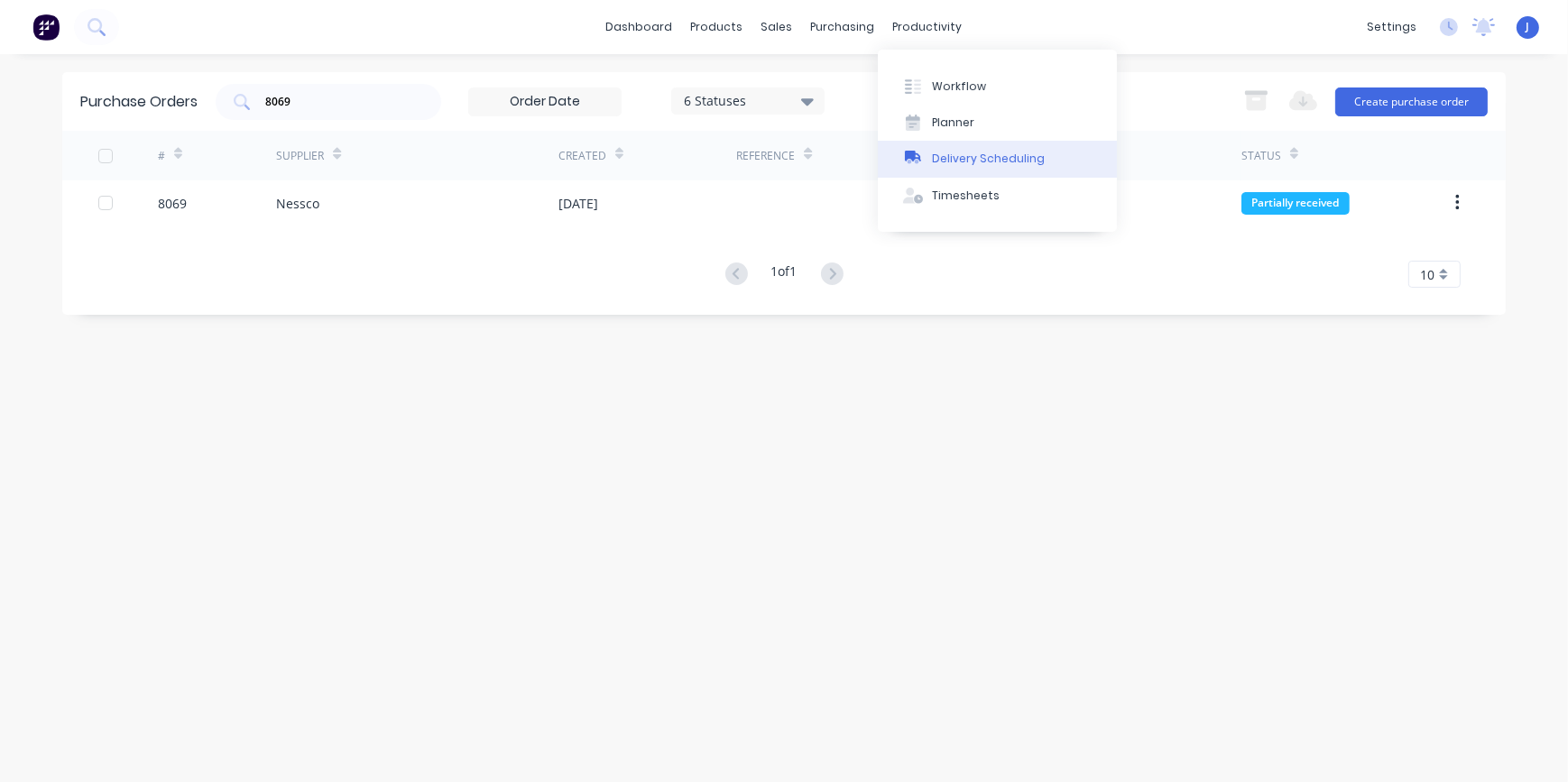 click on "Delivery Scheduling" at bounding box center (997, 159) 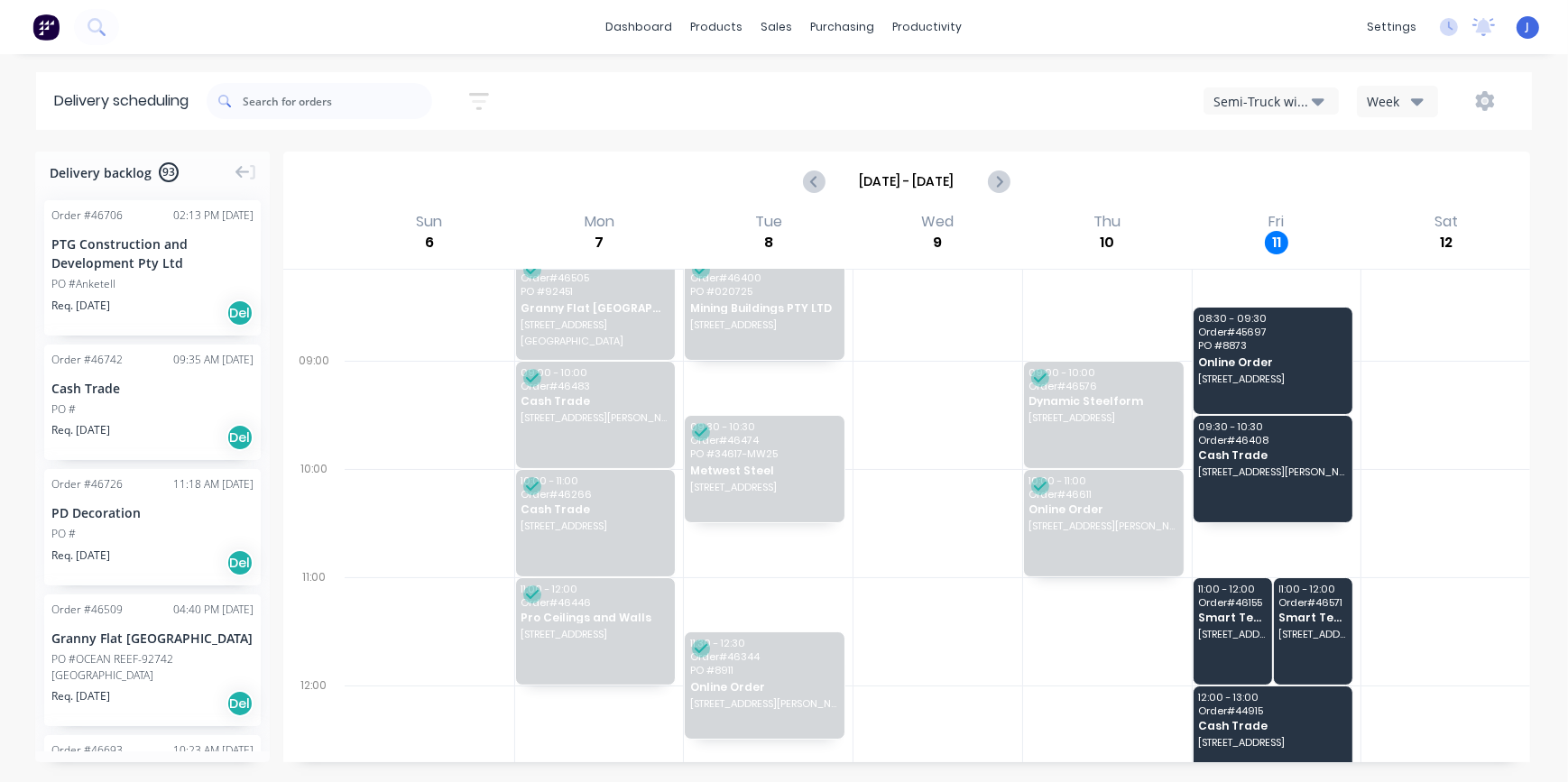 scroll, scrollTop: 81, scrollLeft: 0, axis: vertical 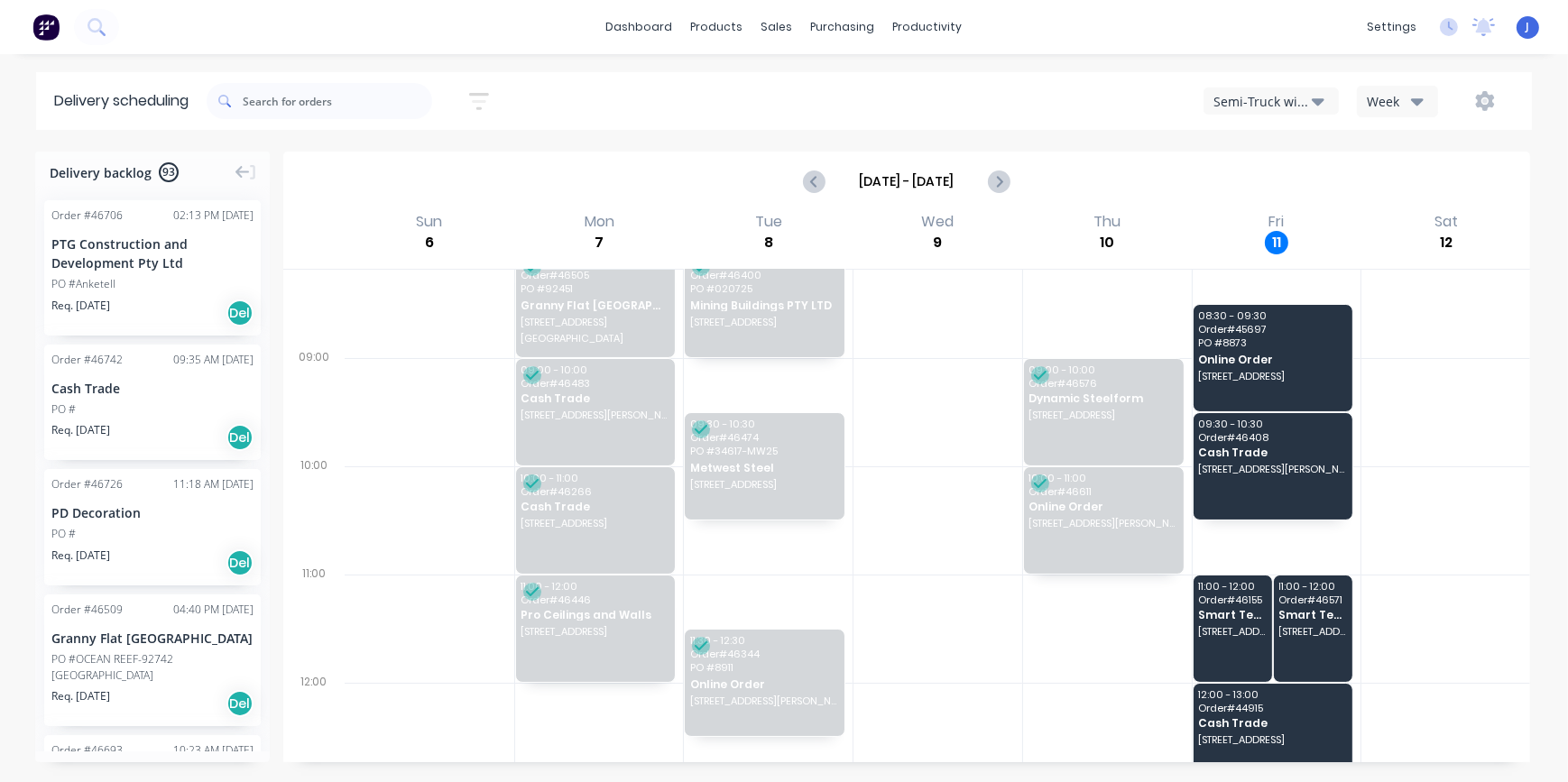 click on "[DATE] - [DATE]" at bounding box center [907, 181] 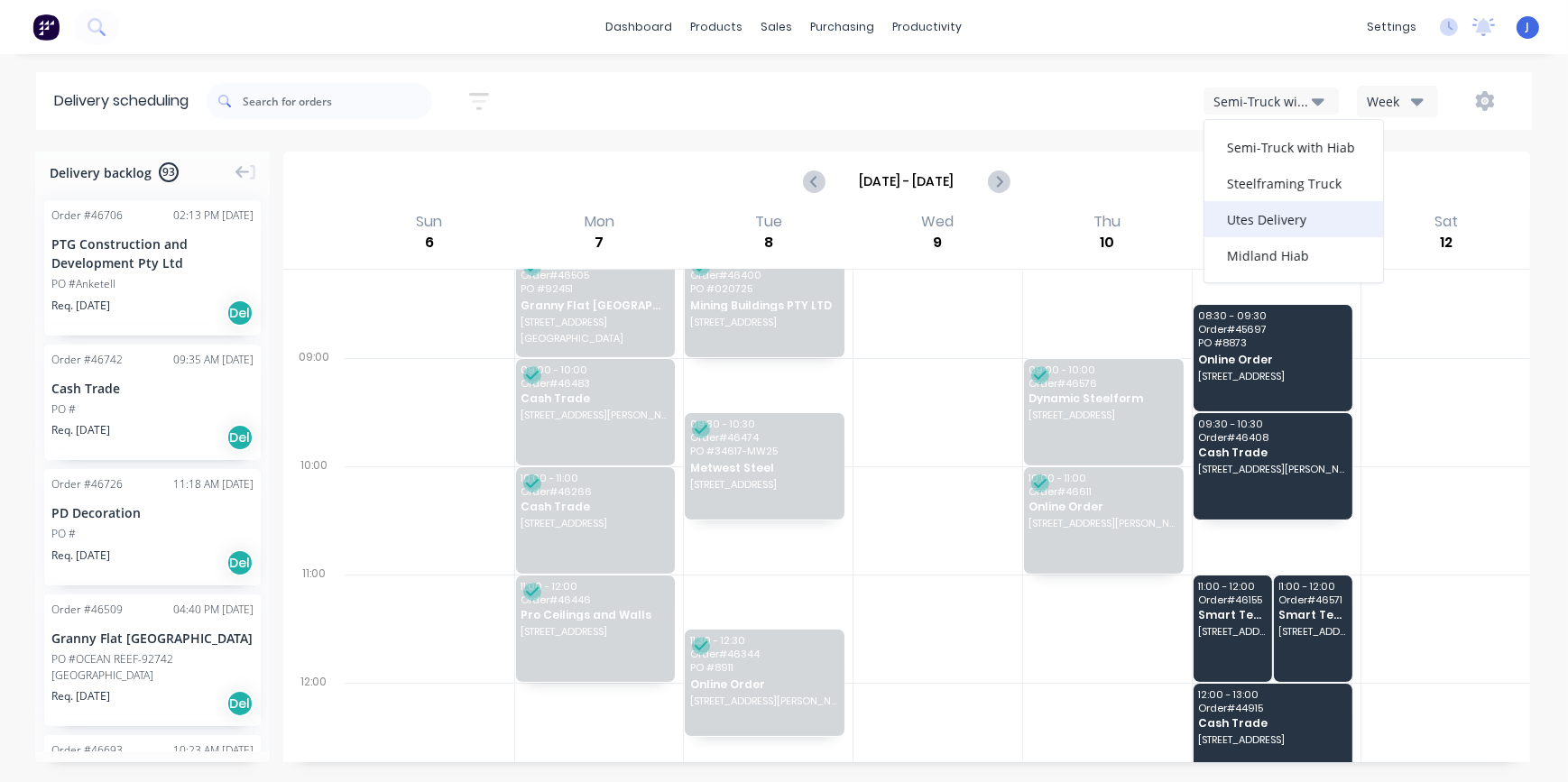 click on "Utes Delivery" at bounding box center [1294, 219] 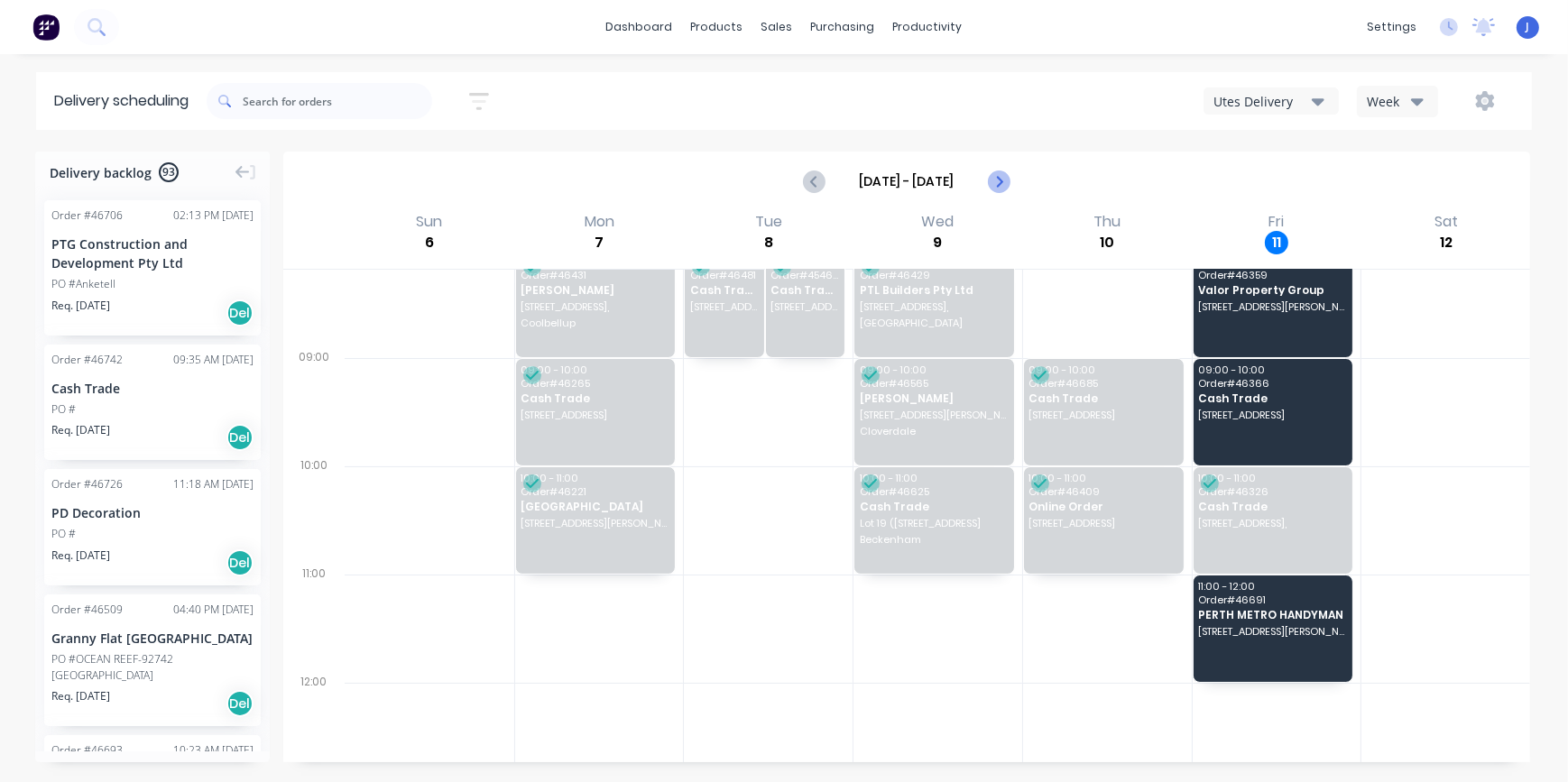 click 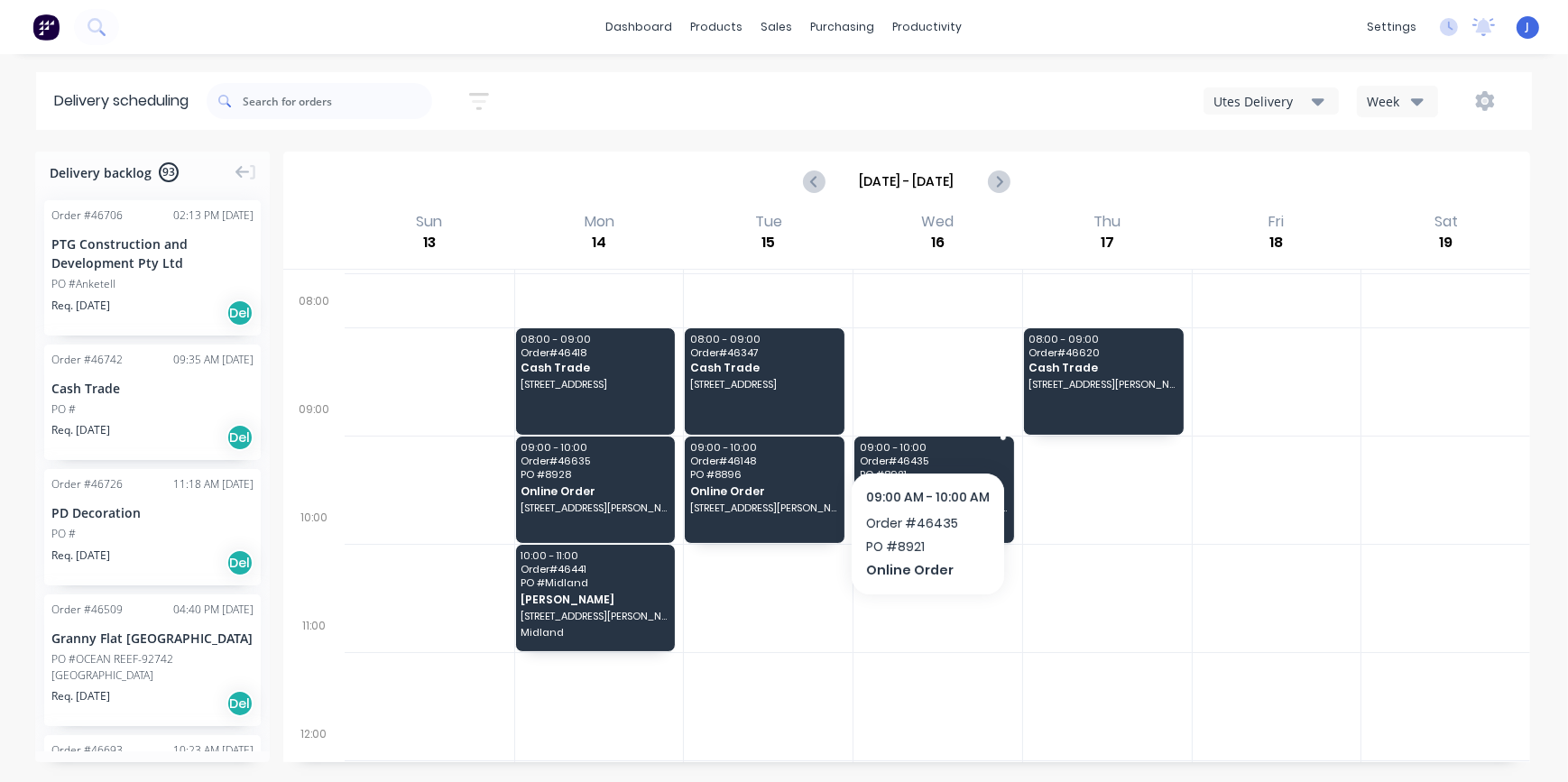 scroll, scrollTop: 0, scrollLeft: 0, axis: both 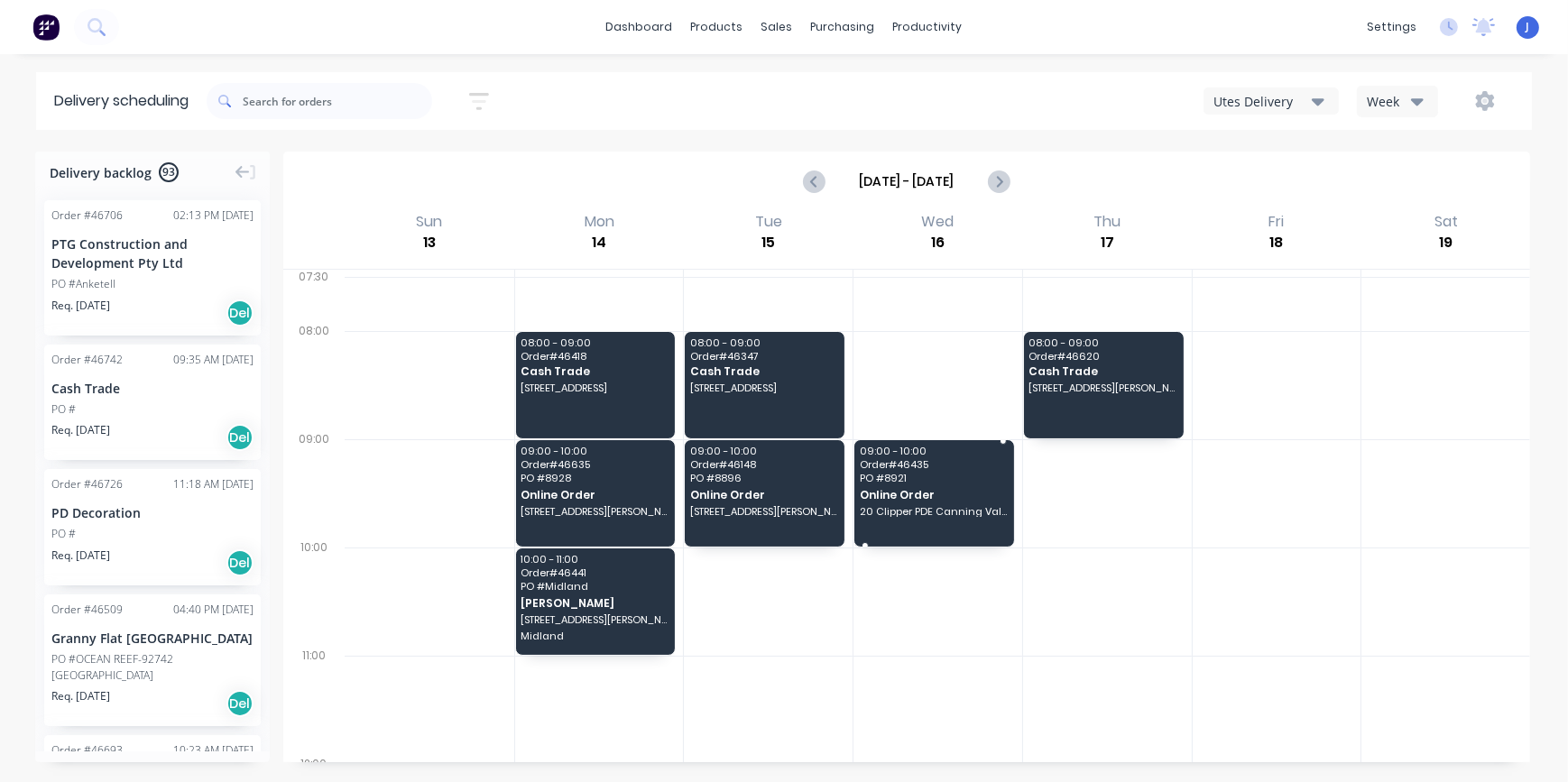click on "Online Order" at bounding box center (934, 494) 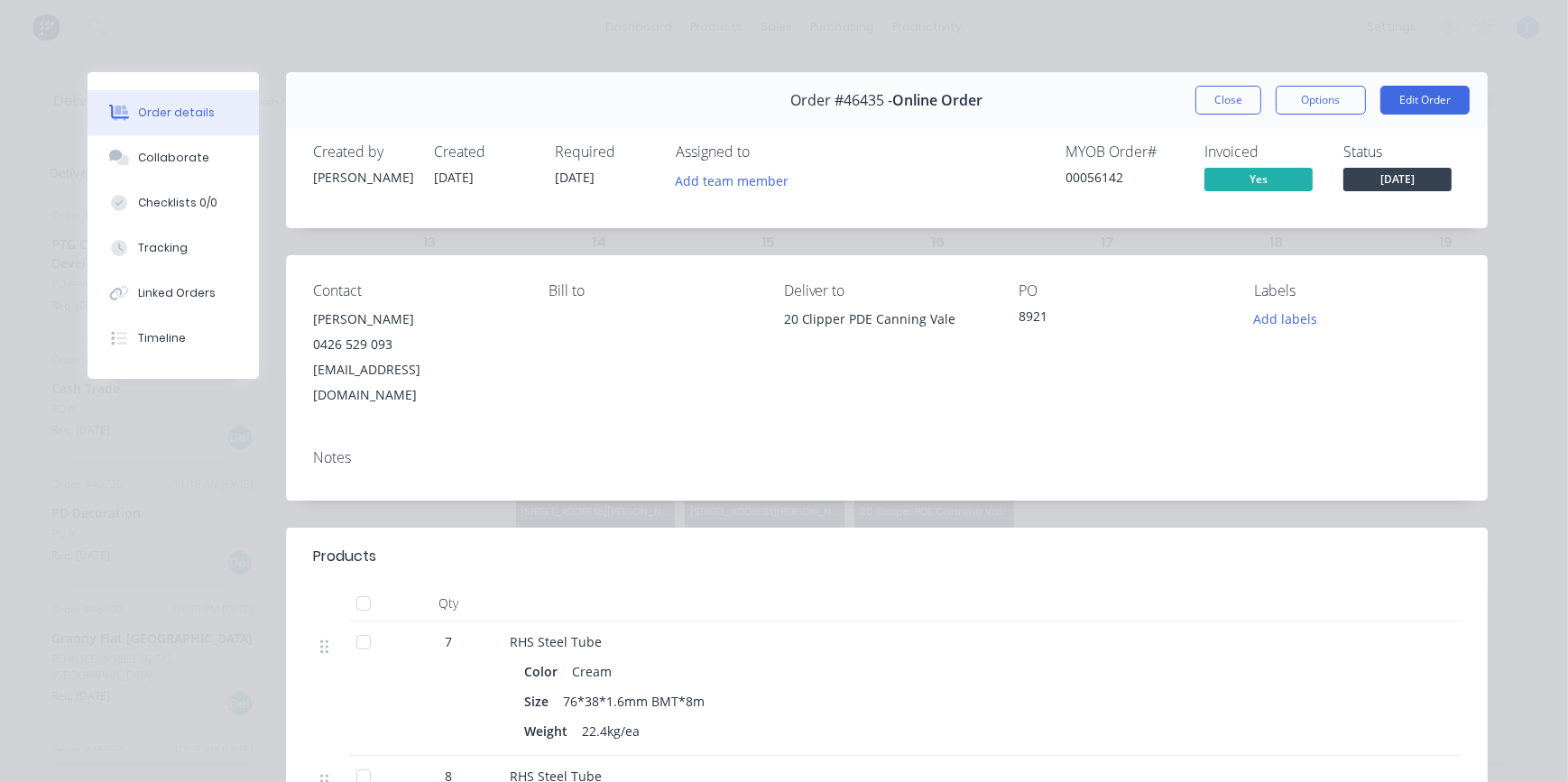 scroll, scrollTop: 0, scrollLeft: 0, axis: both 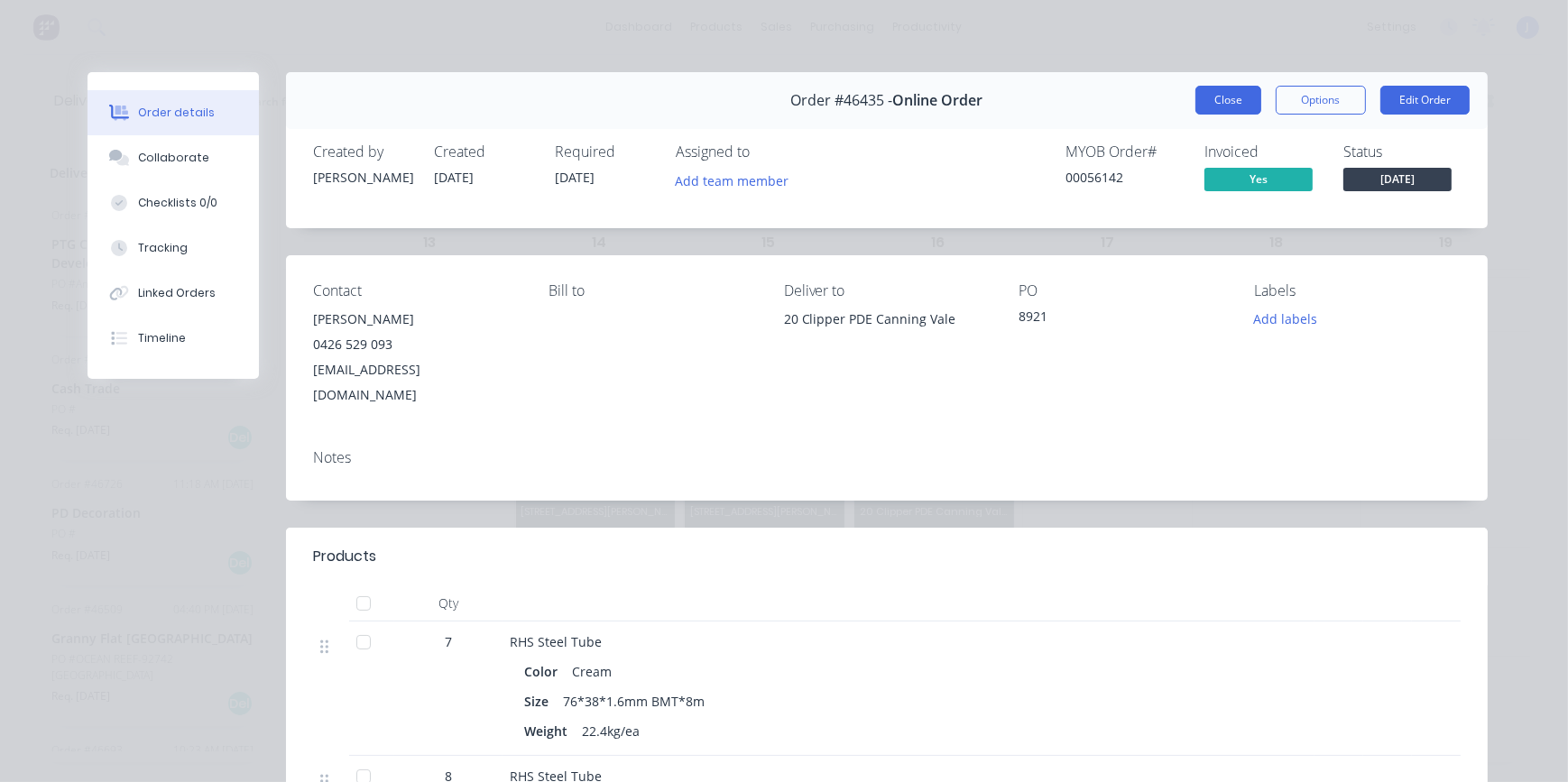 click on "Close" at bounding box center (1228, 100) 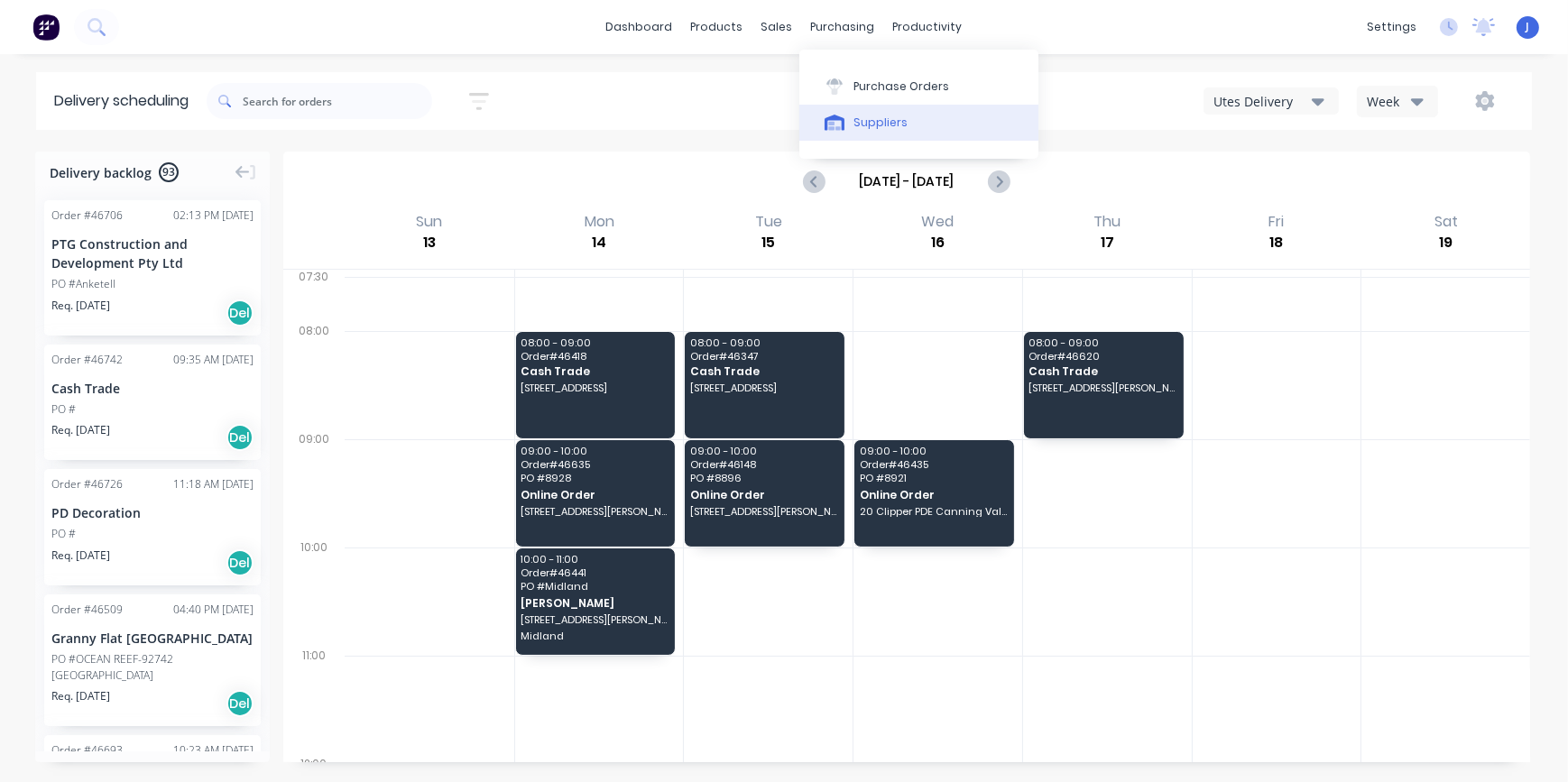 click on "Suppliers" at bounding box center [918, 123] 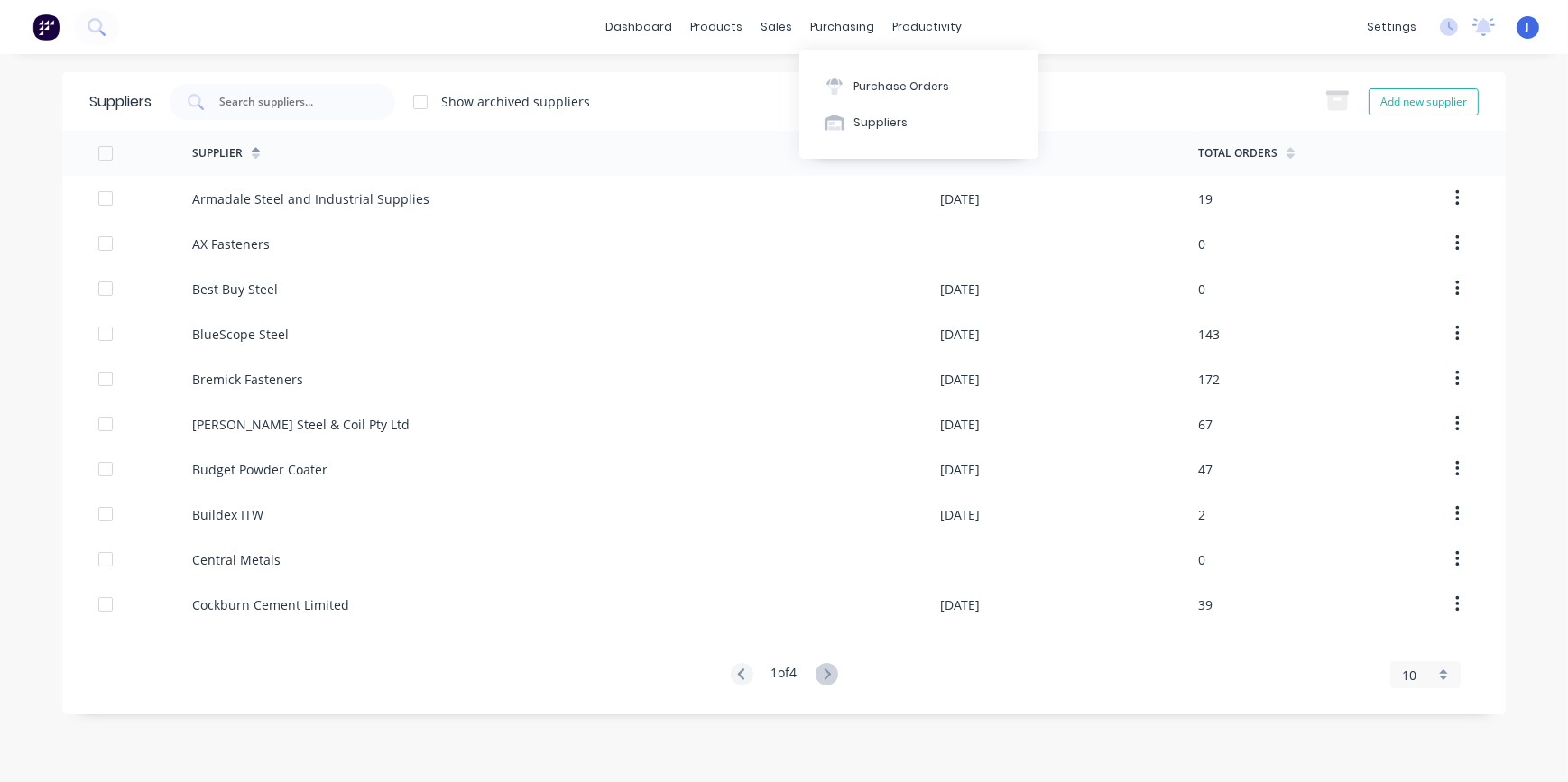 click on "Purchase Orders Suppliers" at bounding box center (918, 104) 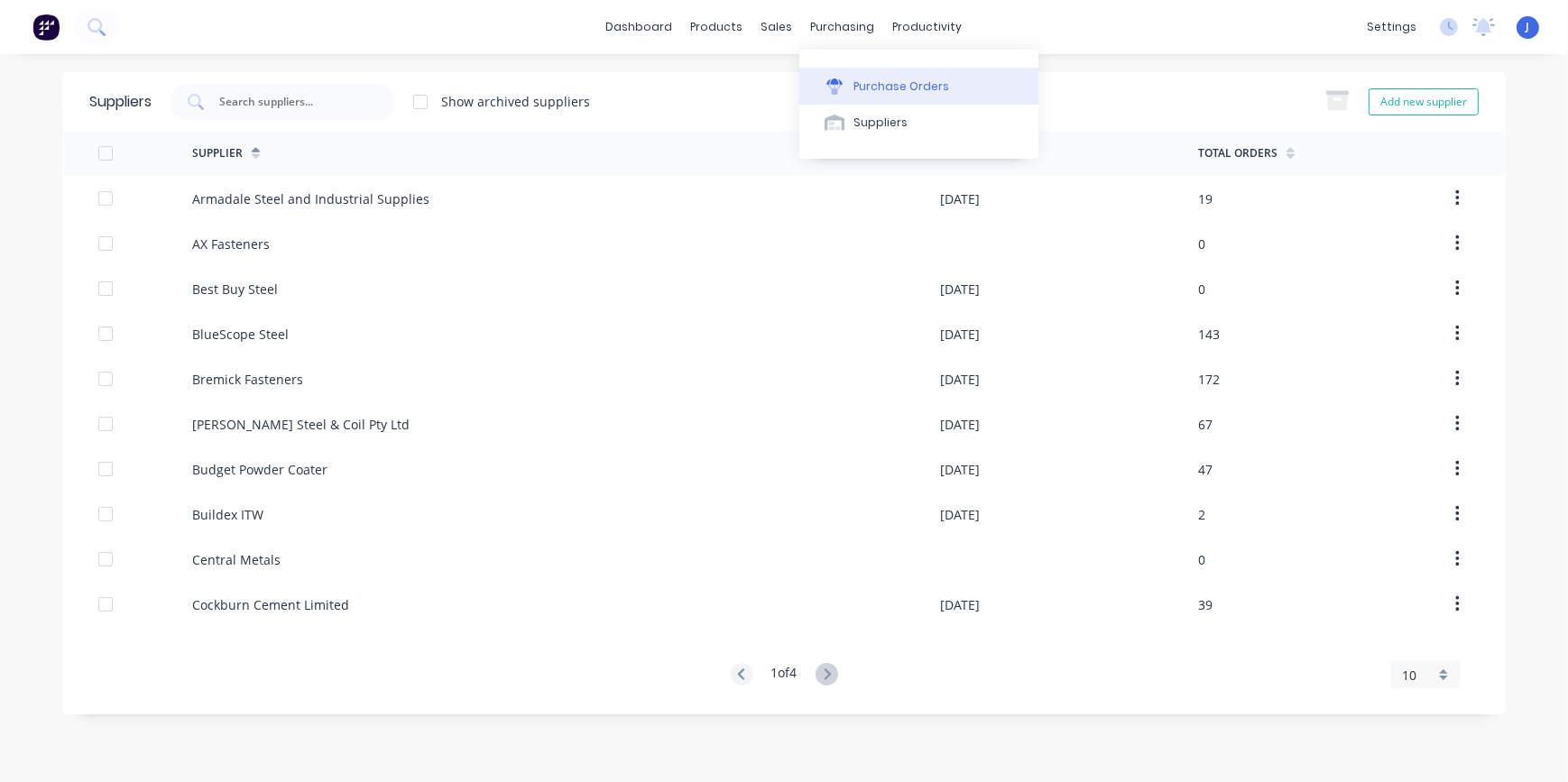 click on "Purchase Orders" at bounding box center (901, 87) 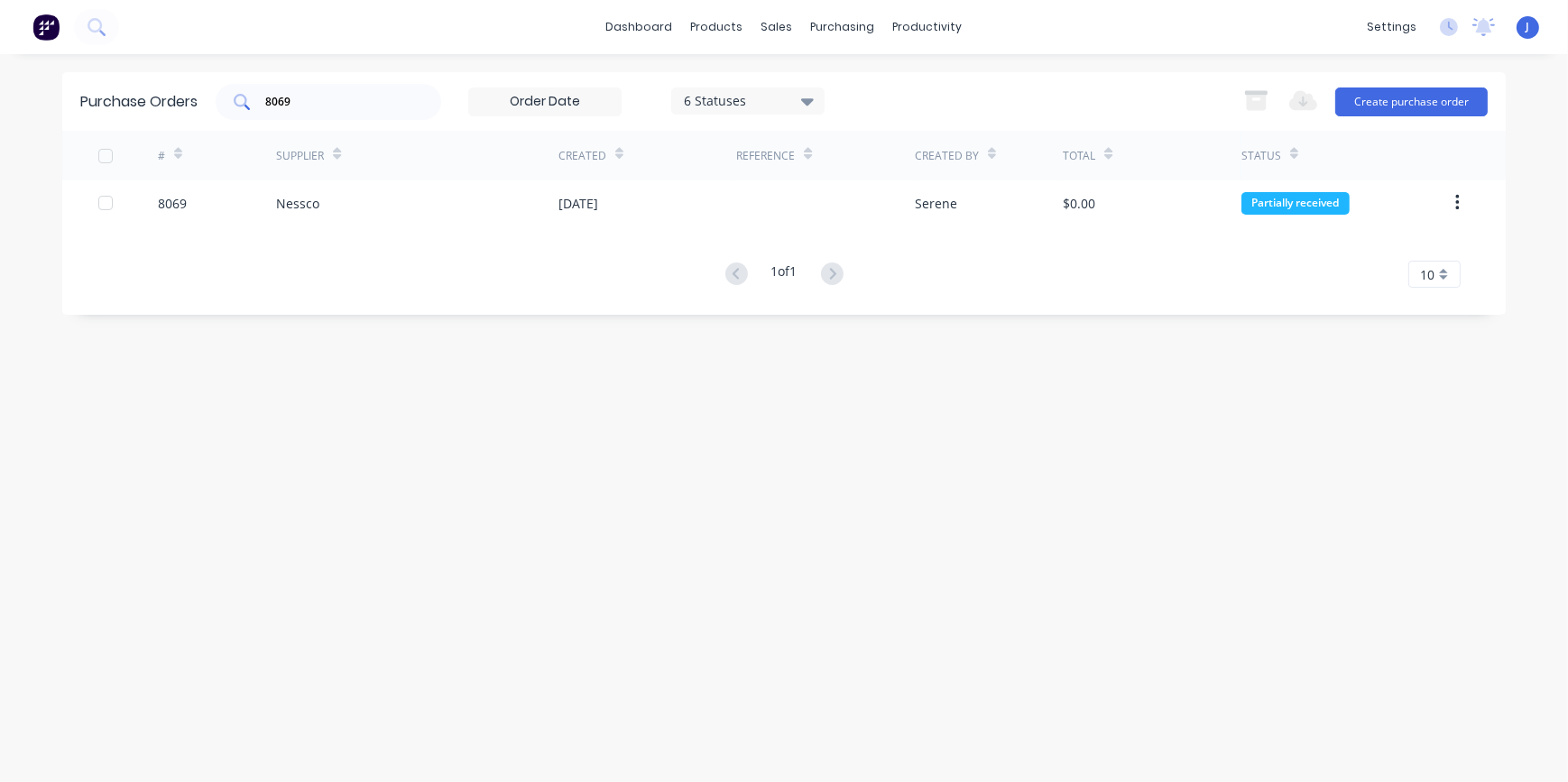 click on "8069" at bounding box center (328, 102) 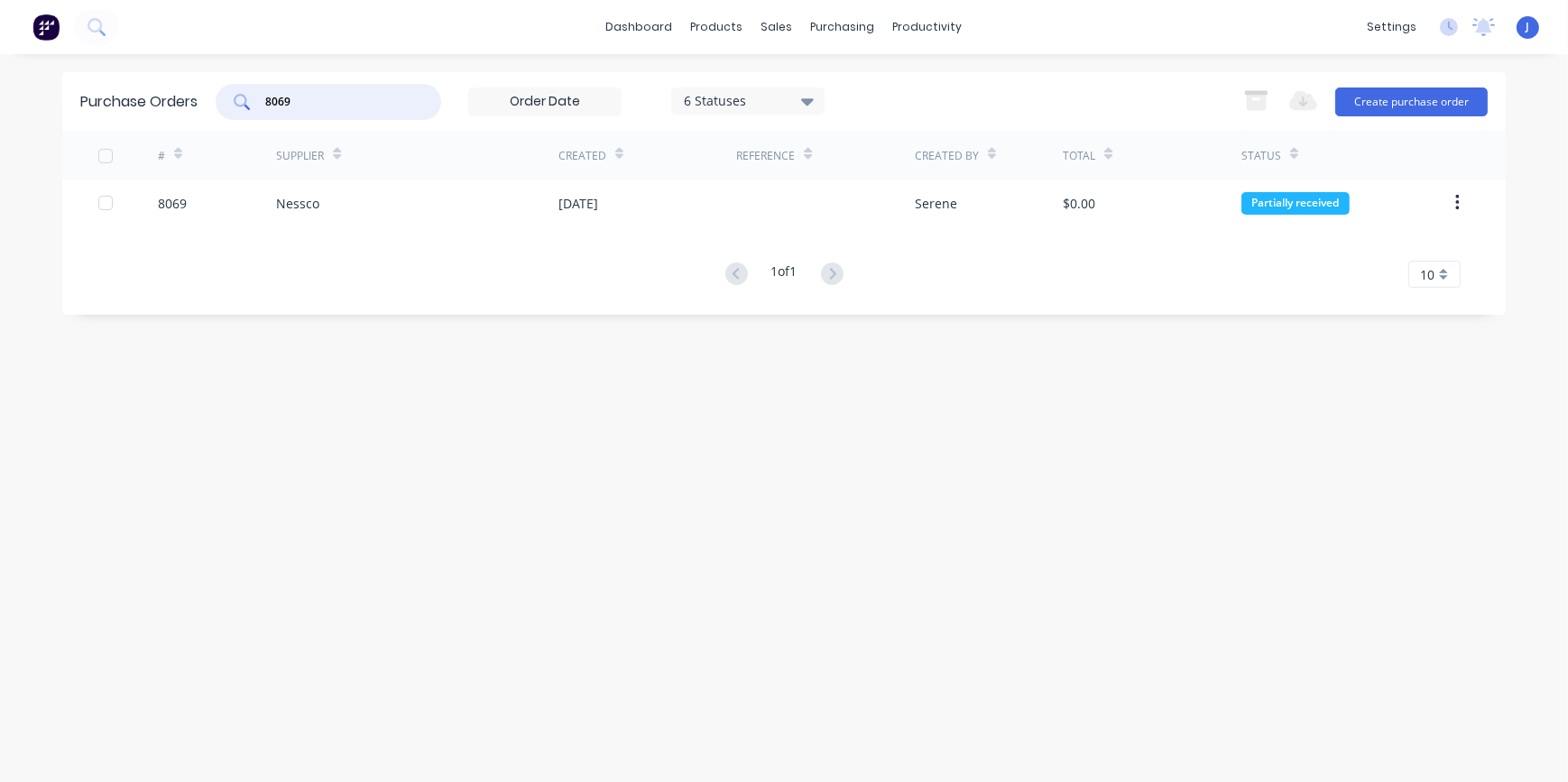 drag, startPoint x: 317, startPoint y: 108, endPoint x: 235, endPoint y: 101, distance: 82.298238 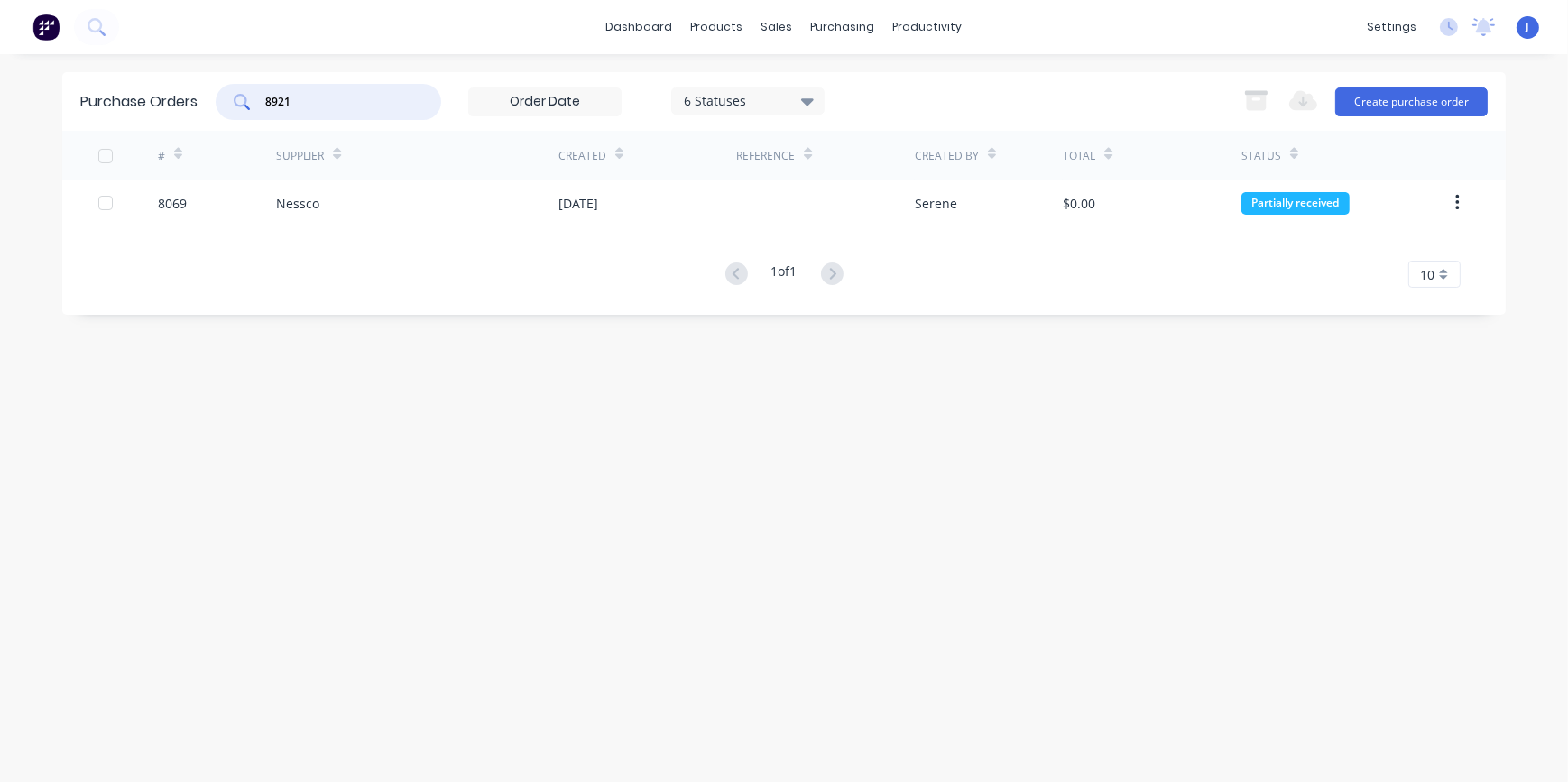 type on "8921" 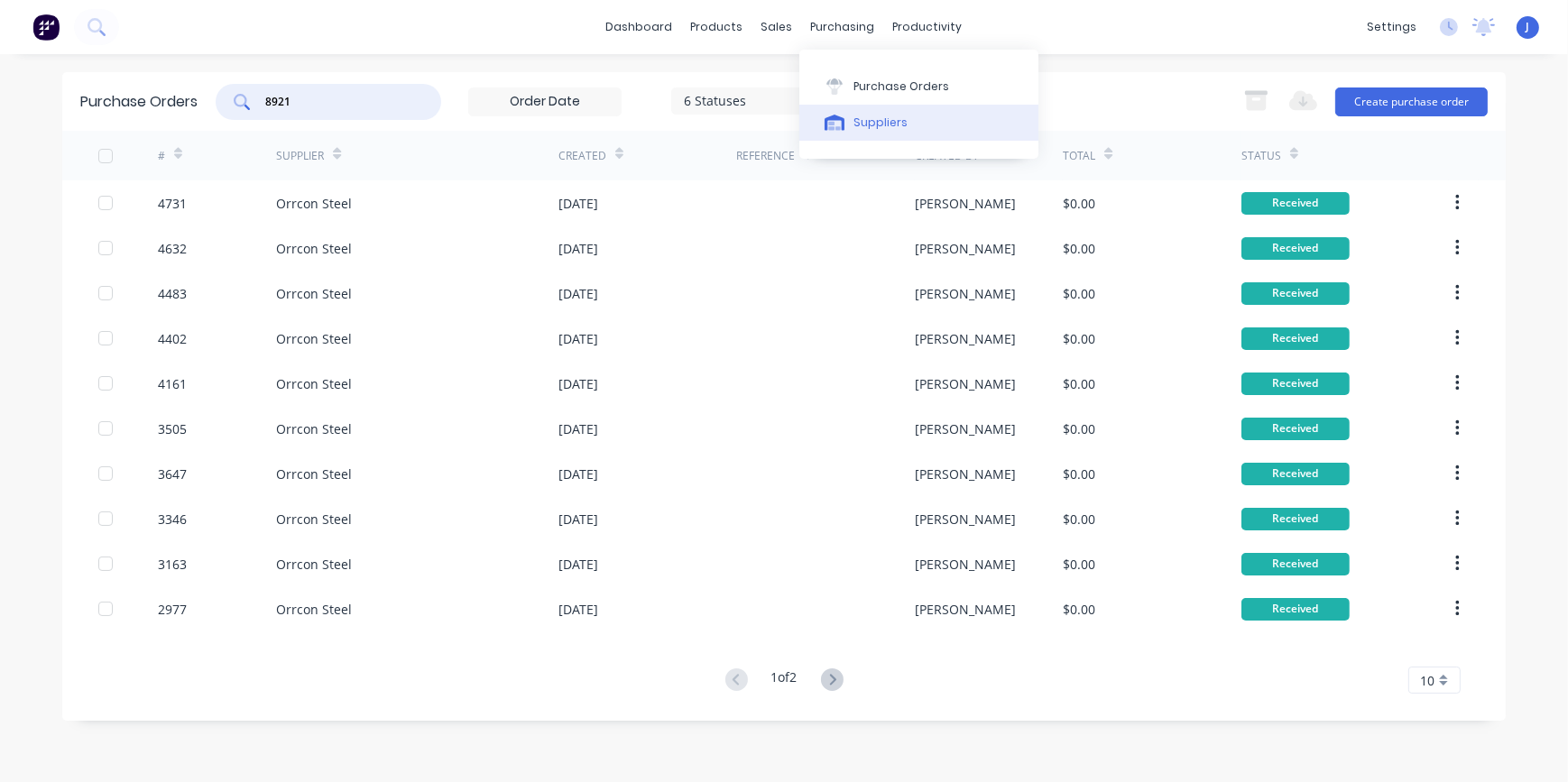 click on "Suppliers" at bounding box center (881, 123) 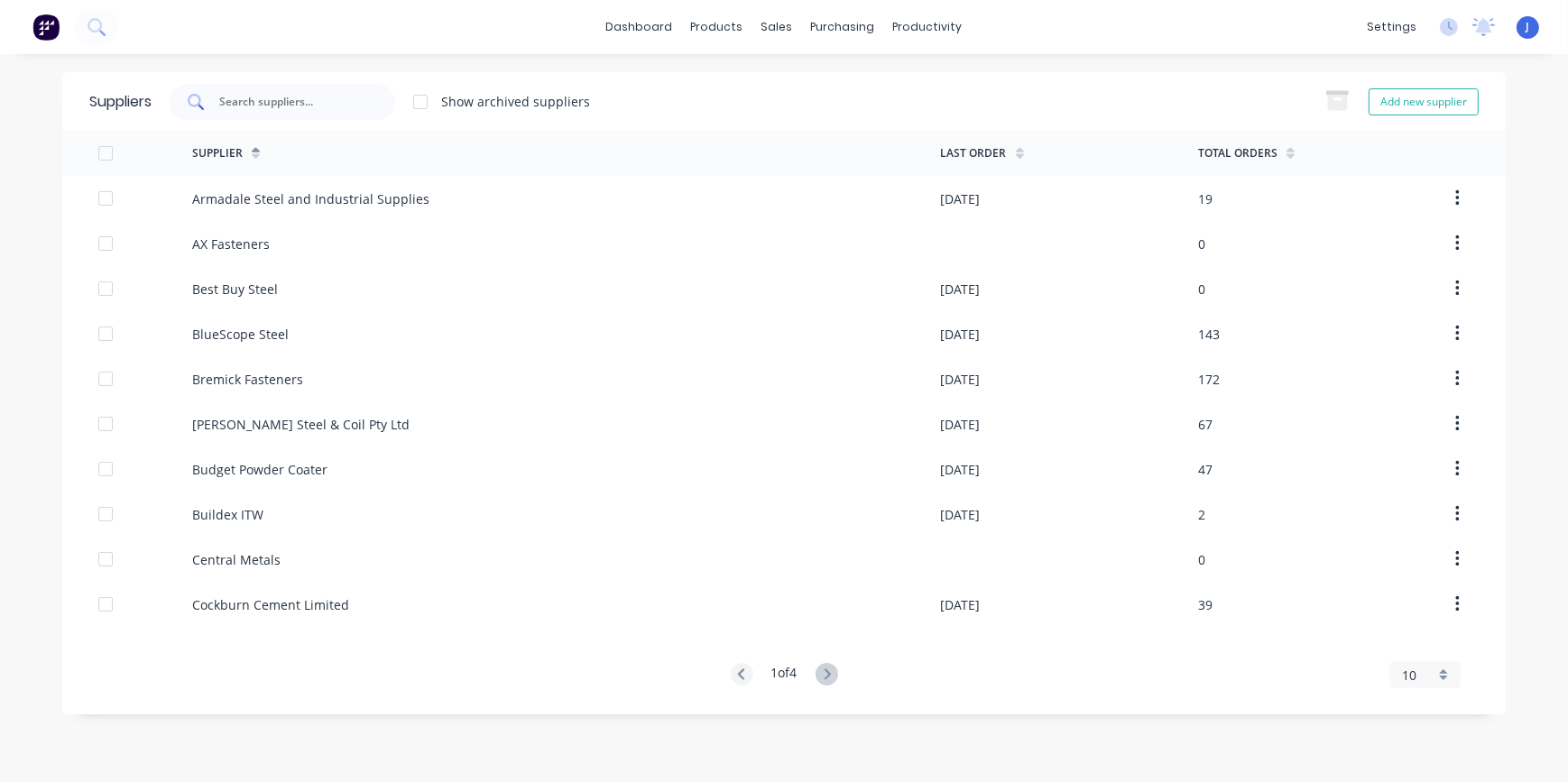click at bounding box center (282, 102) 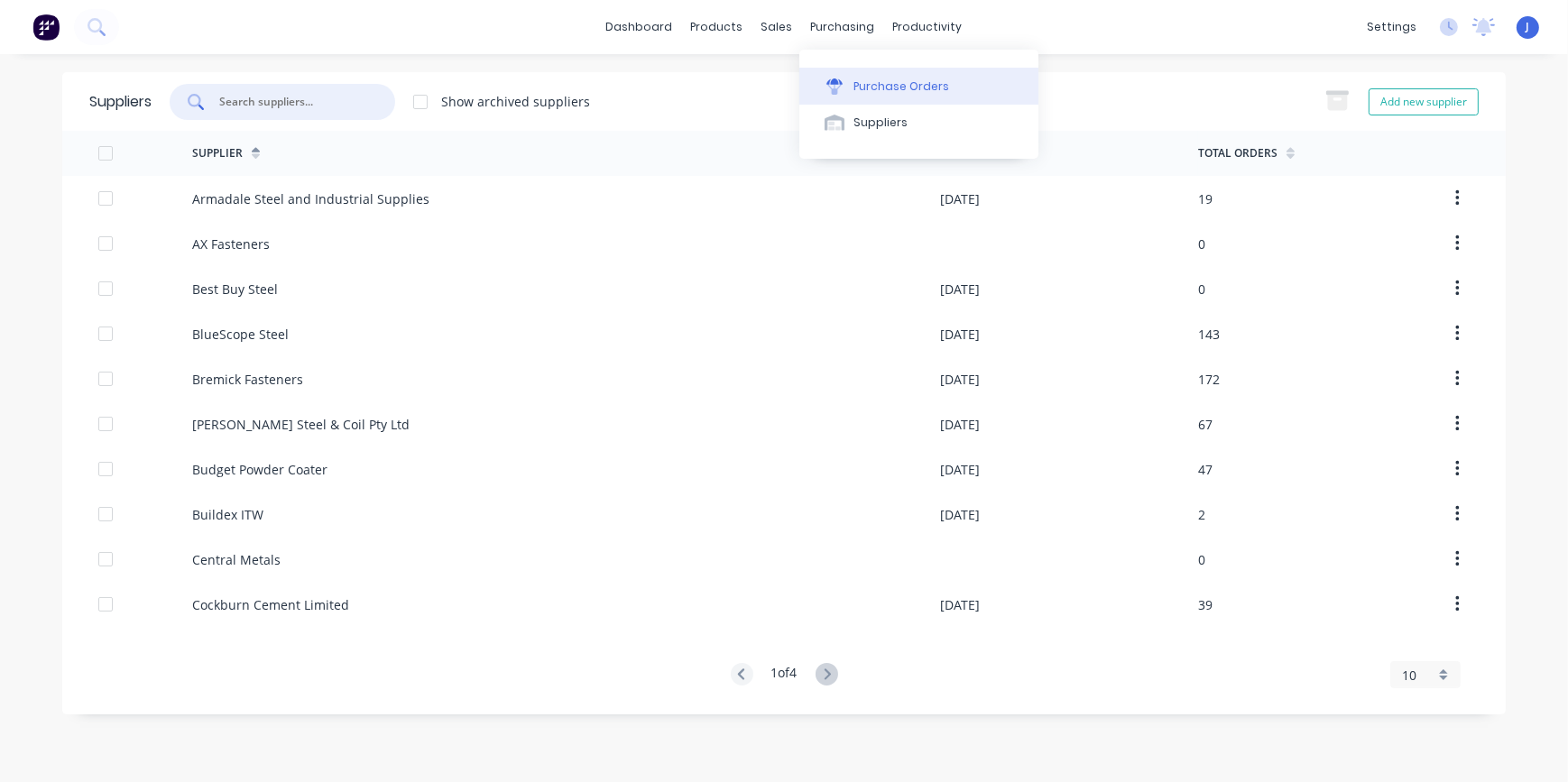 click at bounding box center [835, 87] 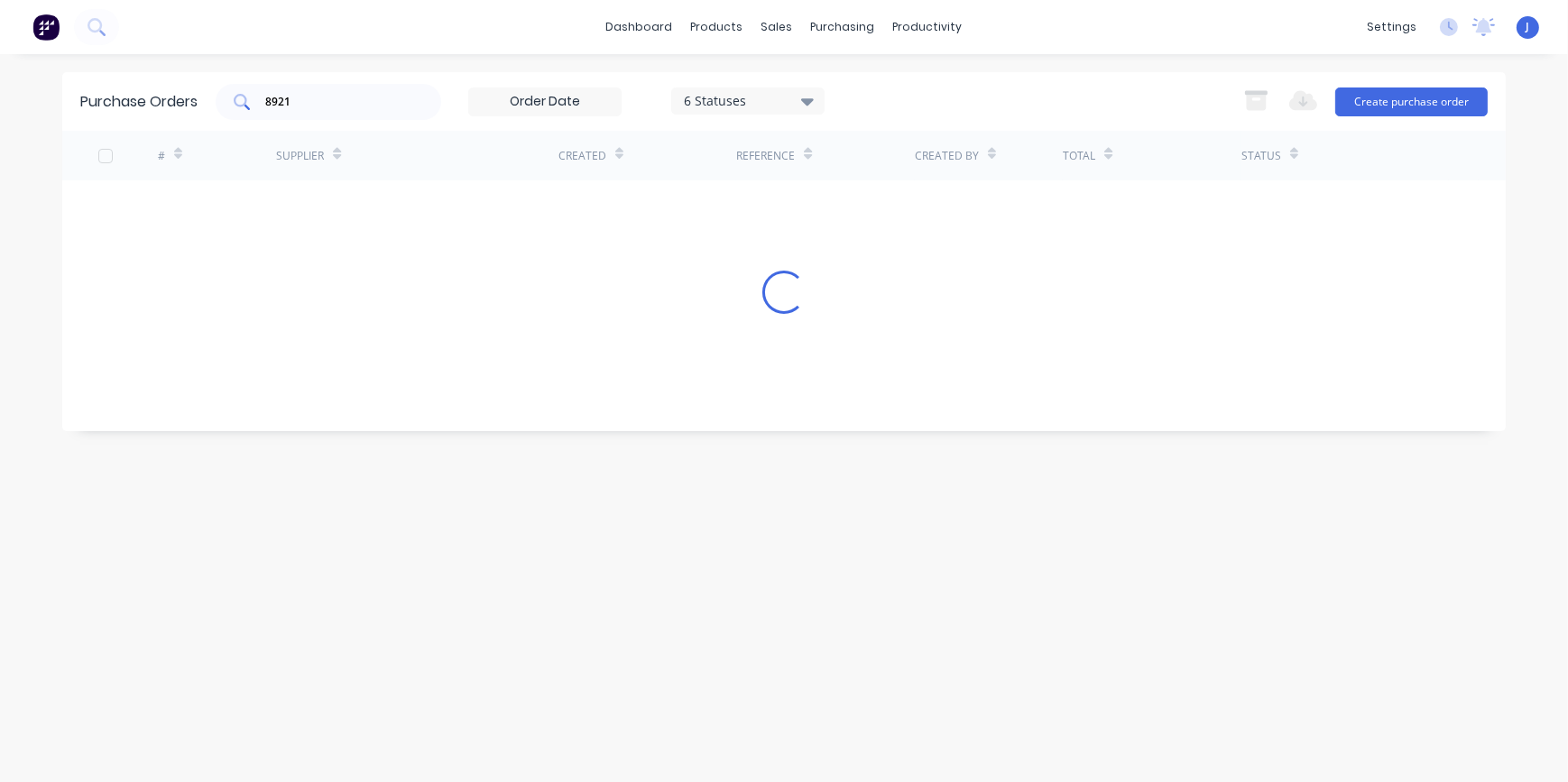 click on "8921" at bounding box center [338, 102] 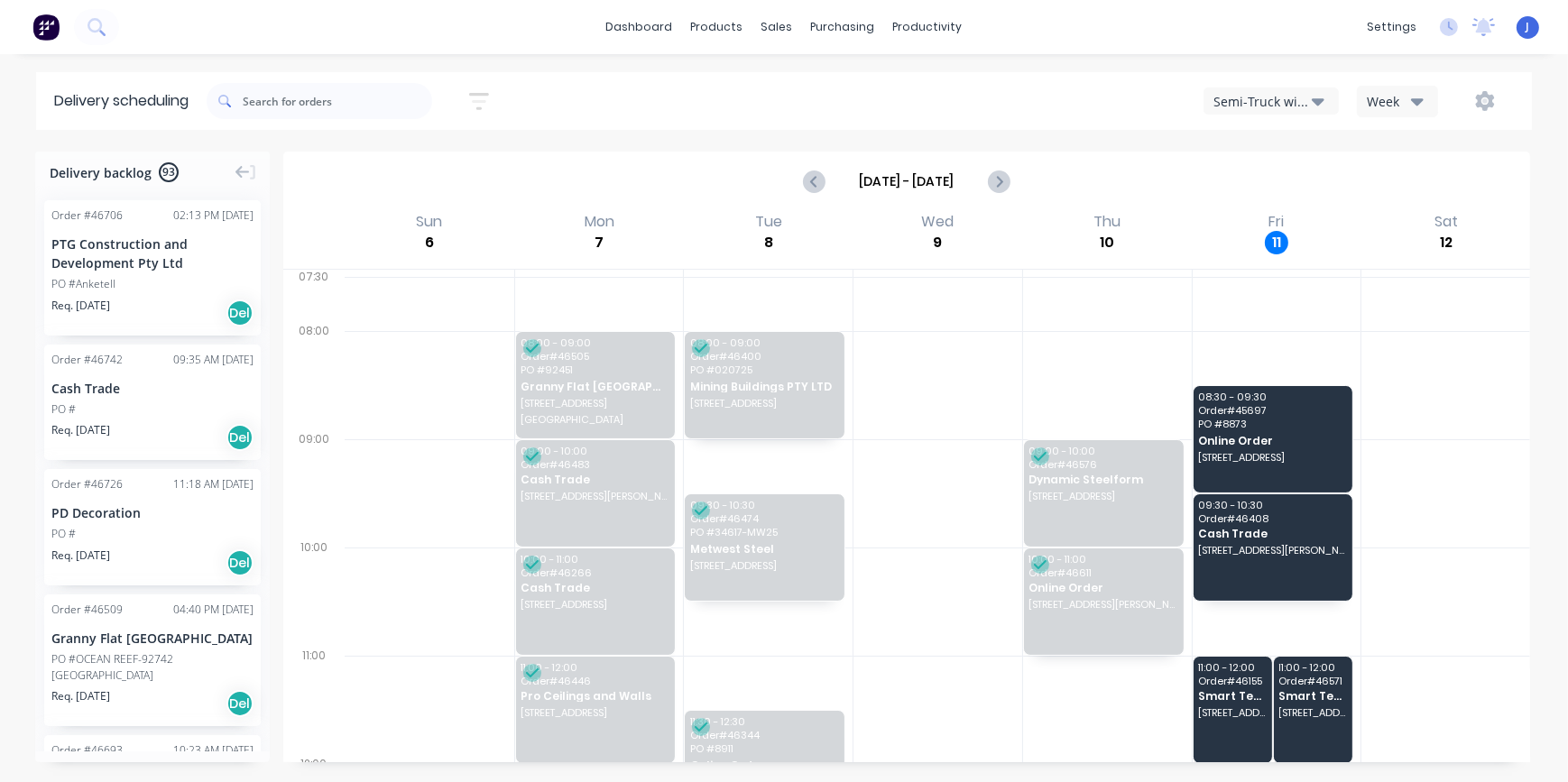 click on "Semi-Truck with Hiab" at bounding box center (1262, 101) 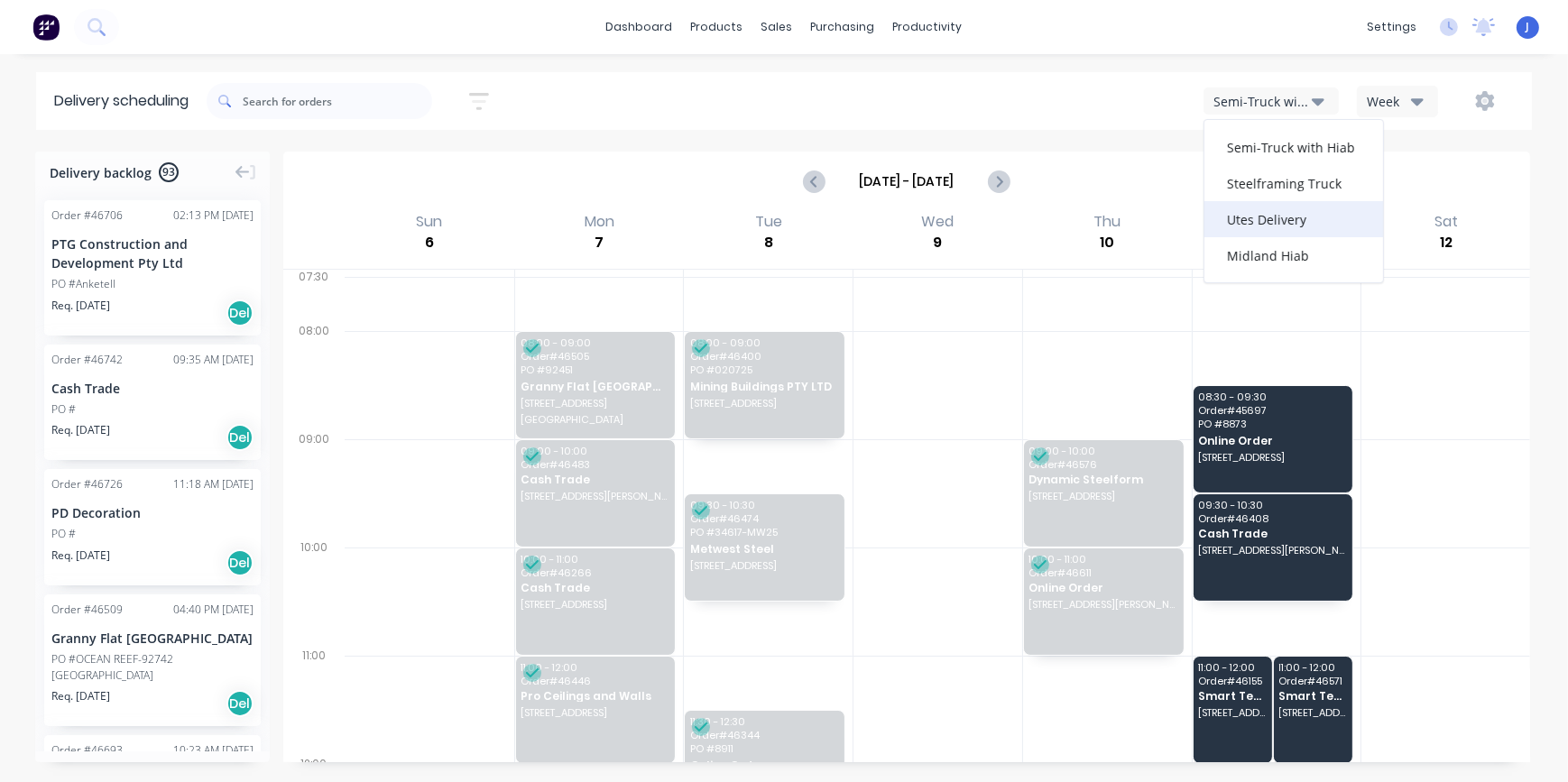 click on "Utes Delivery" at bounding box center (1294, 219) 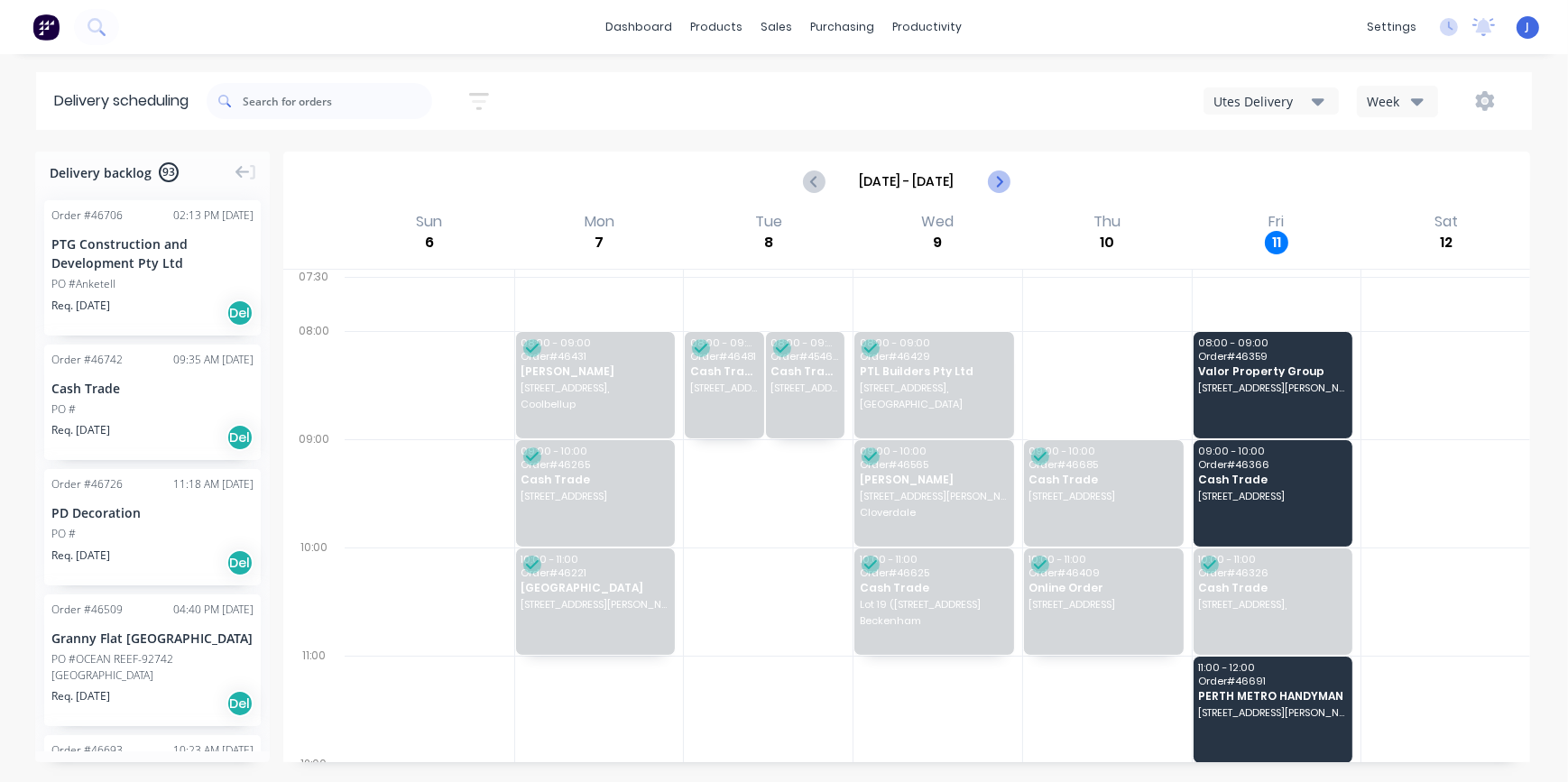 click 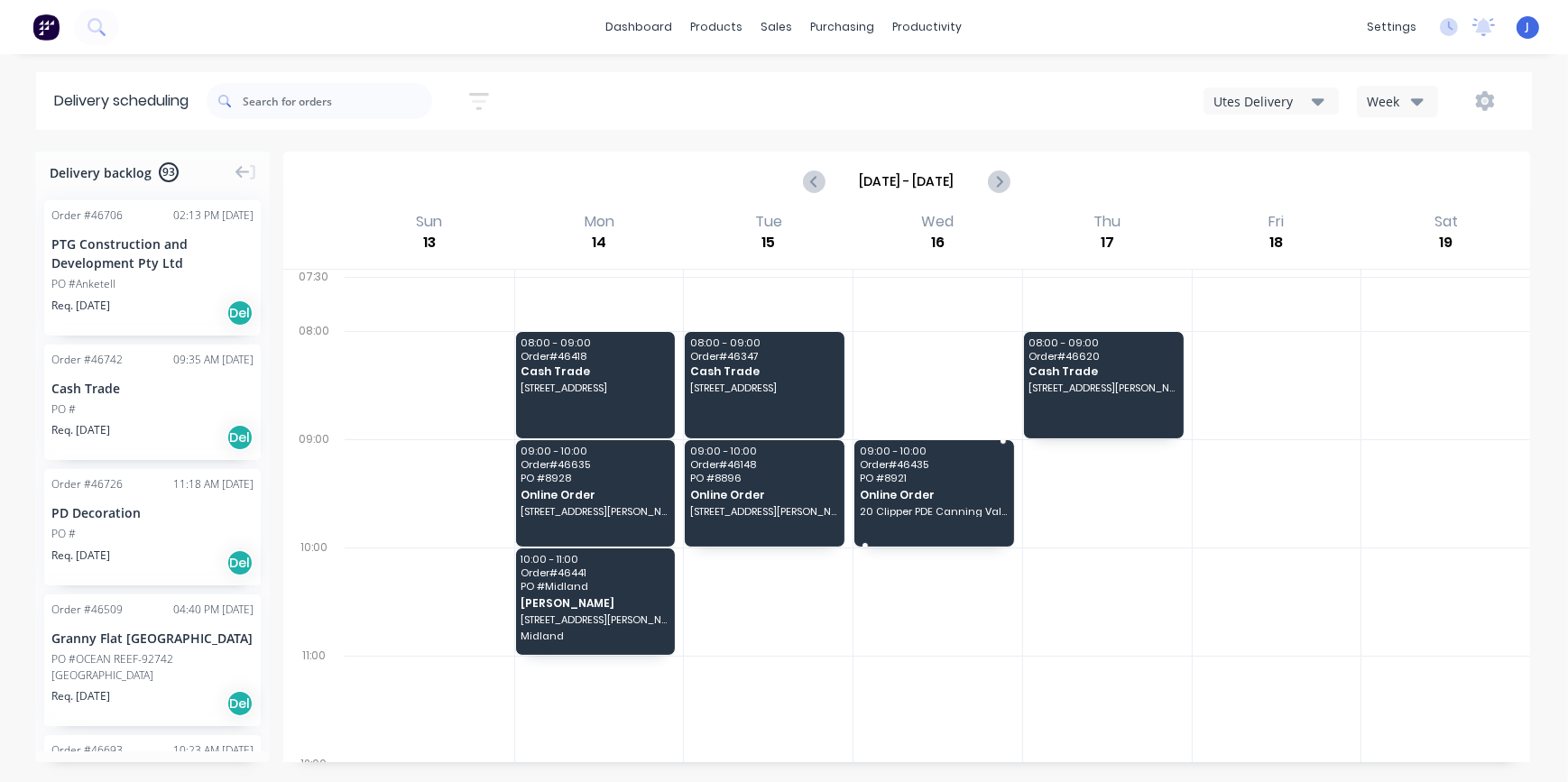 click at bounding box center (934, 545) 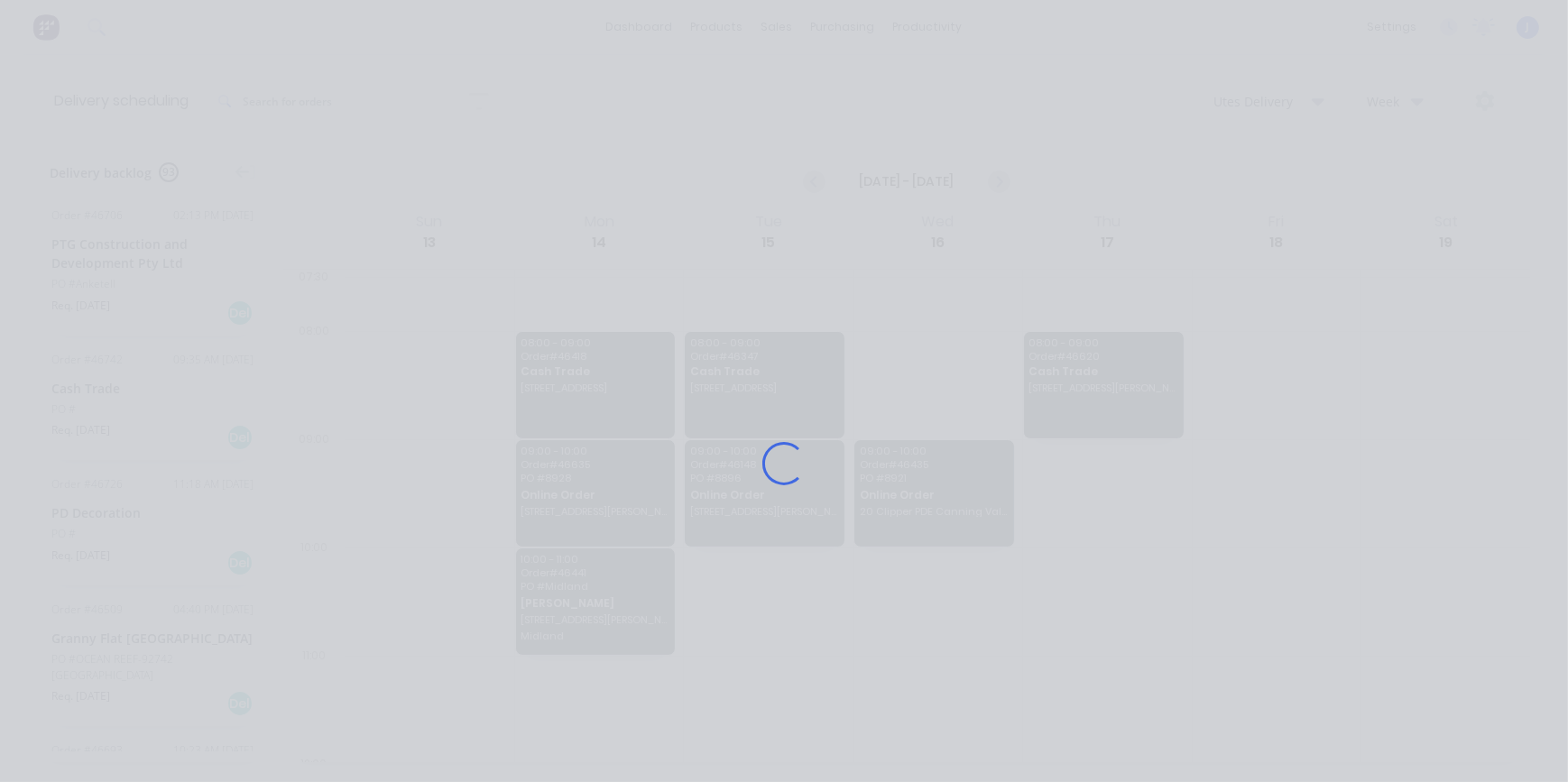 click on "Loading..." at bounding box center [784, 463] 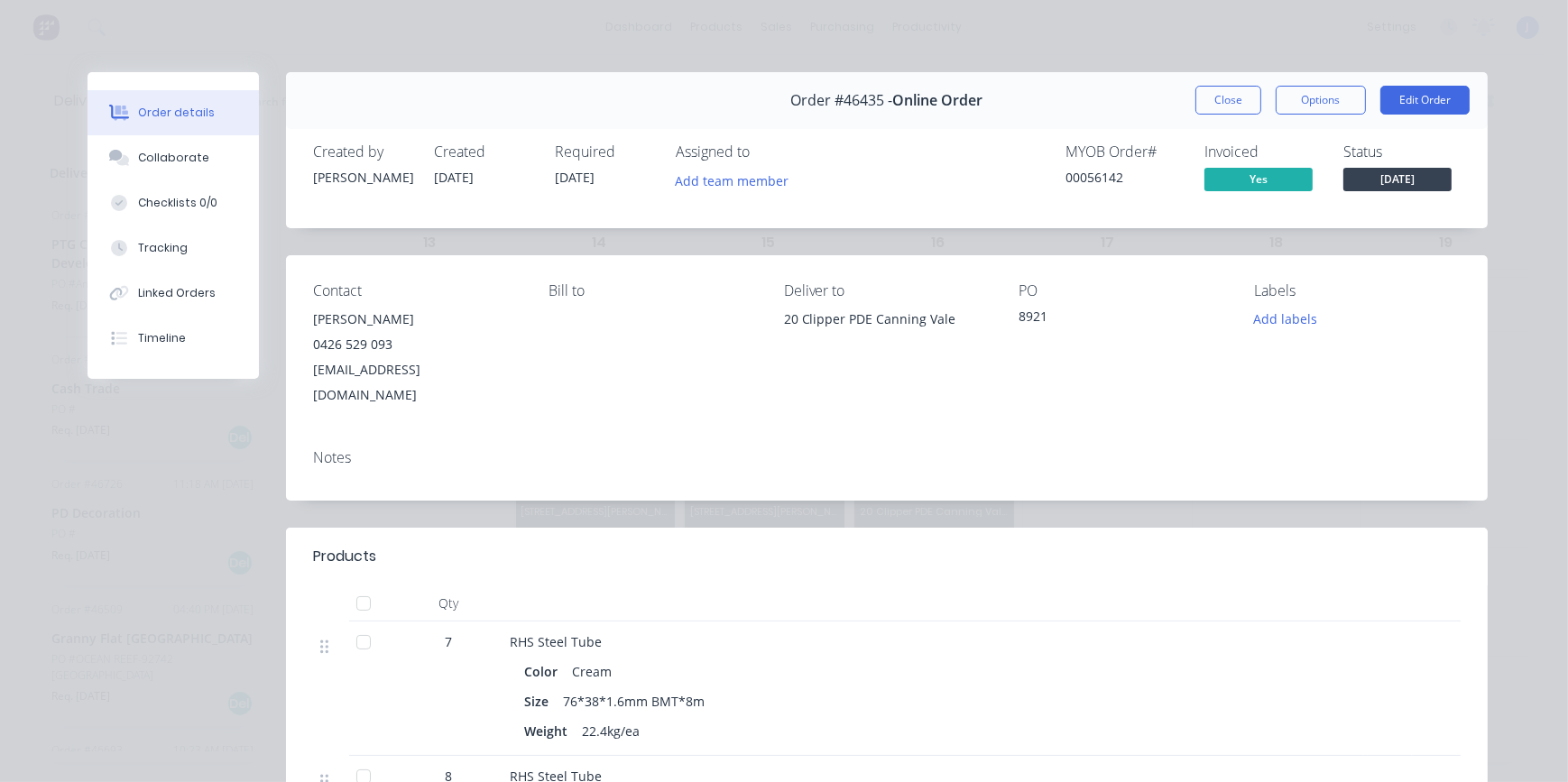 scroll, scrollTop: 0, scrollLeft: 0, axis: both 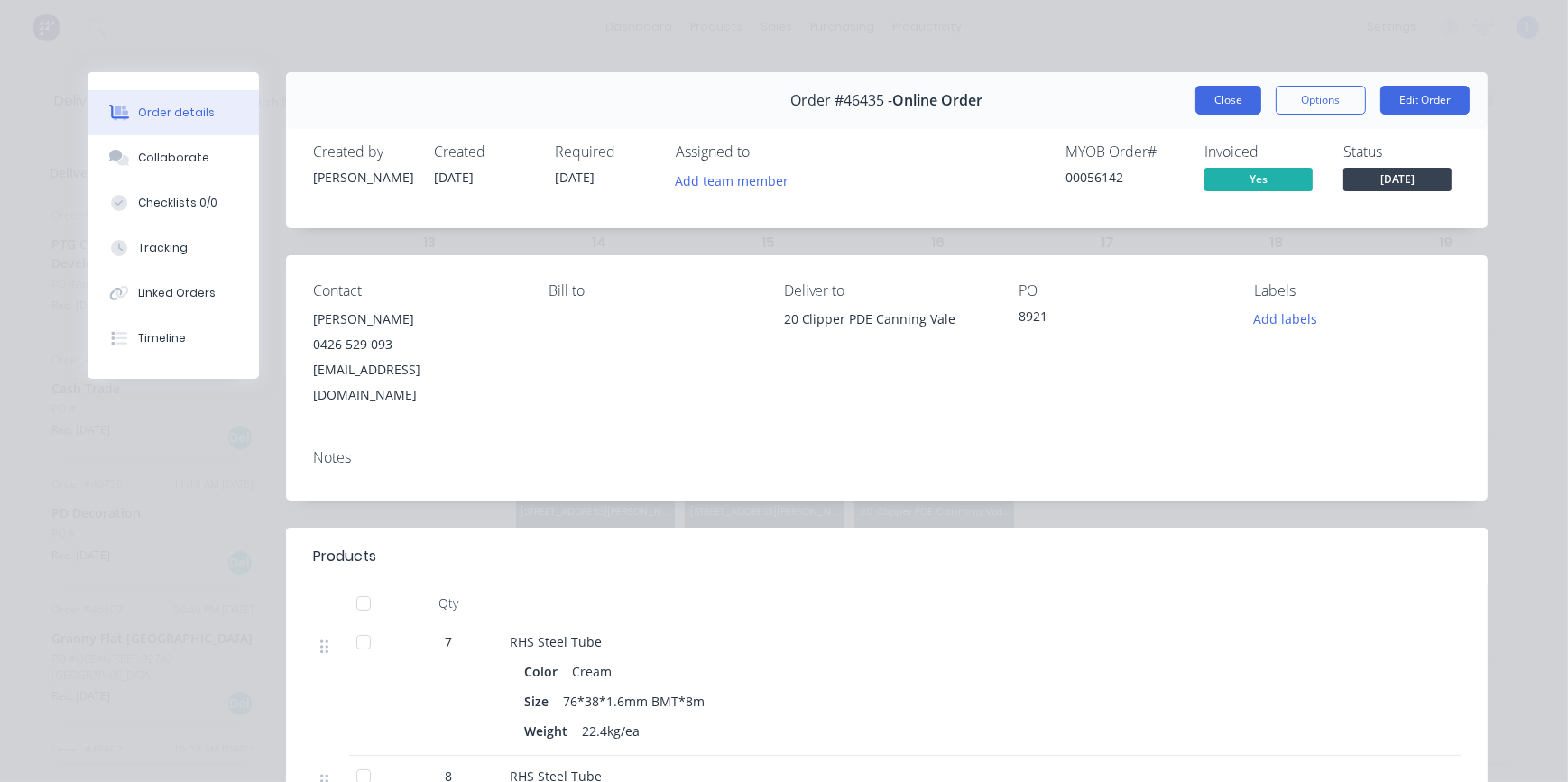 click on "Close" at bounding box center (1228, 100) 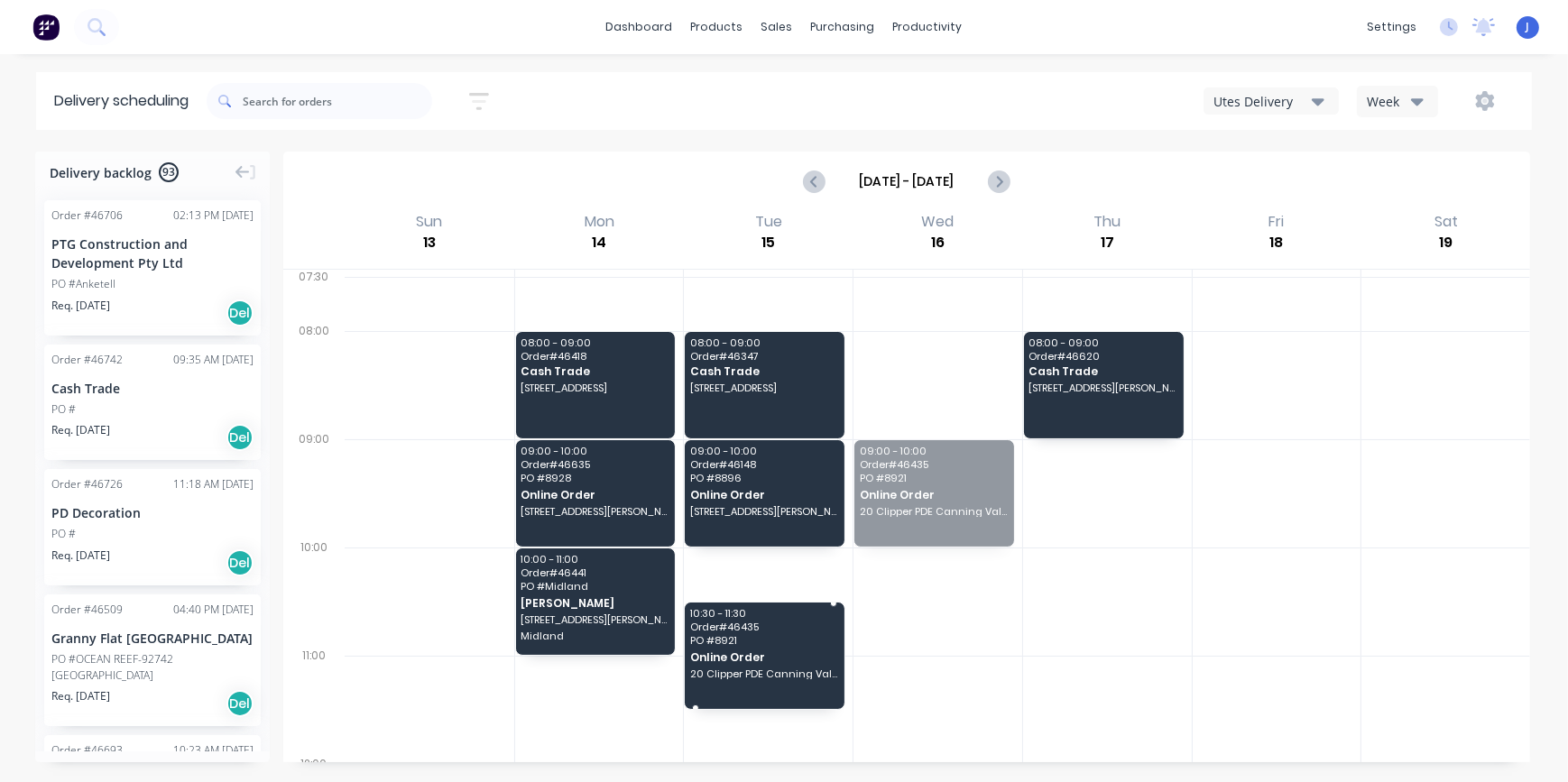 drag, startPoint x: 984, startPoint y: 501, endPoint x: 816, endPoint y: 653, distance: 226.55684 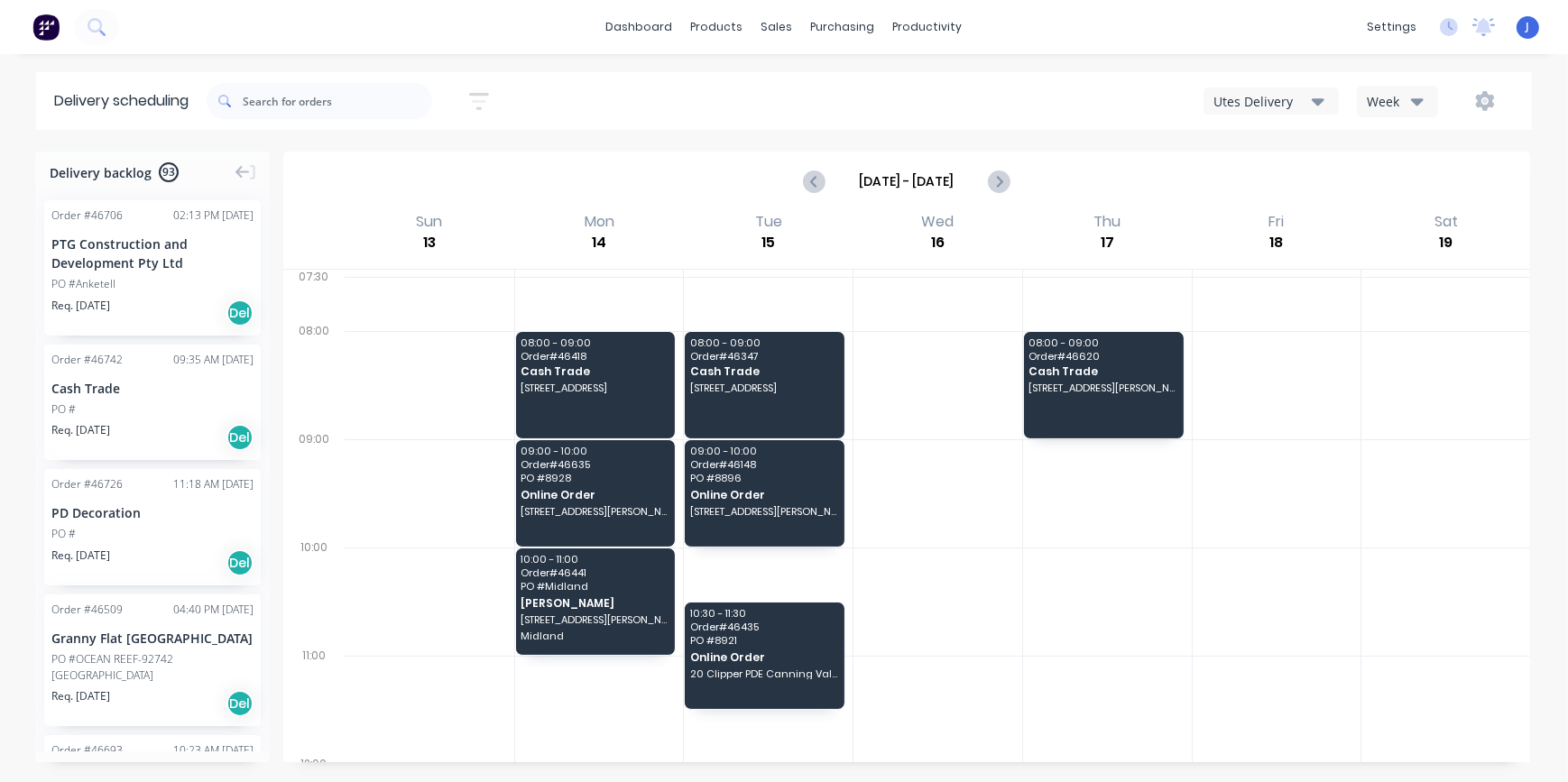 click at bounding box center (1107, 602) 